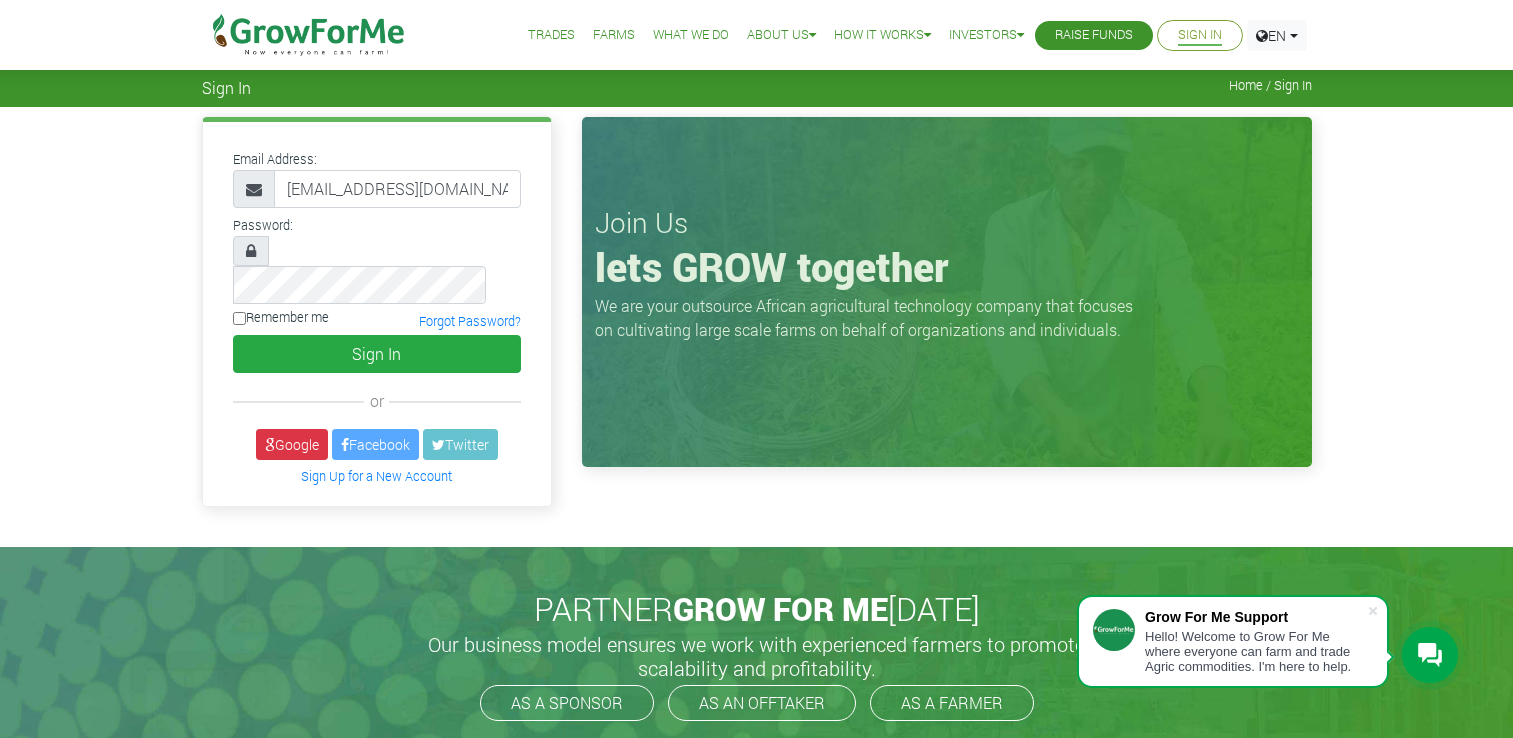 scroll, scrollTop: 0, scrollLeft: 0, axis: both 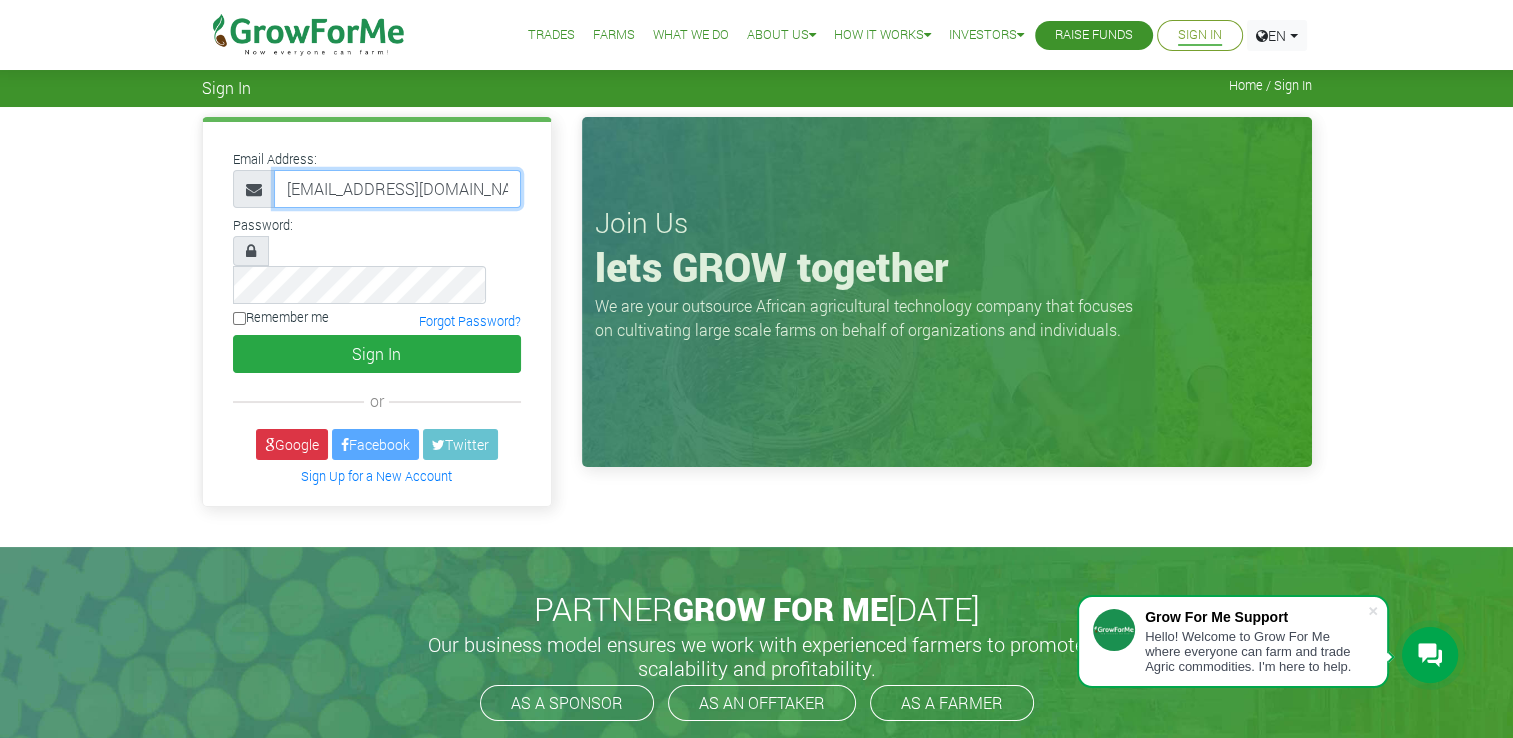 click on "hajiaa019@gmail.com" at bounding box center [397, 189] 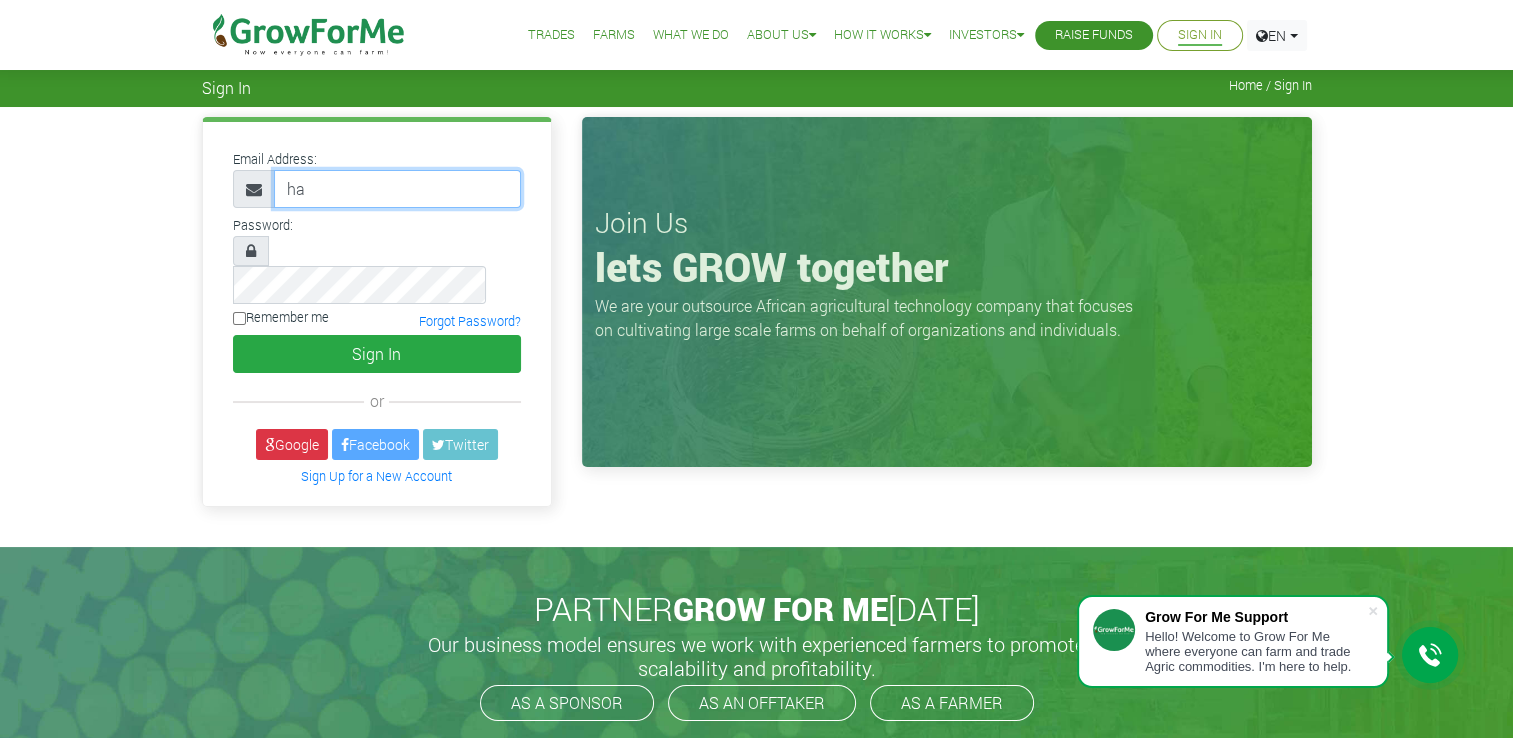 type on "h" 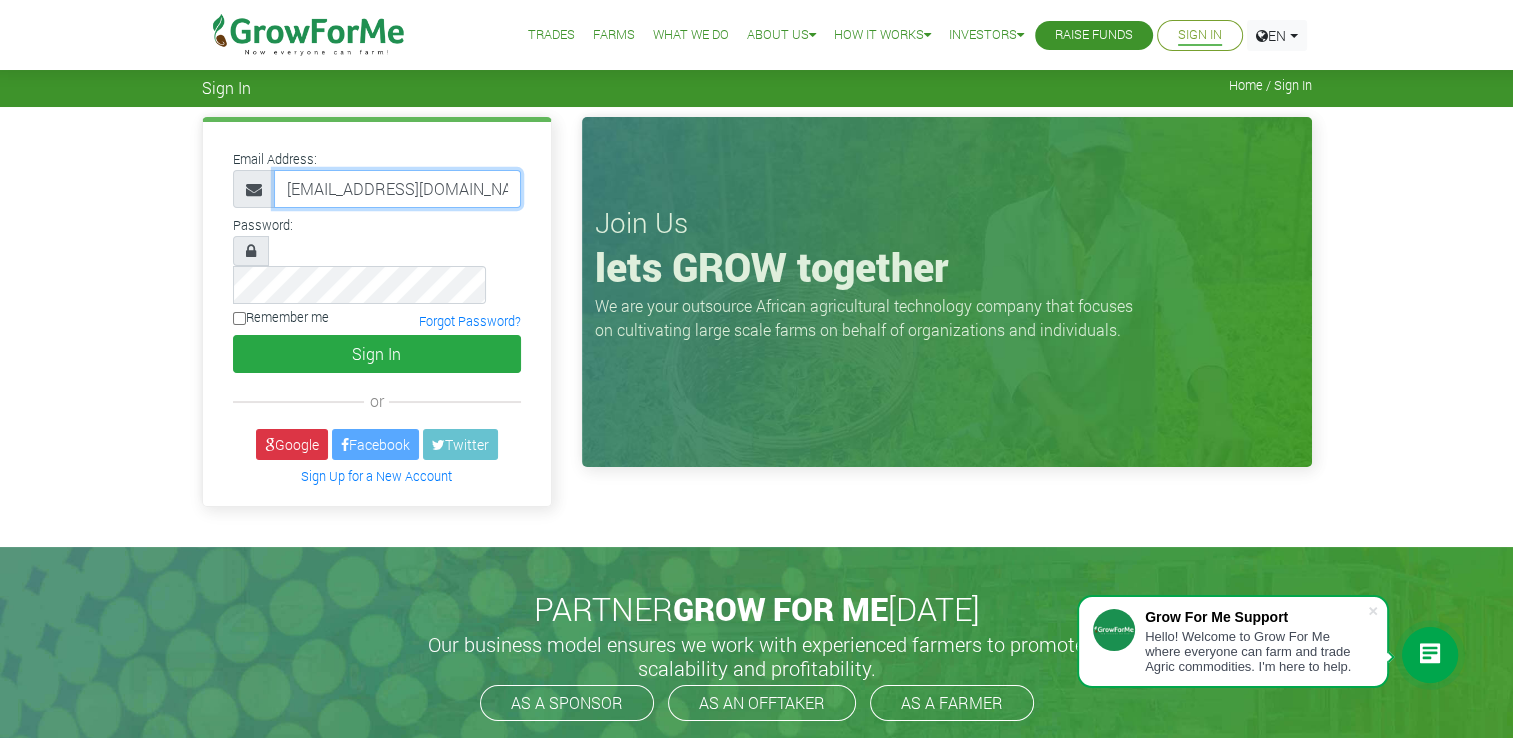 scroll, scrollTop: 0, scrollLeft: 11, axis: horizontal 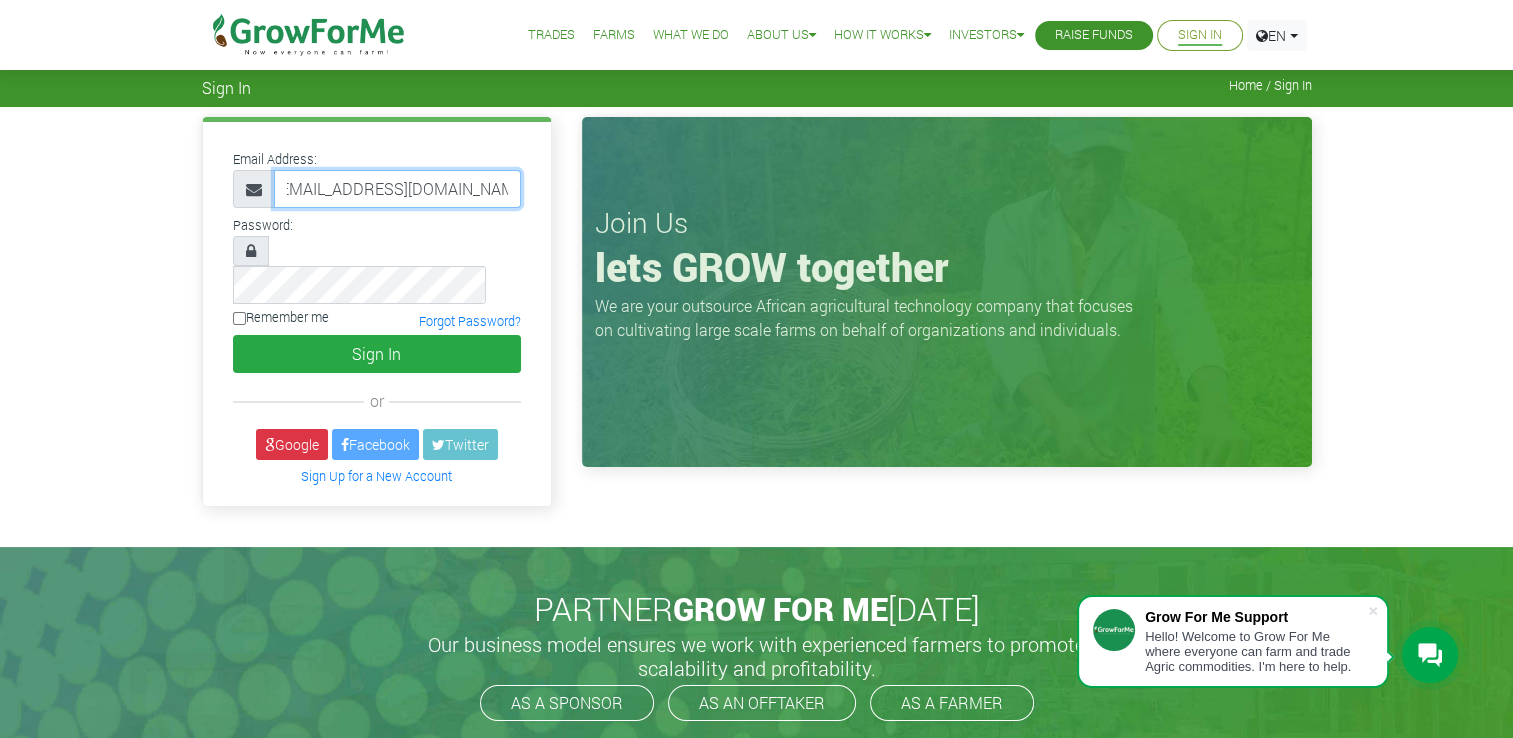 type on "[EMAIL_ADDRESS][DOMAIN_NAME]" 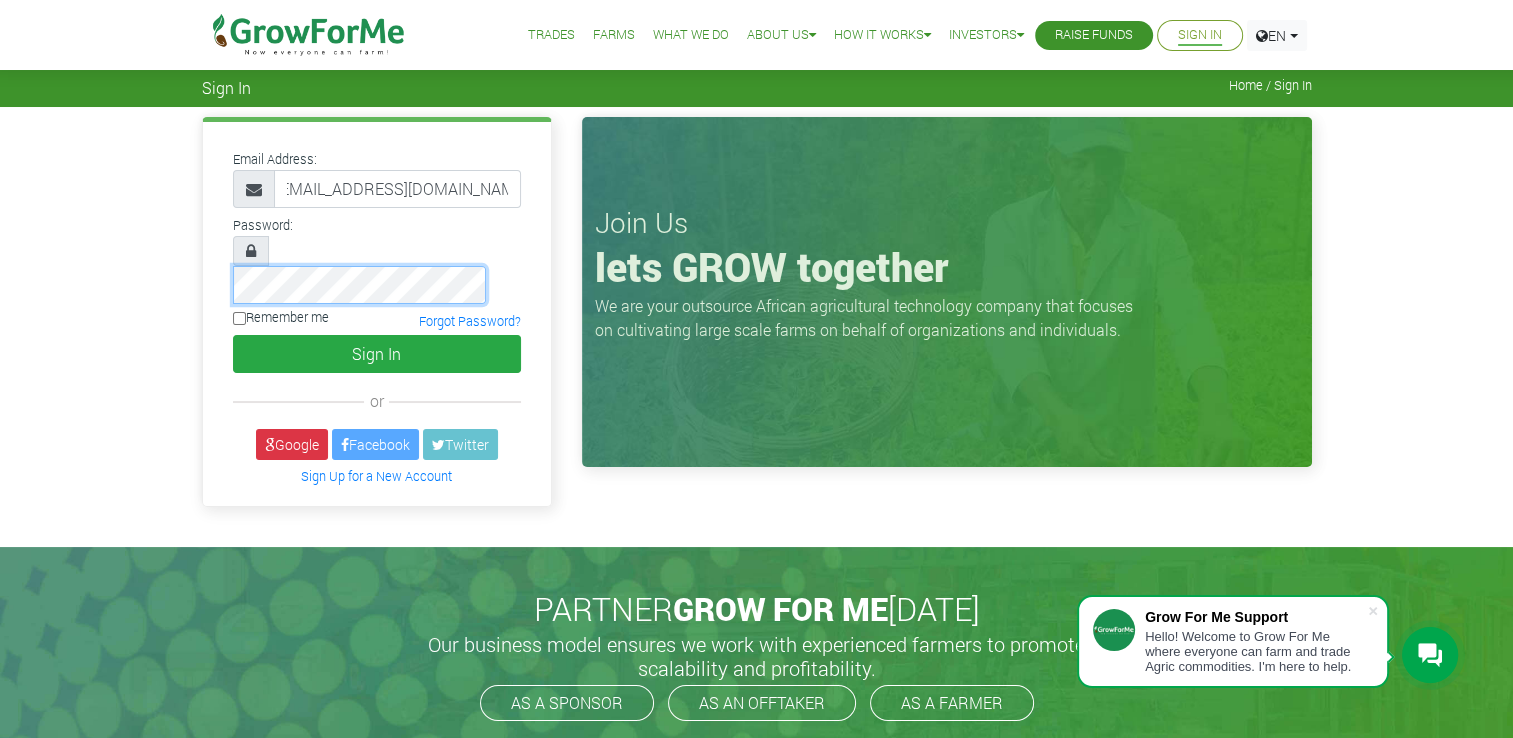 scroll, scrollTop: 0, scrollLeft: 0, axis: both 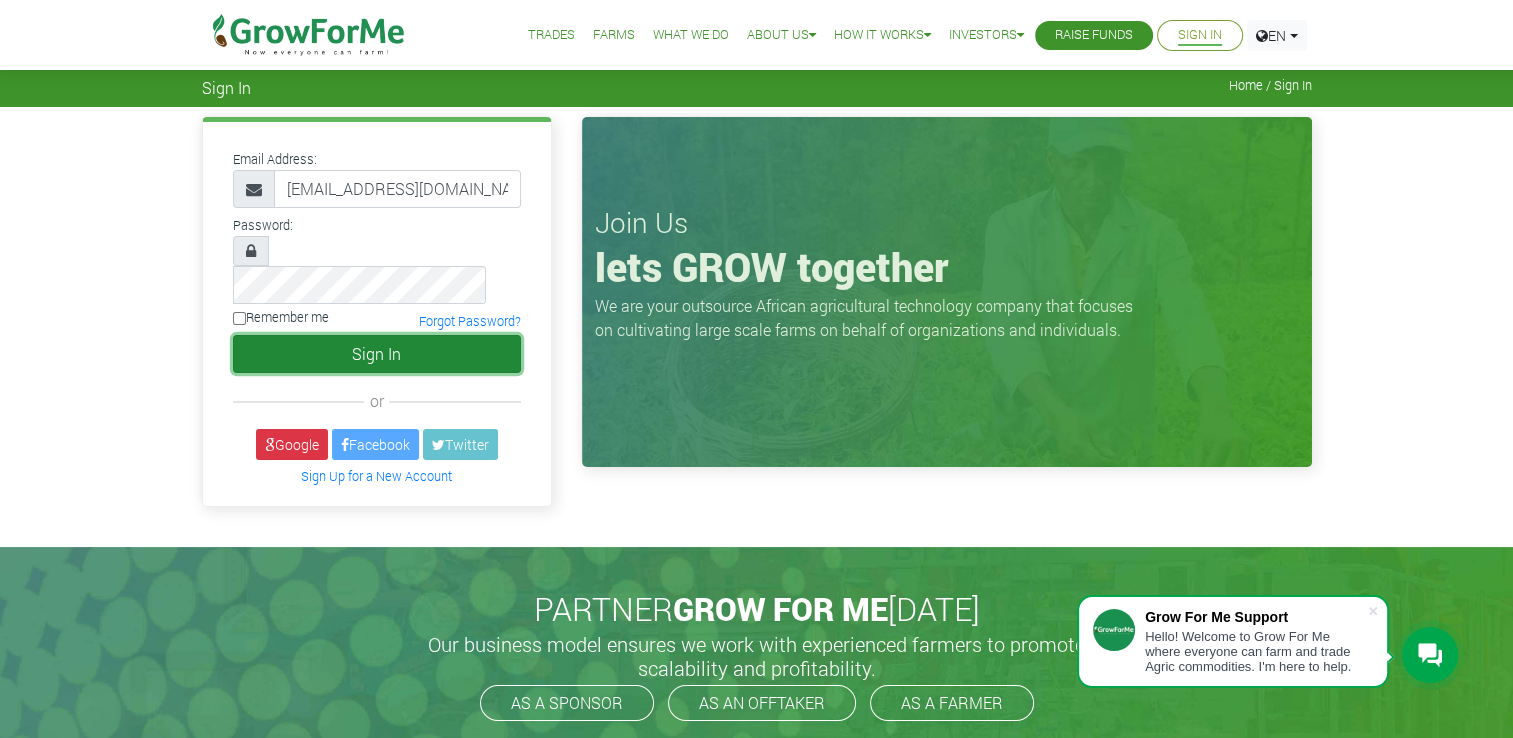 click on "Sign In" at bounding box center (377, 354) 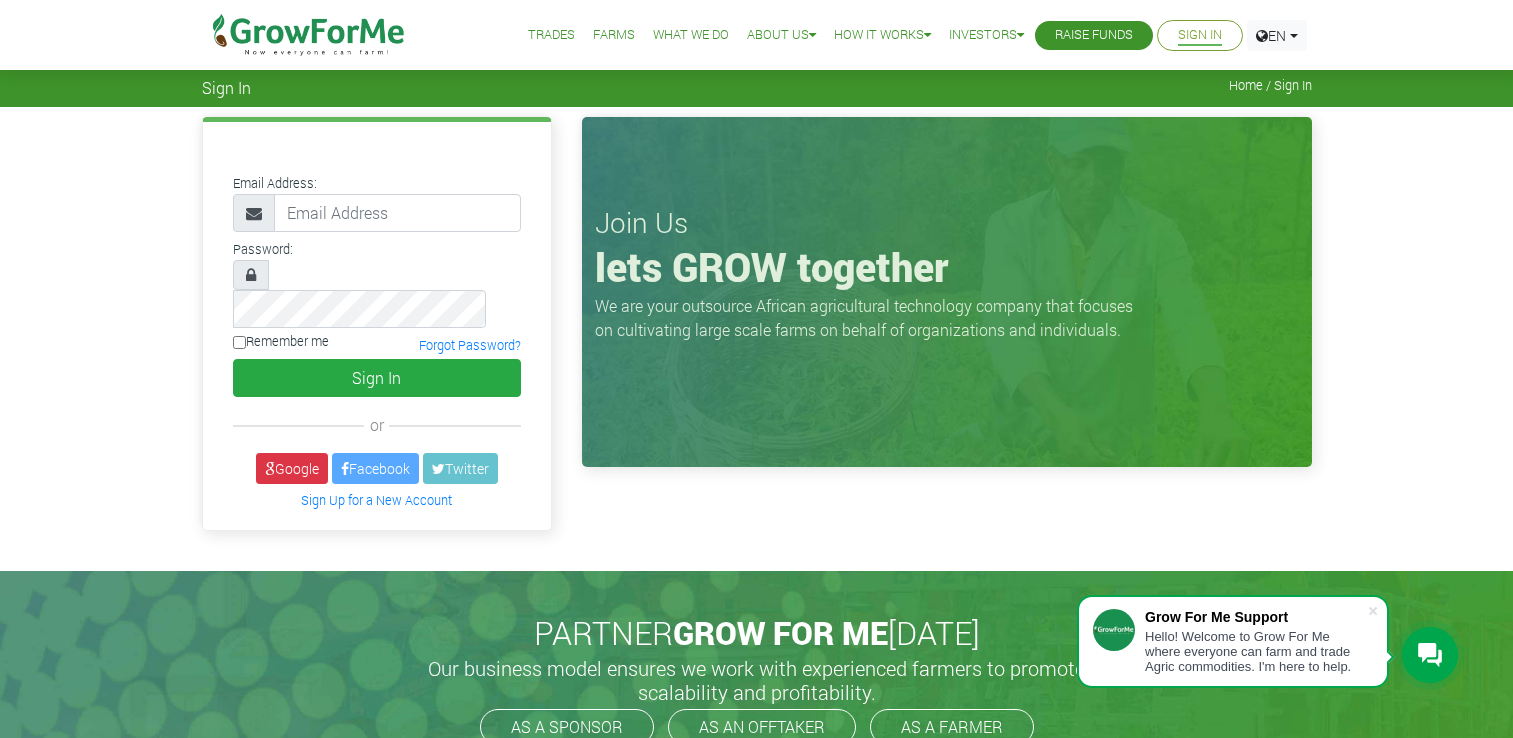 scroll, scrollTop: 0, scrollLeft: 0, axis: both 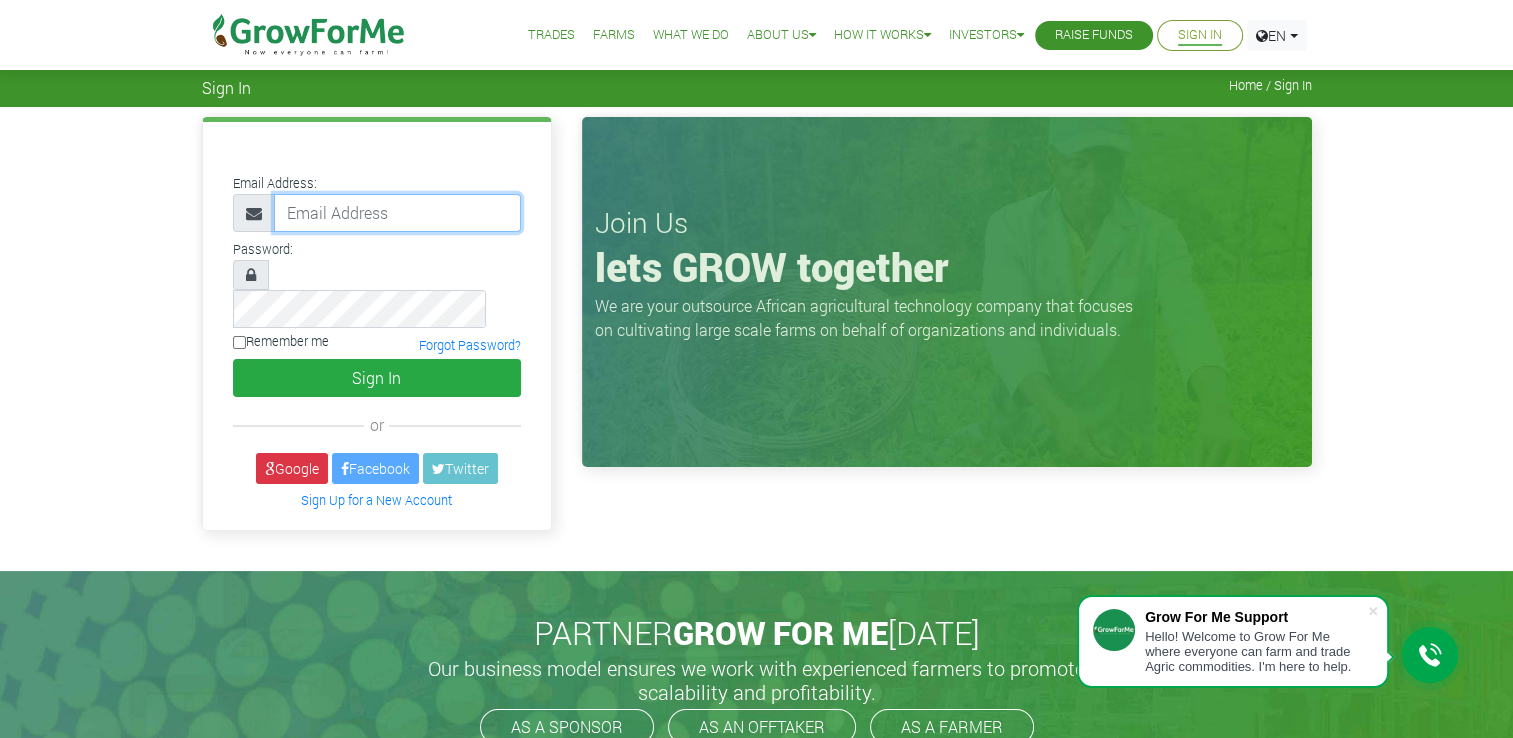 click at bounding box center [397, 213] 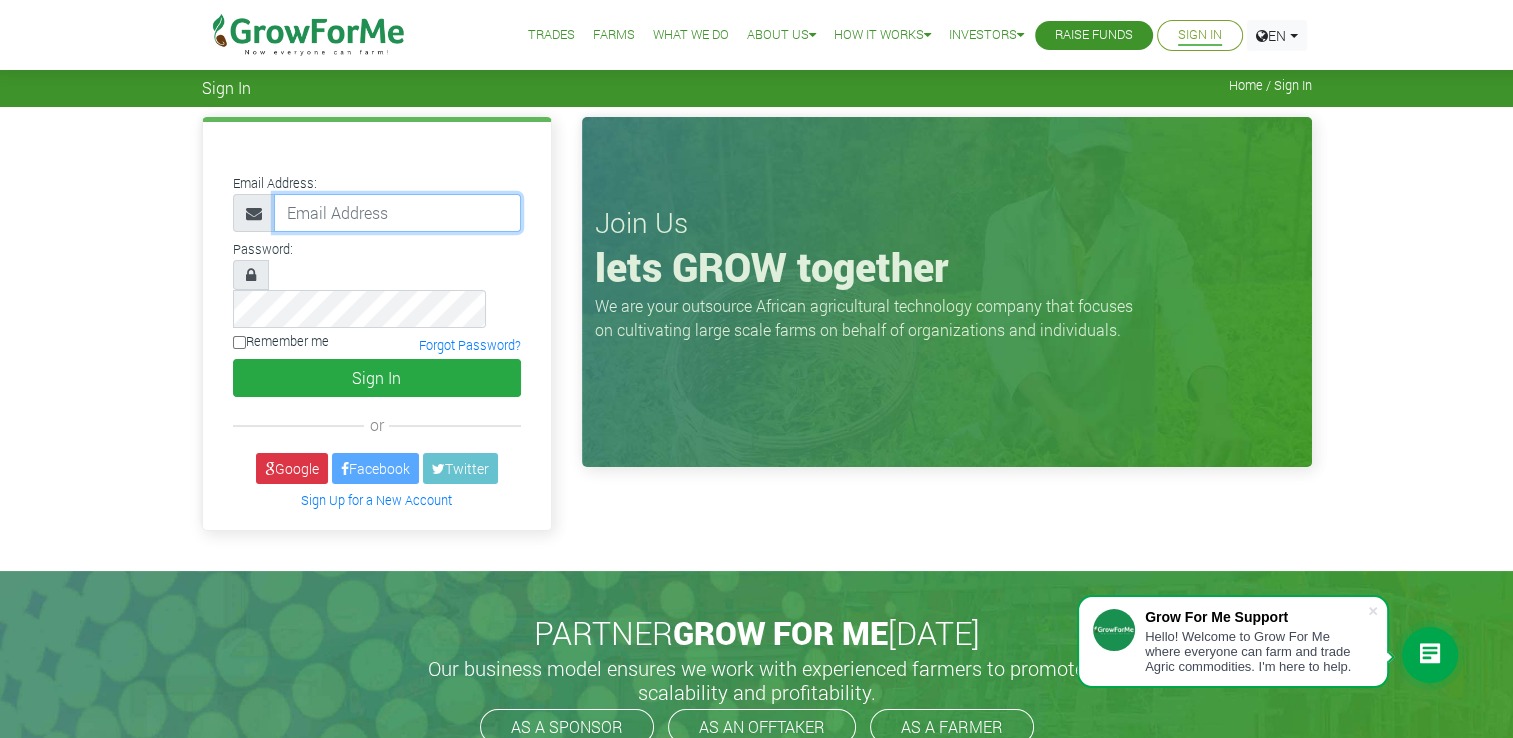 type on "233559518758@growforme.com" 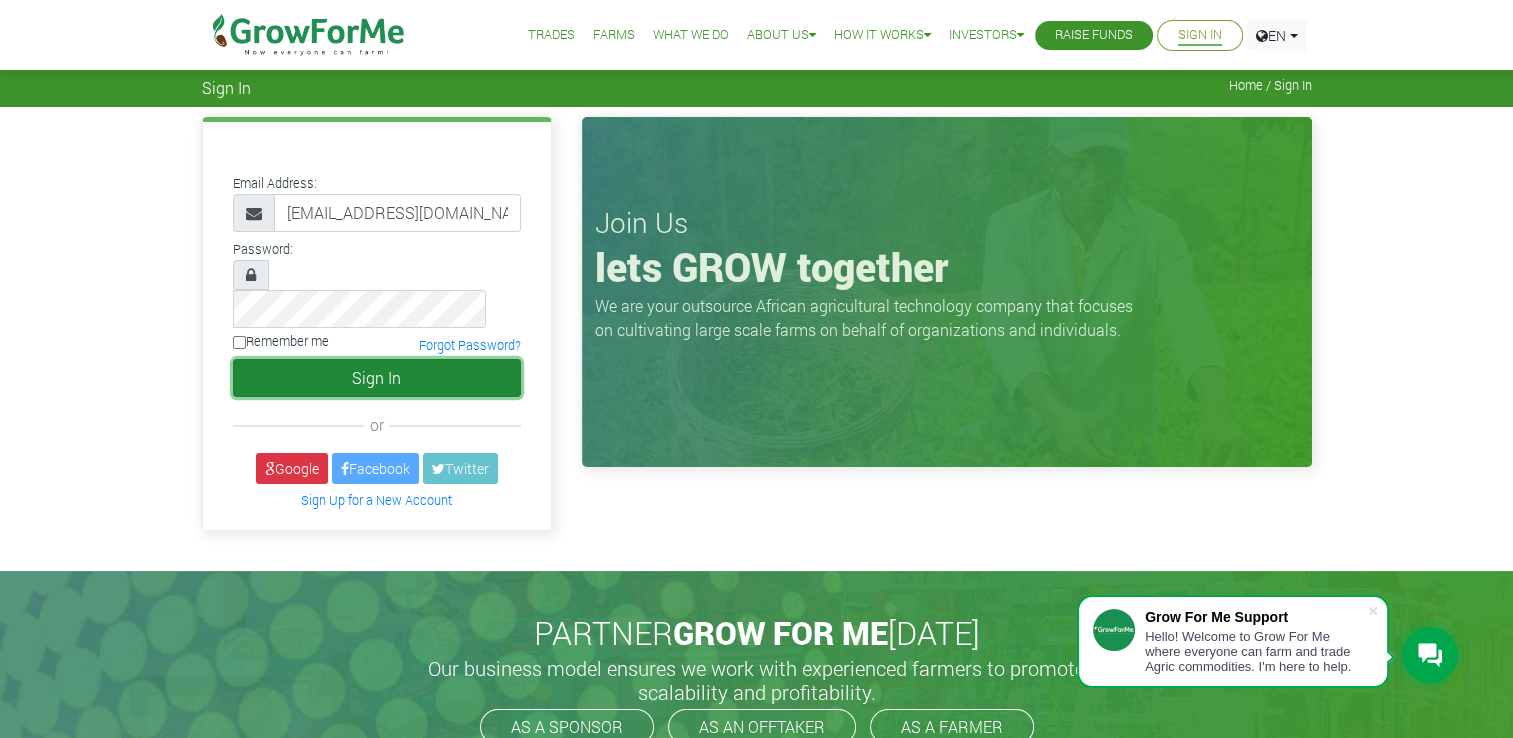 click on "Sign In" at bounding box center [377, 378] 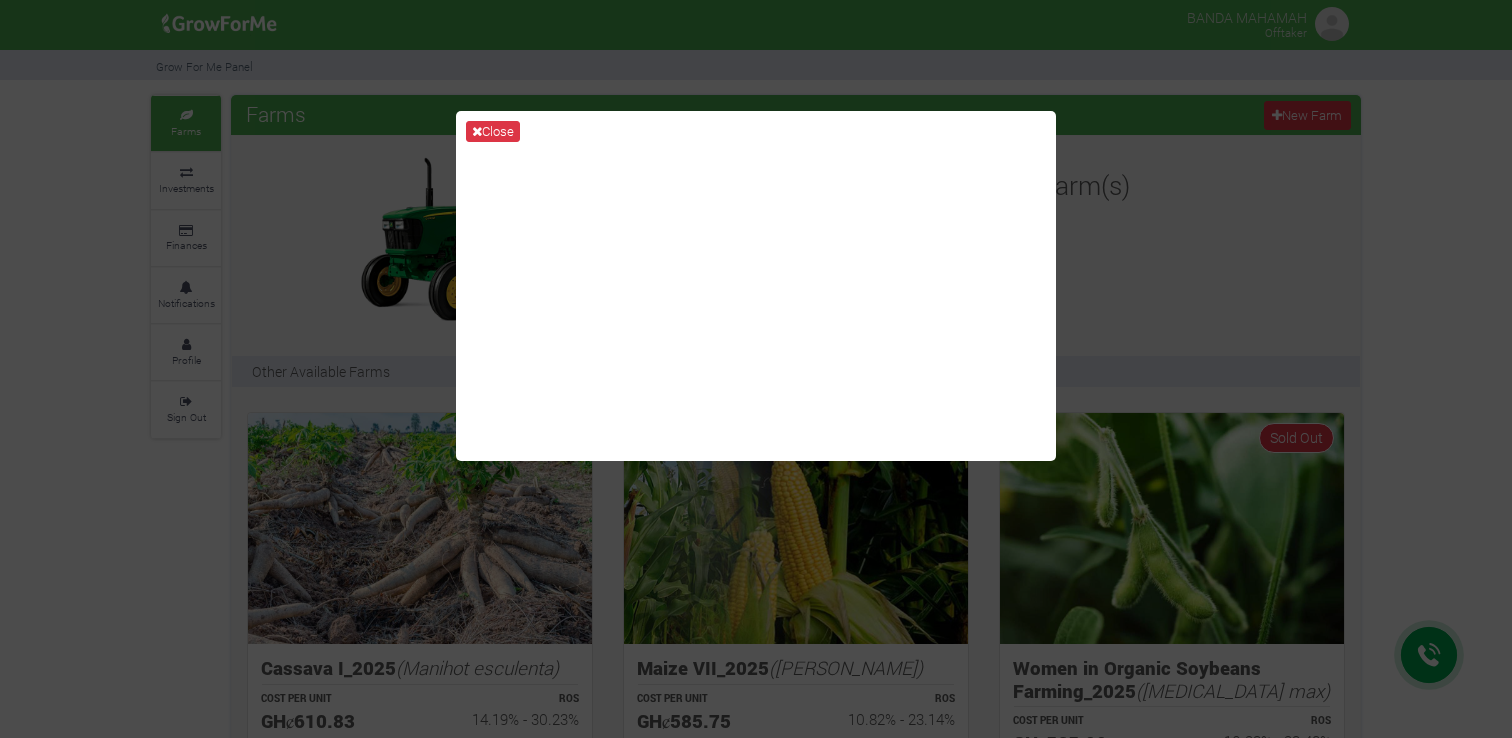 scroll, scrollTop: 0, scrollLeft: 0, axis: both 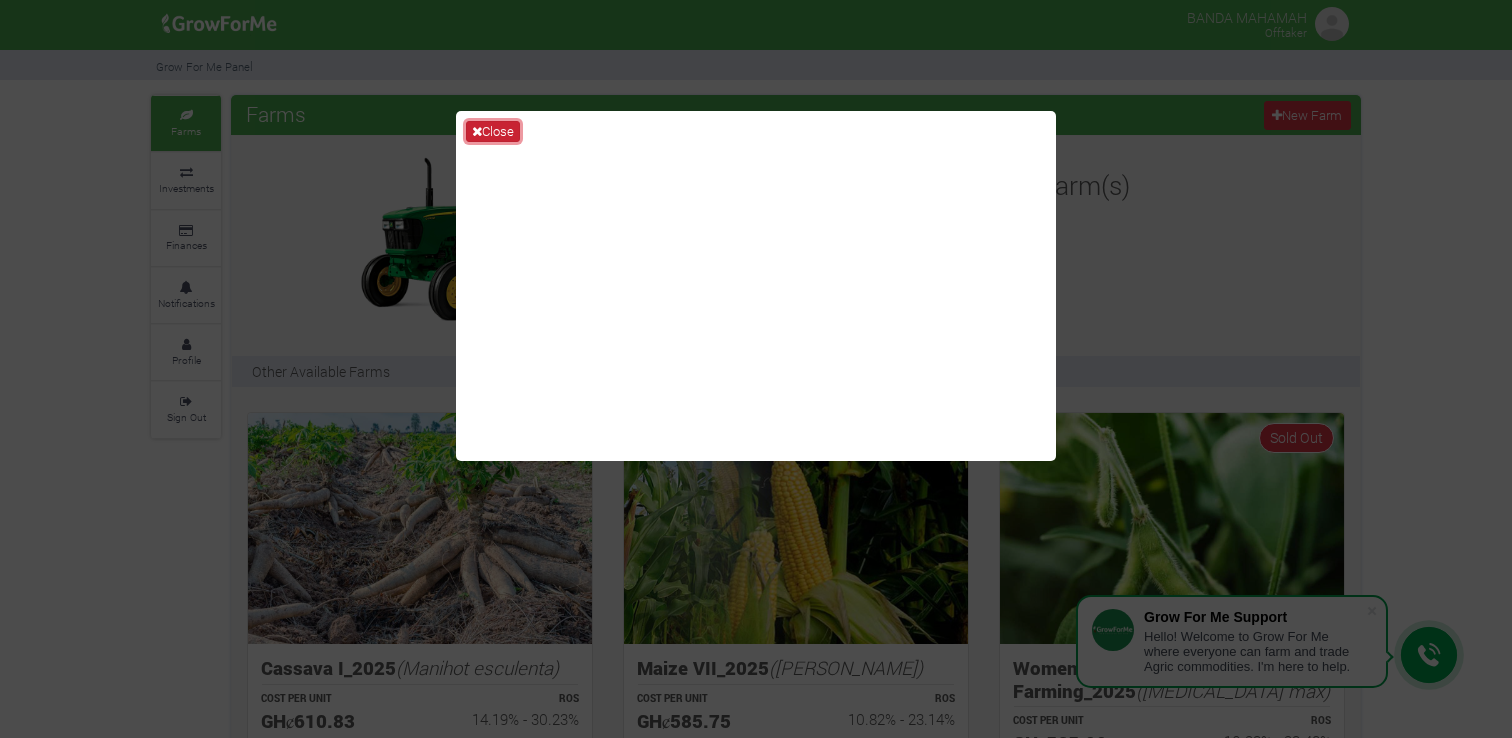 click on "Close" at bounding box center (493, 132) 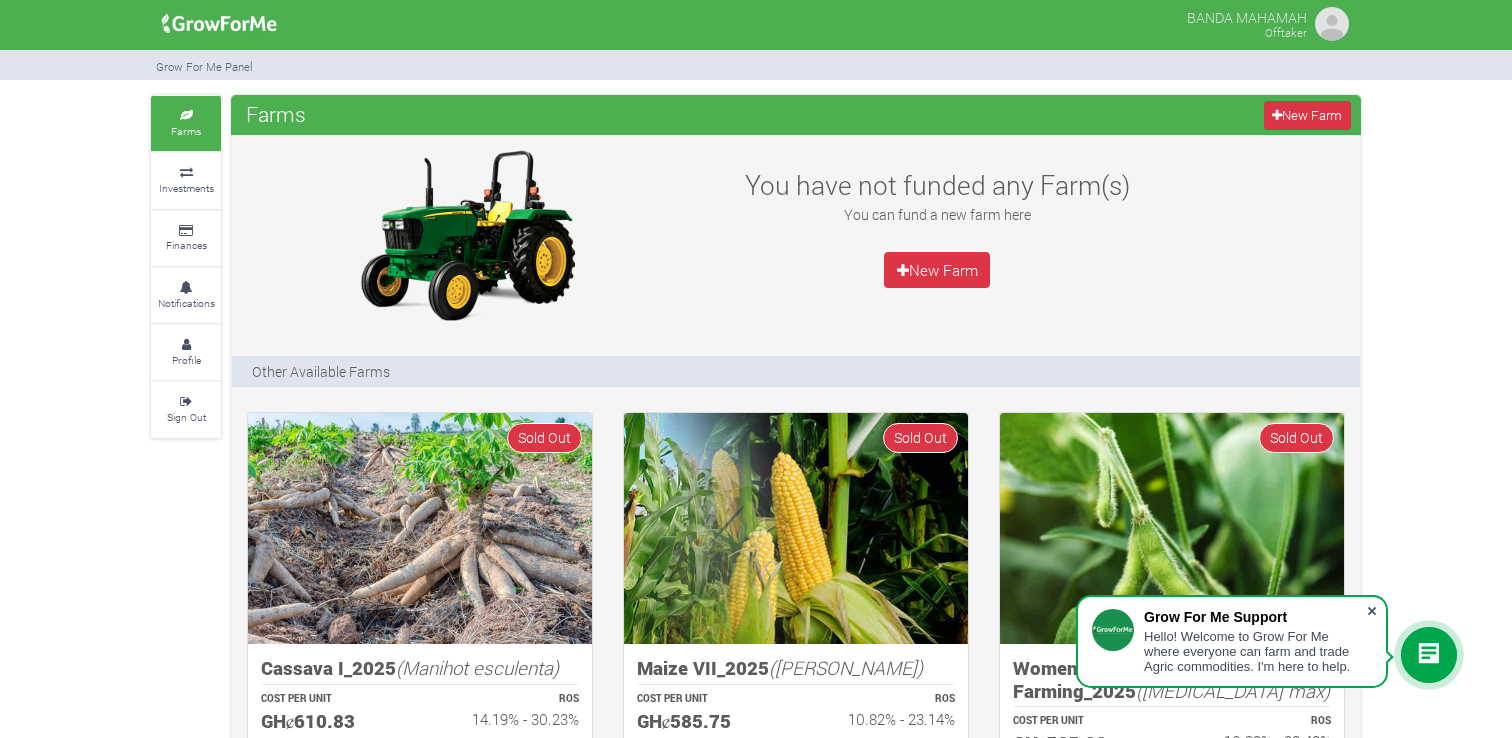 click at bounding box center [1372, 611] 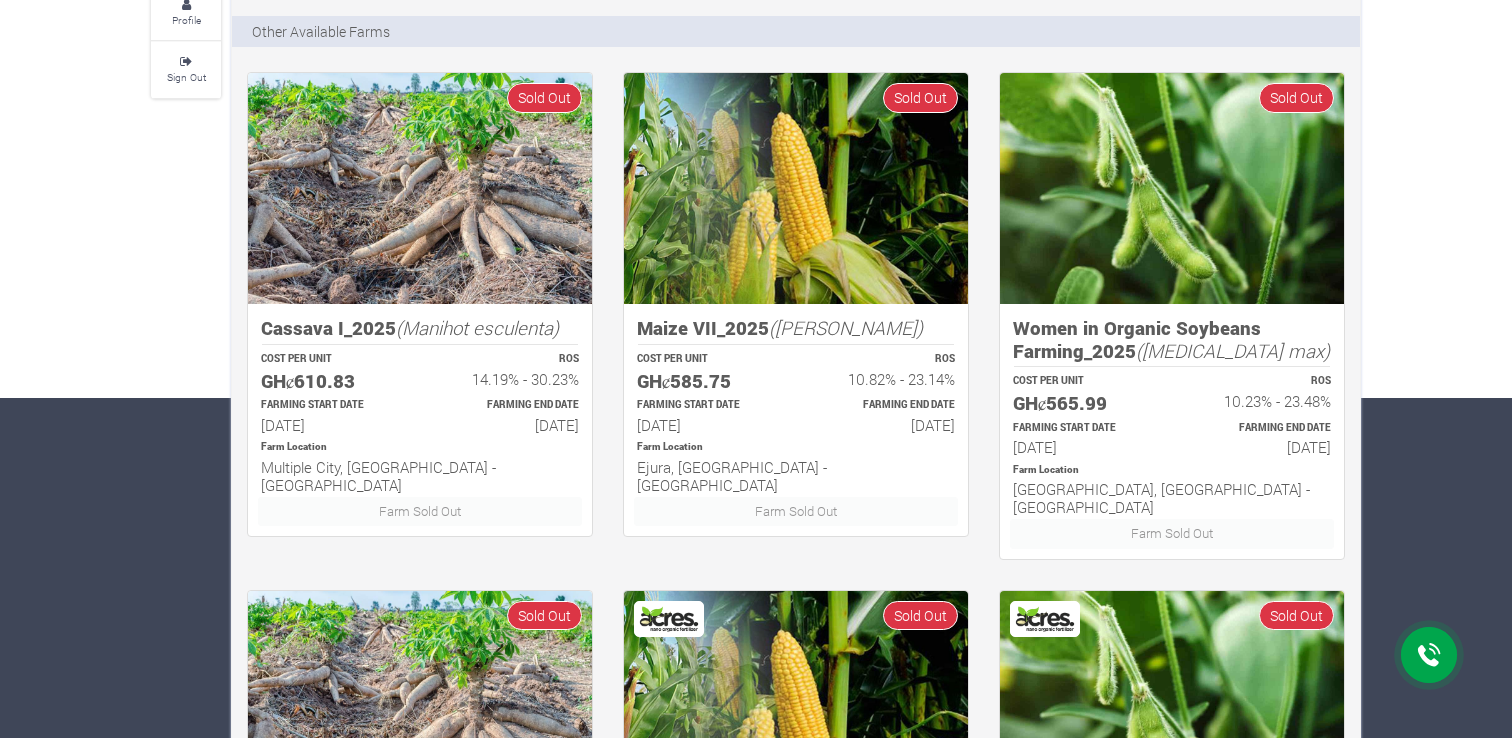 scroll, scrollTop: 342, scrollLeft: 0, axis: vertical 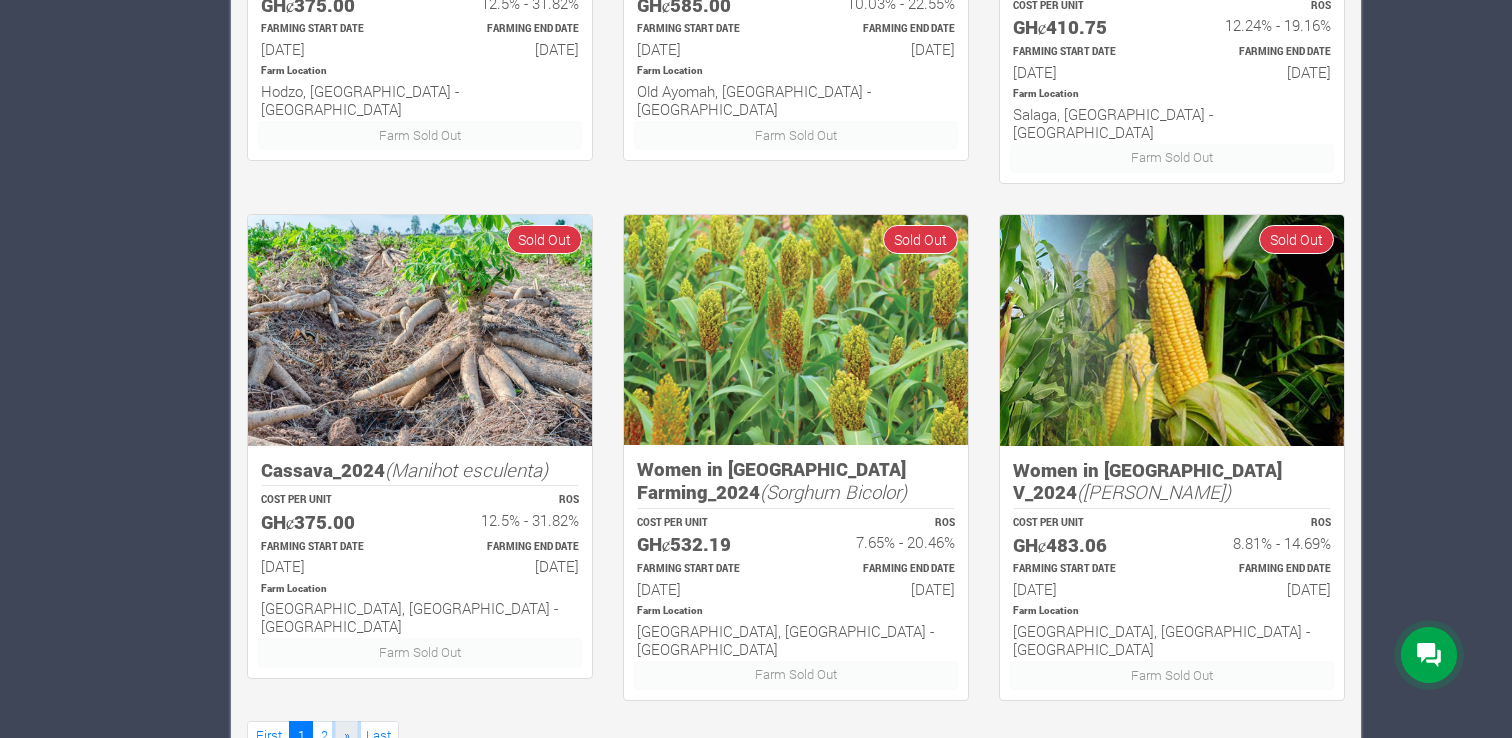 click on "»" at bounding box center (347, 735) 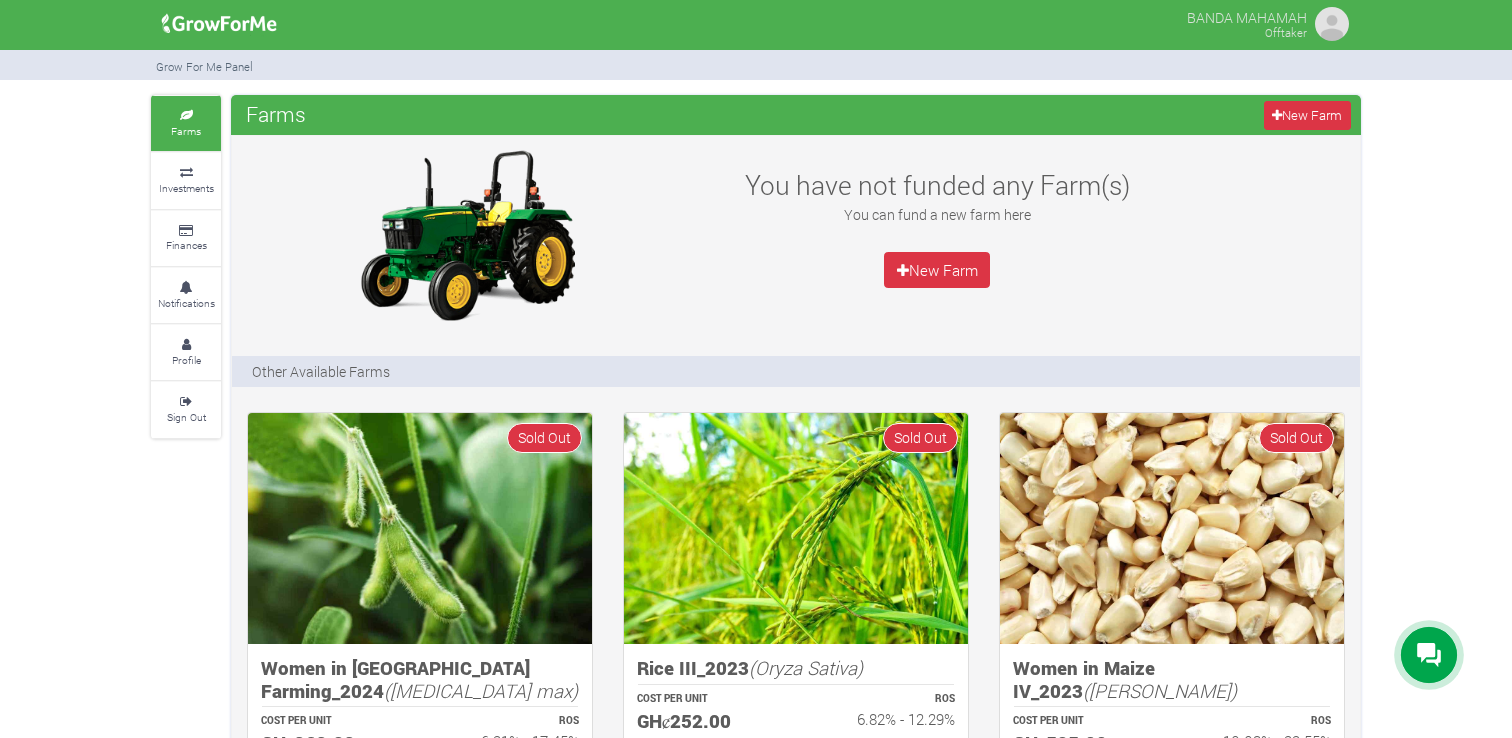 scroll, scrollTop: 793, scrollLeft: 0, axis: vertical 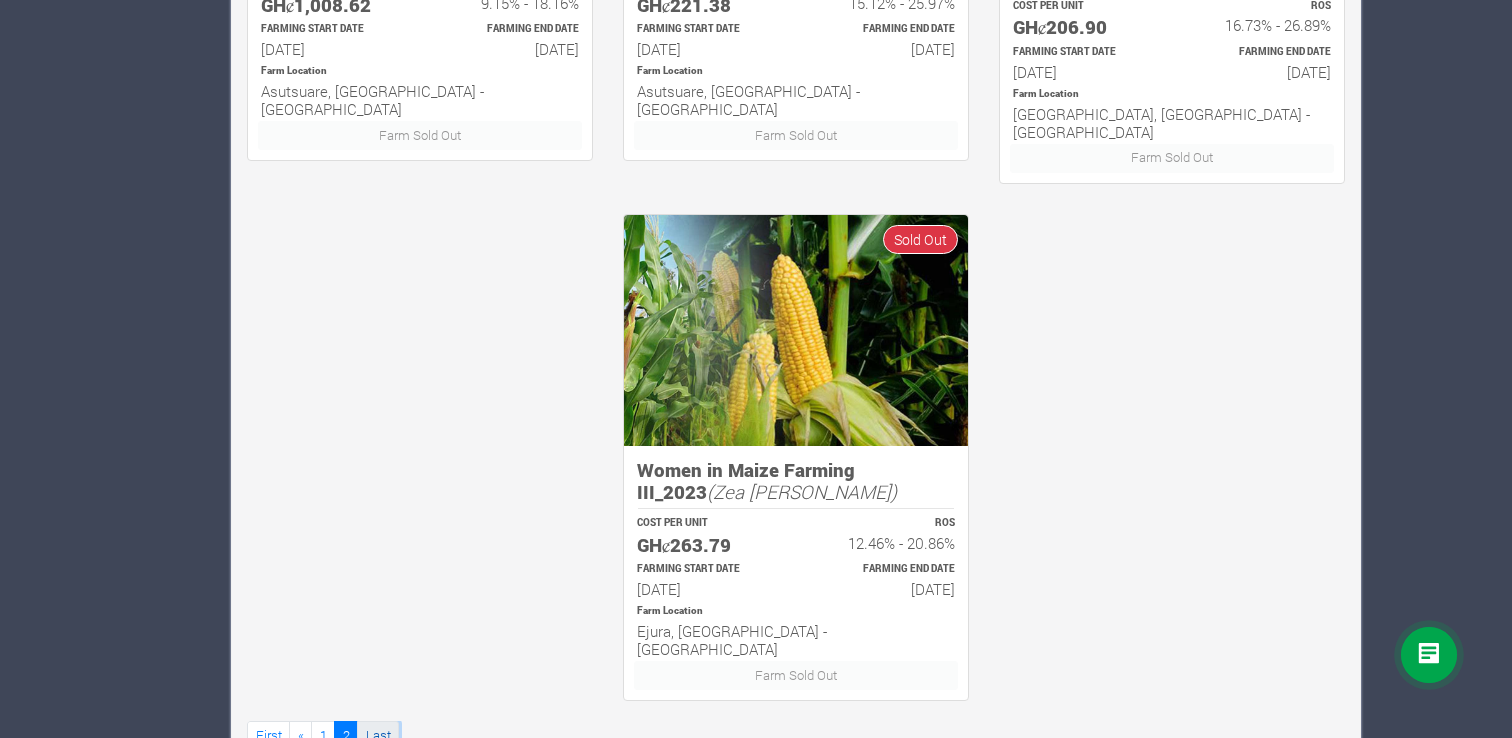 click on "Last" at bounding box center (378, 735) 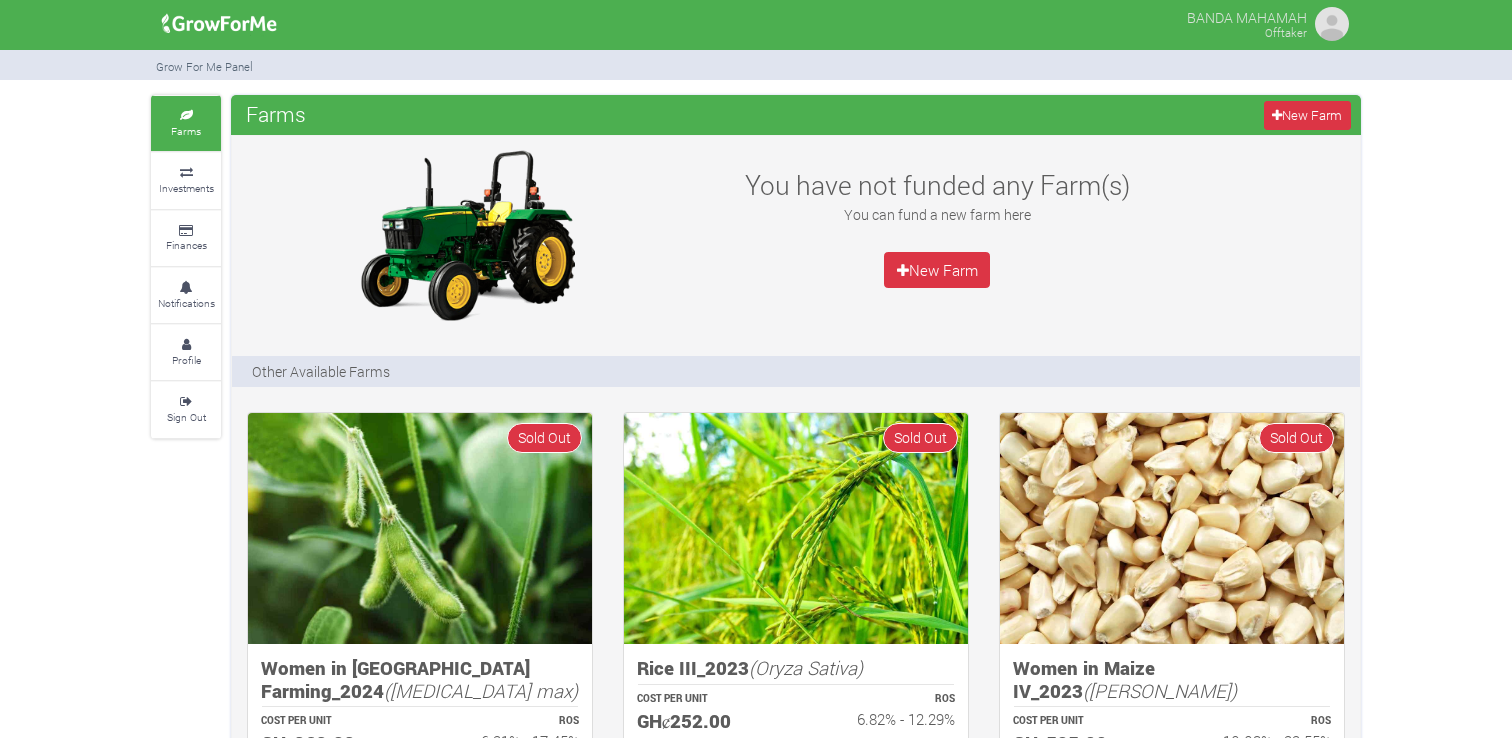 scroll, scrollTop: 0, scrollLeft: 0, axis: both 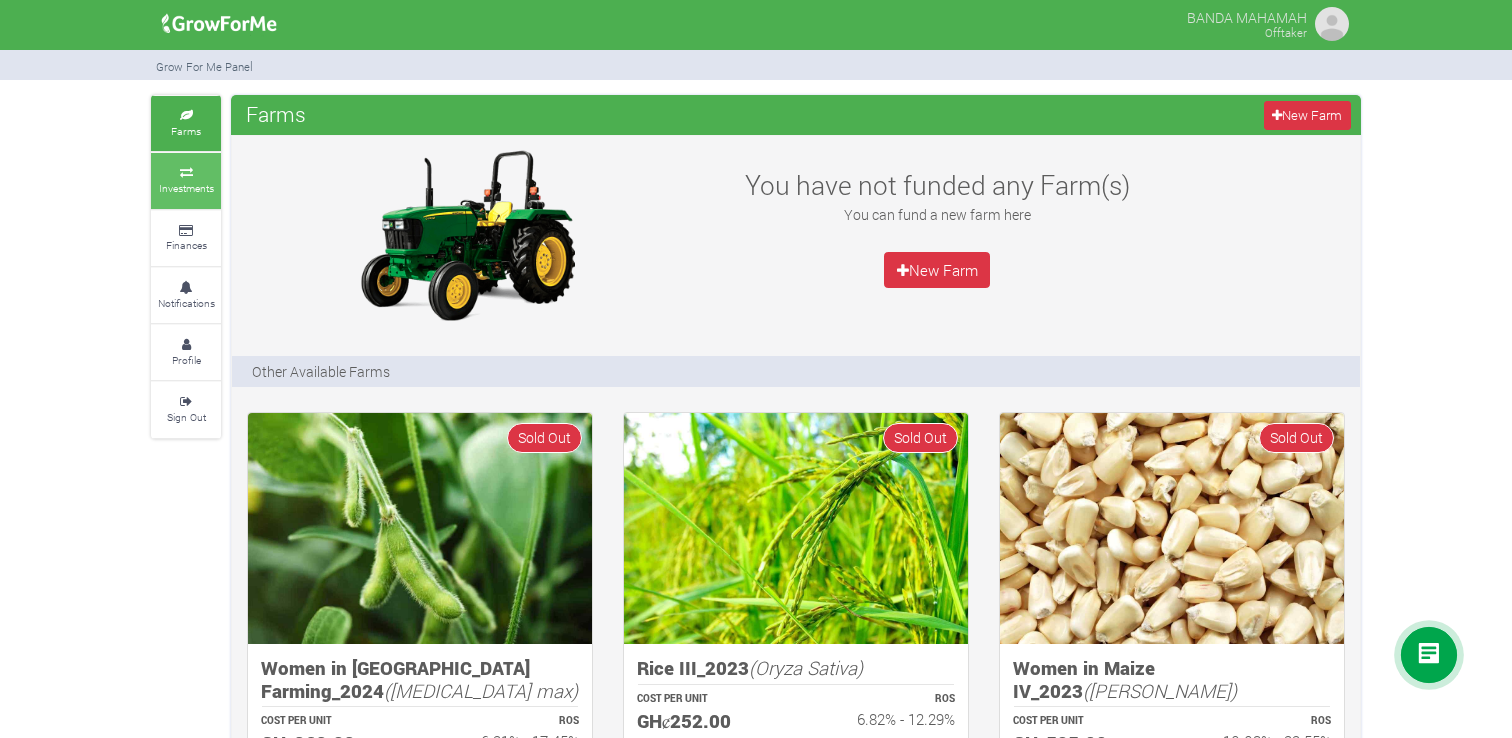 click on "Investments" at bounding box center [186, 188] 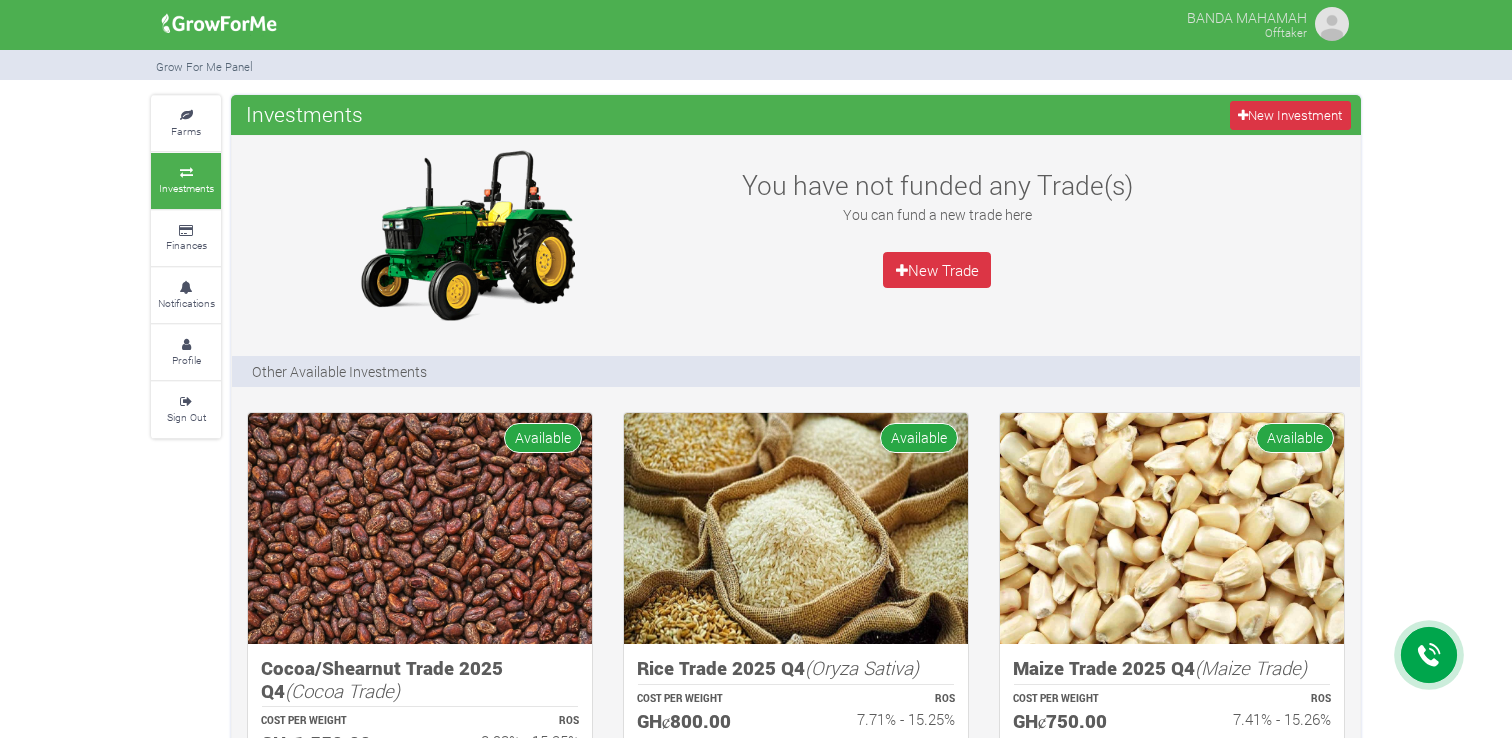 scroll, scrollTop: 0, scrollLeft: 0, axis: both 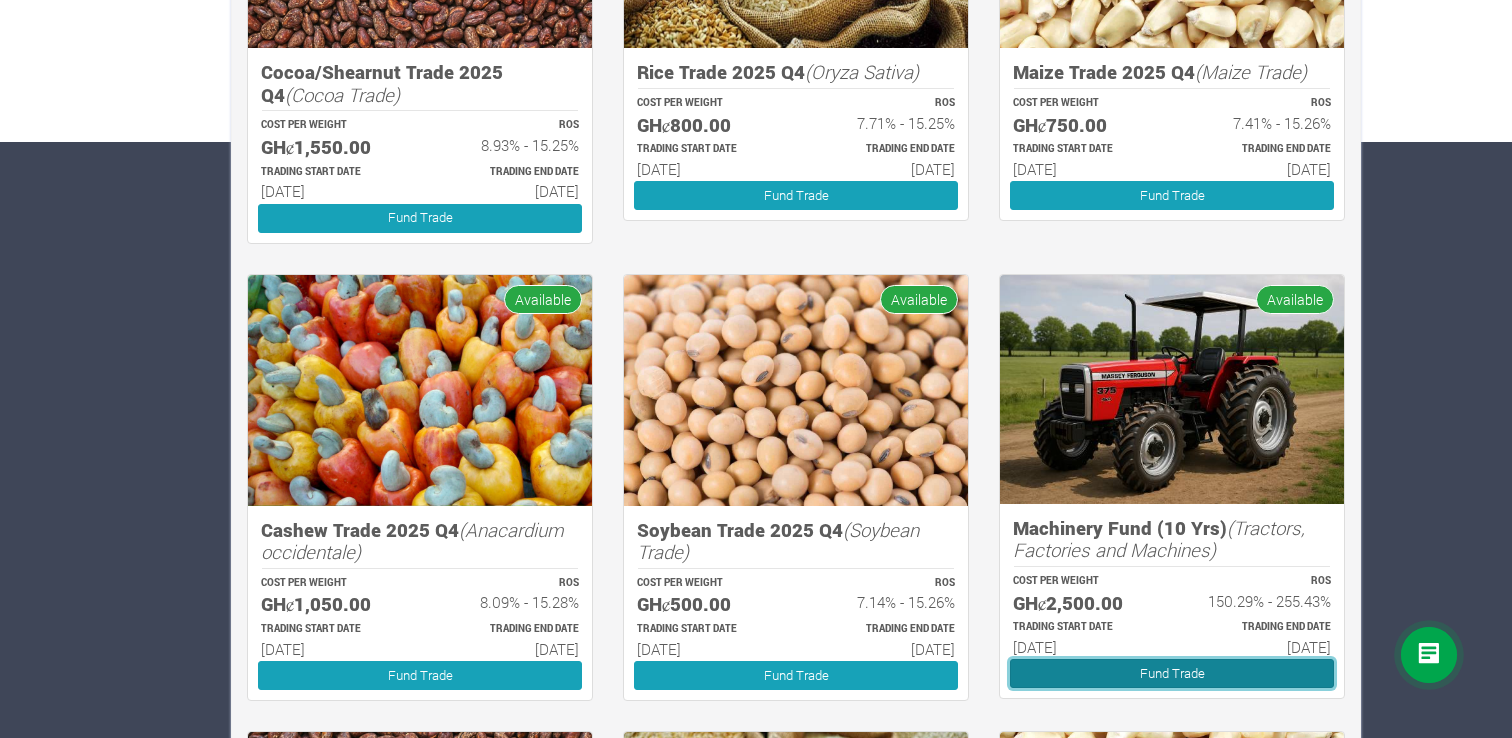 click on "Fund Trade" at bounding box center [1172, 673] 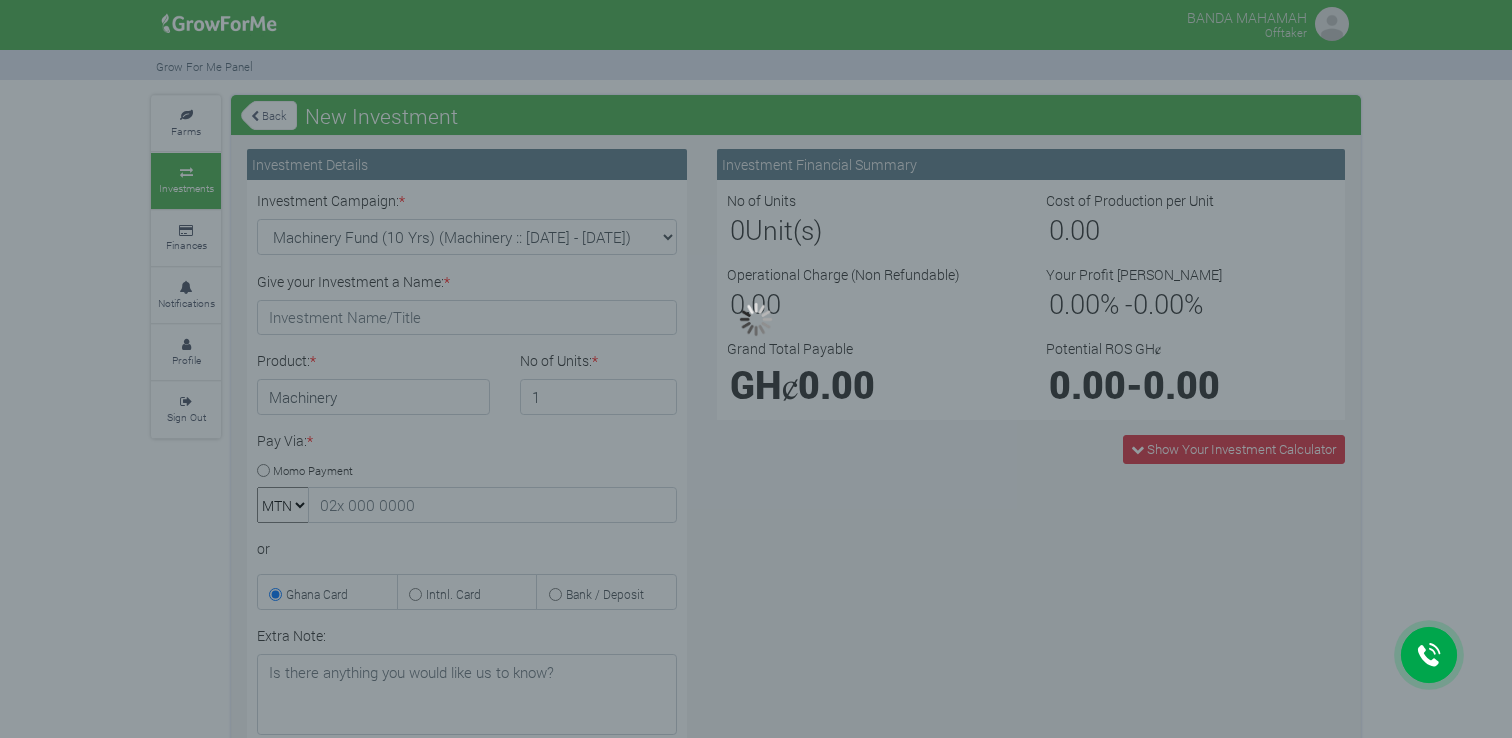 type on "1" 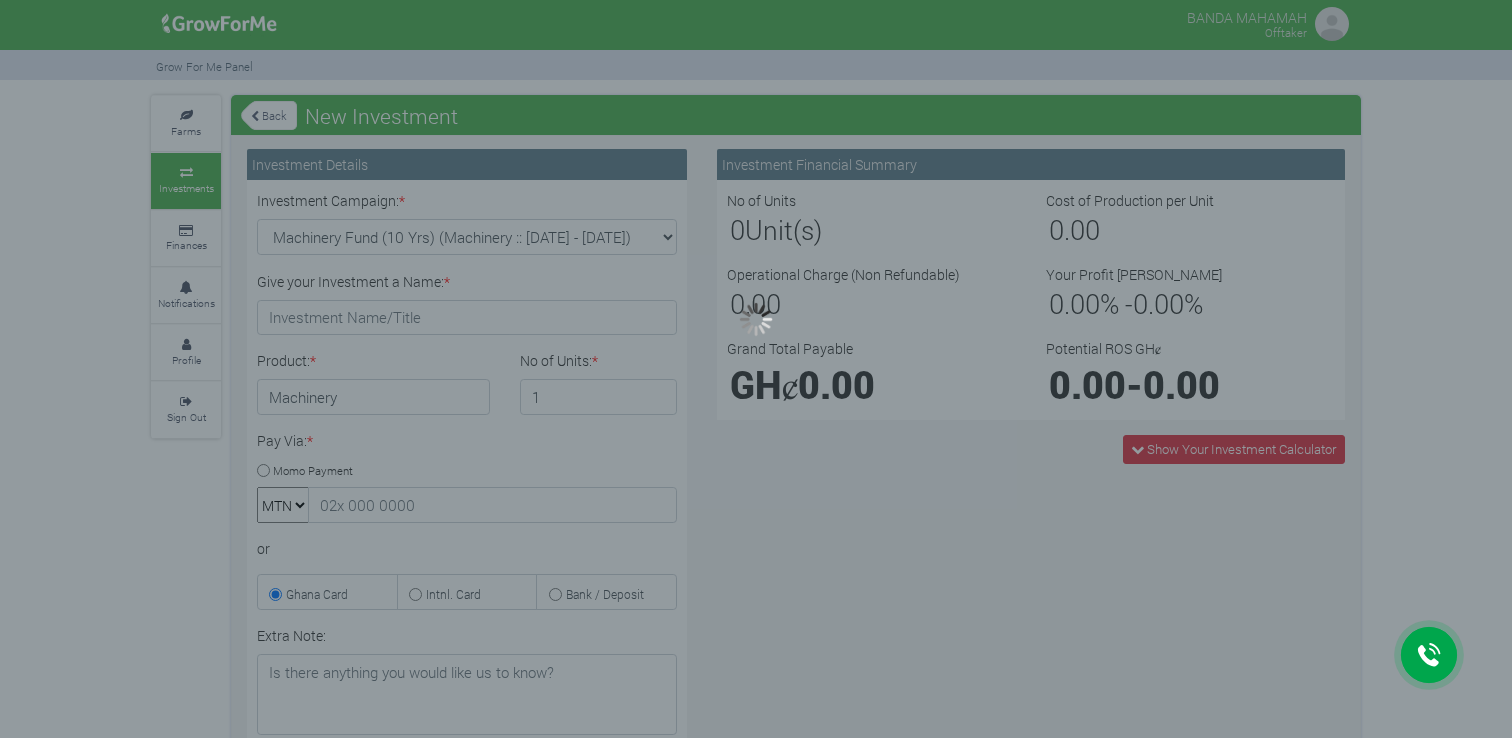 scroll, scrollTop: 0, scrollLeft: 0, axis: both 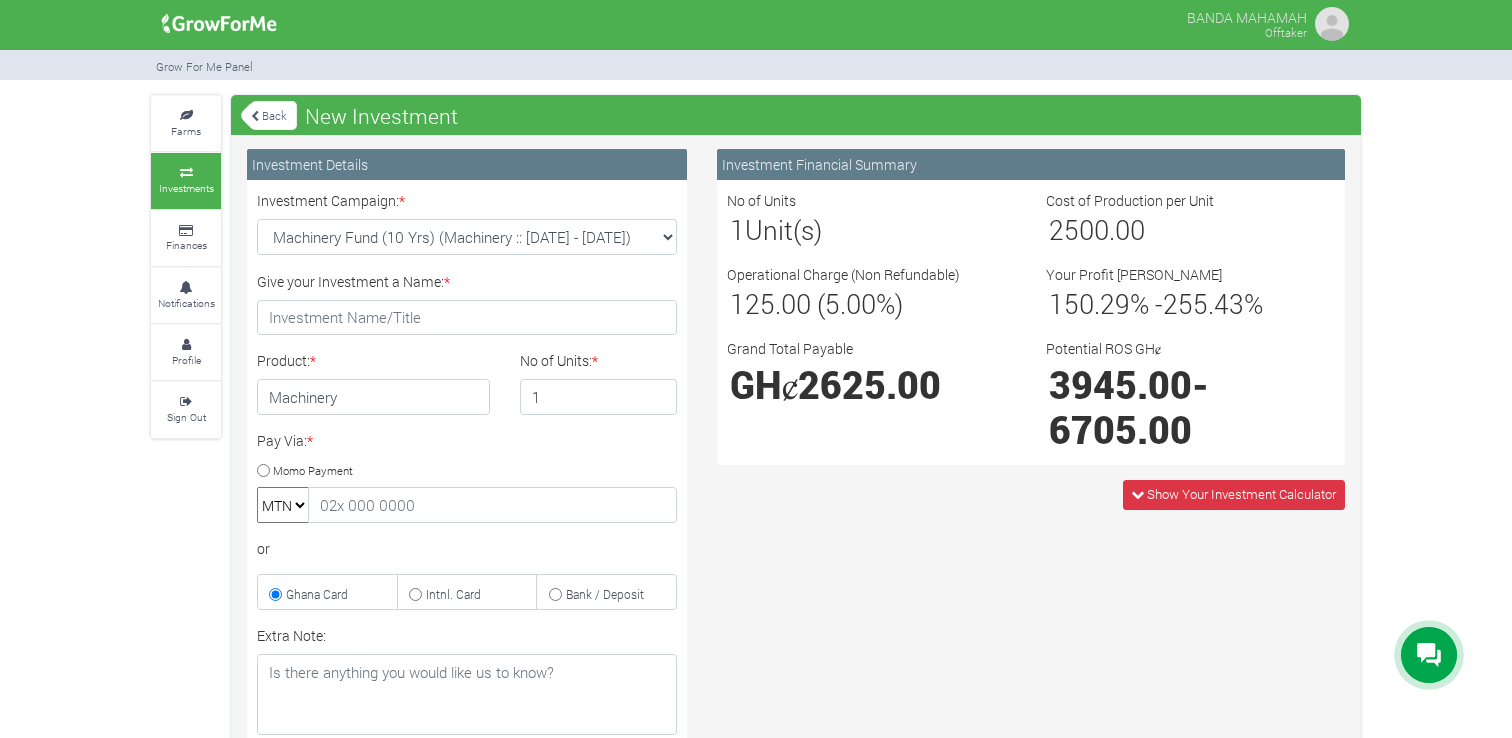 click on "Back" at bounding box center (269, 115) 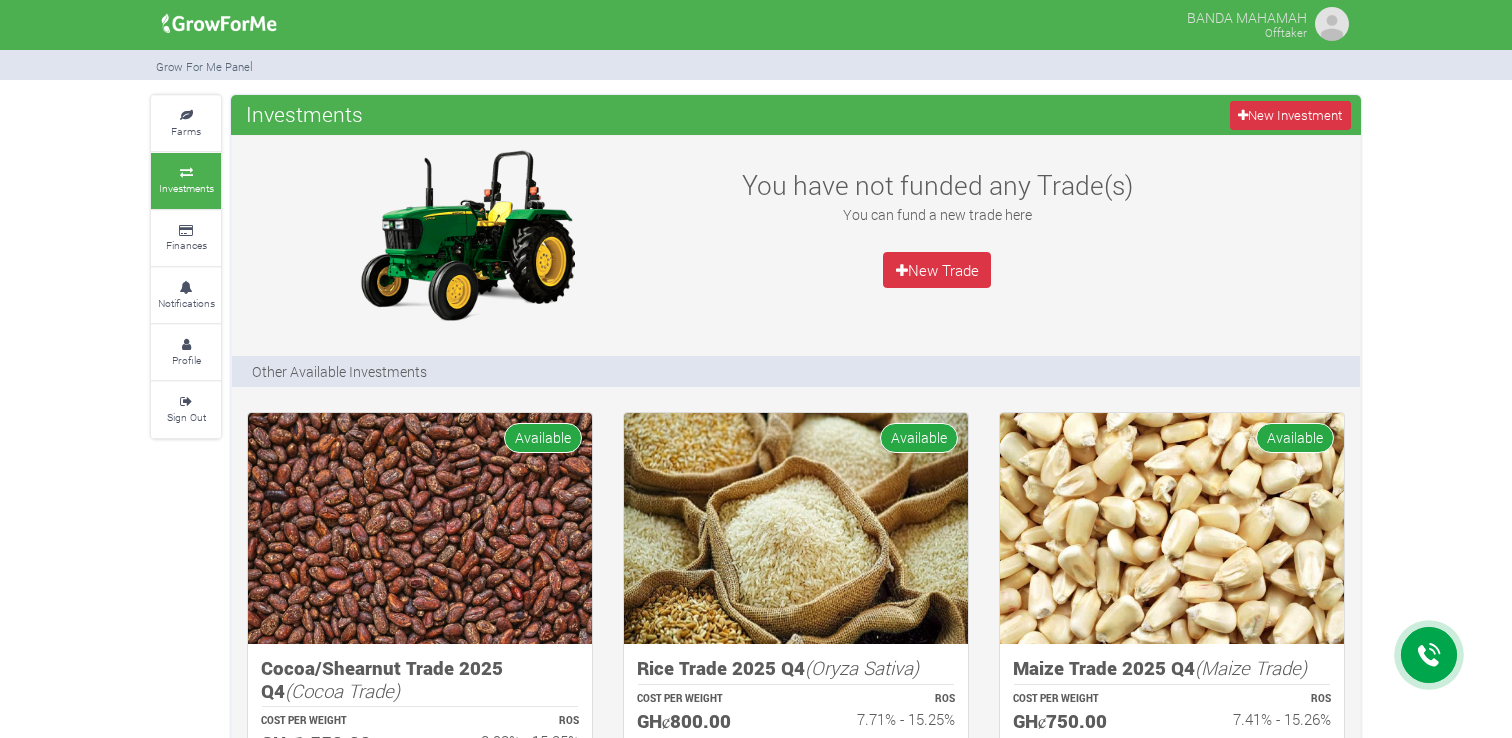 scroll, scrollTop: 0, scrollLeft: 0, axis: both 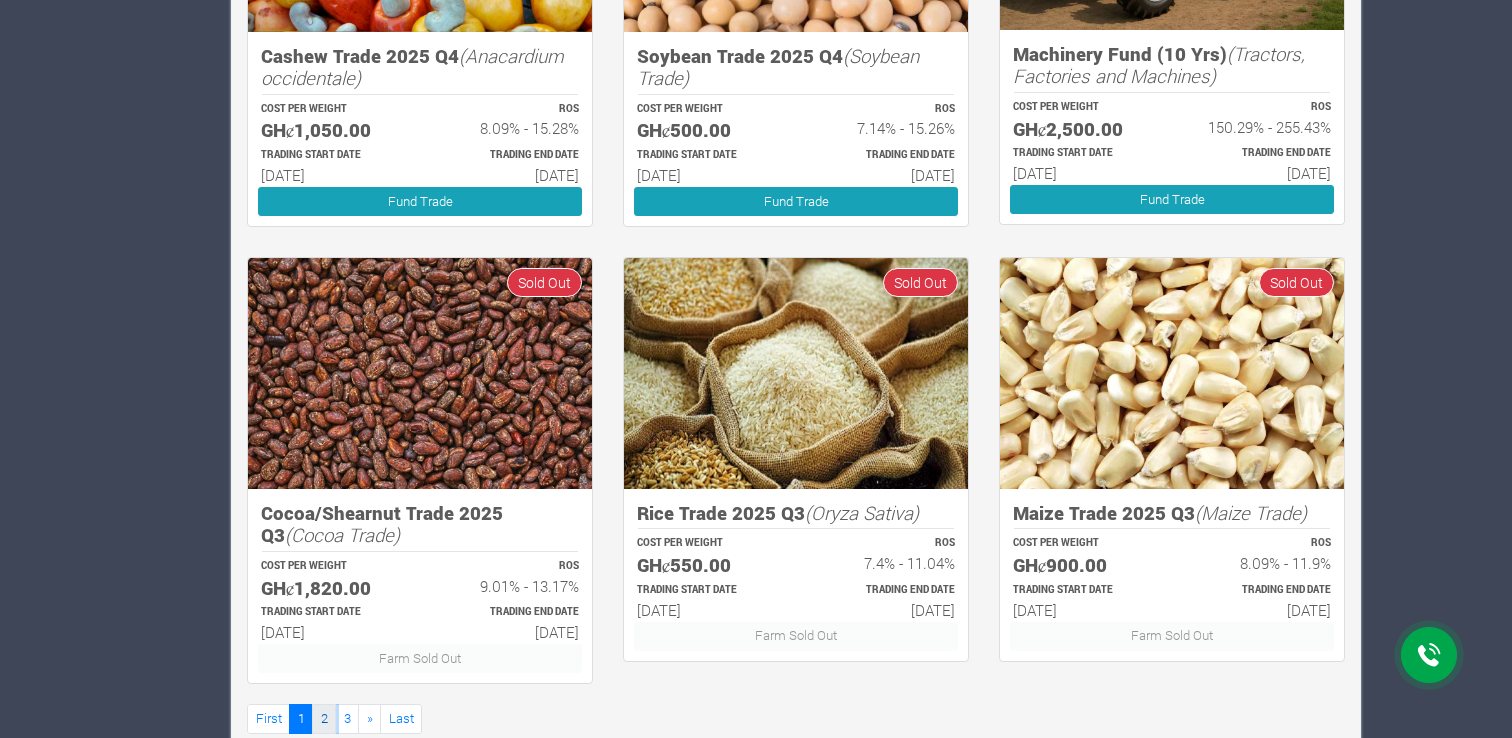 click on "2" at bounding box center (324, 718) 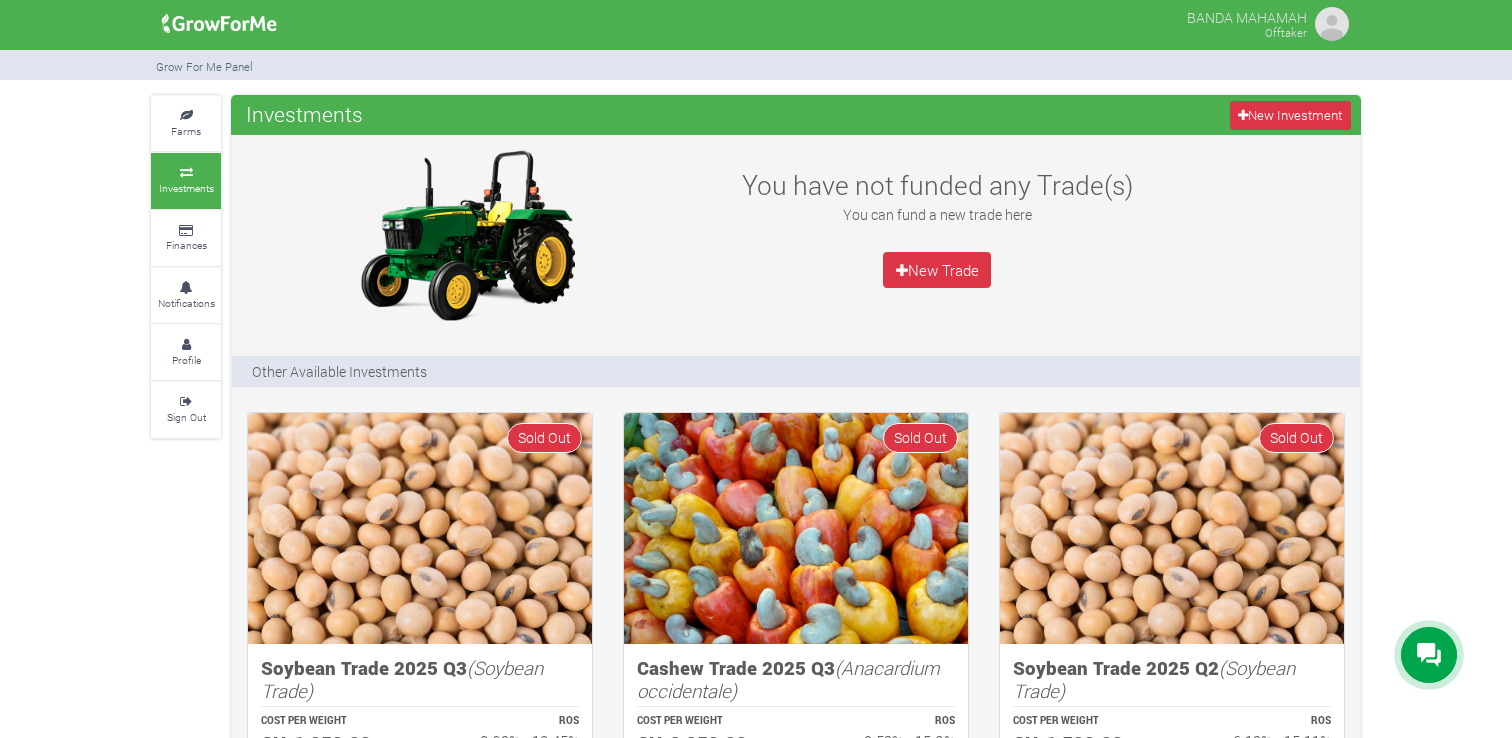 scroll, scrollTop: 0, scrollLeft: 0, axis: both 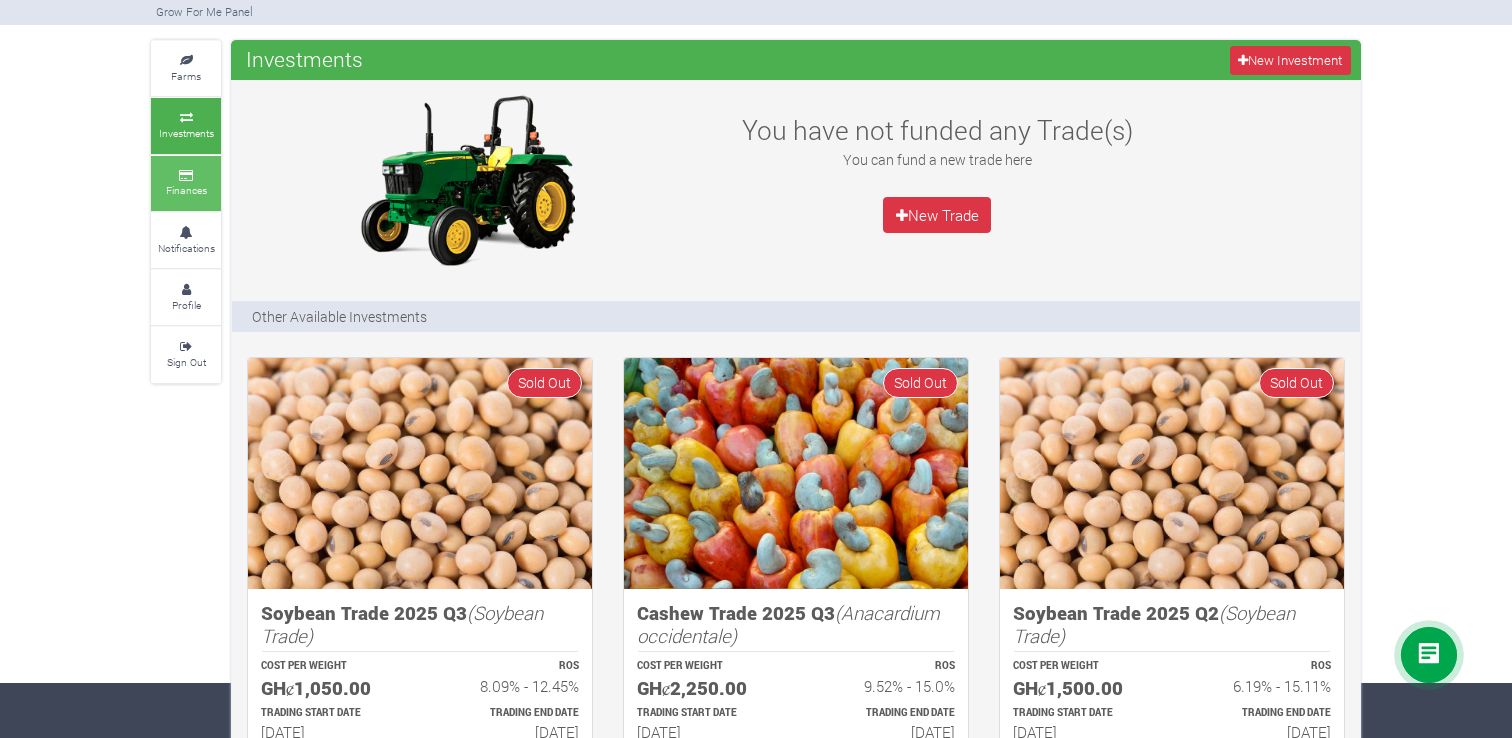 click at bounding box center [186, 176] 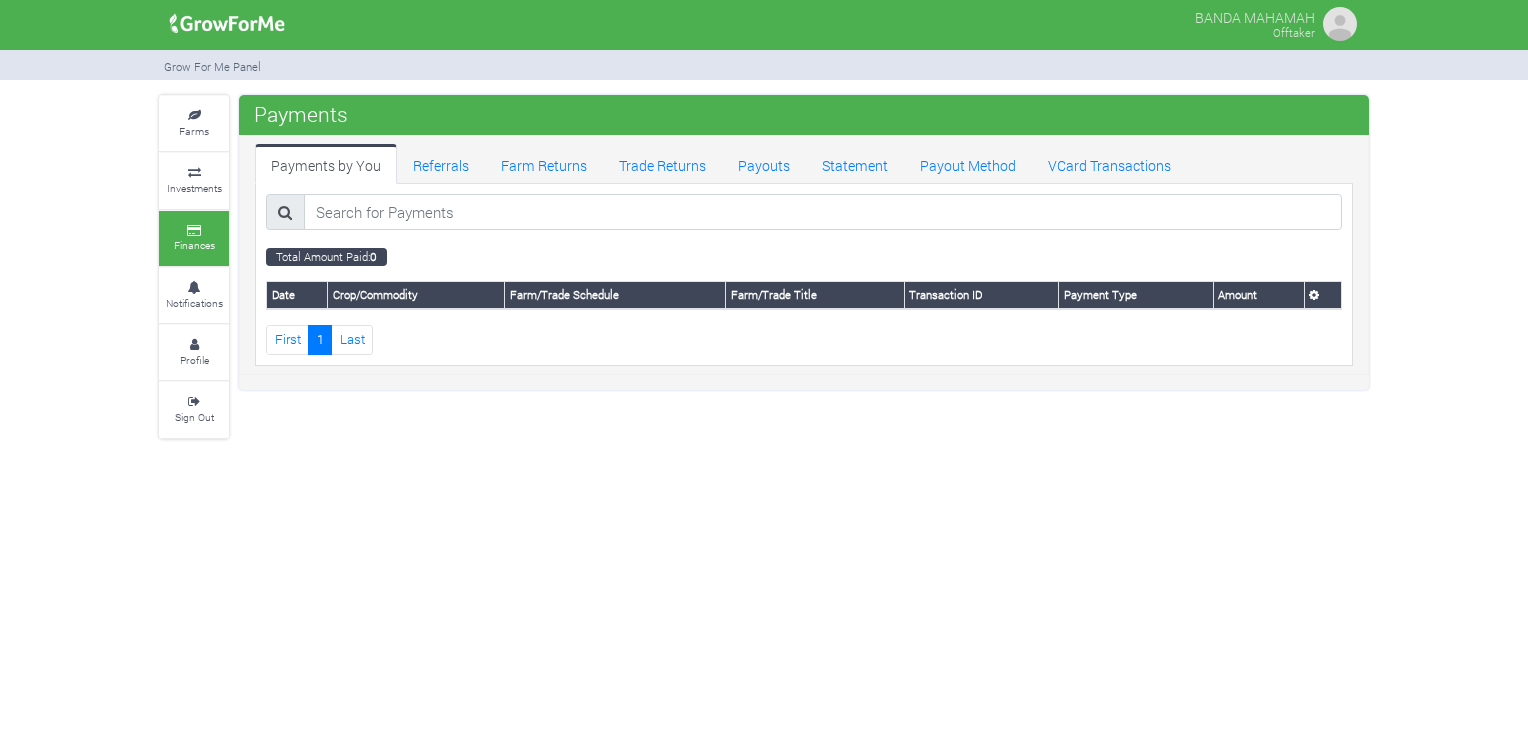 scroll, scrollTop: 0, scrollLeft: 0, axis: both 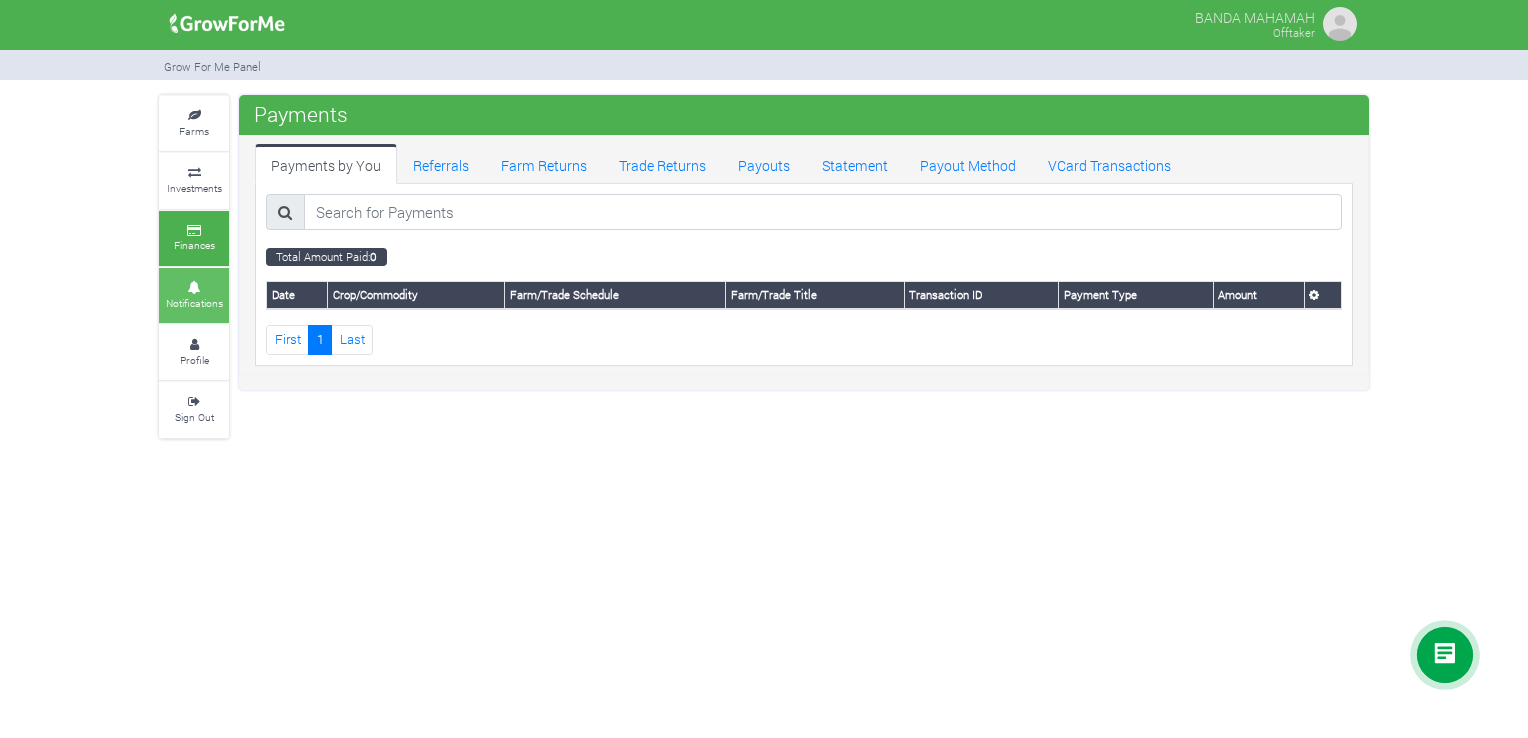 click on "Notifications" at bounding box center [194, 295] 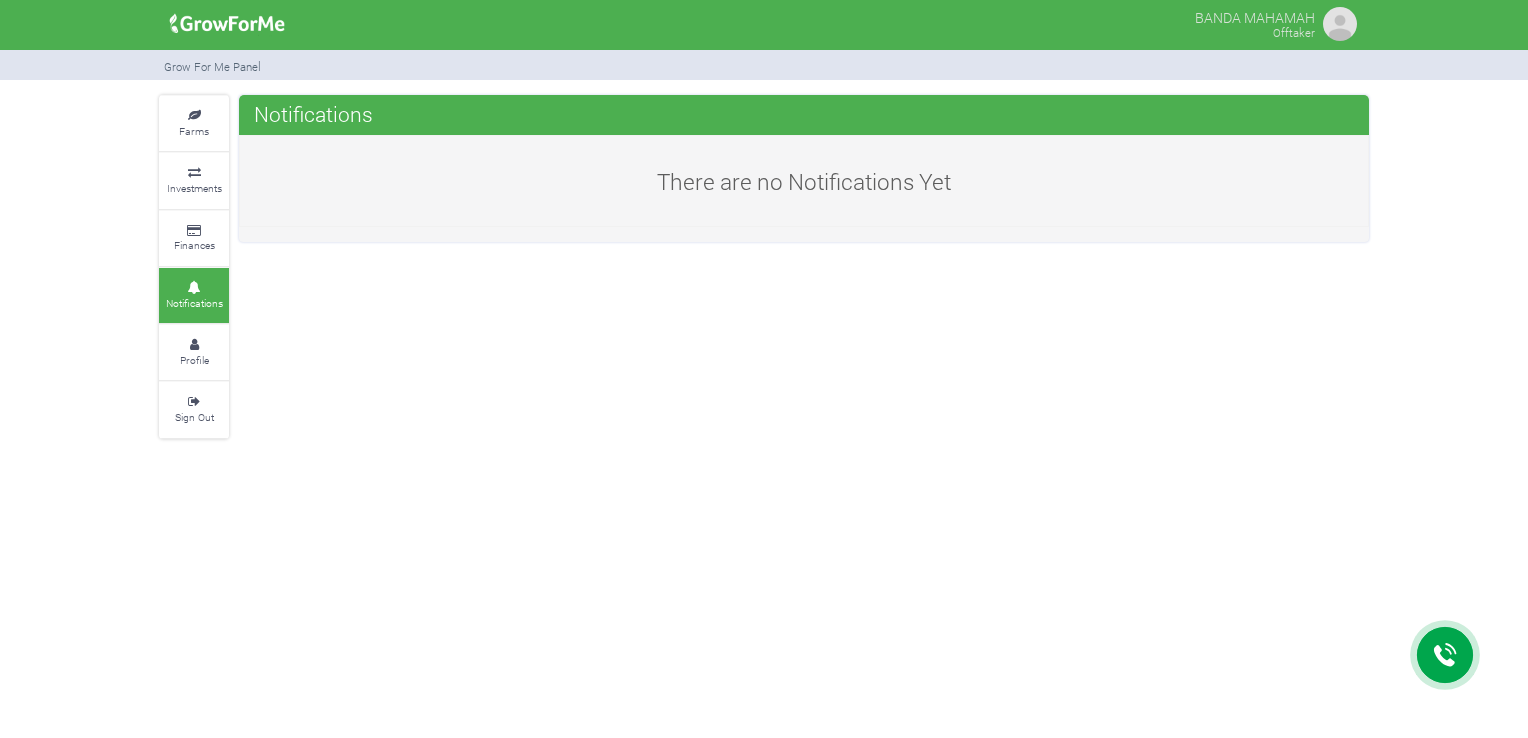 scroll, scrollTop: 0, scrollLeft: 0, axis: both 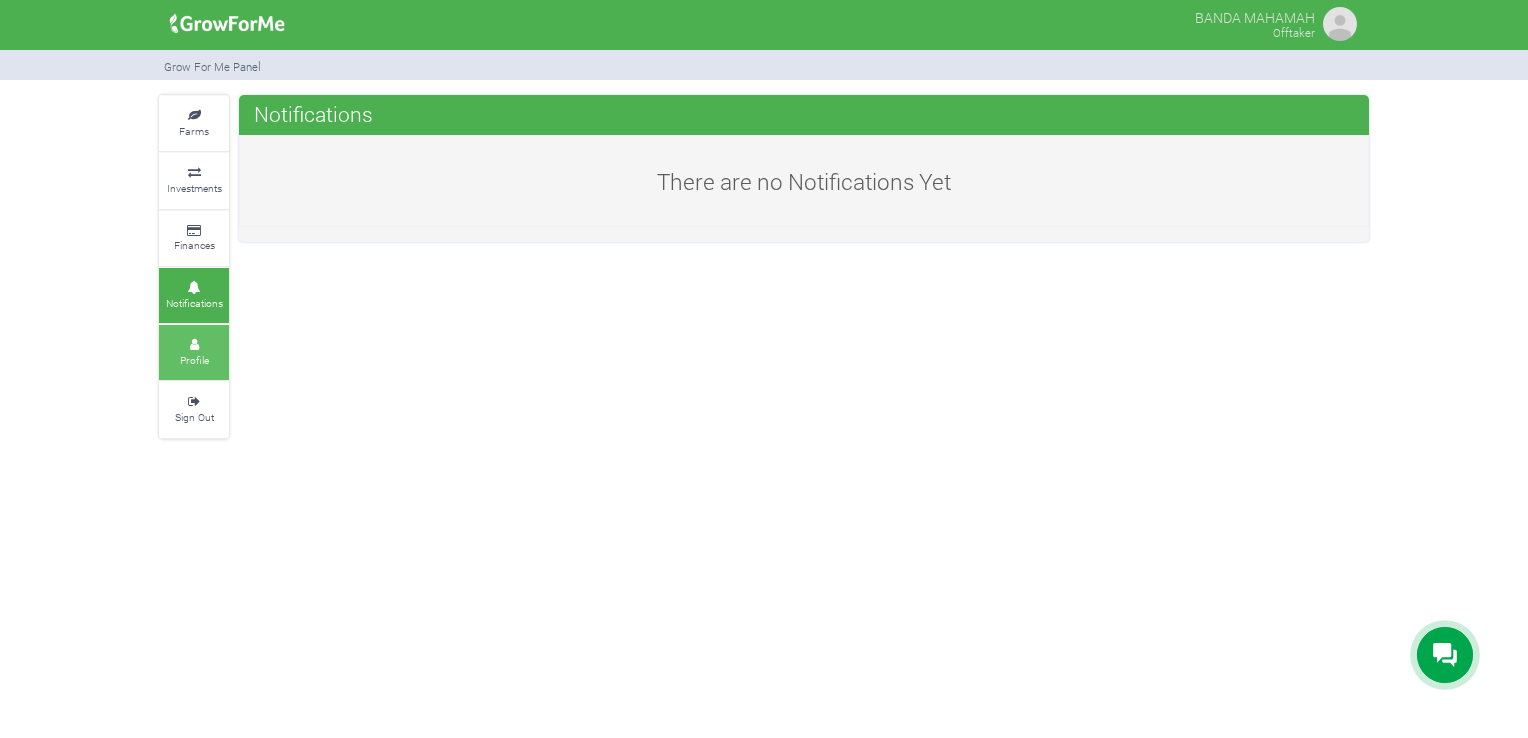 click on "Profile" at bounding box center [194, 352] 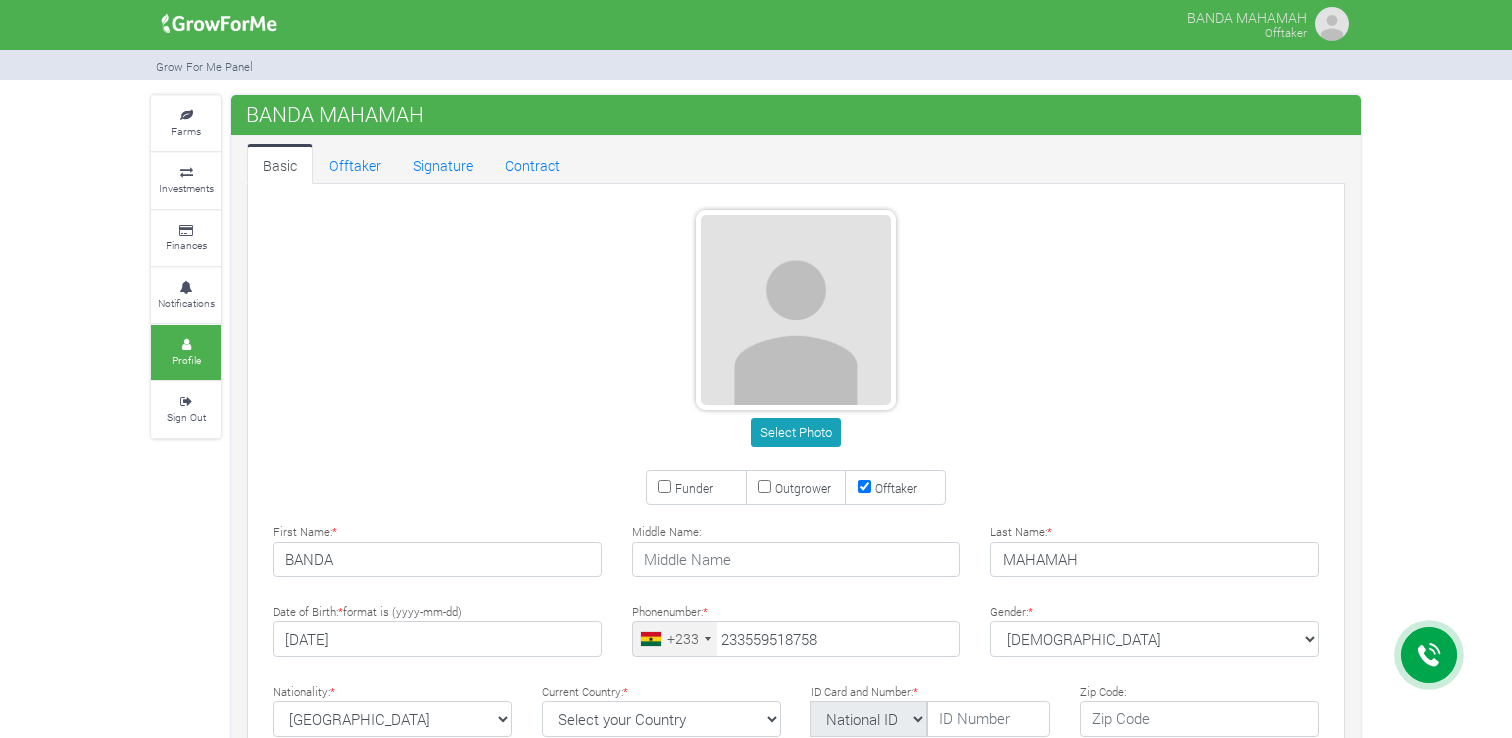 scroll, scrollTop: 0, scrollLeft: 0, axis: both 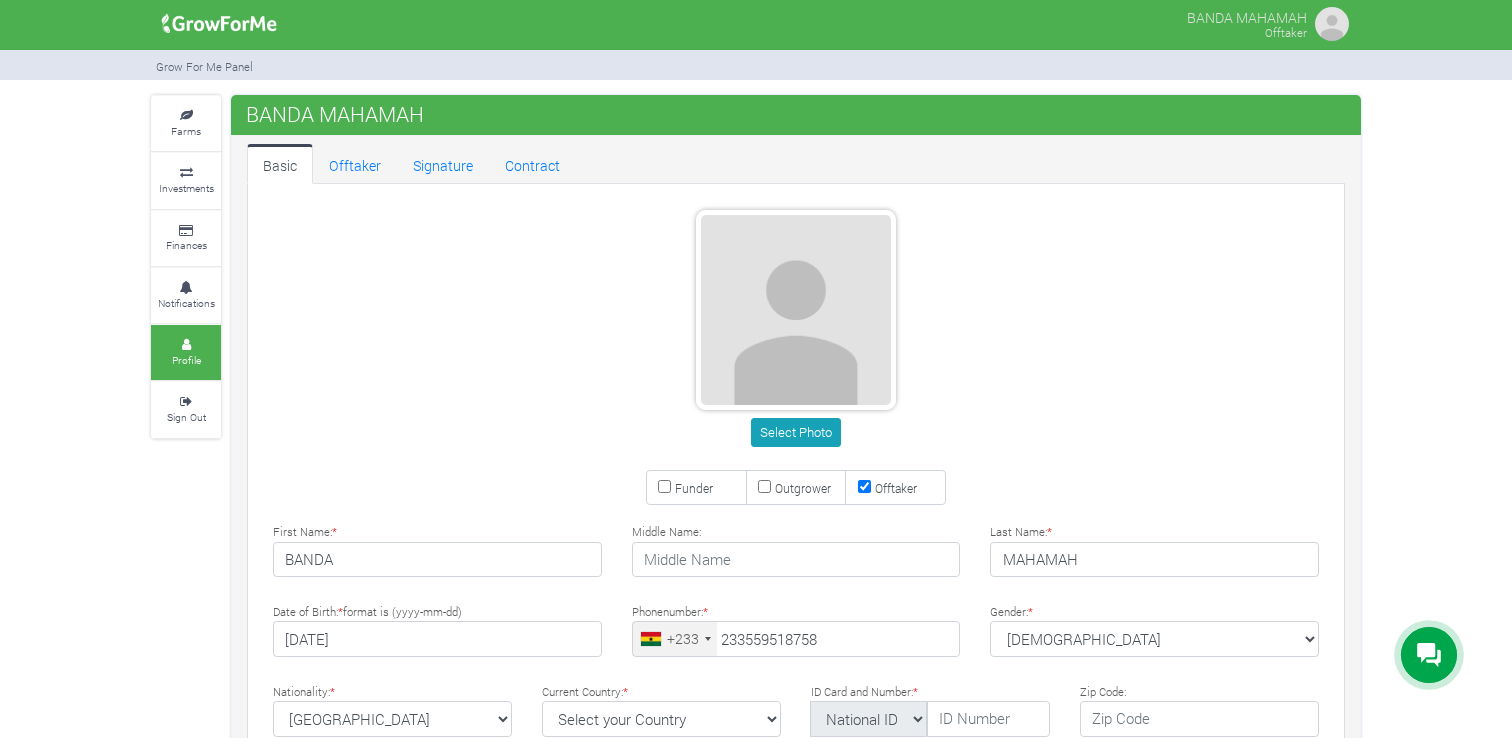 type on "55 951 8758" 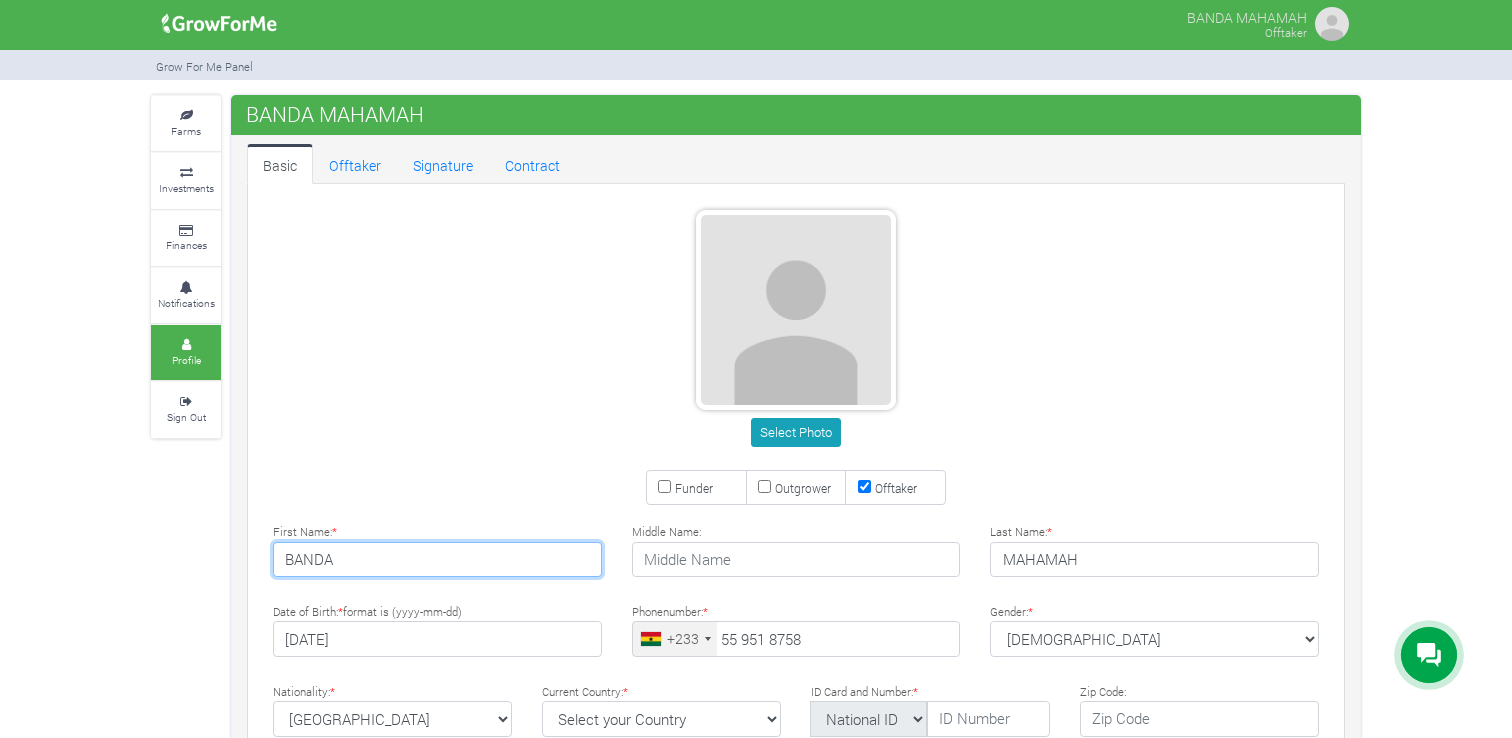 click on "BANDA" at bounding box center [437, 560] 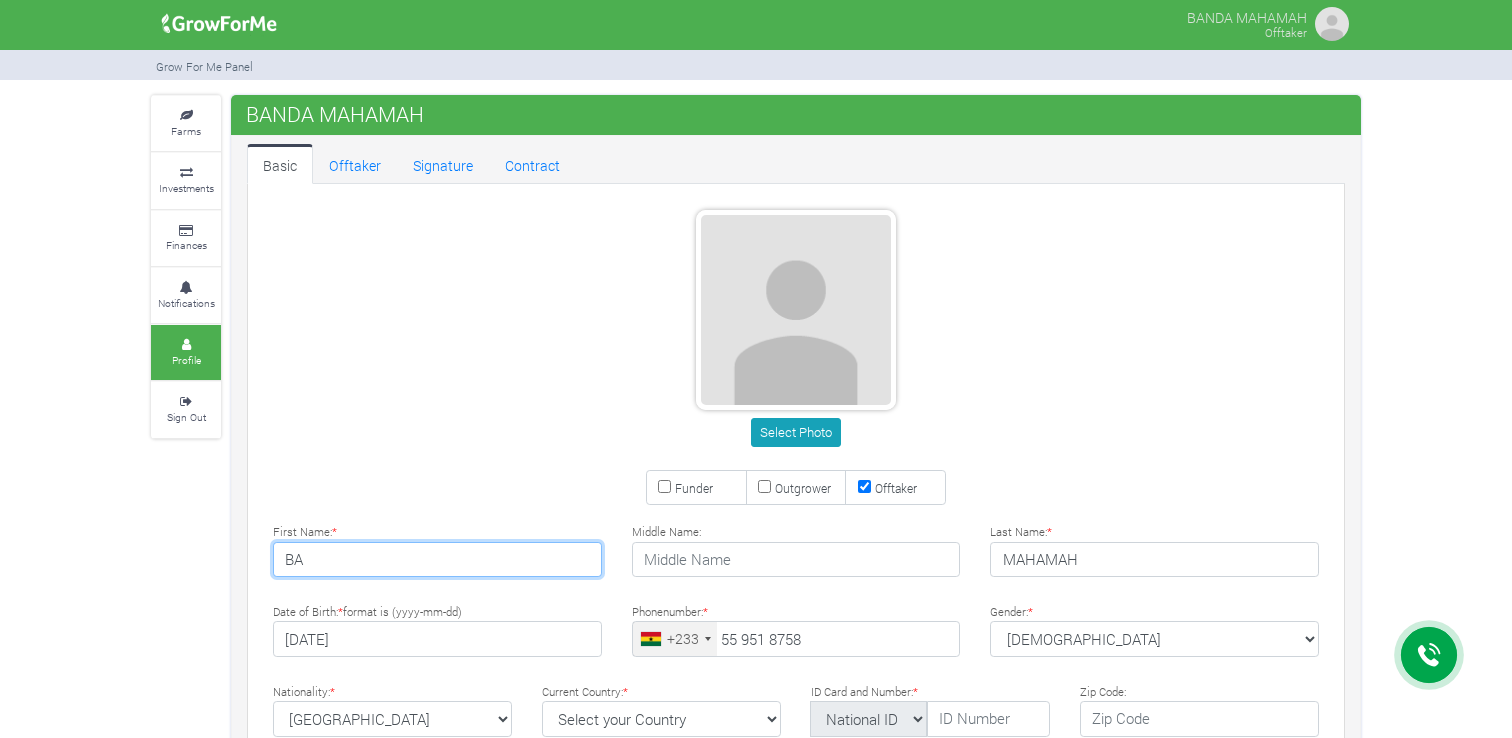 type on "B" 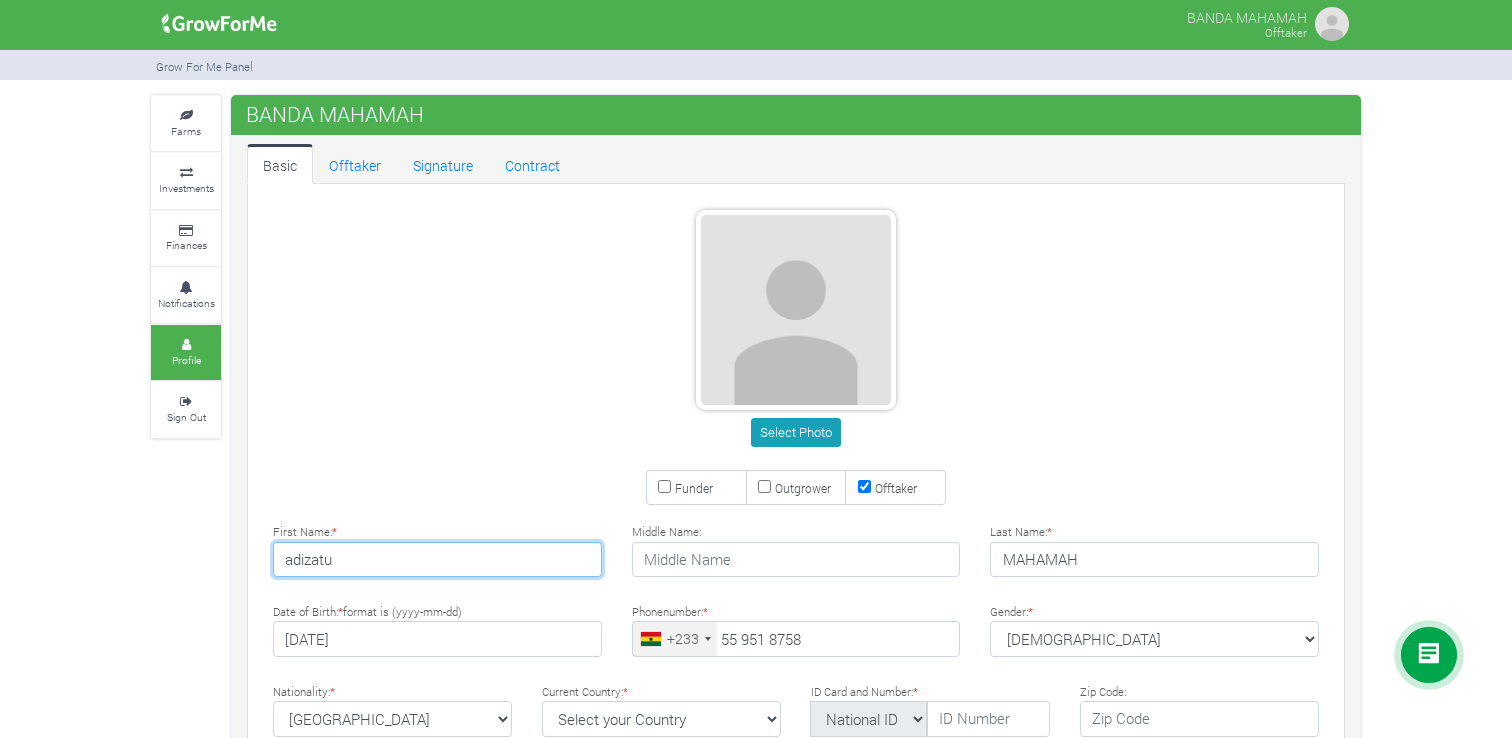 click on "adizatu" at bounding box center [437, 560] 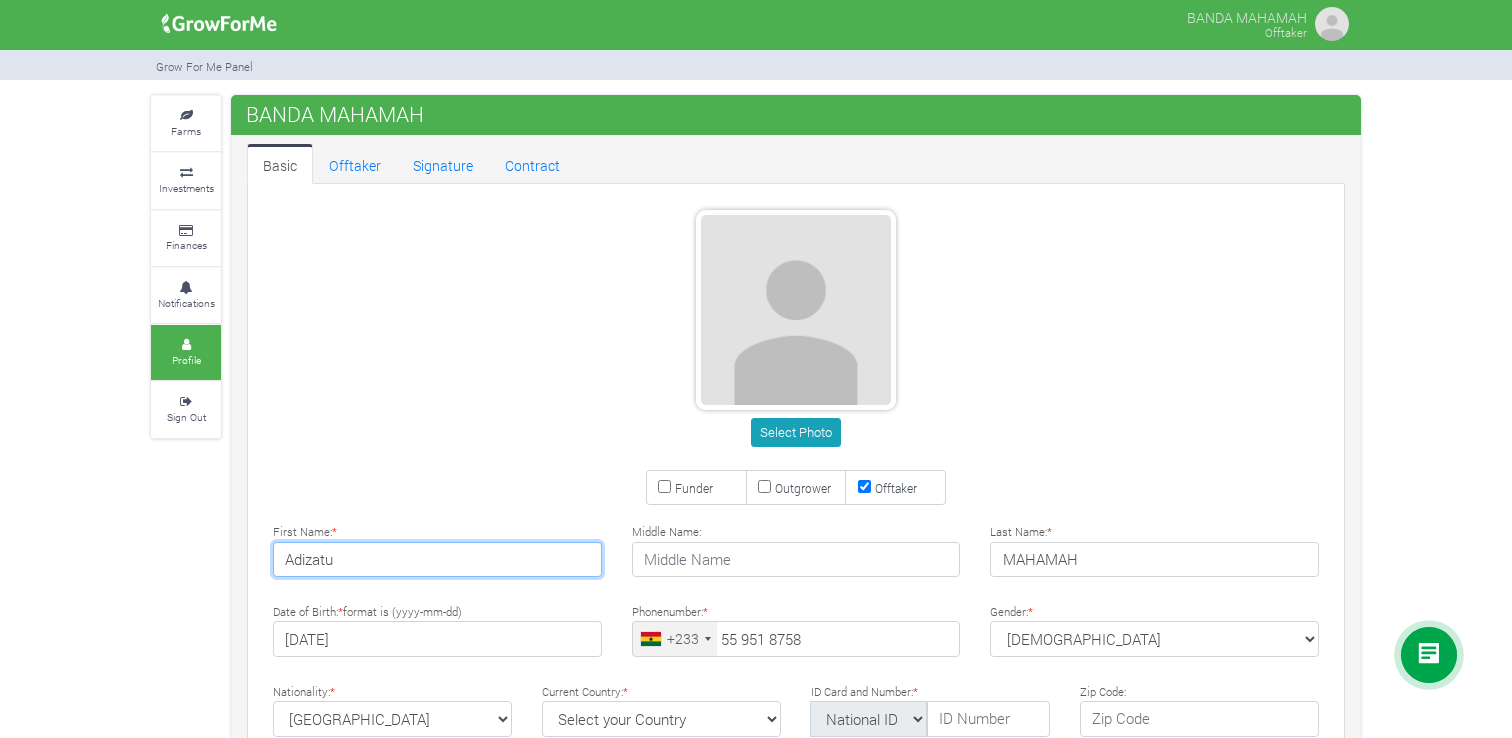click on "Adizatu" at bounding box center [437, 560] 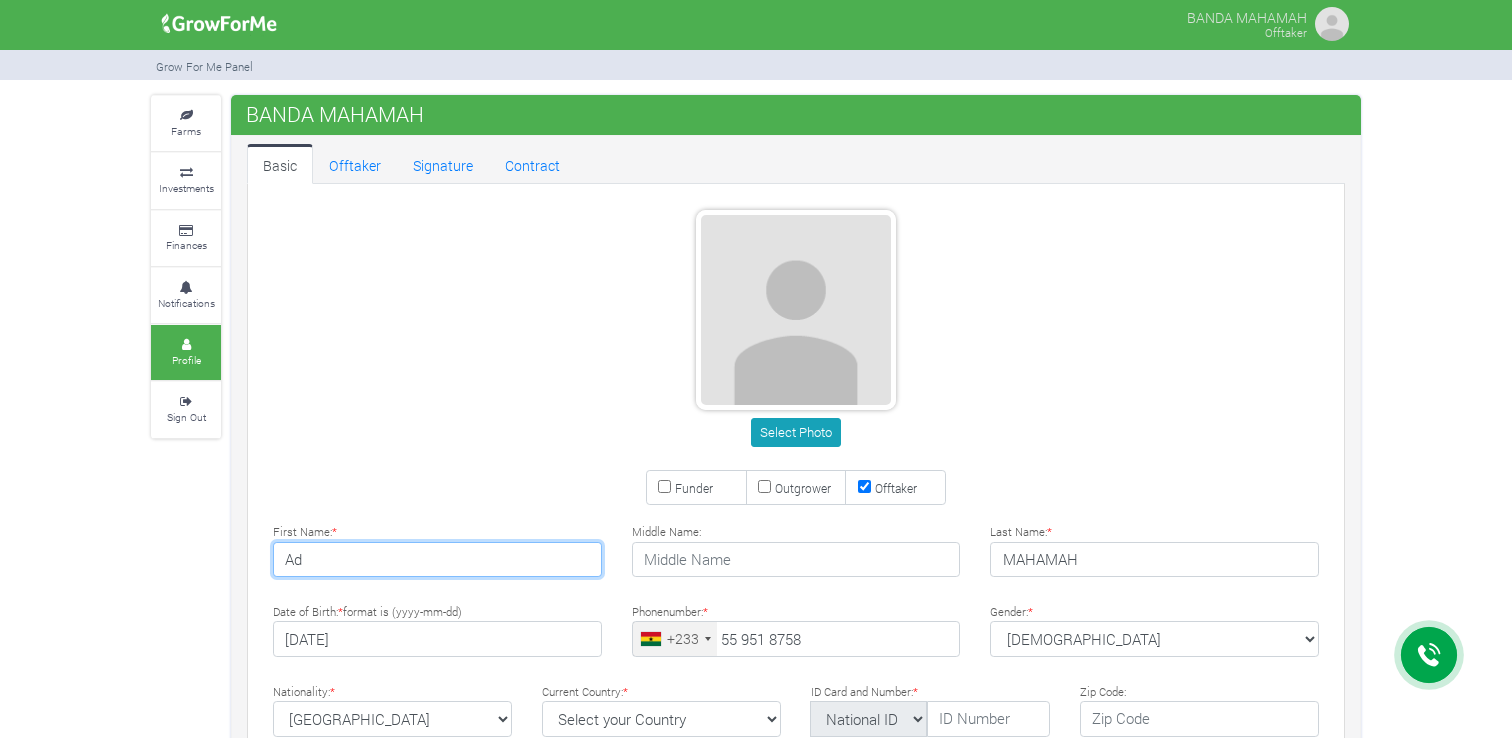 type on "A" 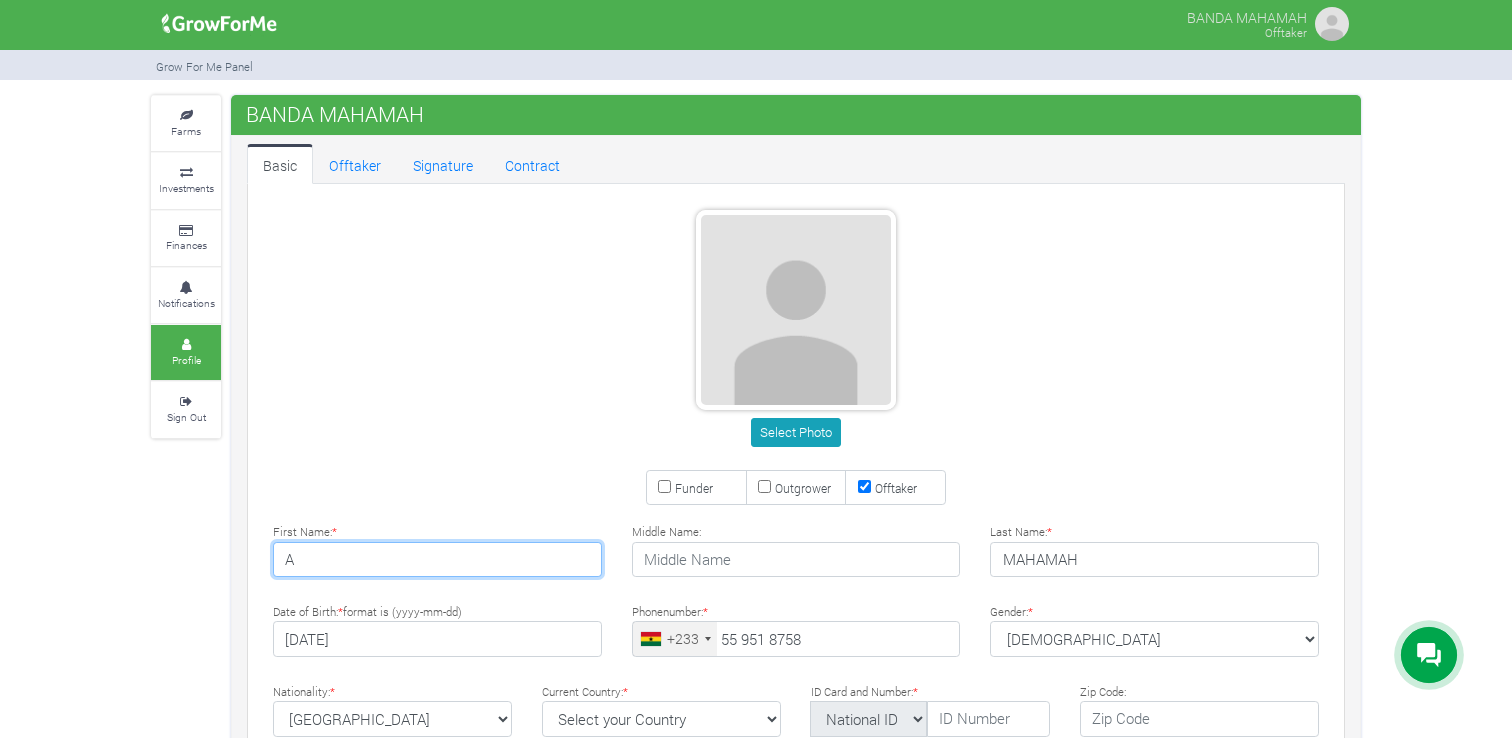 type on "A" 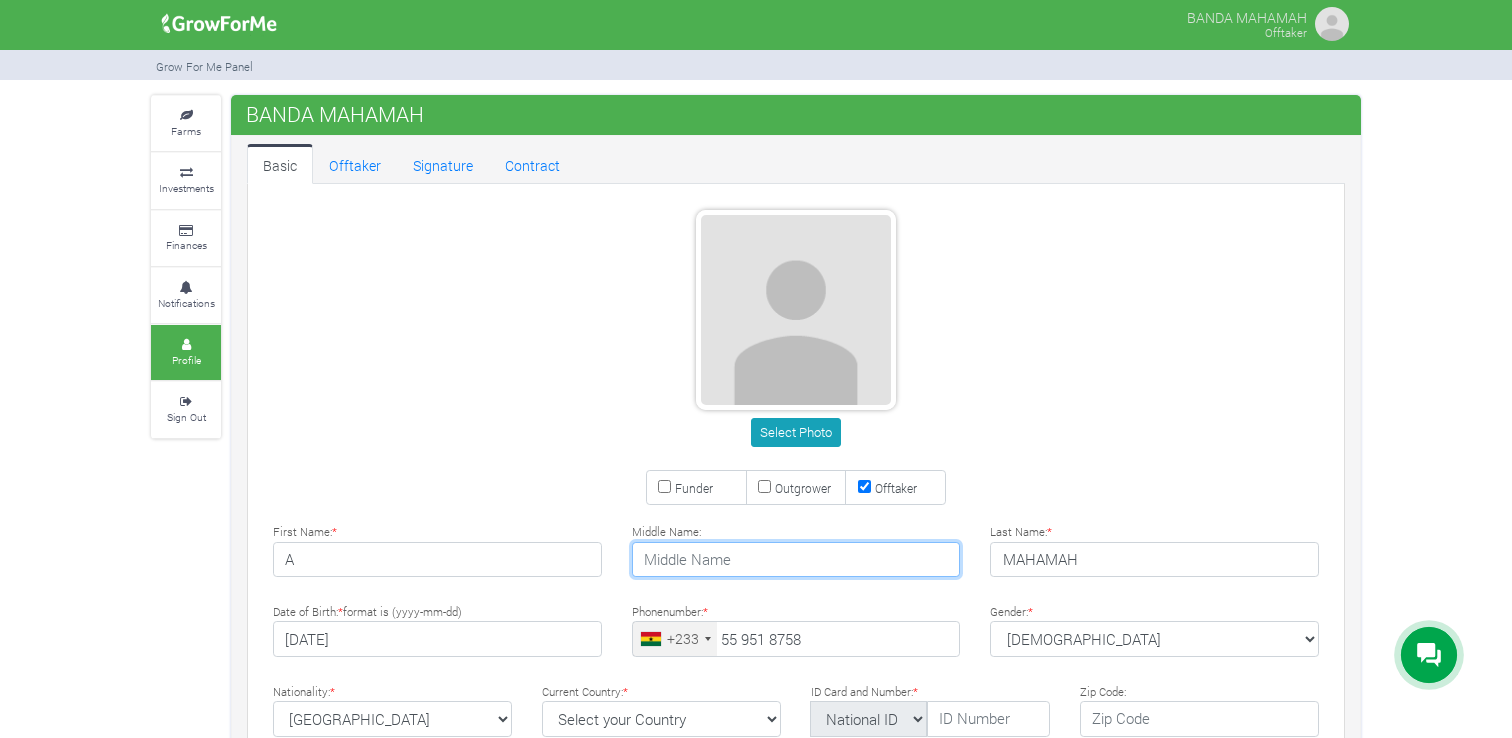 click at bounding box center (796, 560) 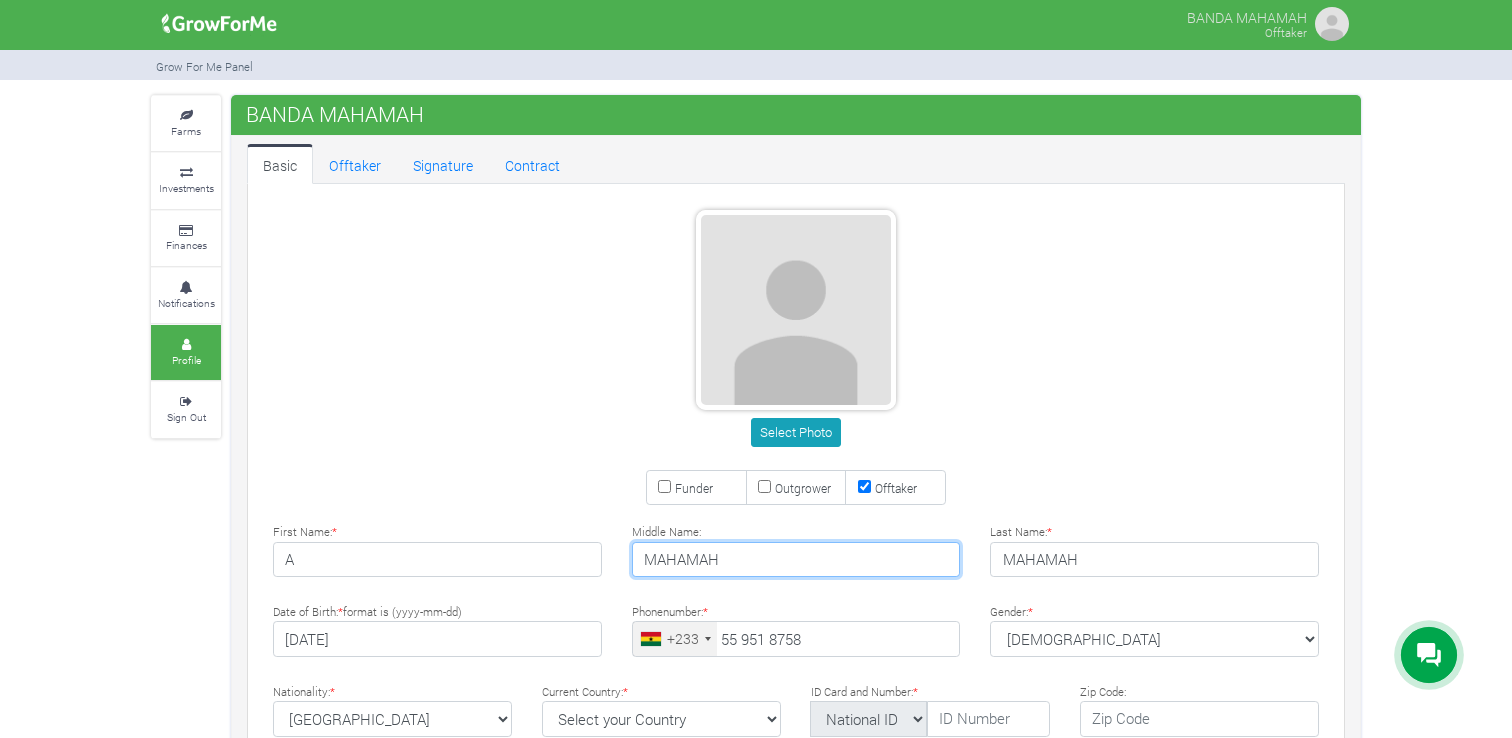 type on "MAHAMAH" 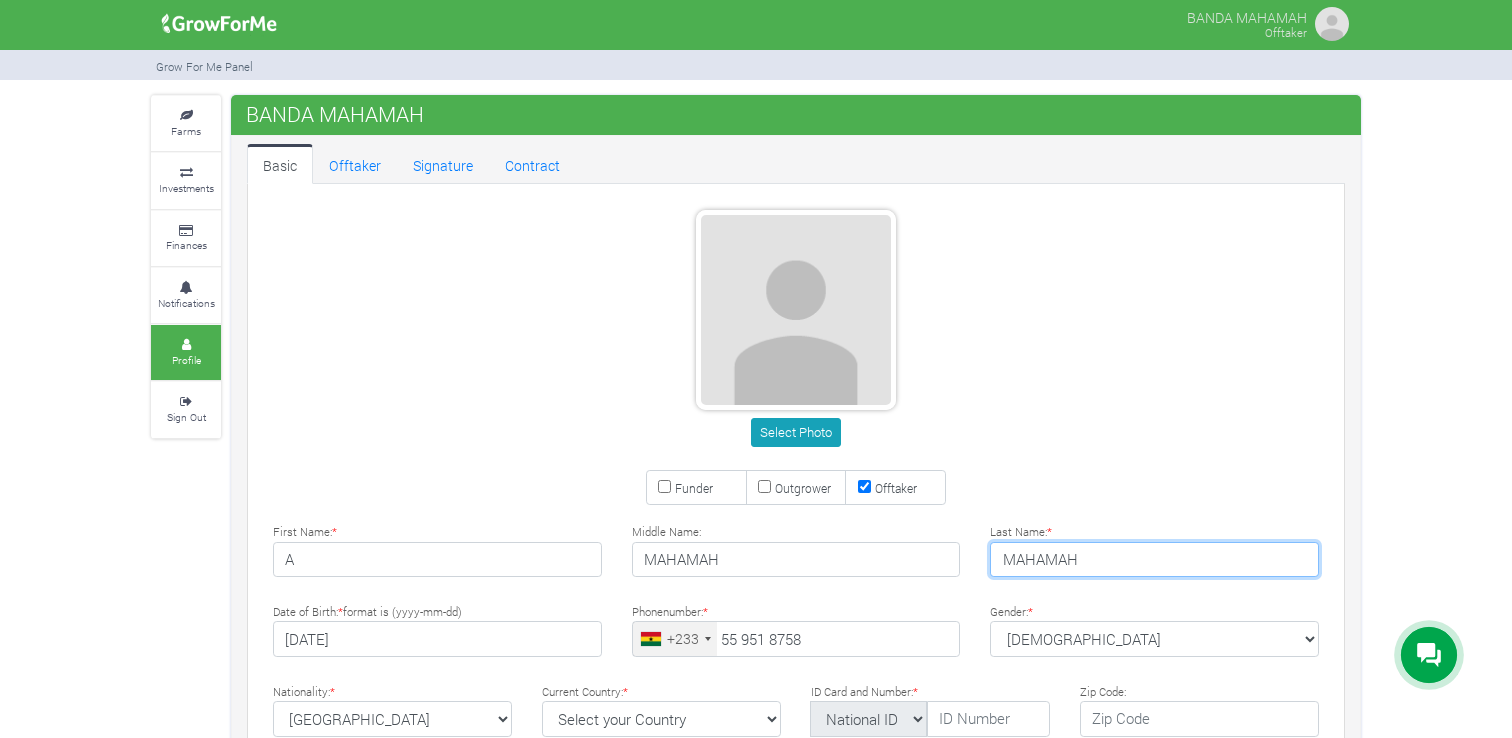 click on "MAHAMAH" at bounding box center [1154, 560] 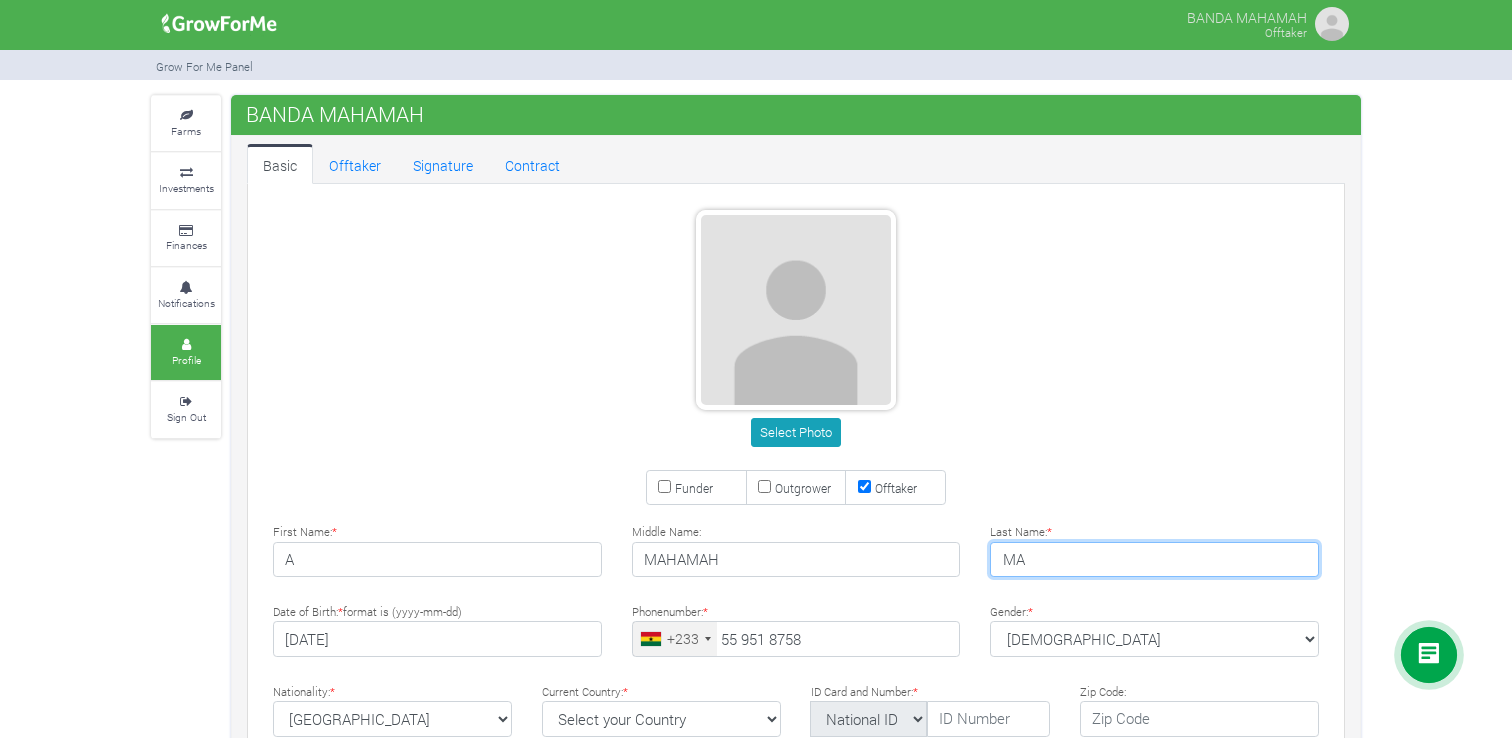 type on "M" 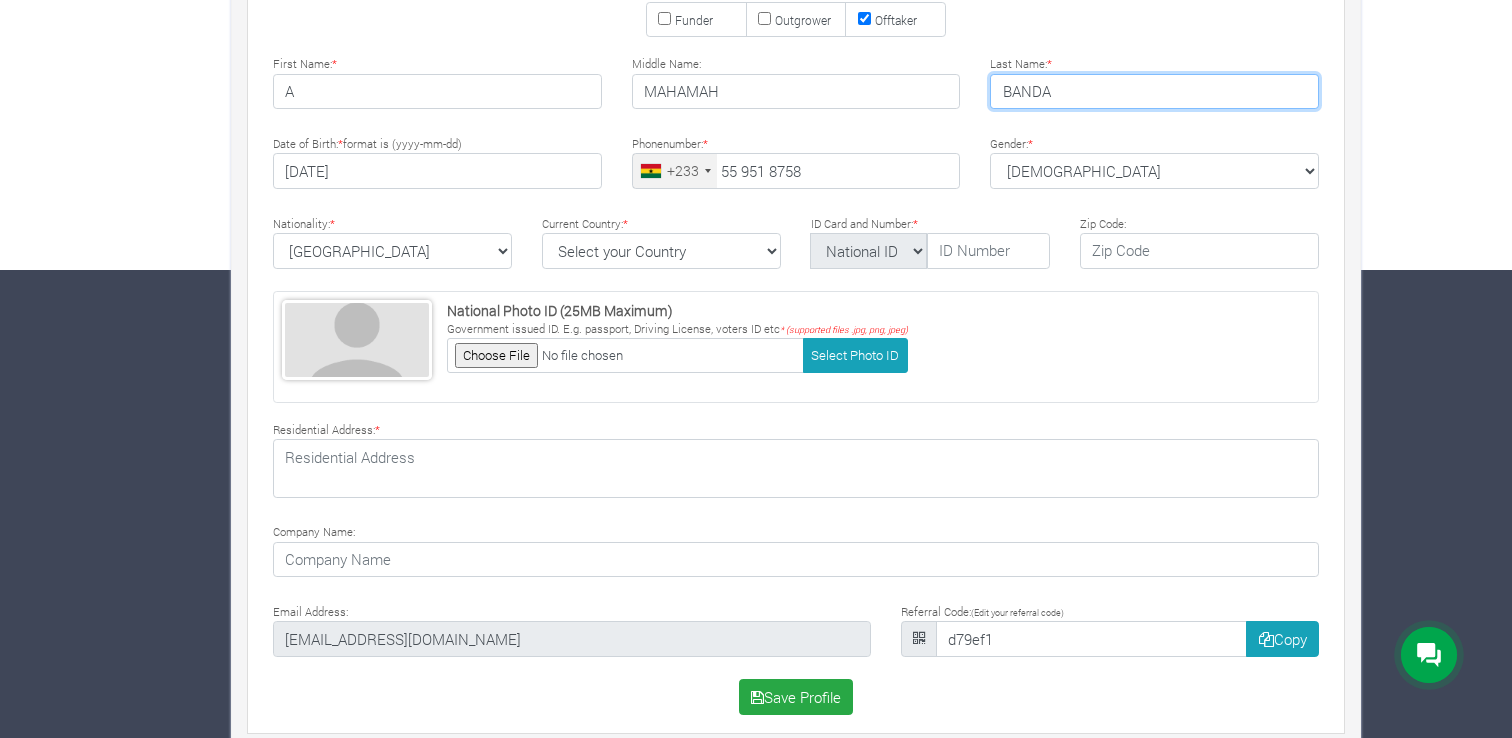 scroll, scrollTop: 476, scrollLeft: 0, axis: vertical 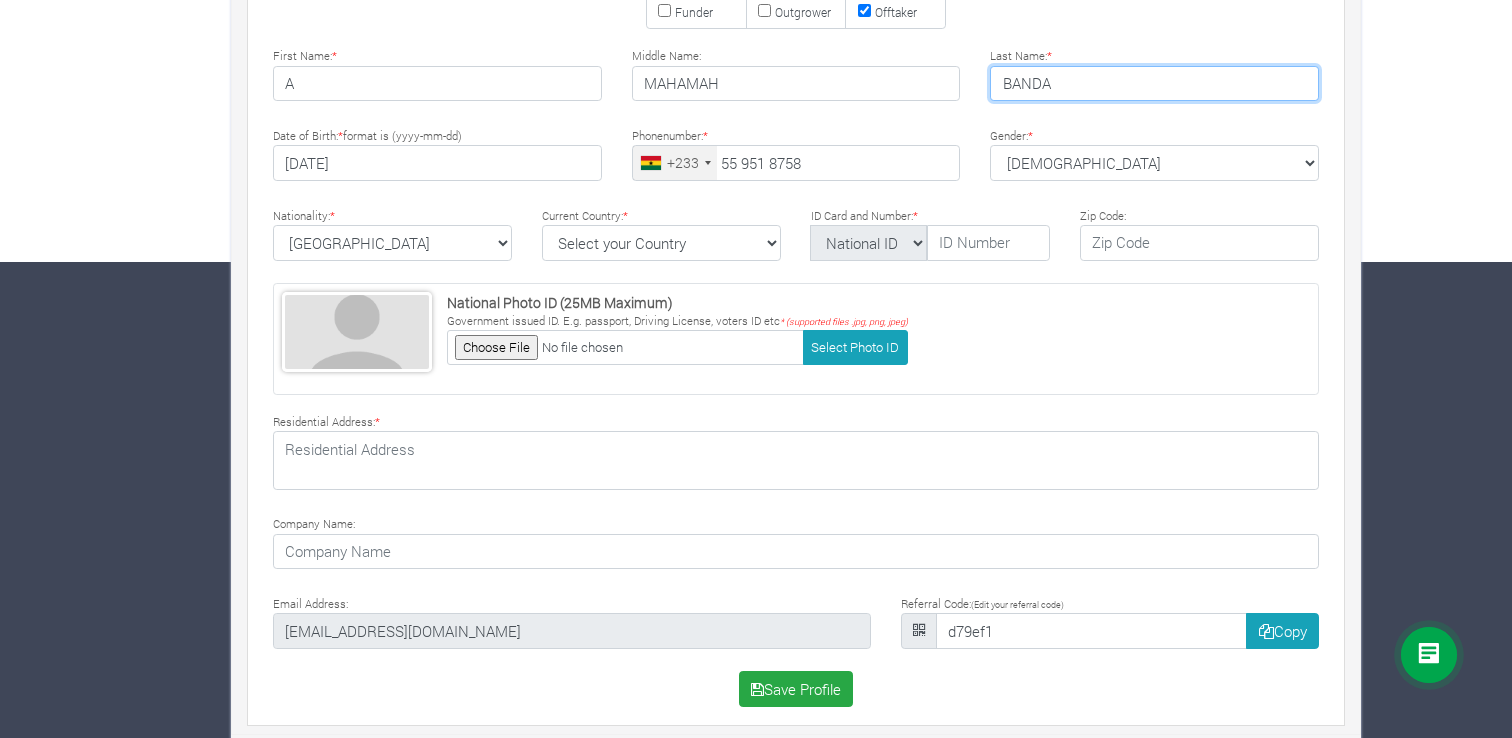 type on "BANDA" 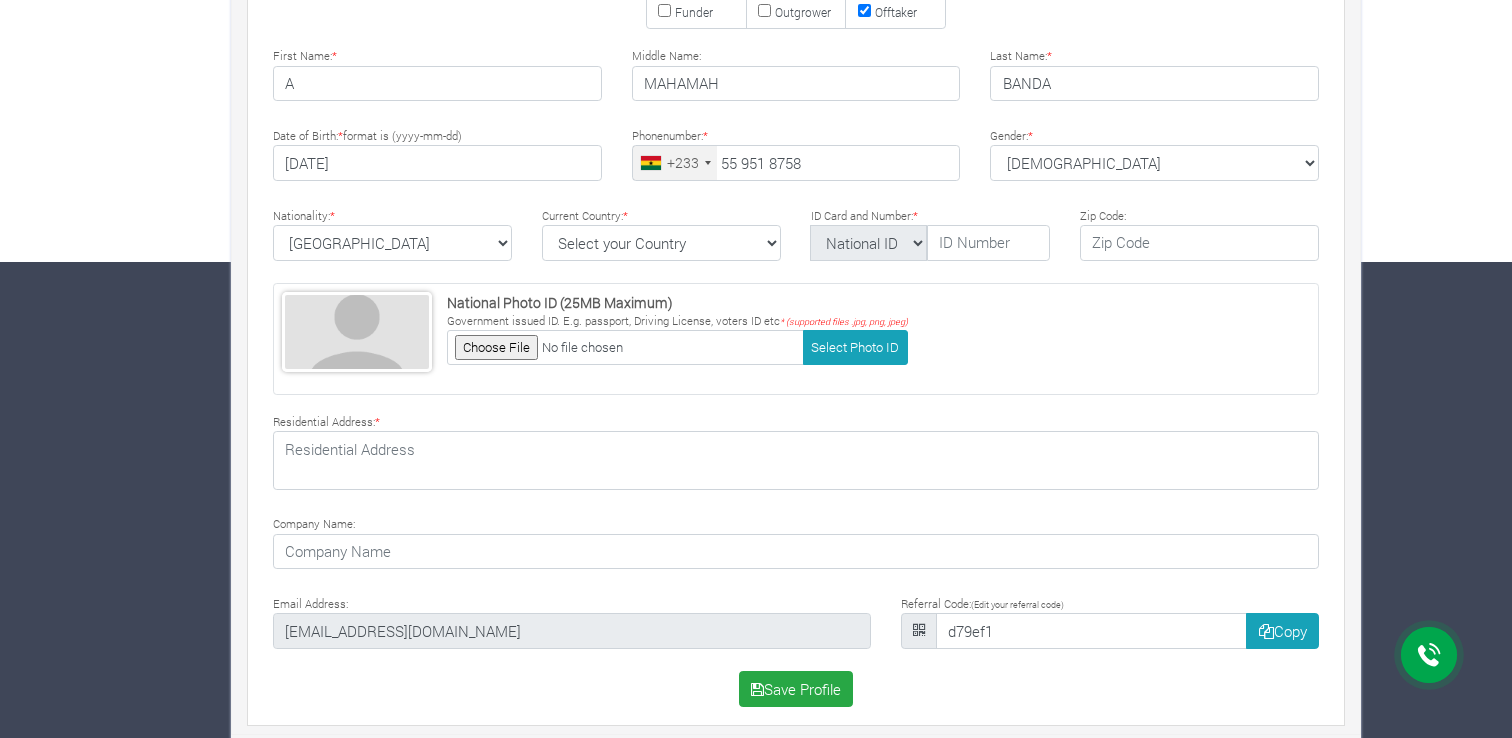 drag, startPoint x: 498, startPoint y: 630, endPoint x: 495, endPoint y: 710, distance: 80.05623 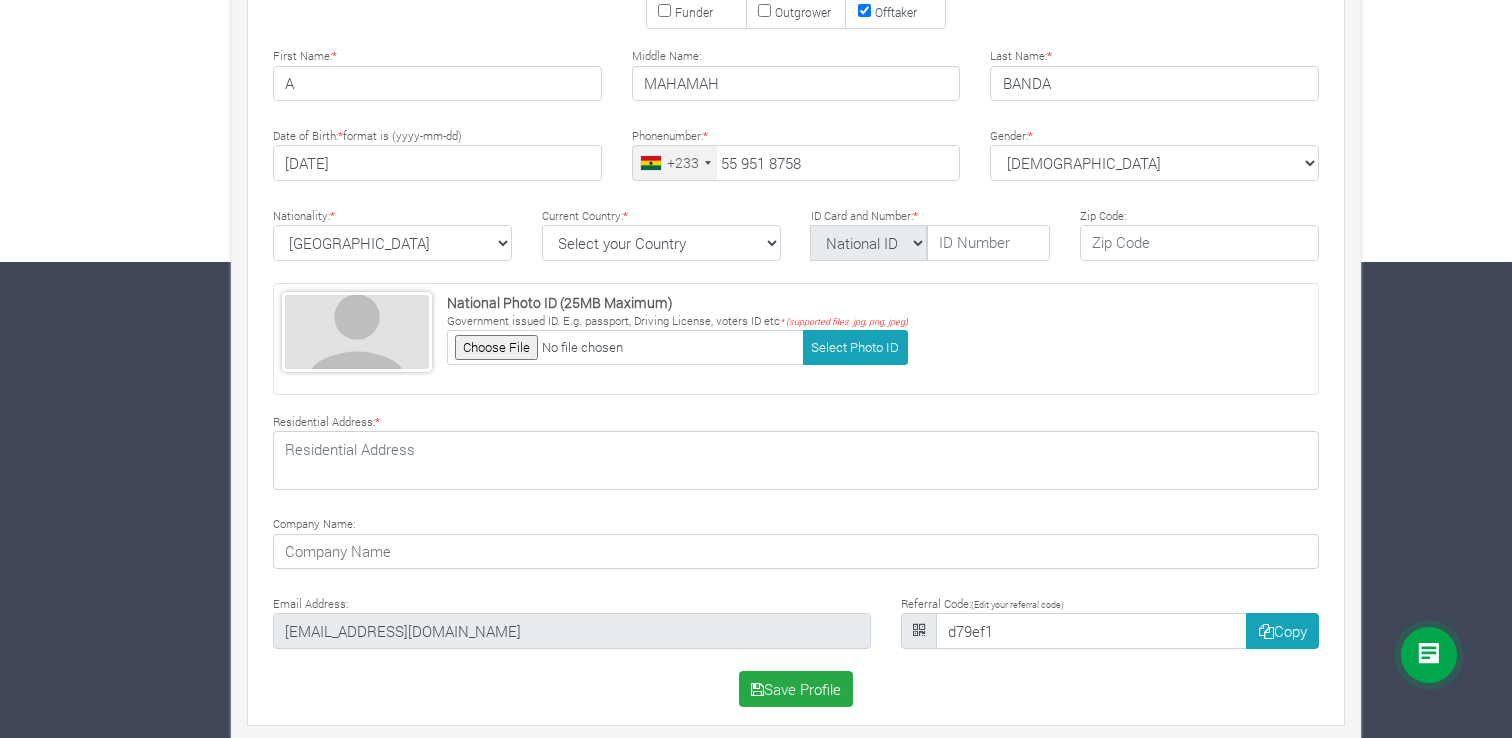 click on "Email Address:
233559518758@growforme.com" at bounding box center (572, 620) 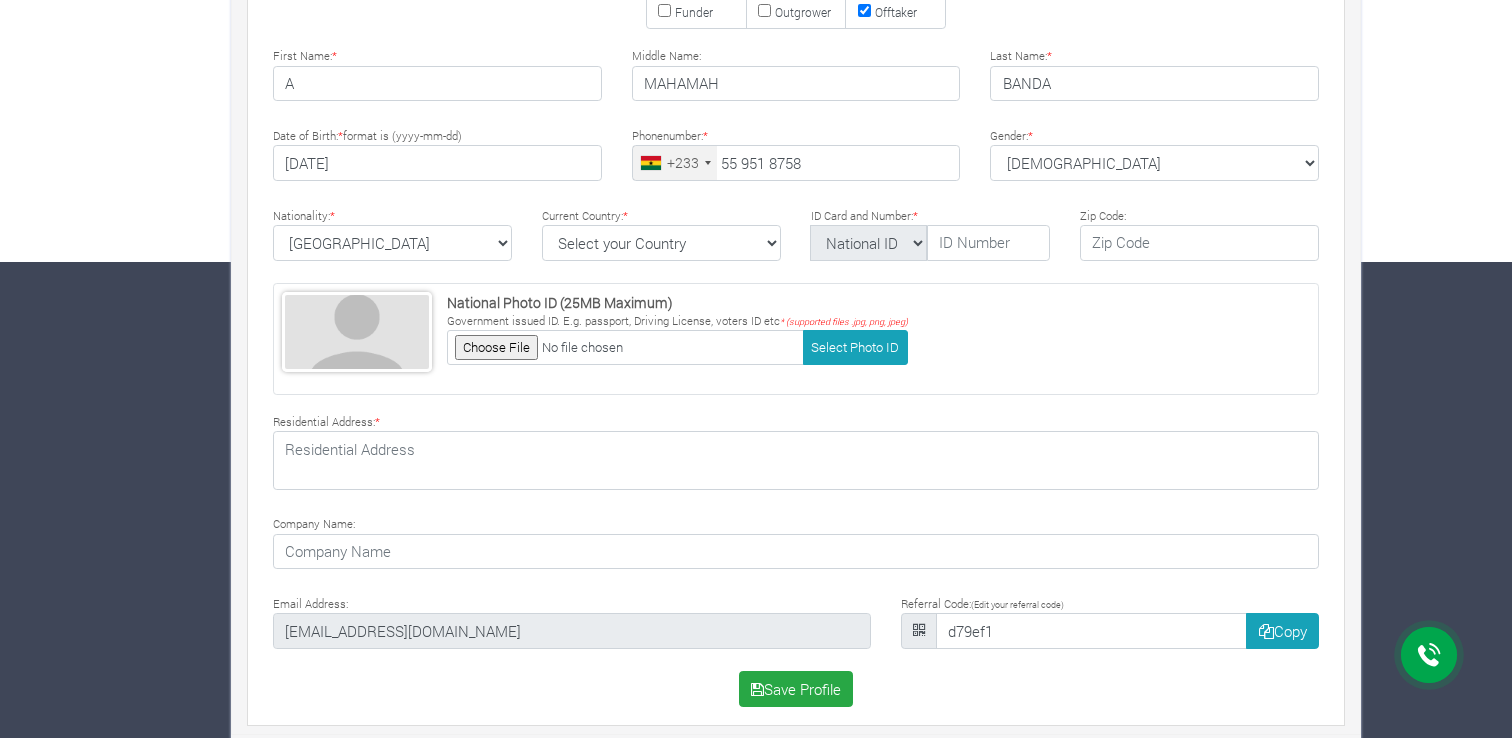 drag, startPoint x: 475, startPoint y: 626, endPoint x: 488, endPoint y: 667, distance: 43.011627 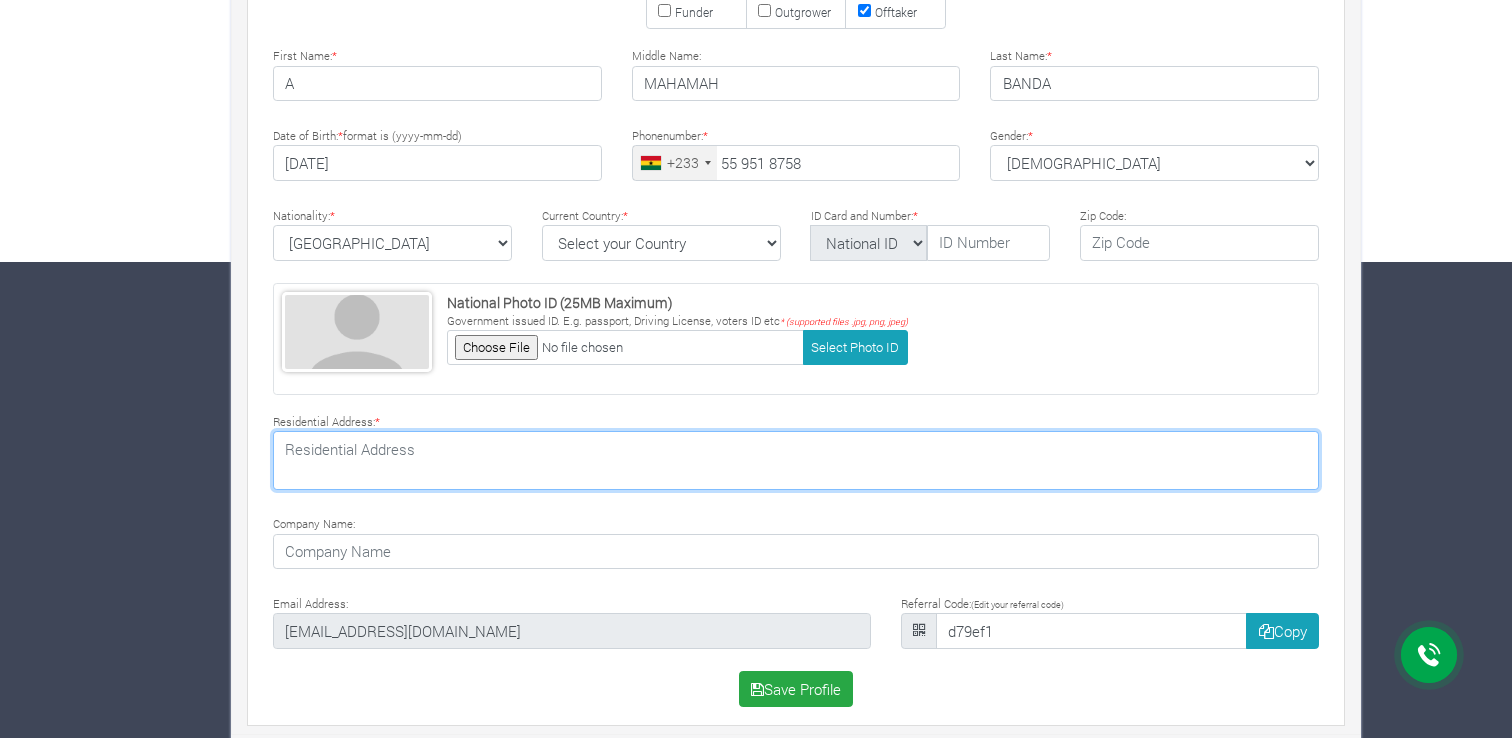 click at bounding box center [796, 460] 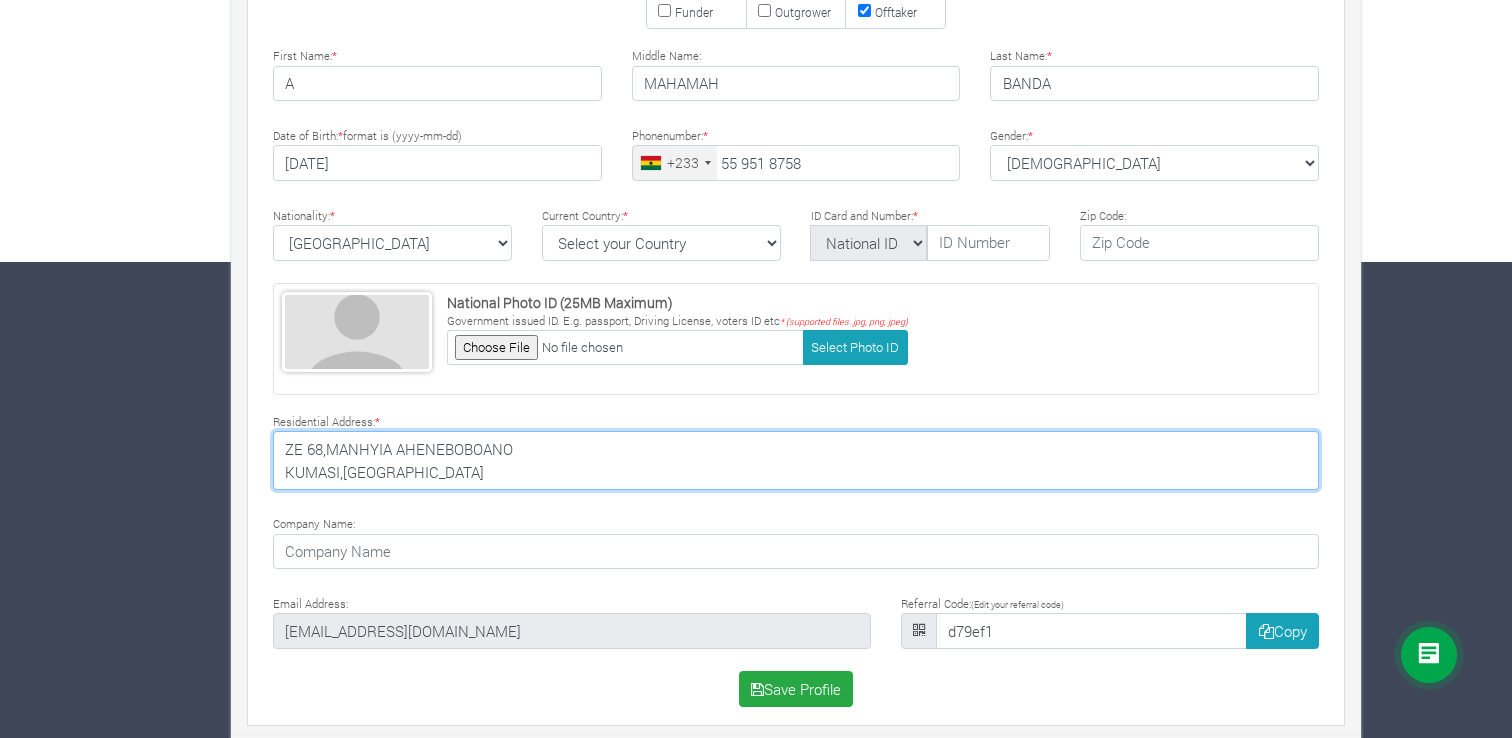 type on "ZE 68,MANHYIA AHENEBOBOANO
KUMASI,GHANA" 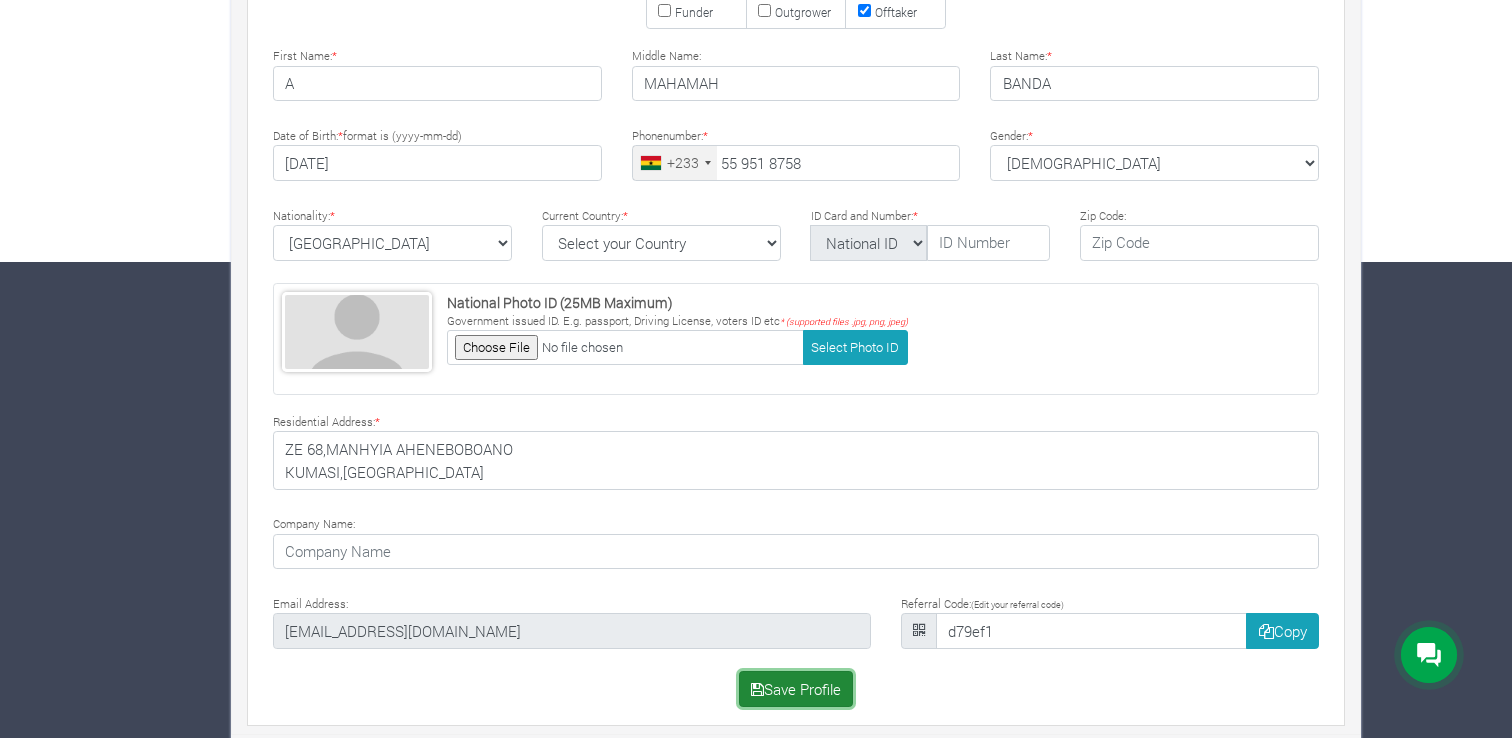 click on "Save Profile" at bounding box center [796, 689] 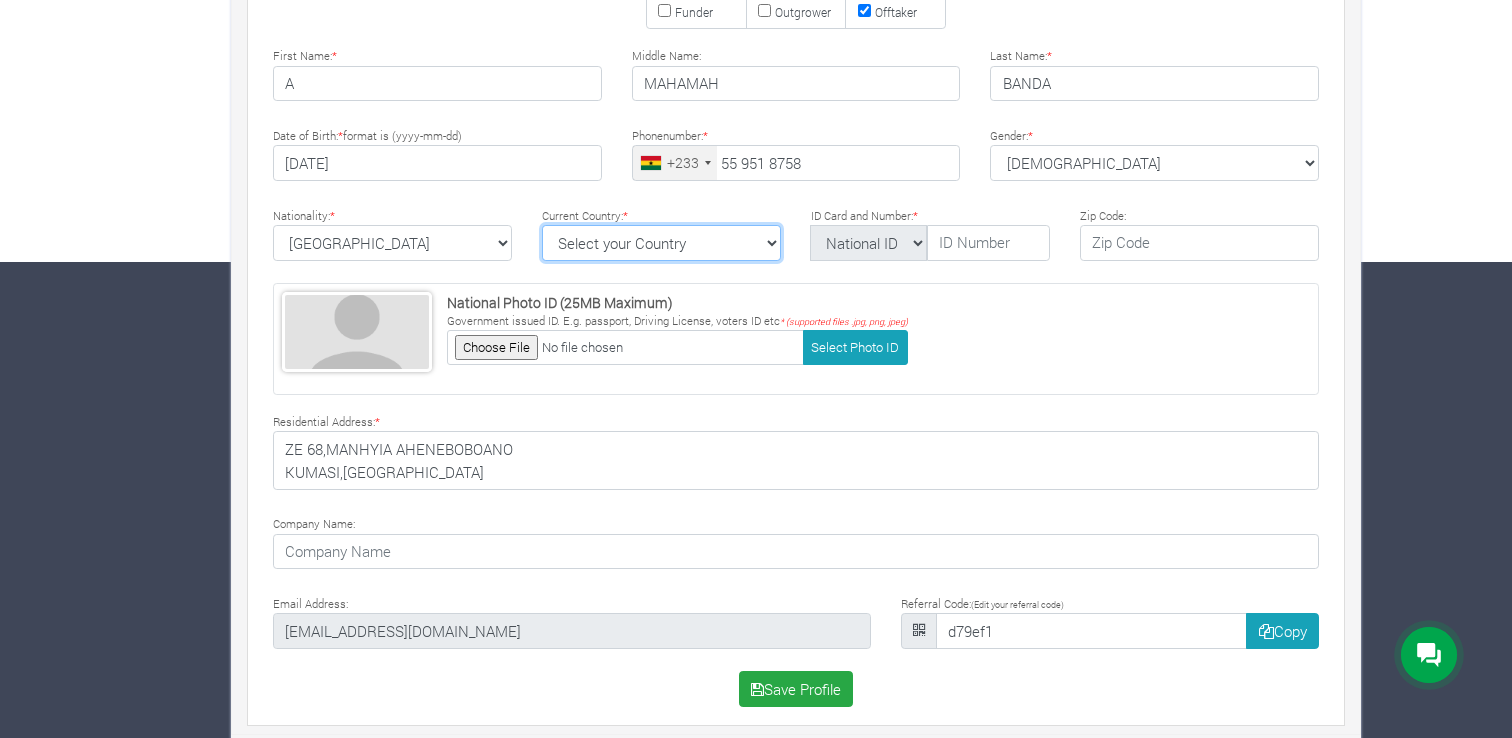 click on "Select your Country
Afghanistan
Albania
Algeria
American Samoa
Andorra
Angola
Anguilla
Antigua & Barbuda
Argentina
Armenia
Aruba
Australia
Austria
Azerbaijan
Bahamas
Bahrain
Barbados" at bounding box center (661, 243) 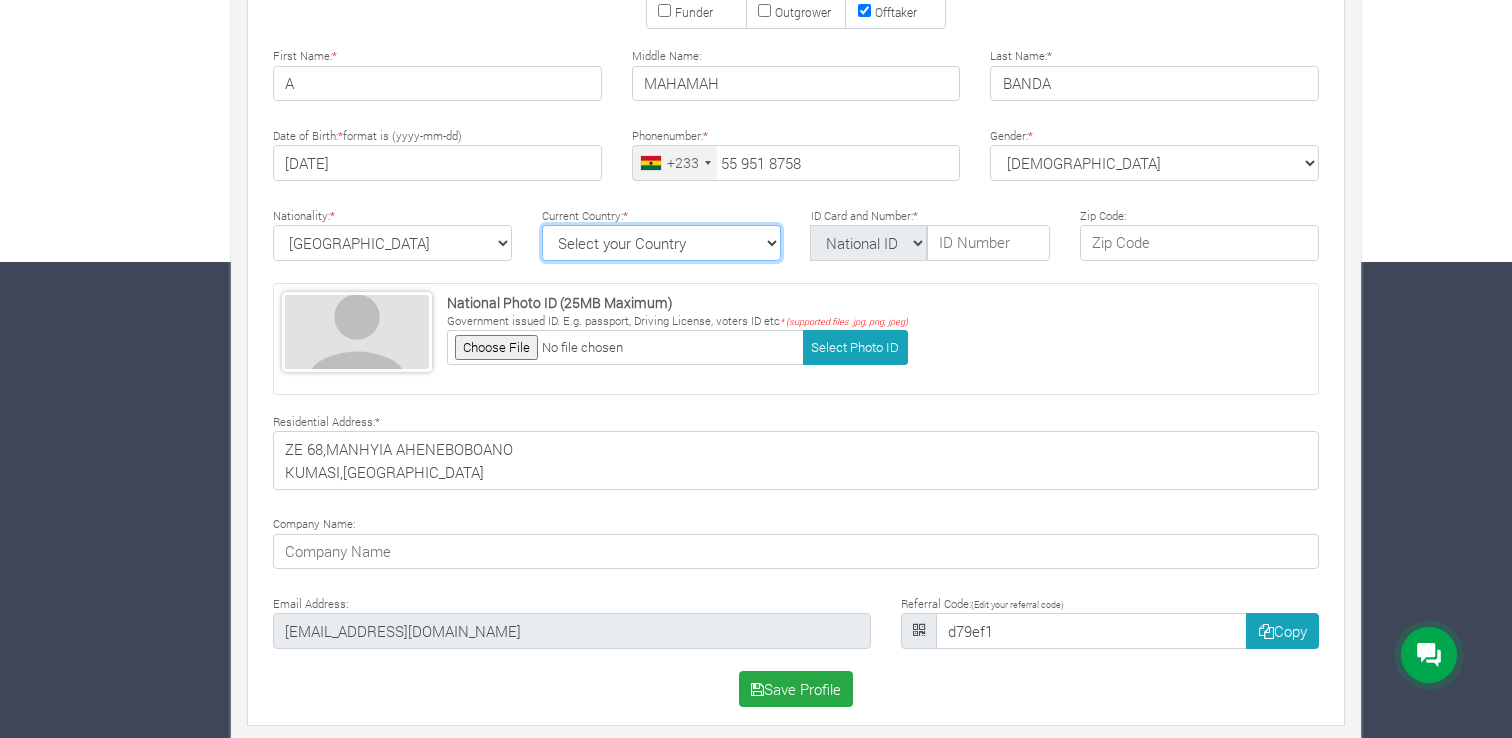 select on "Ghana" 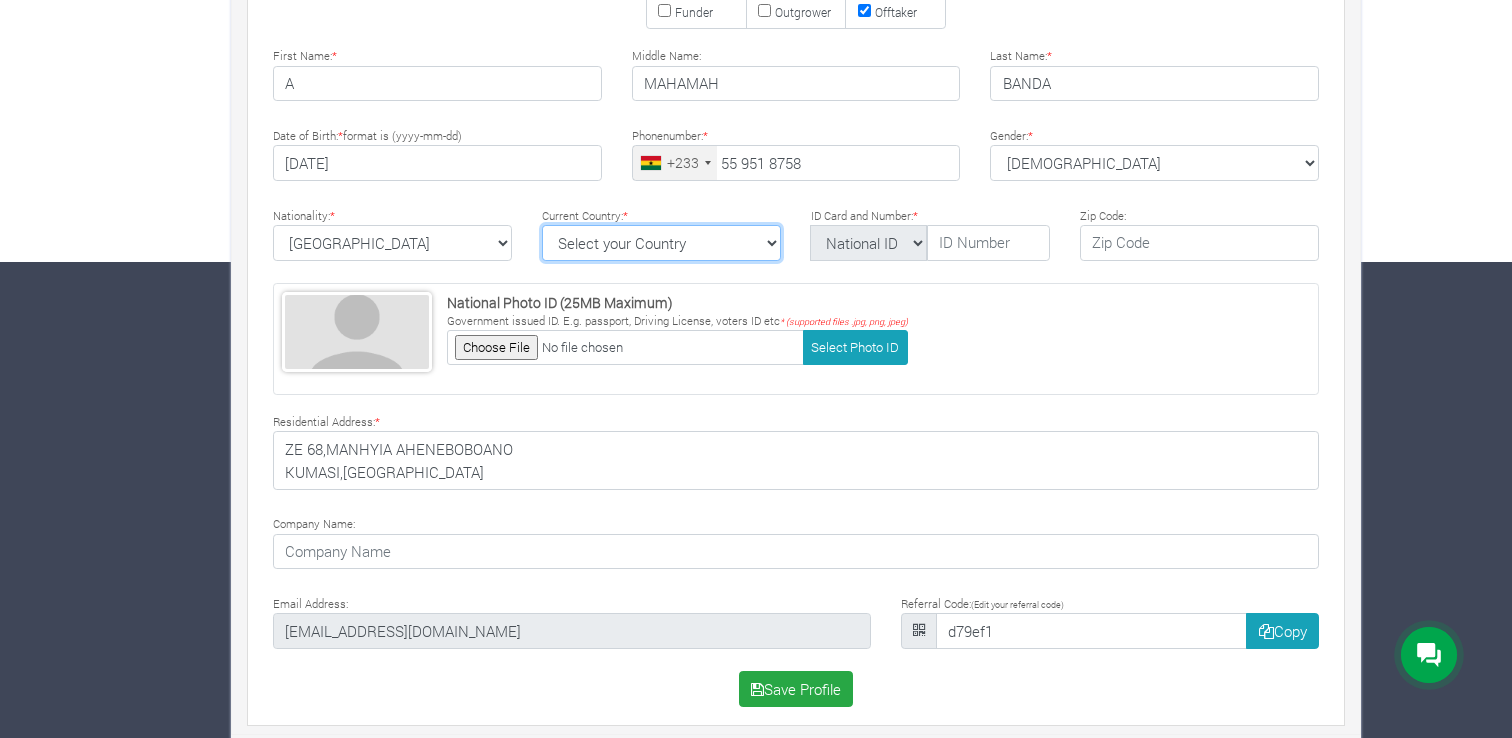 click on "Select your Country
Afghanistan
Albania
Algeria
American Samoa
Andorra
Angola
Anguilla
Antigua & Barbuda
Argentina
Armenia
Aruba
Australia
Austria
Azerbaijan
Bahamas
Bahrain
Barbados" at bounding box center [661, 243] 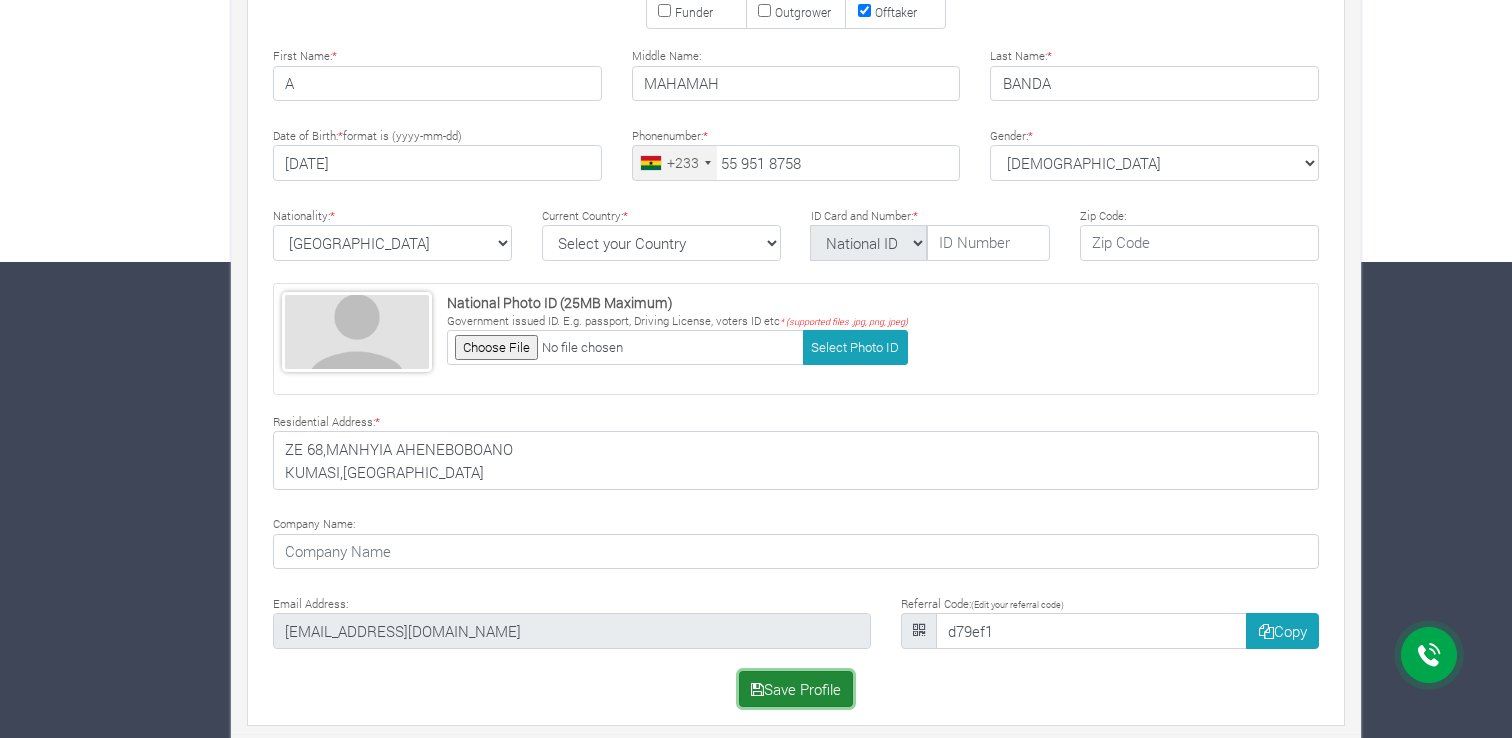 click on "Save Profile" at bounding box center [796, 689] 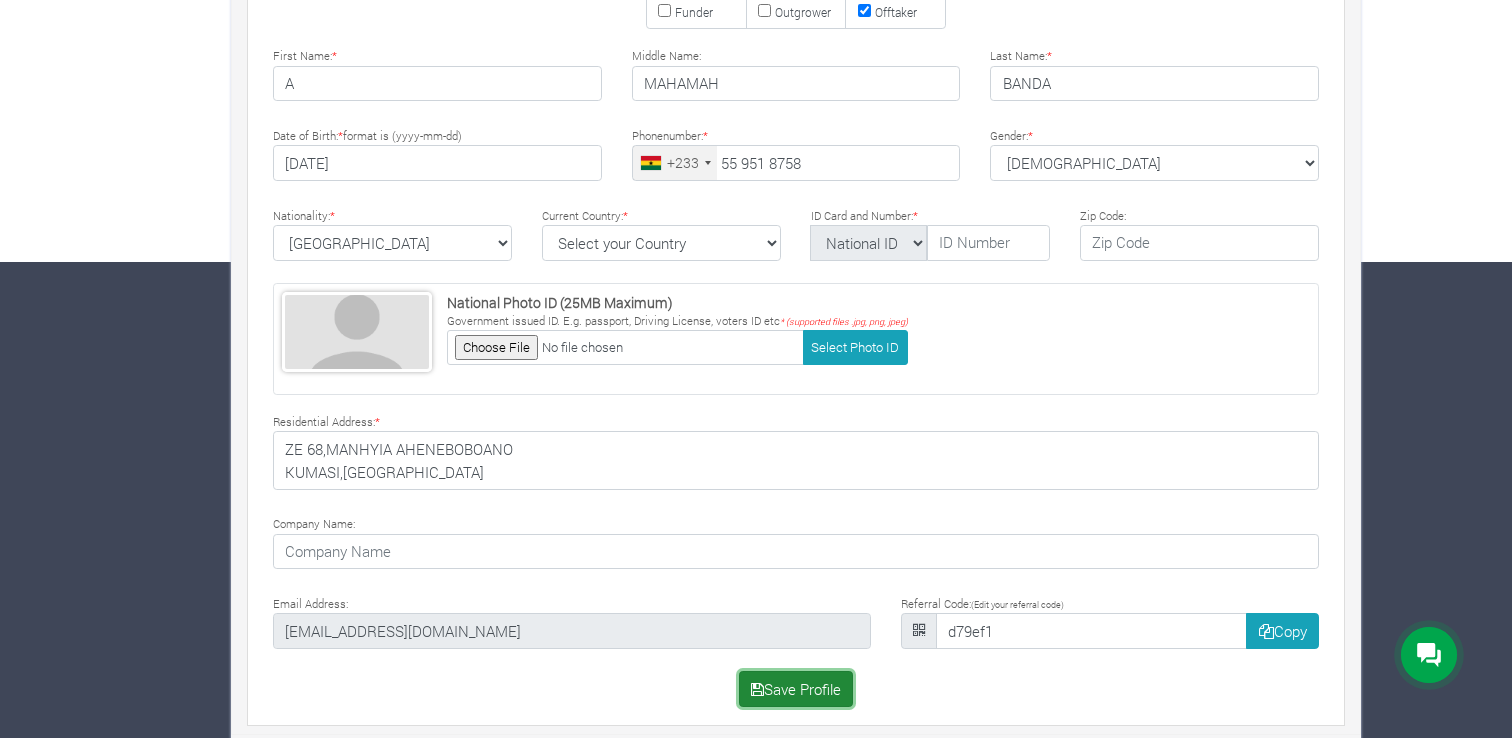 click on "Save Profile" at bounding box center (796, 689) 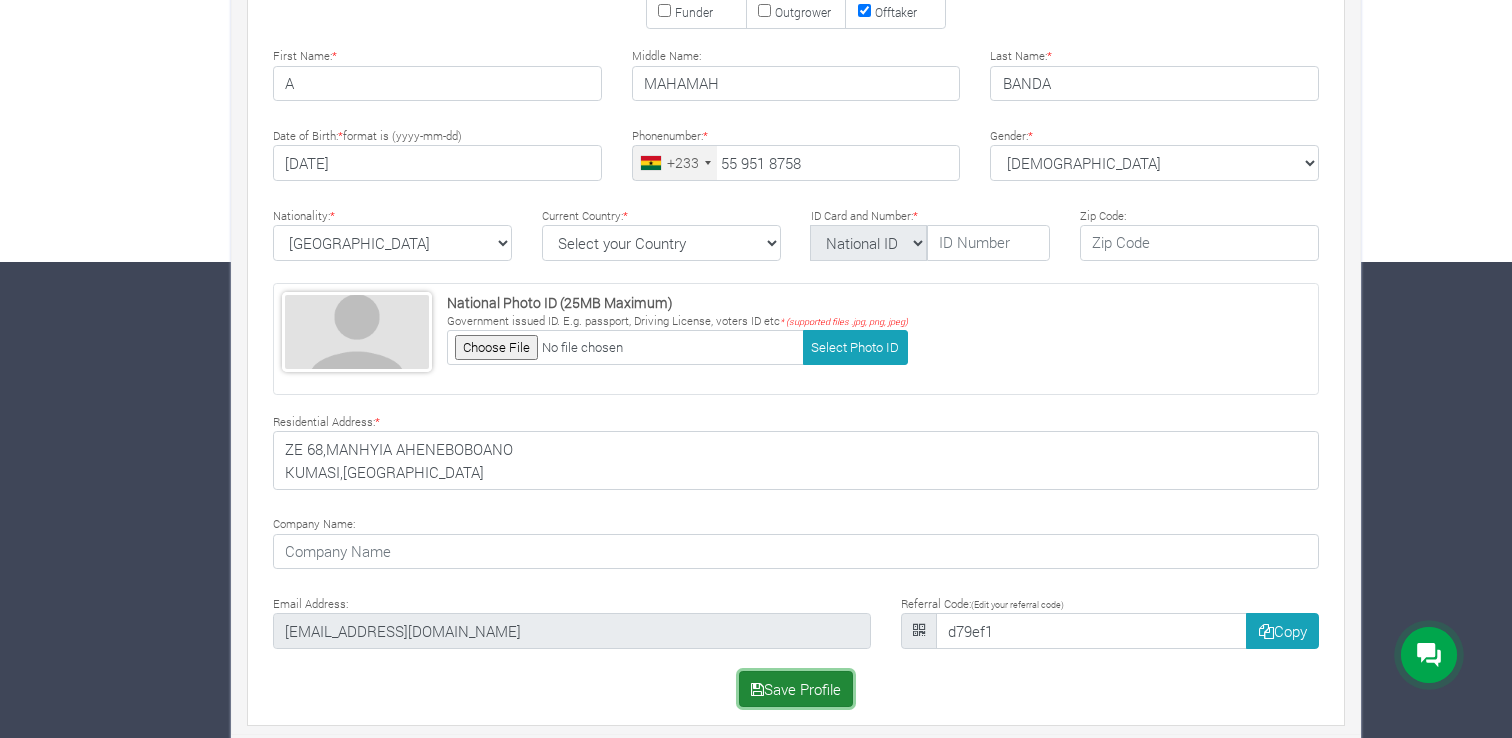 click on "Save Profile" at bounding box center [796, 689] 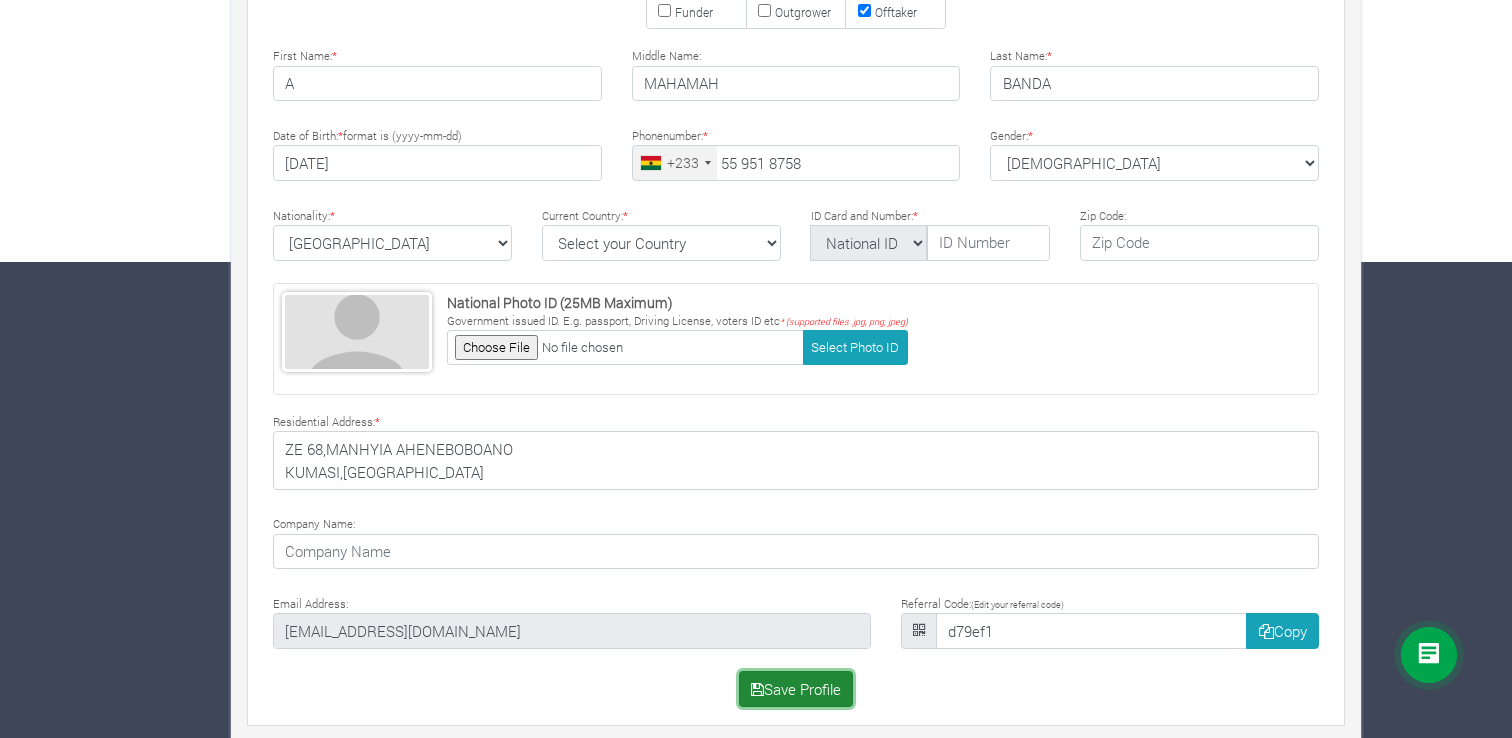 click on "Save Profile" at bounding box center [796, 689] 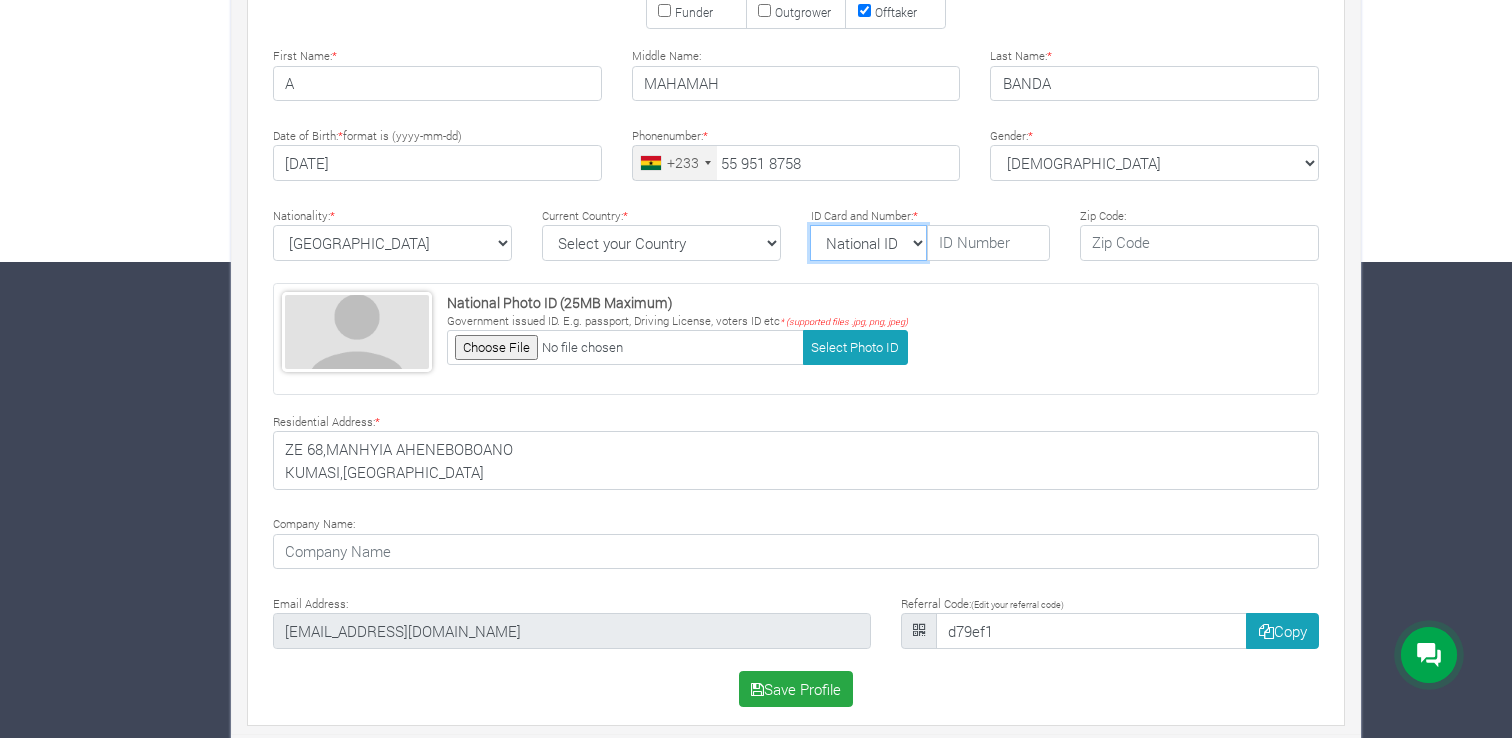 click on "National ID
Ghana ID
Passport
Drivers" at bounding box center [868, 243] 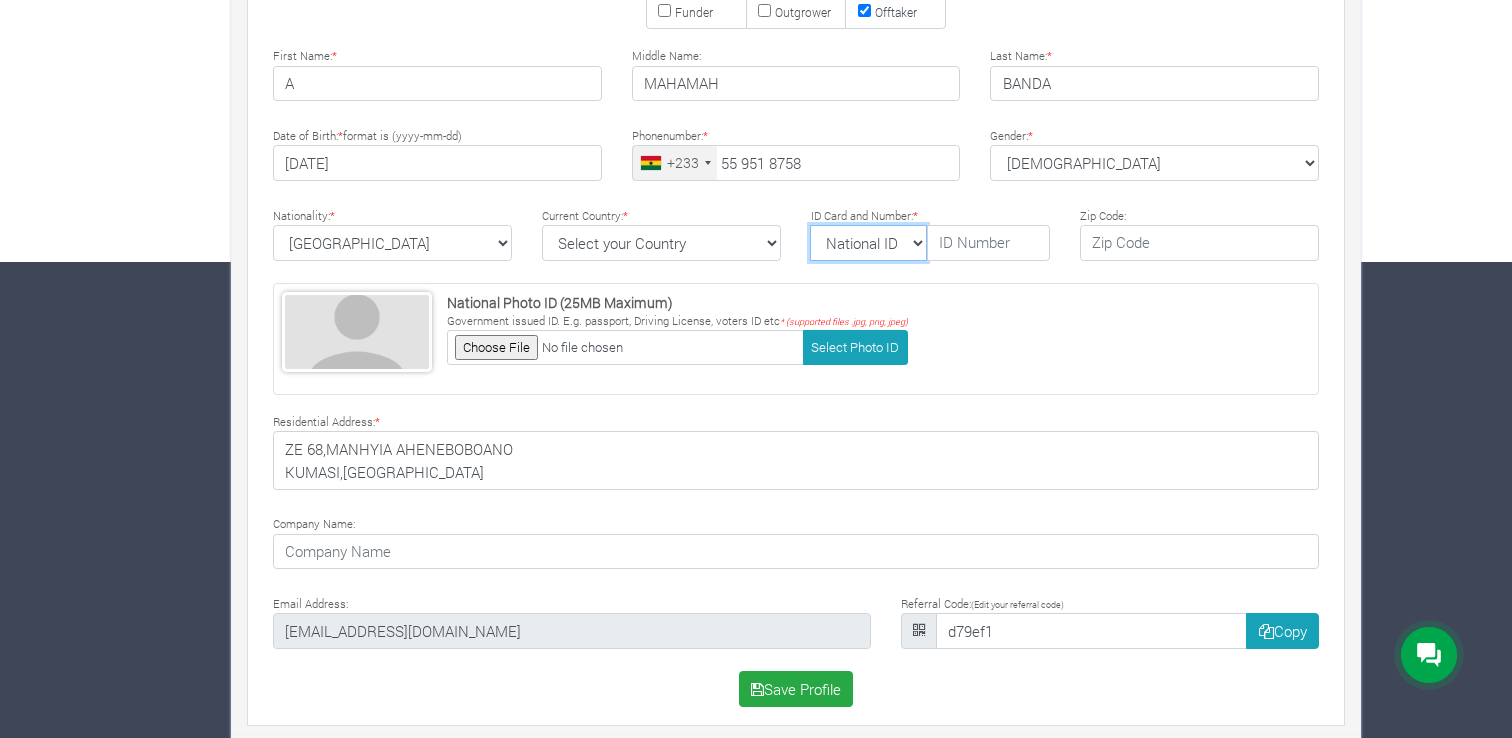 select on "Ghana ID" 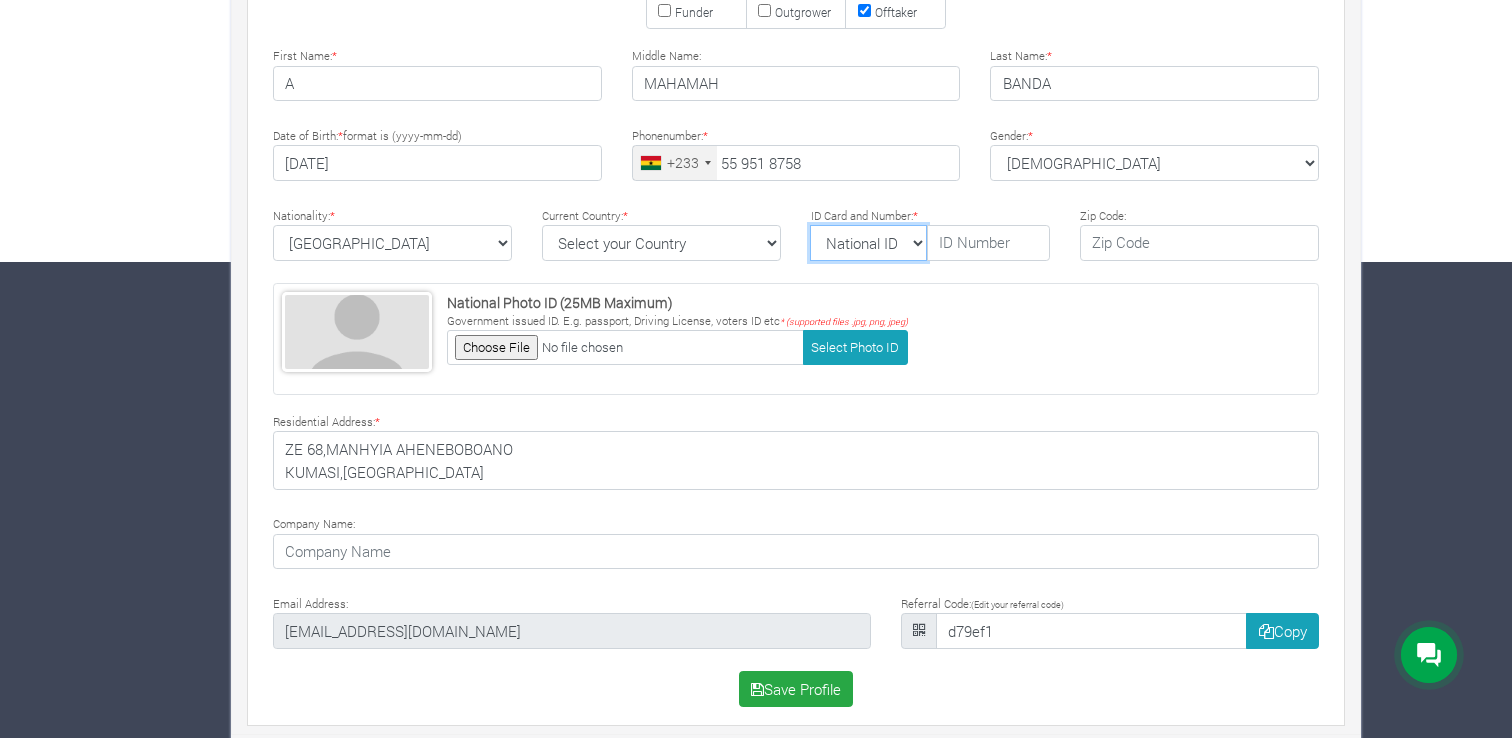 click on "National ID
Ghana ID
Passport
Drivers" at bounding box center (868, 243) 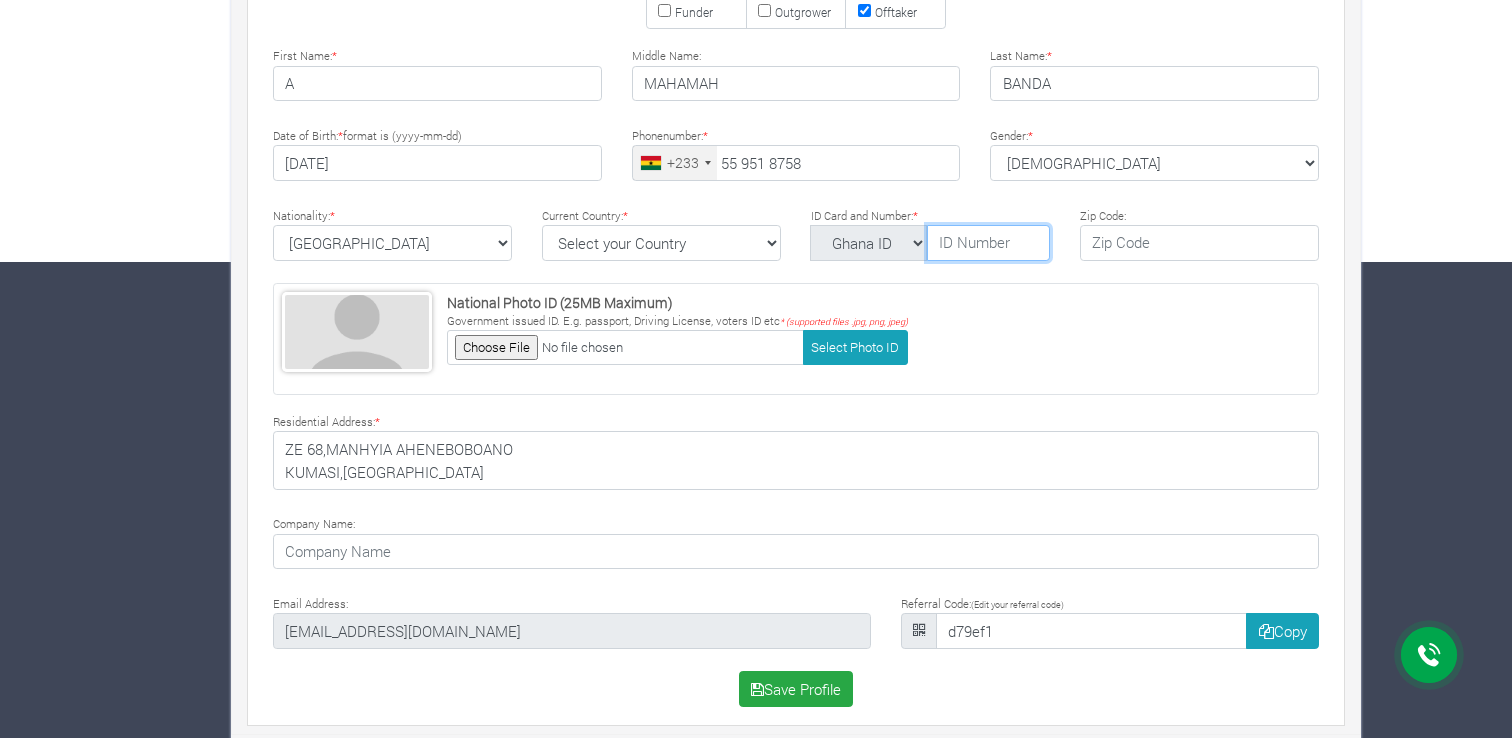 click at bounding box center (988, 243) 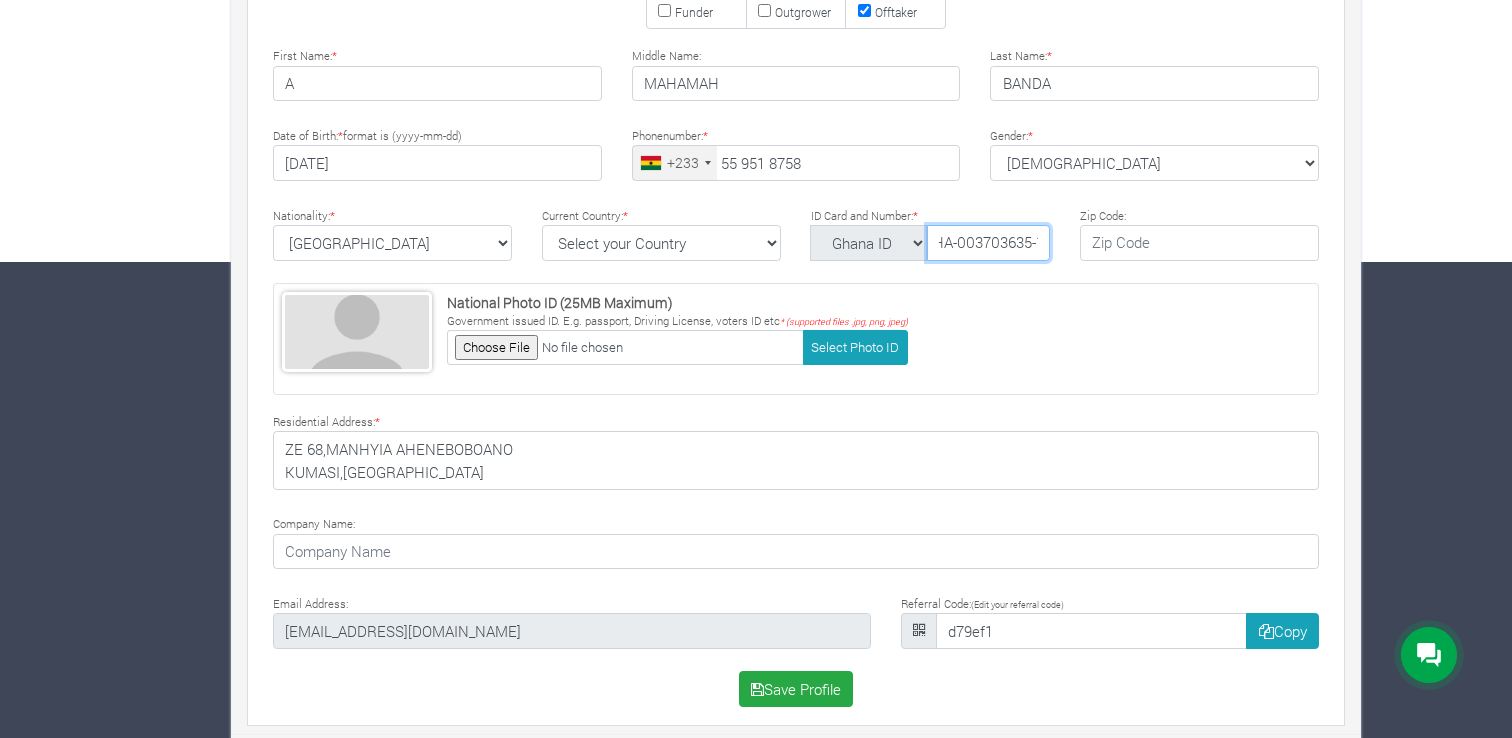 scroll, scrollTop: 0, scrollLeft: 25, axis: horizontal 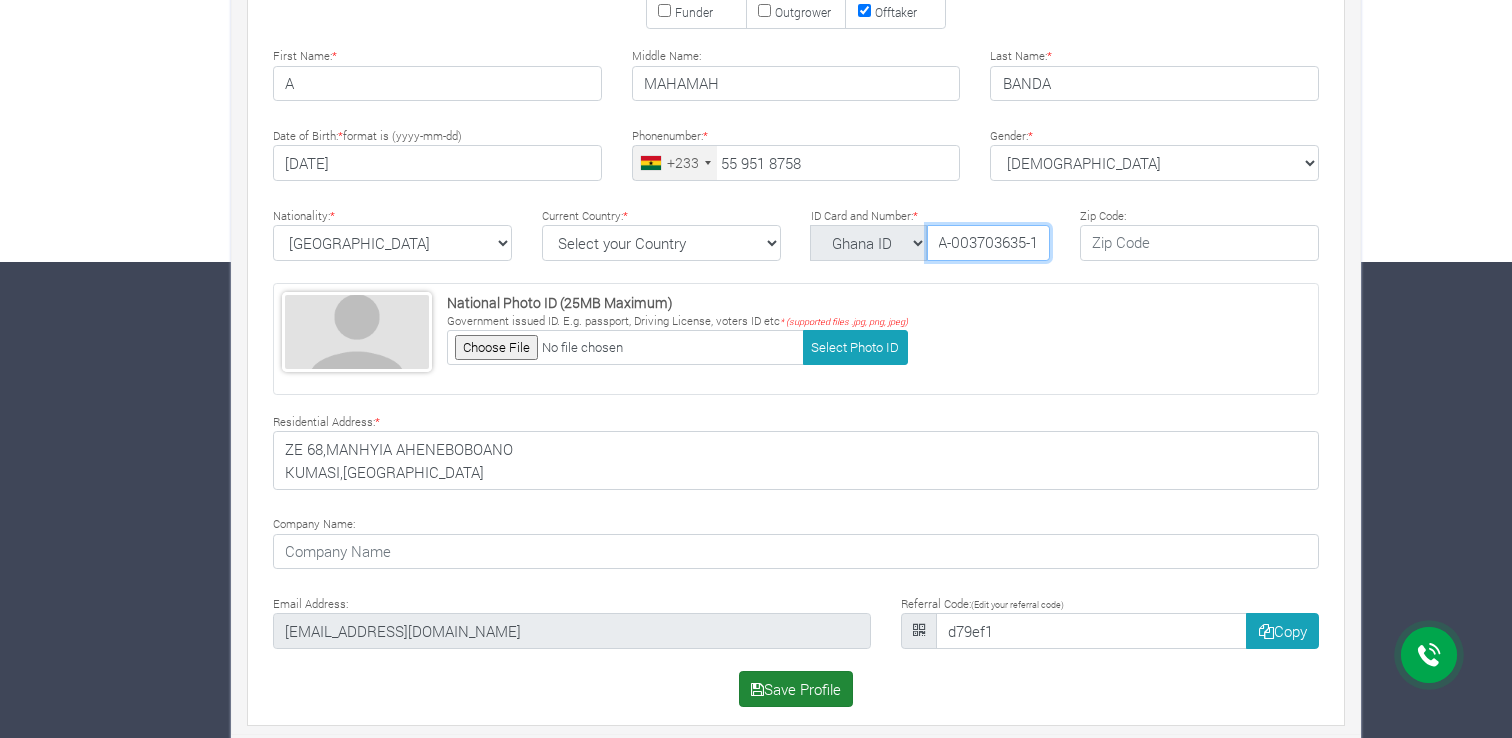 type on "GHA-003703635-1" 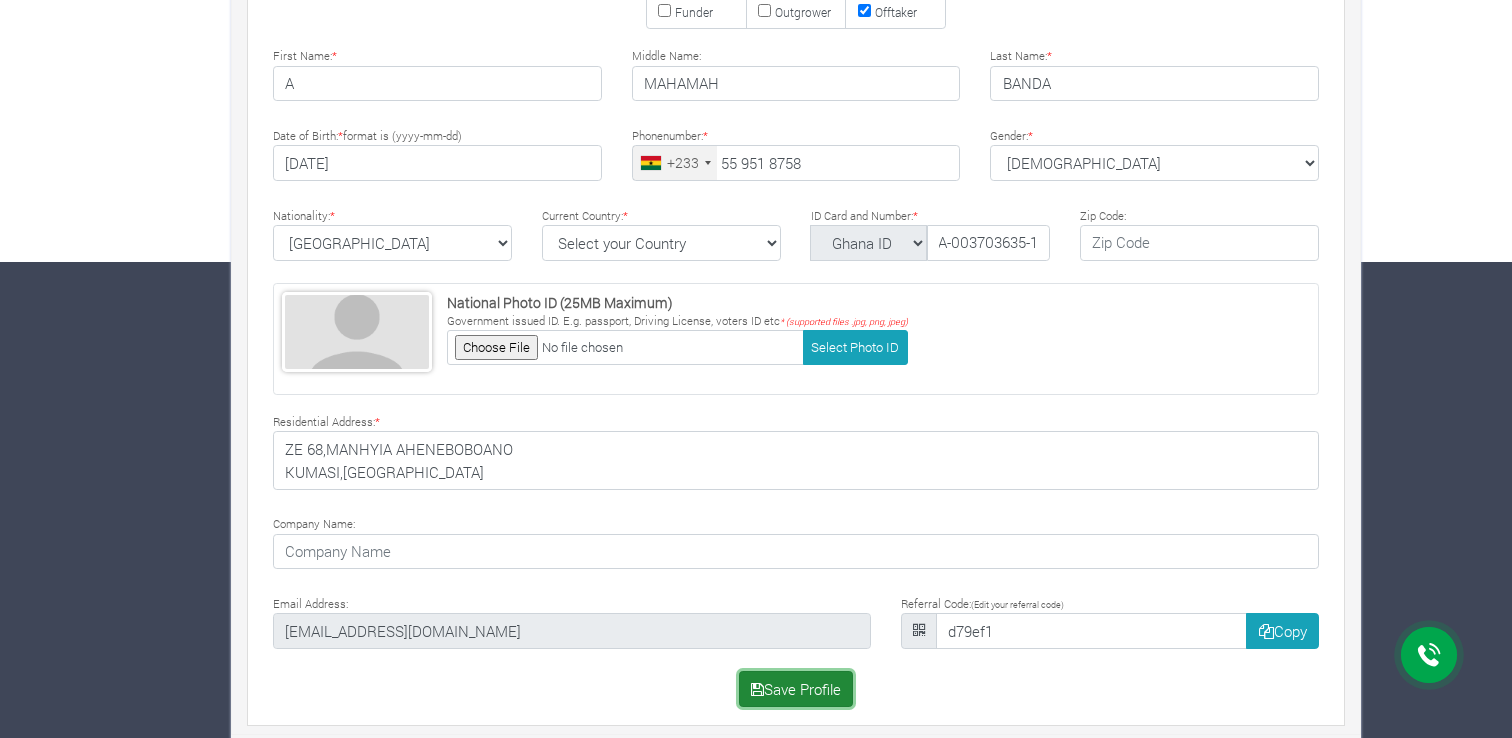 scroll, scrollTop: 0, scrollLeft: 0, axis: both 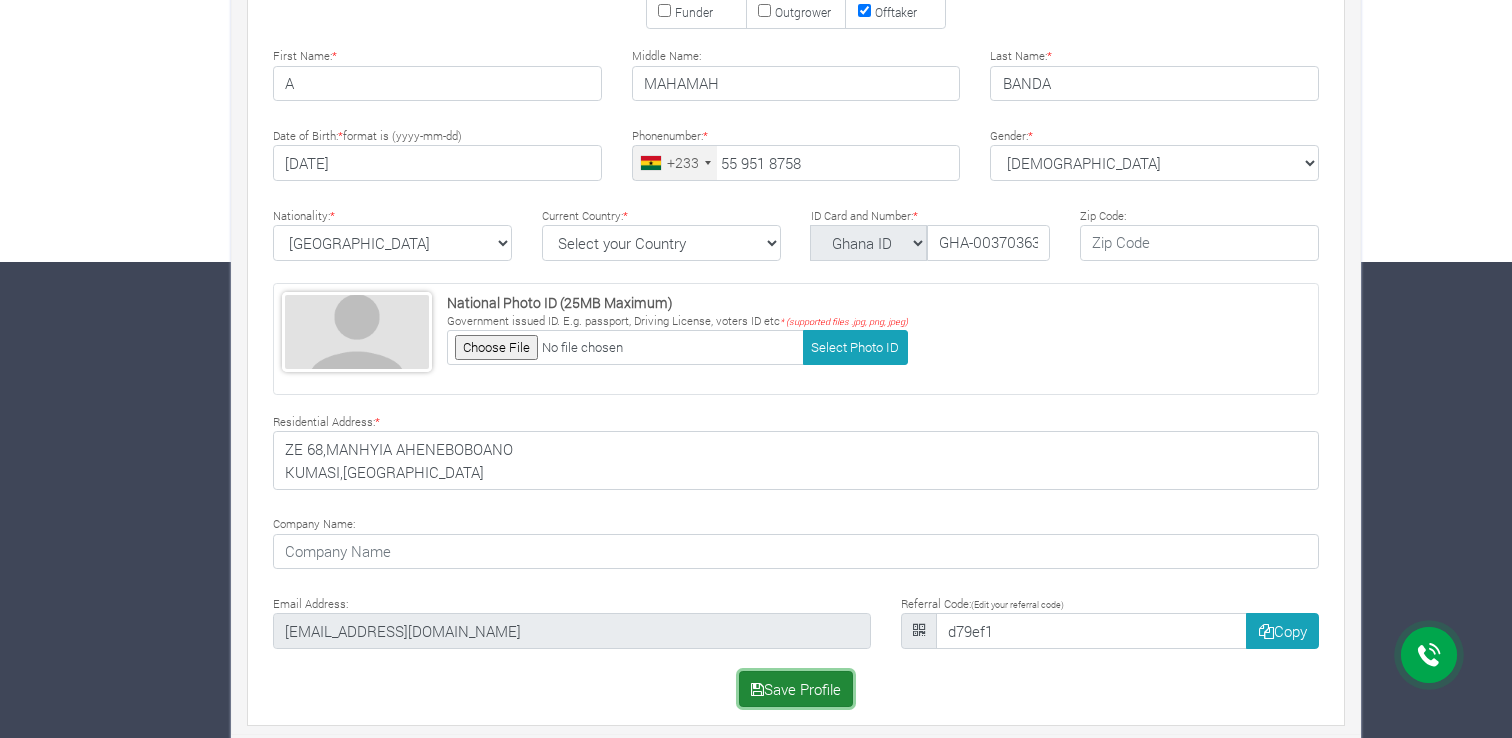 click on "Save Profile" at bounding box center (796, 689) 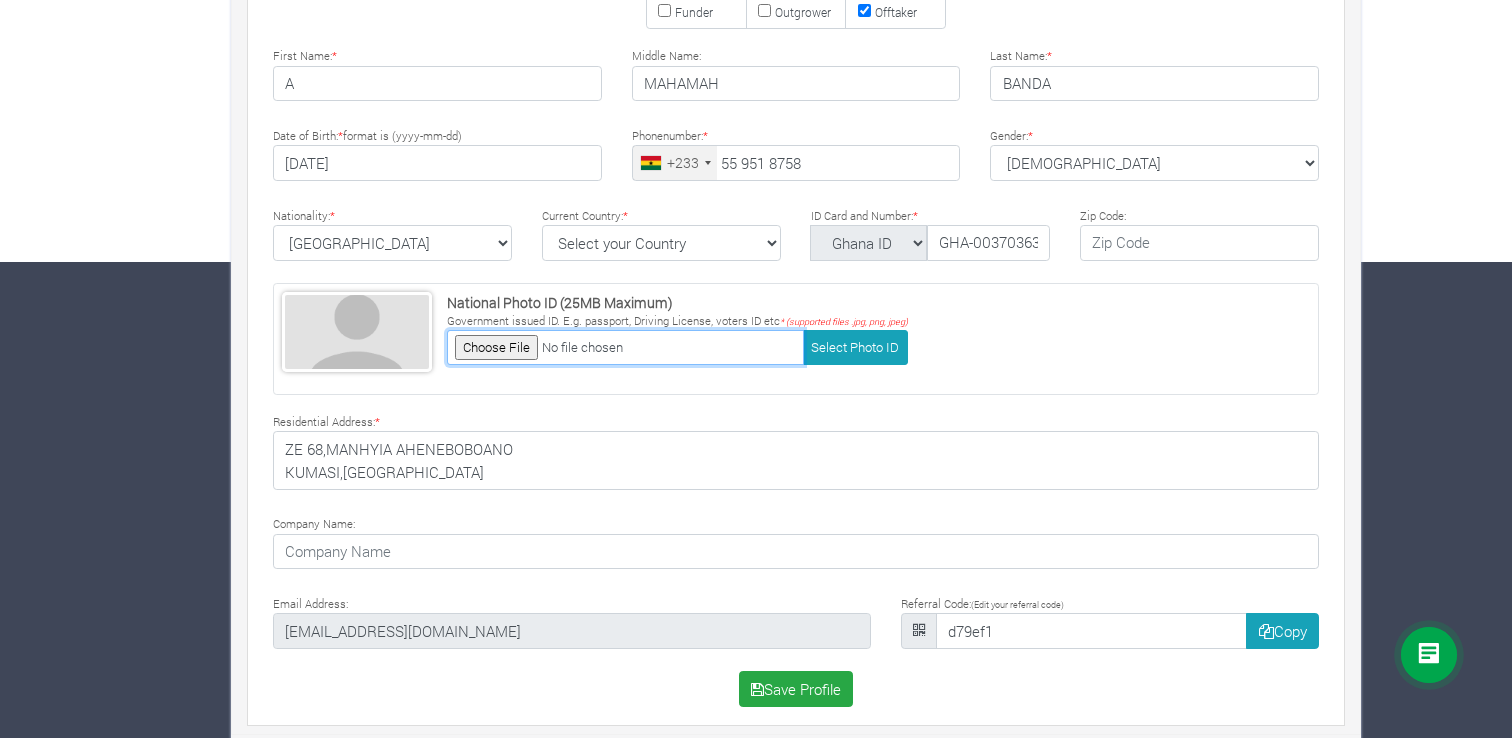 click at bounding box center (625, 347) 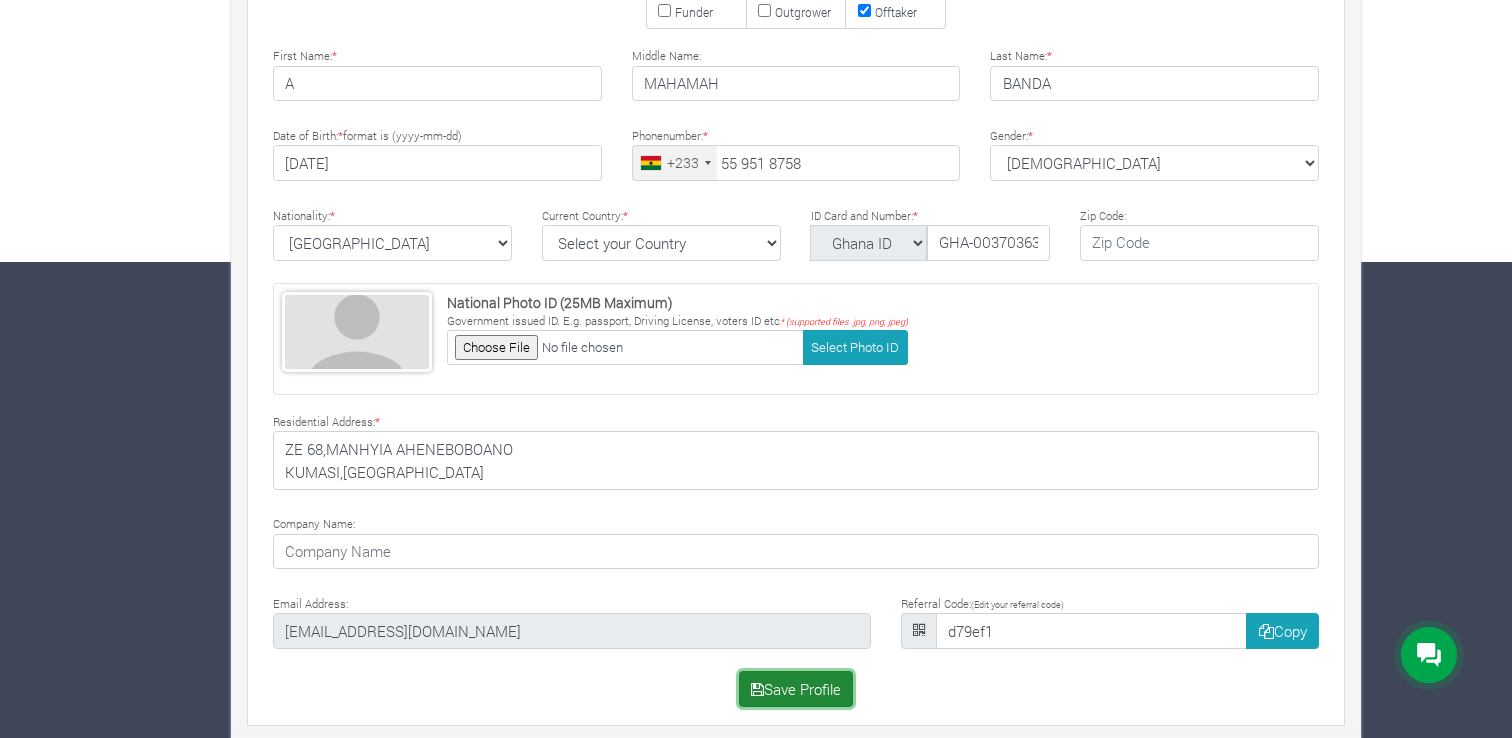 click on "Save Profile" at bounding box center (796, 689) 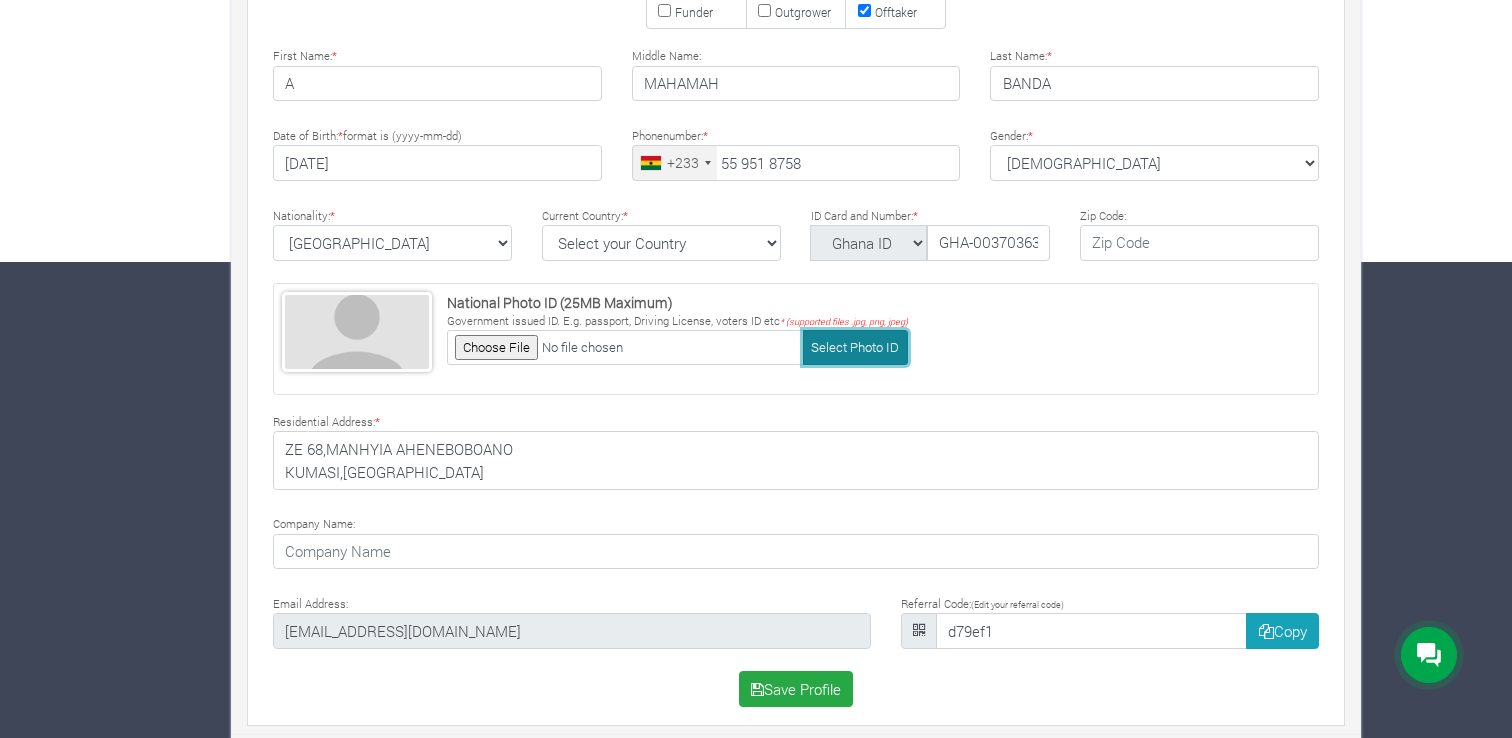 click on "Select Photo ID" at bounding box center [855, 347] 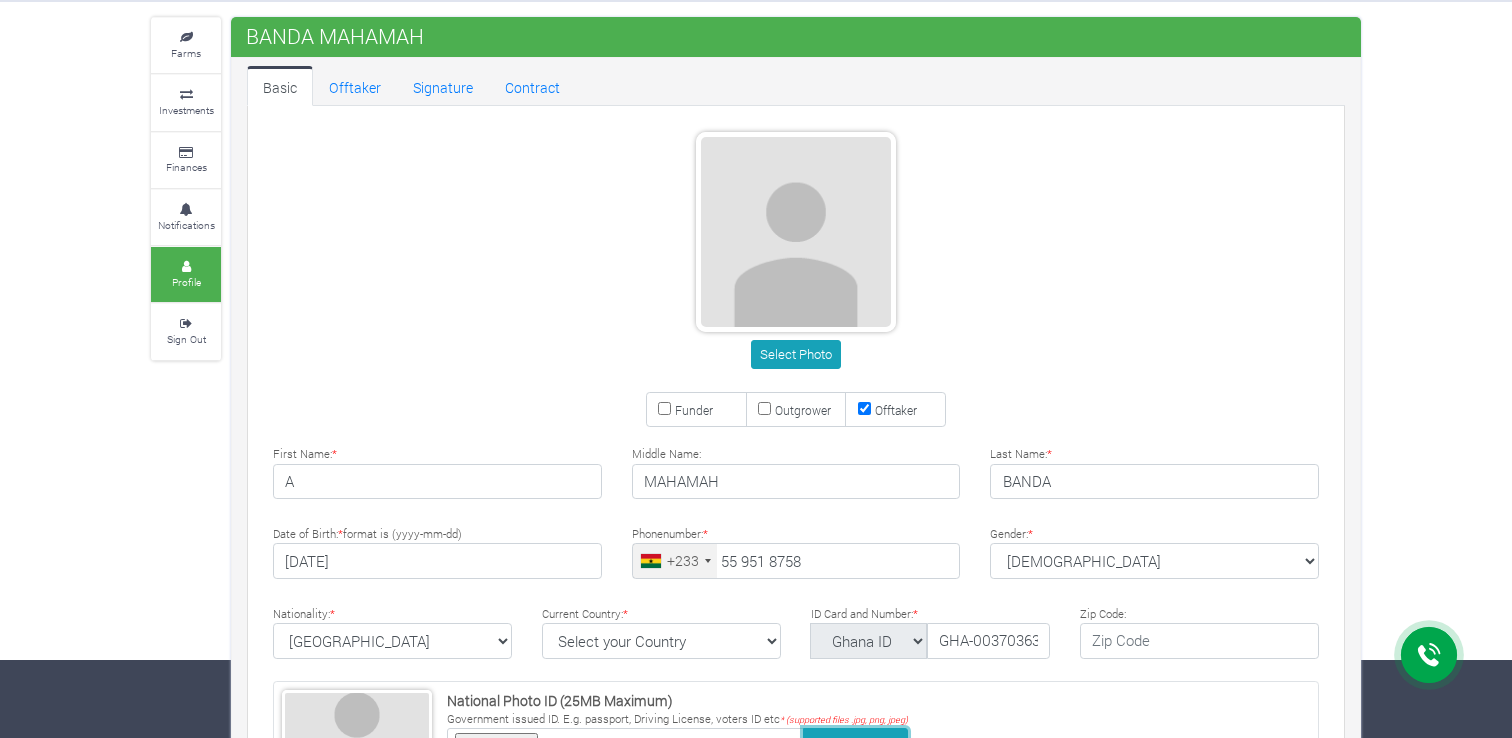 scroll, scrollTop: 0, scrollLeft: 0, axis: both 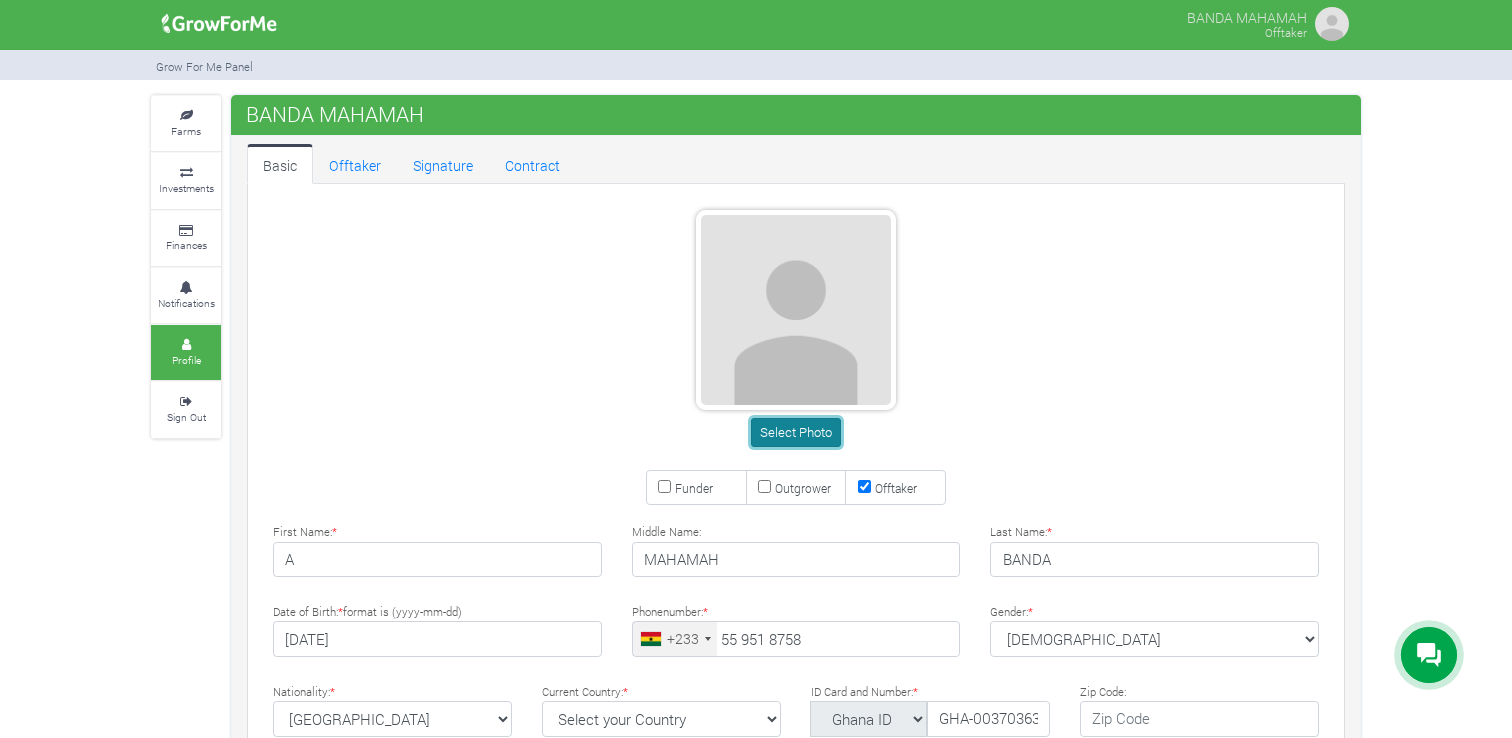 click on "Select Photo" at bounding box center [795, 432] 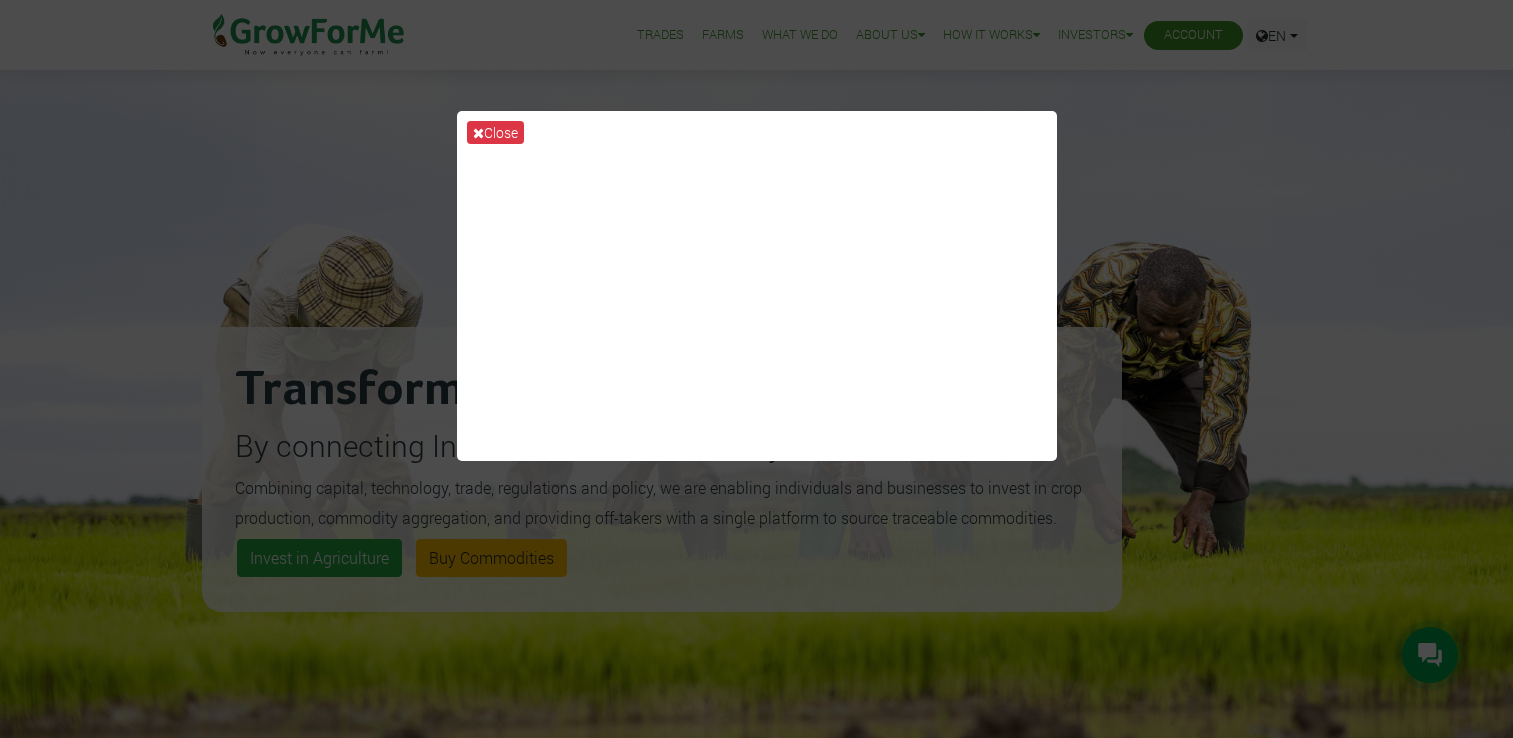 scroll, scrollTop: 0, scrollLeft: 0, axis: both 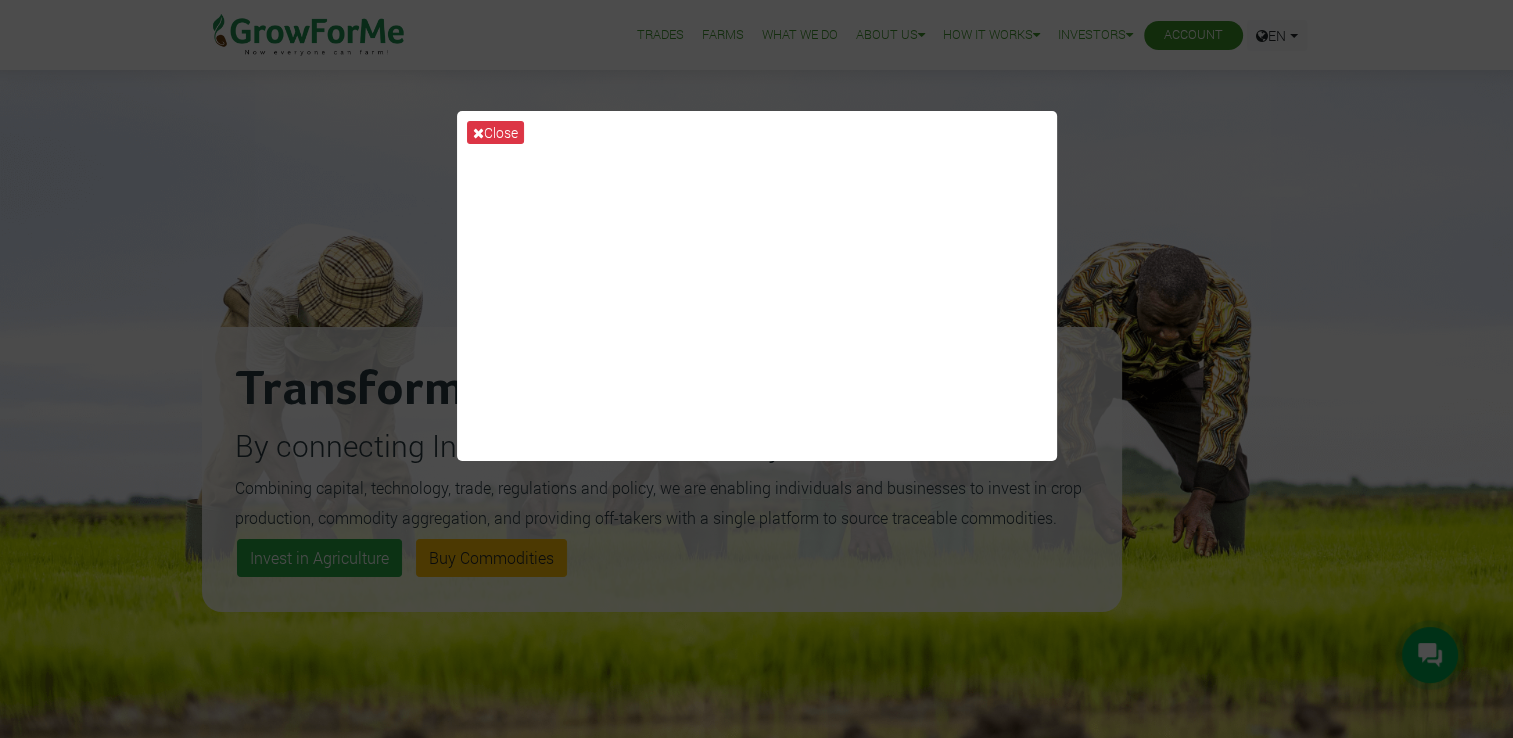 click on "Close" at bounding box center (756, 369) 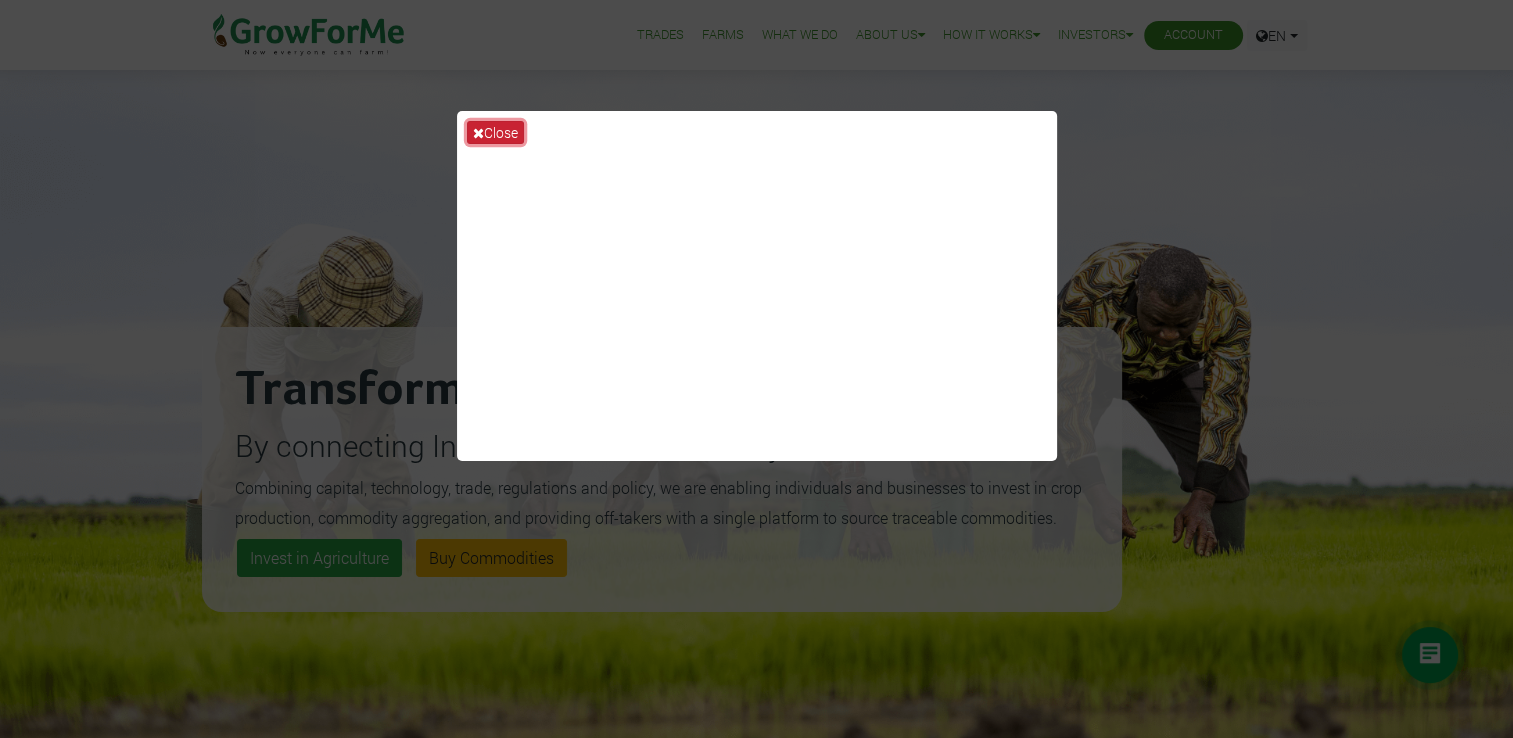 click on "Close" at bounding box center (495, 132) 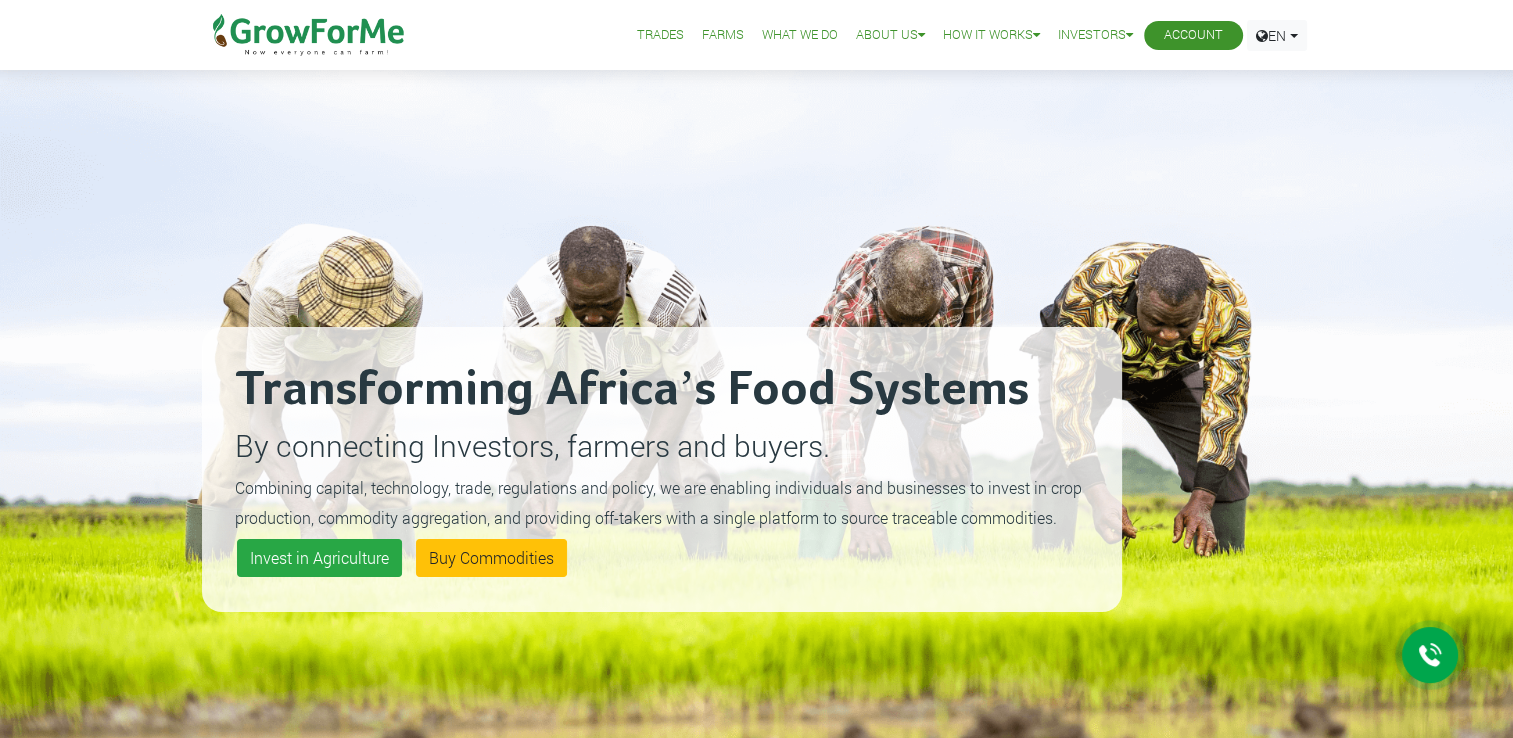 click on "Account" at bounding box center [1193, 35] 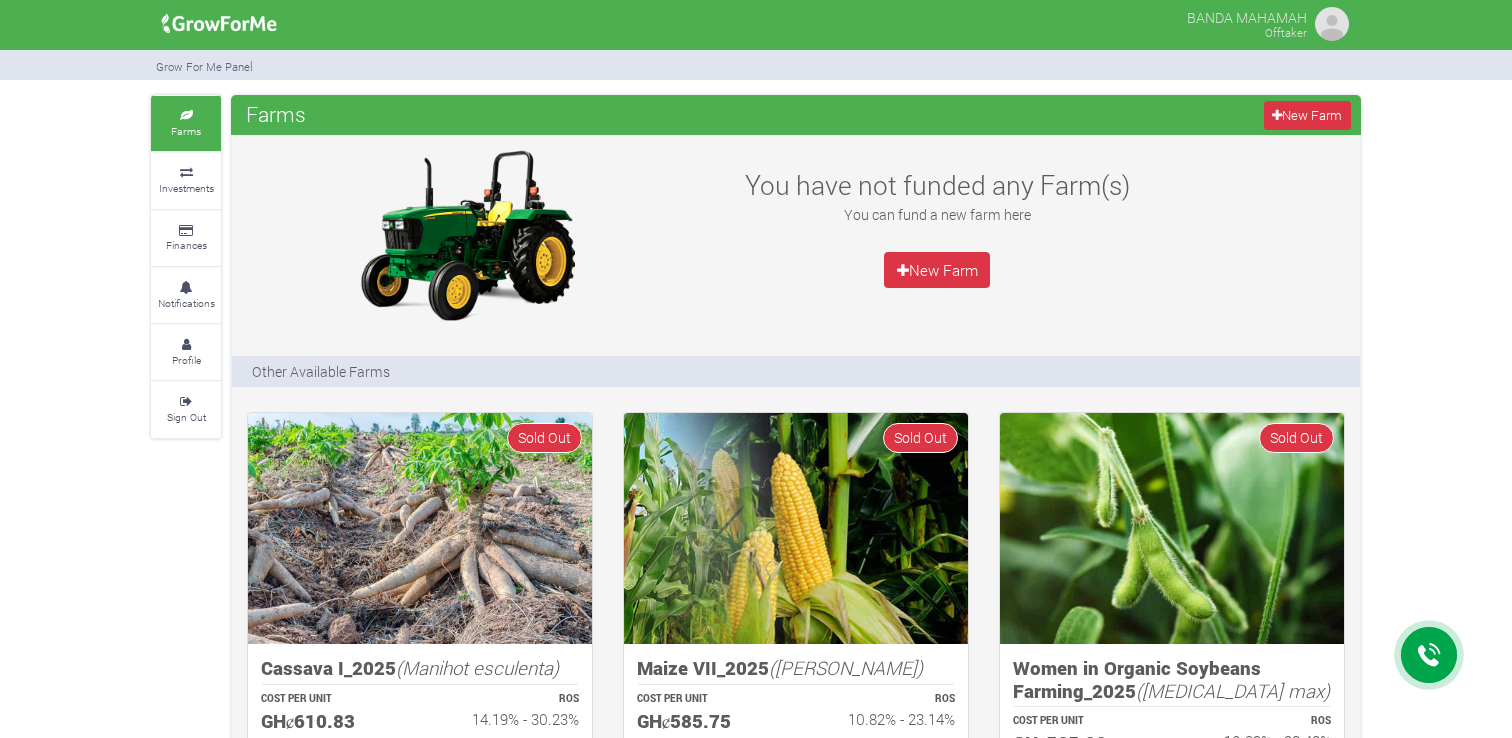 scroll, scrollTop: 0, scrollLeft: 0, axis: both 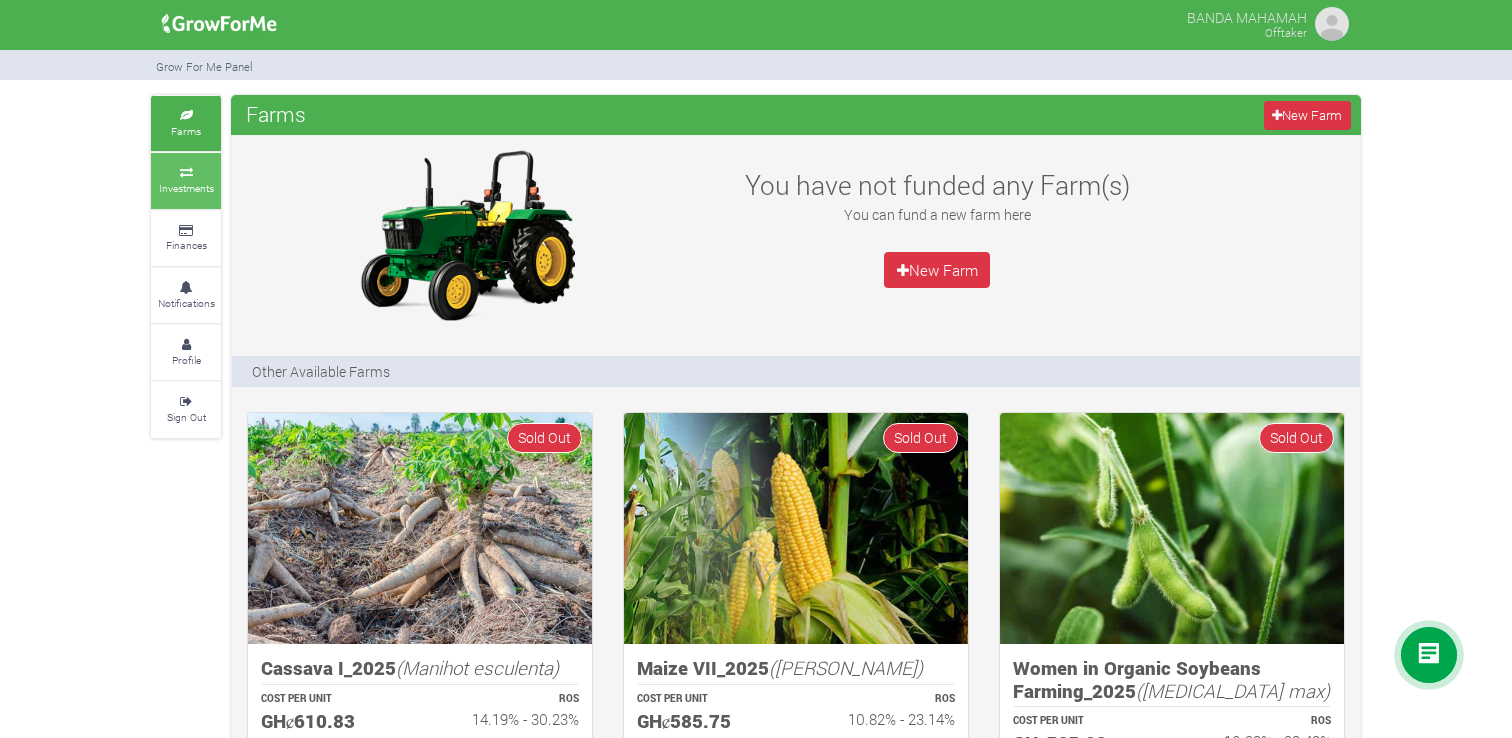 click at bounding box center (186, 173) 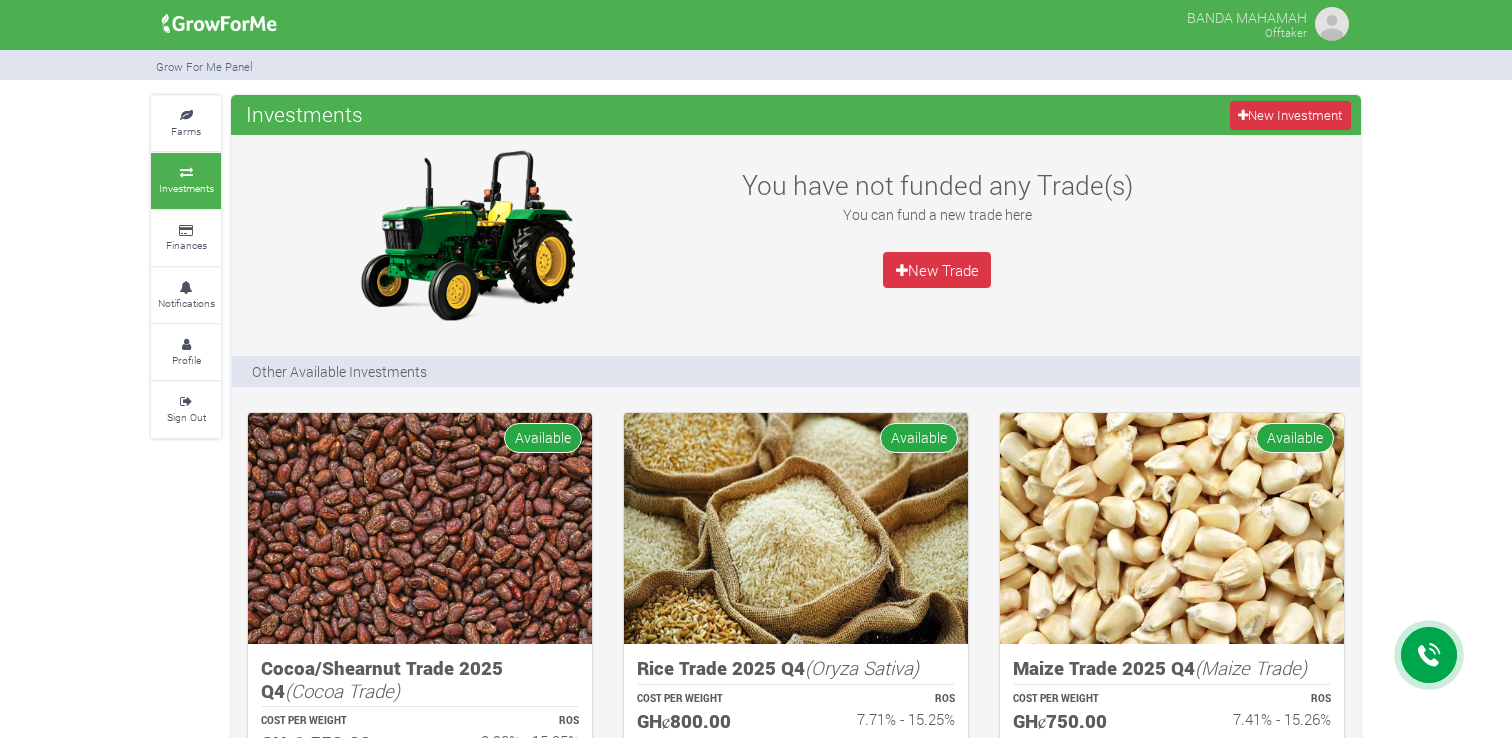 scroll, scrollTop: 0, scrollLeft: 0, axis: both 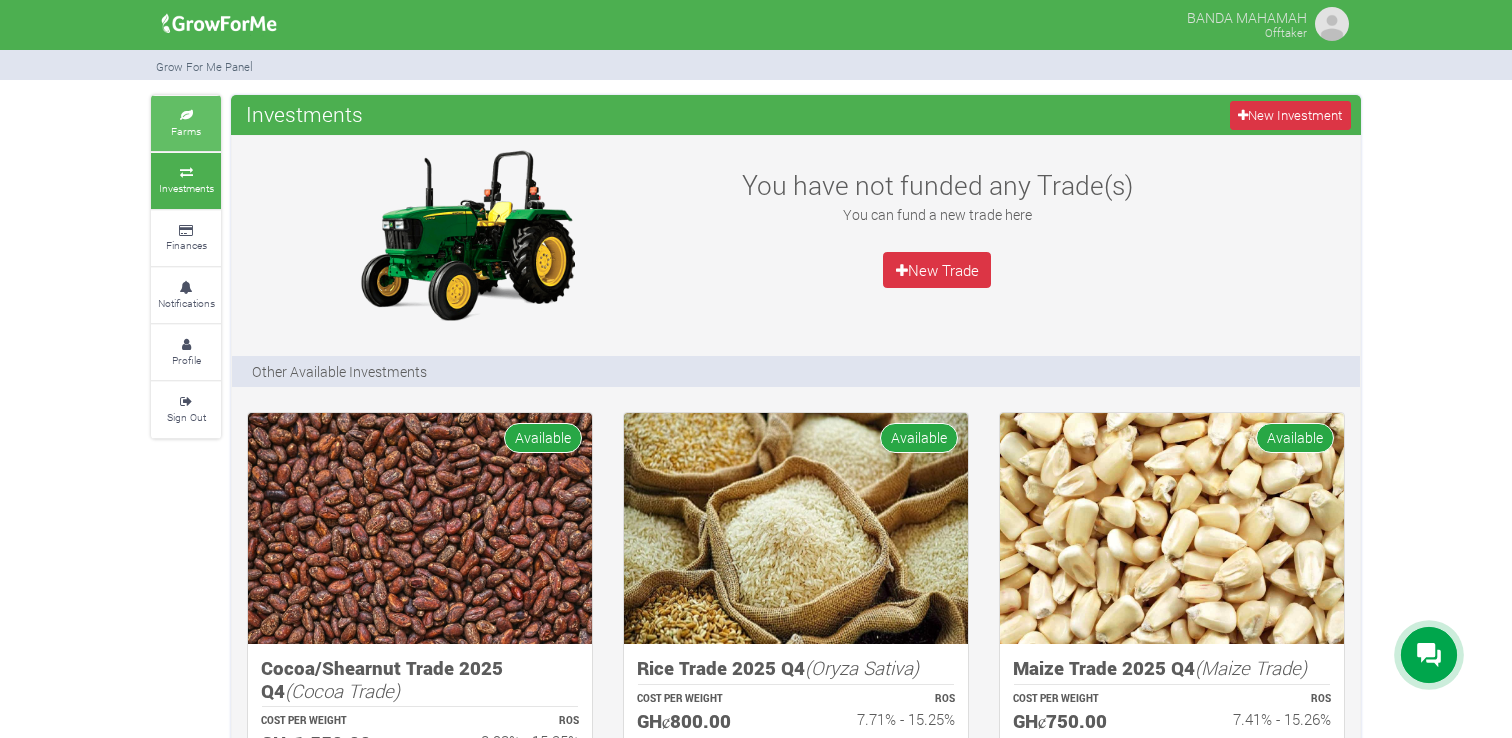 click on "Farms" at bounding box center [186, 131] 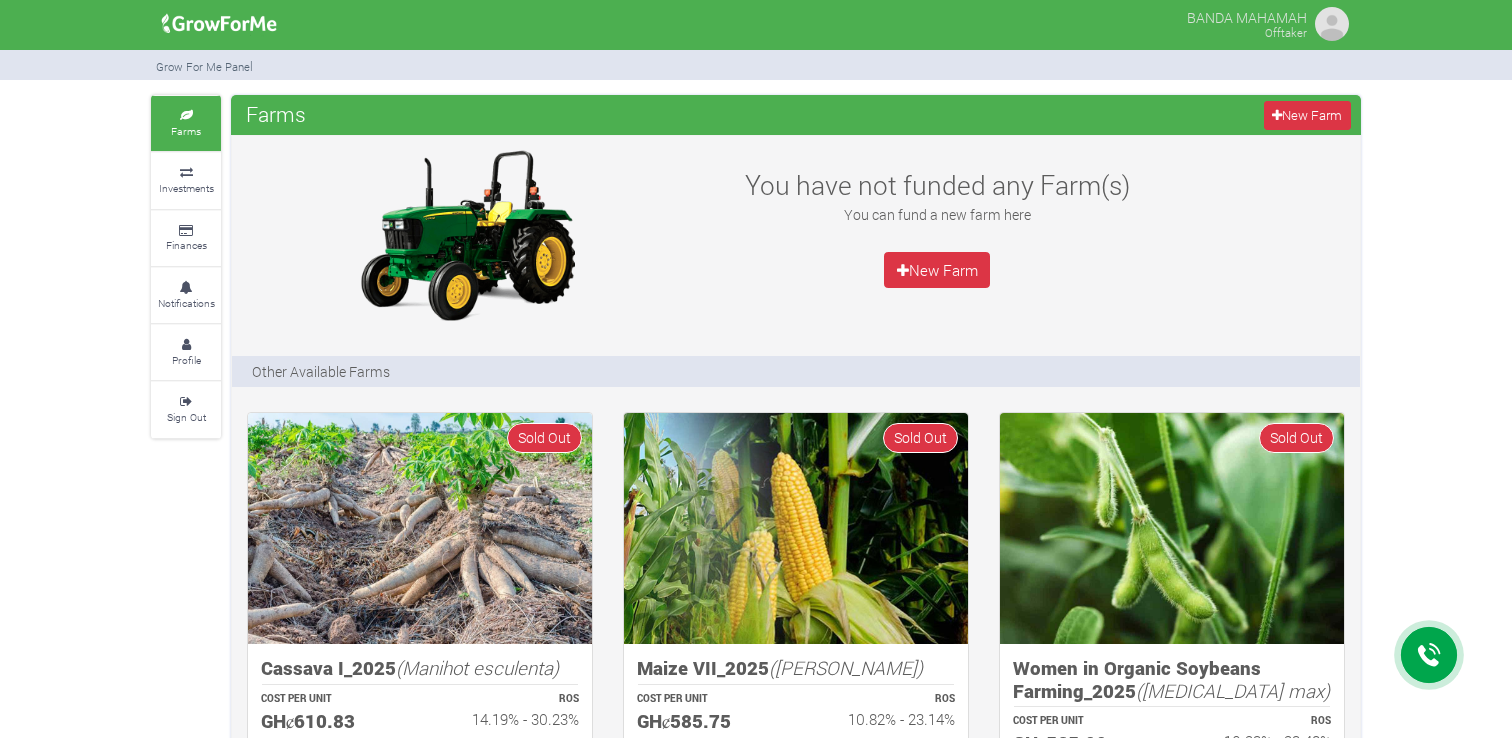 scroll, scrollTop: 0, scrollLeft: 0, axis: both 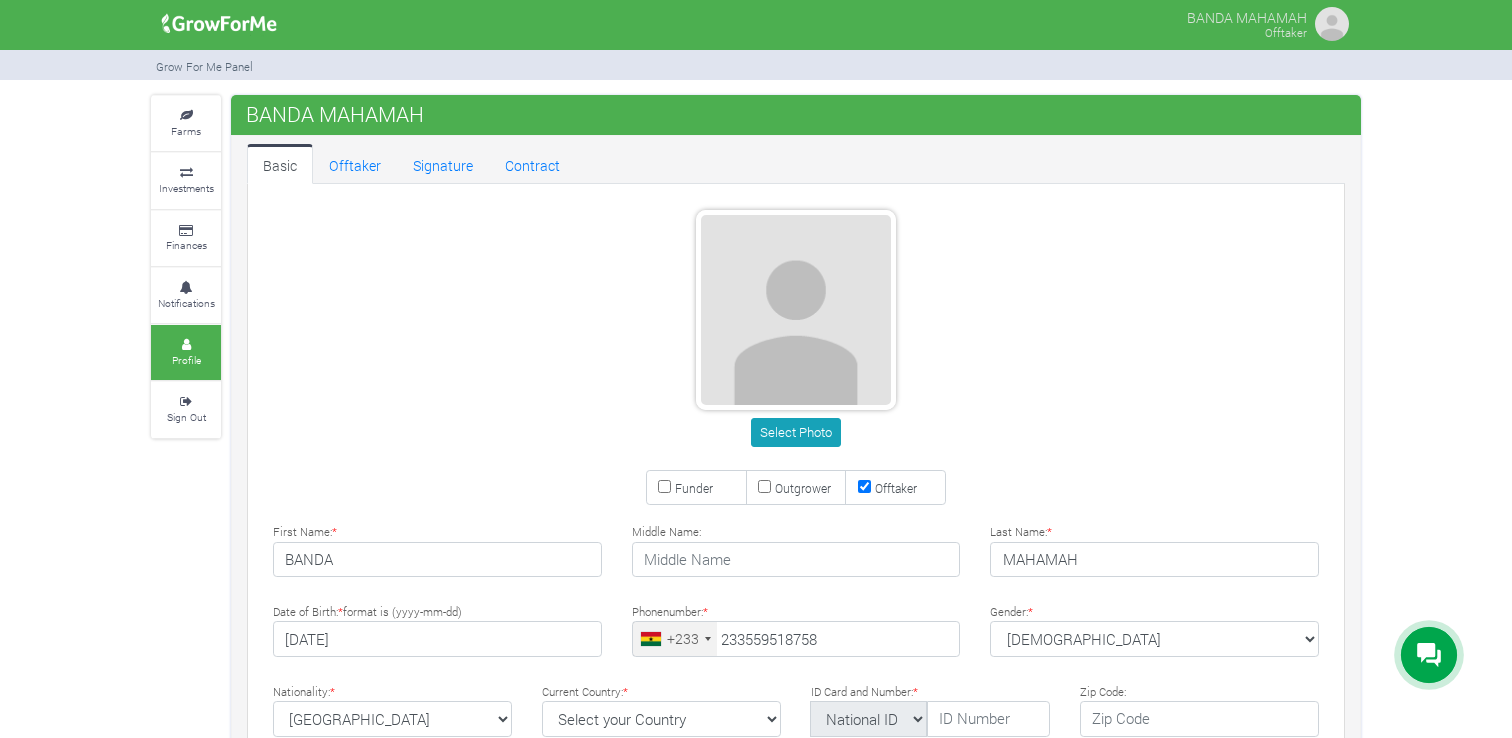 type on "55 951 8758" 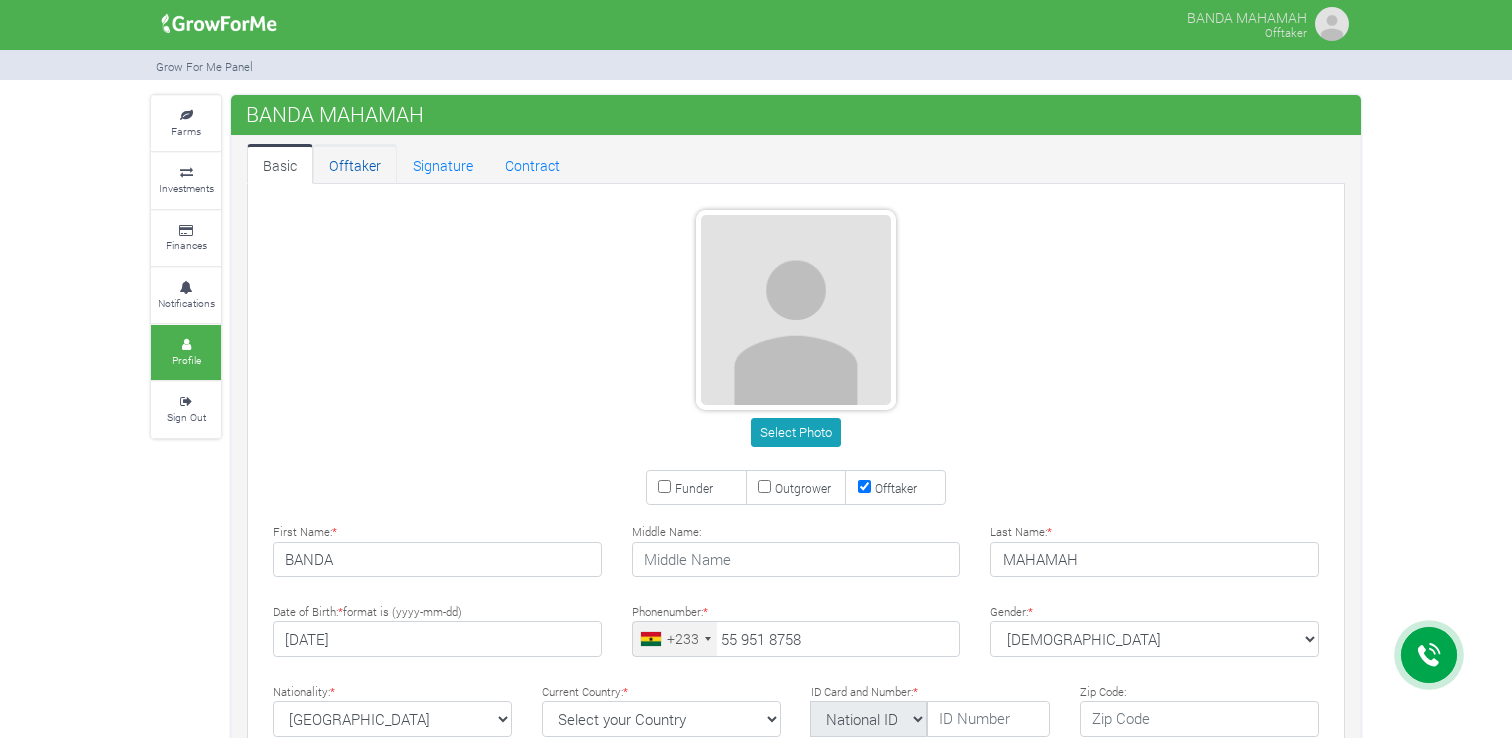 click on "Offtaker" at bounding box center (355, 164) 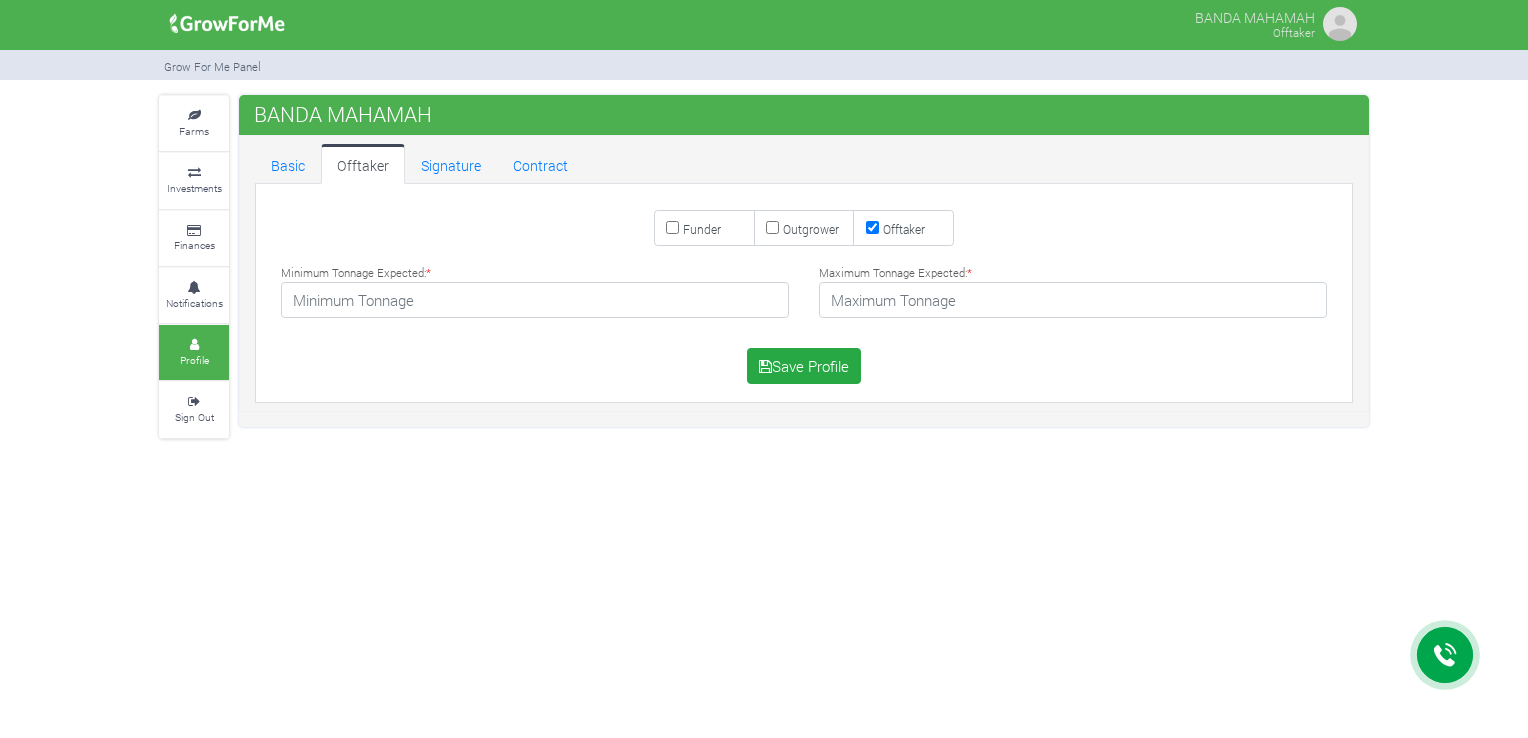 scroll, scrollTop: 0, scrollLeft: 0, axis: both 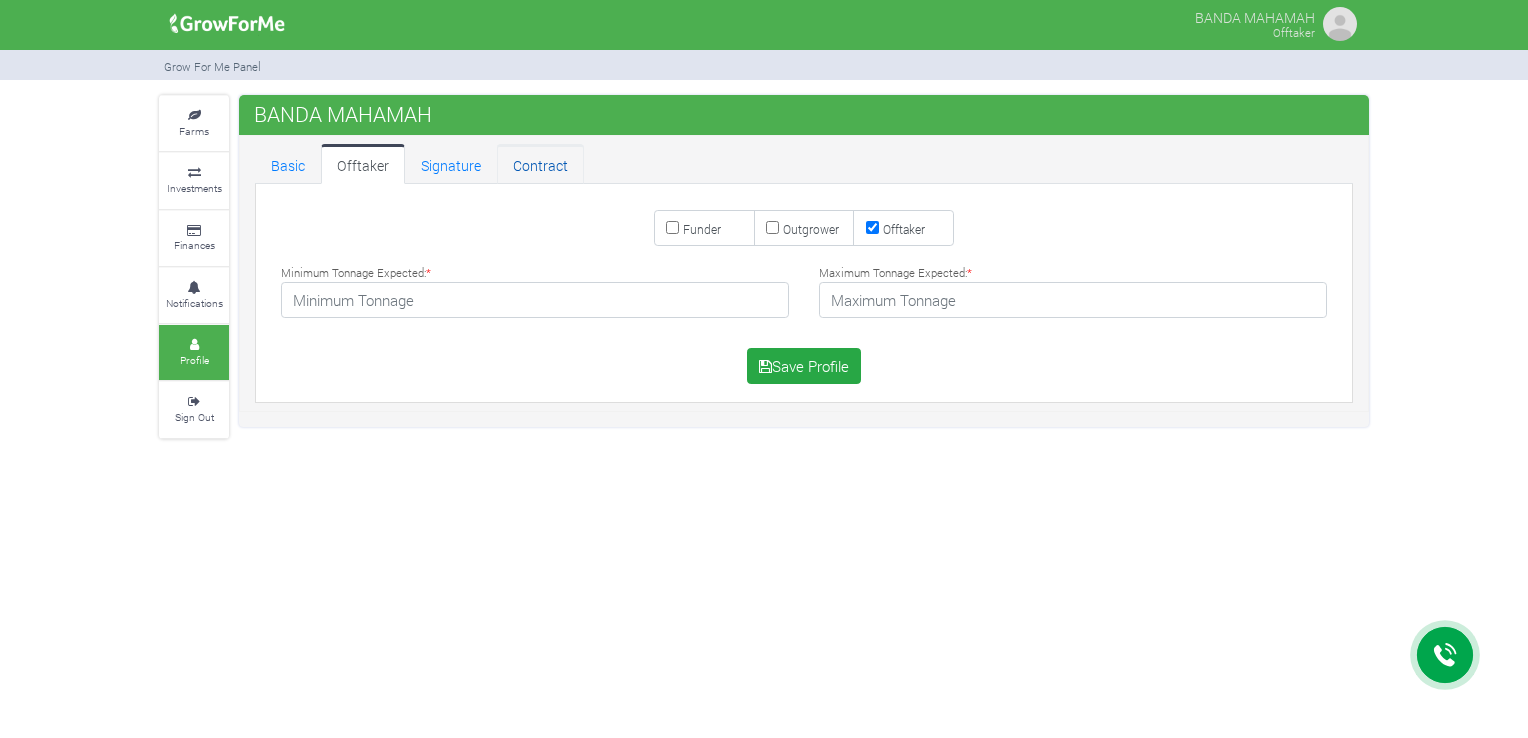 click on "Contract" at bounding box center (540, 164) 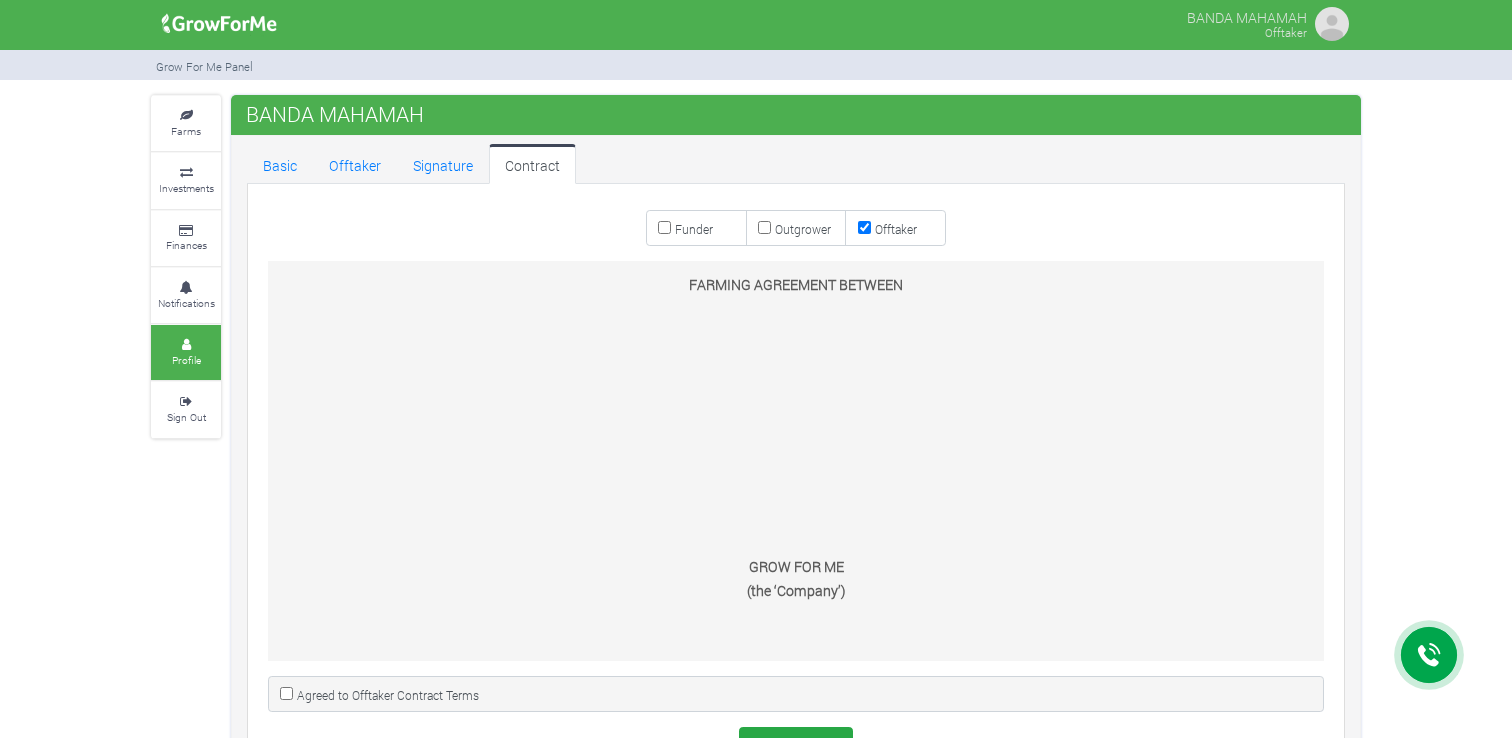 scroll, scrollTop: 0, scrollLeft: 0, axis: both 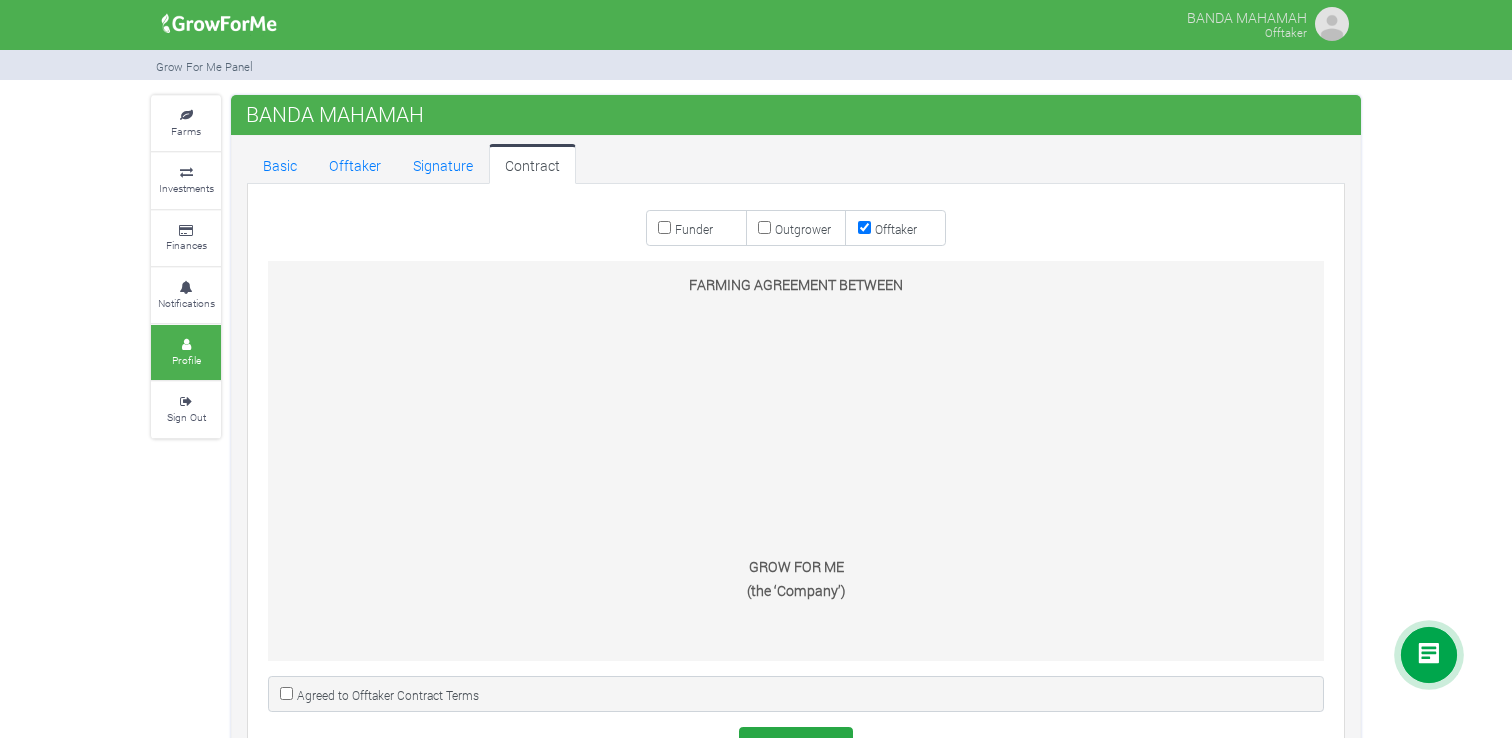 click on "Outgrower" at bounding box center [803, 229] 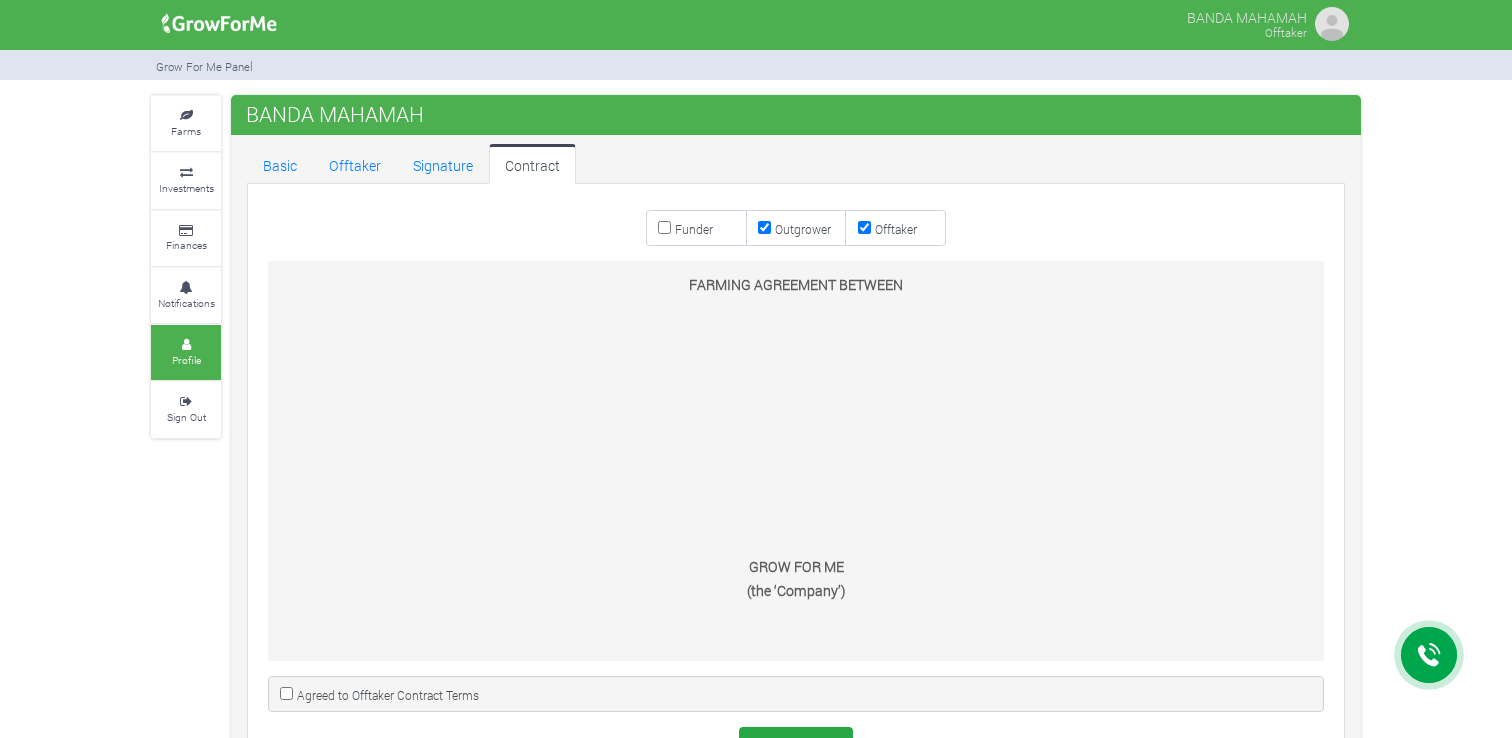 click on "Funder" at bounding box center (696, 228) 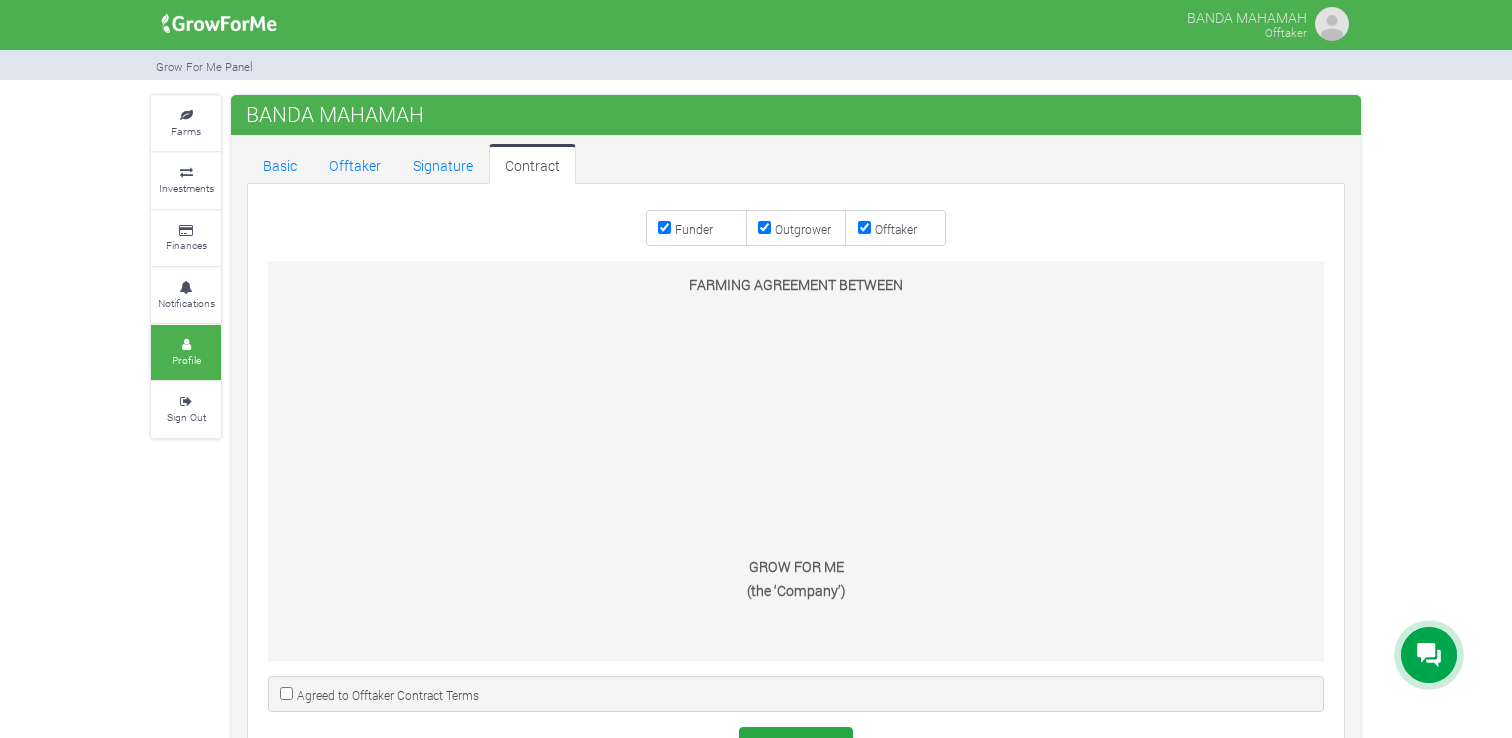 click on "Funder" at bounding box center (696, 228) 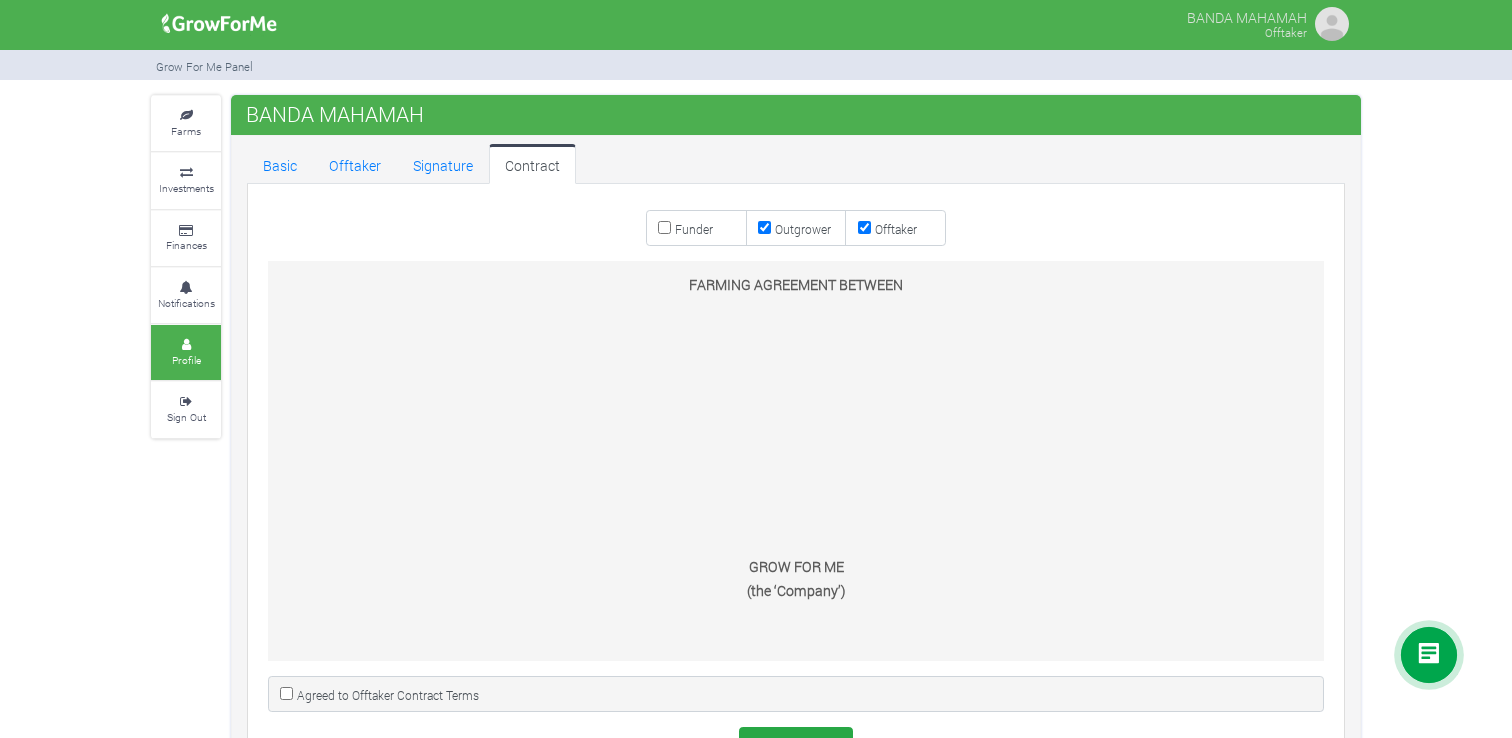 click on "Outgrower" at bounding box center [796, 228] 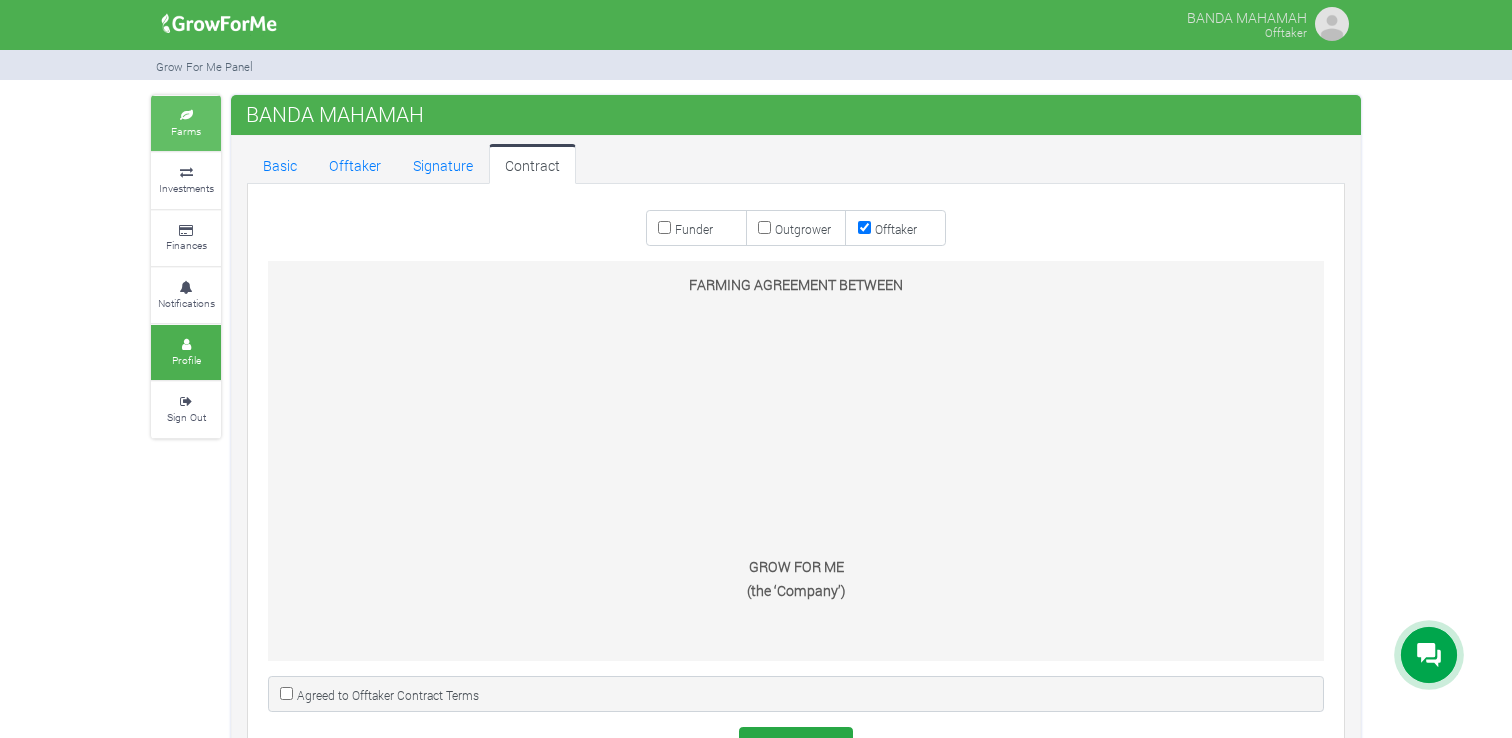 click on "Farms" at bounding box center [186, 123] 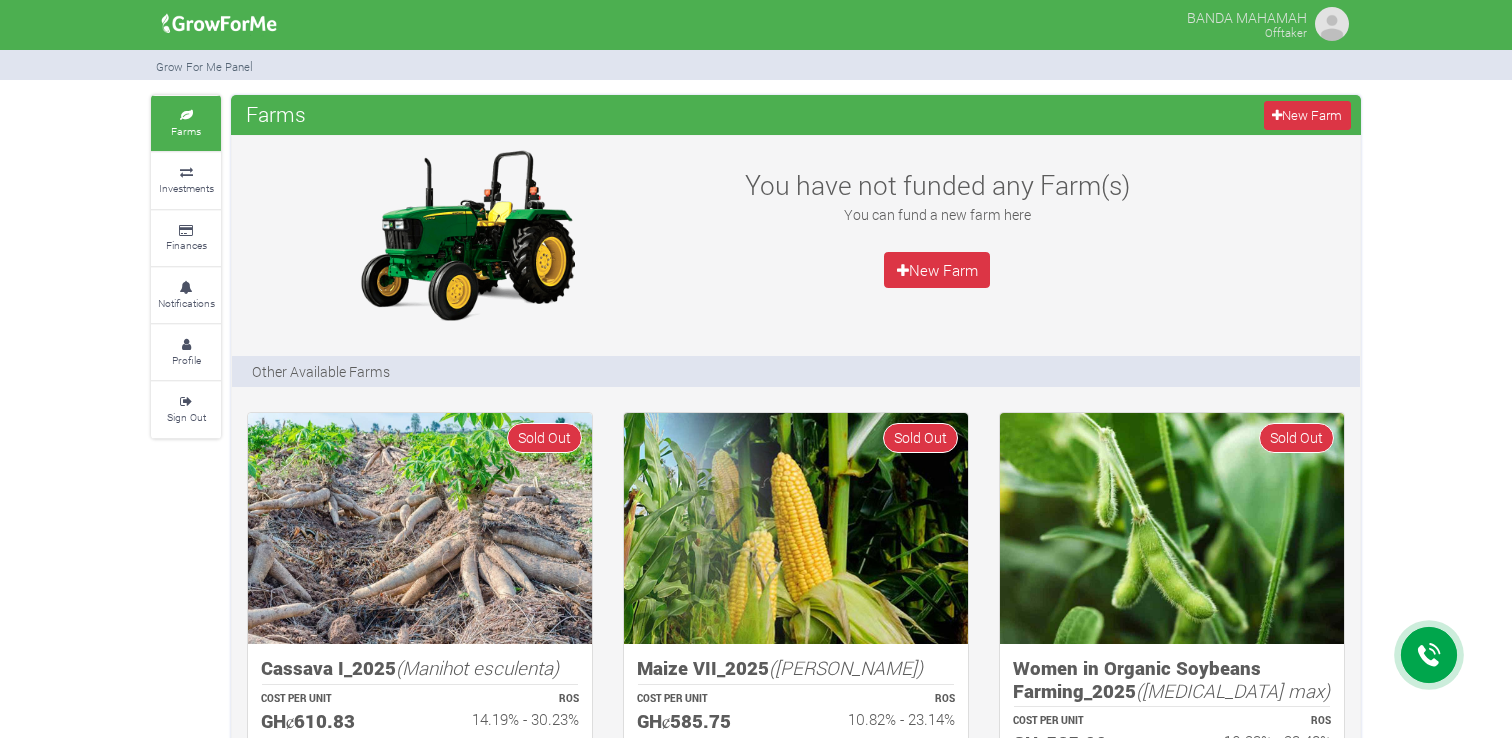 scroll, scrollTop: 0, scrollLeft: 0, axis: both 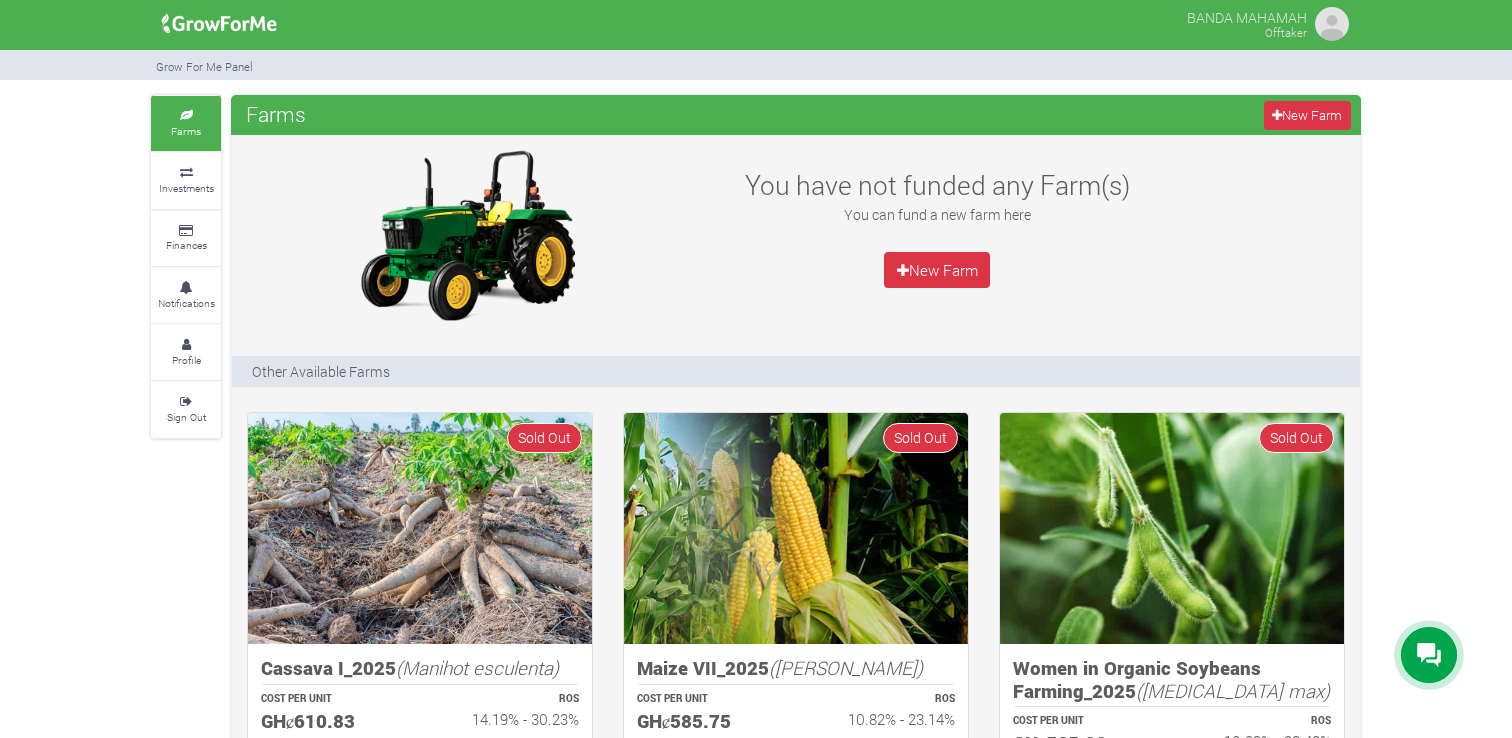 click at bounding box center [1332, 24] 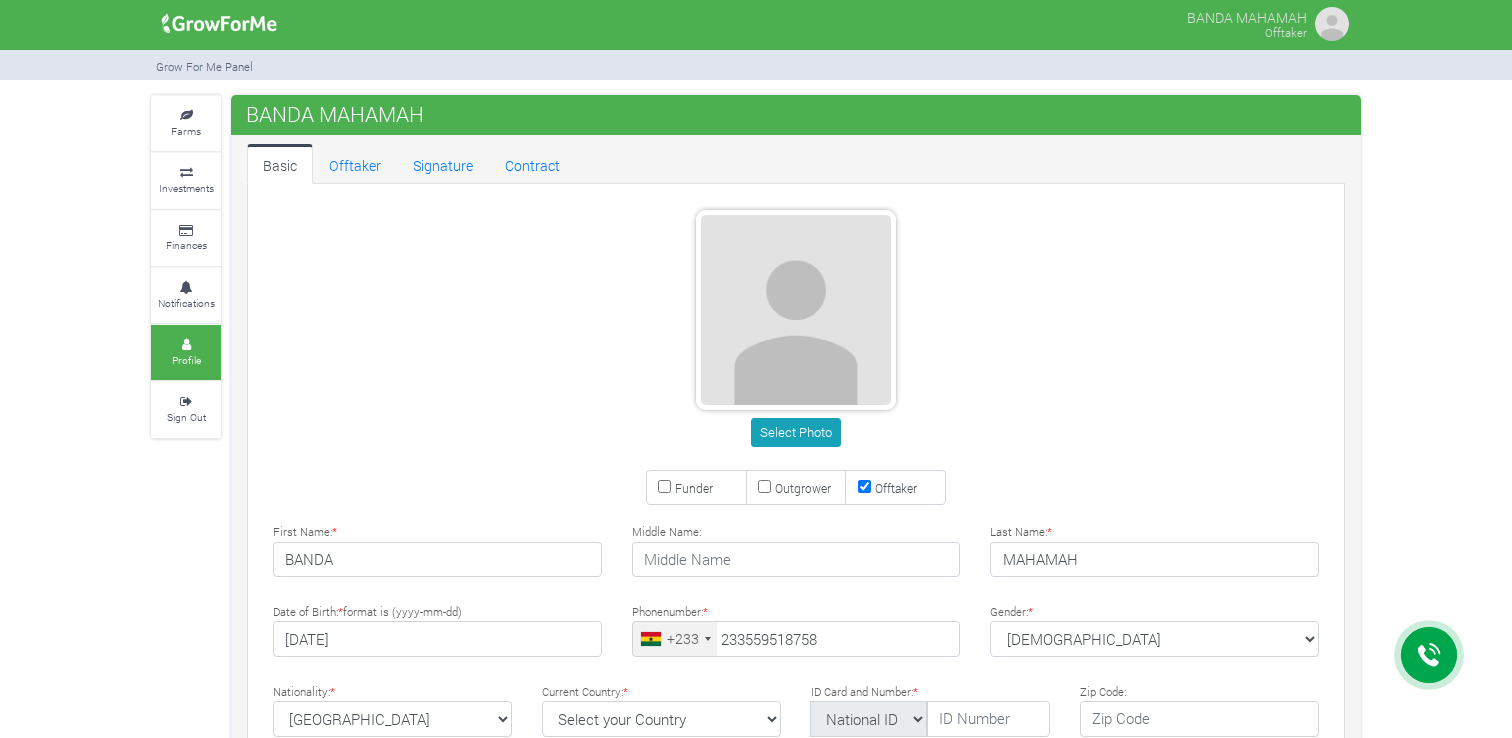 scroll, scrollTop: 0, scrollLeft: 0, axis: both 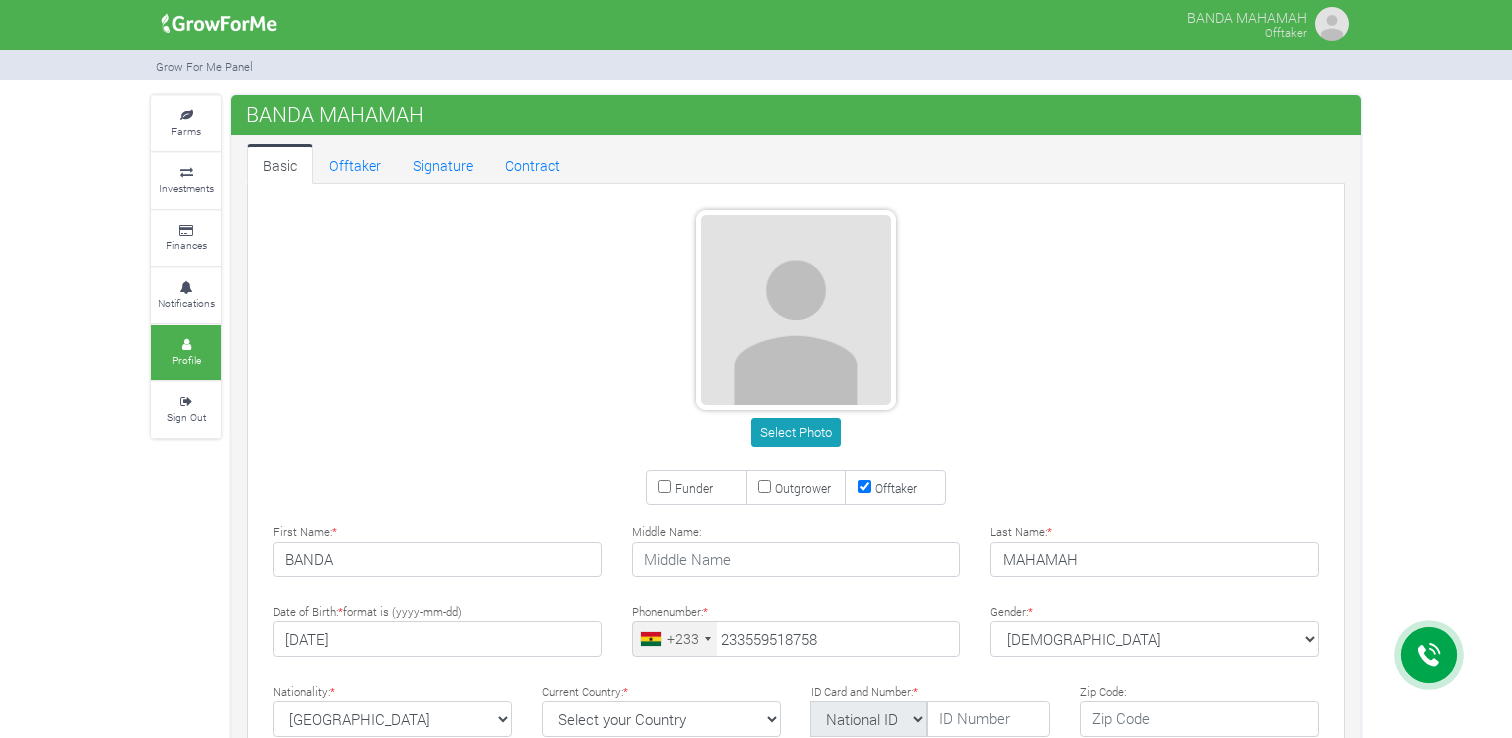 type on "55 951 8758" 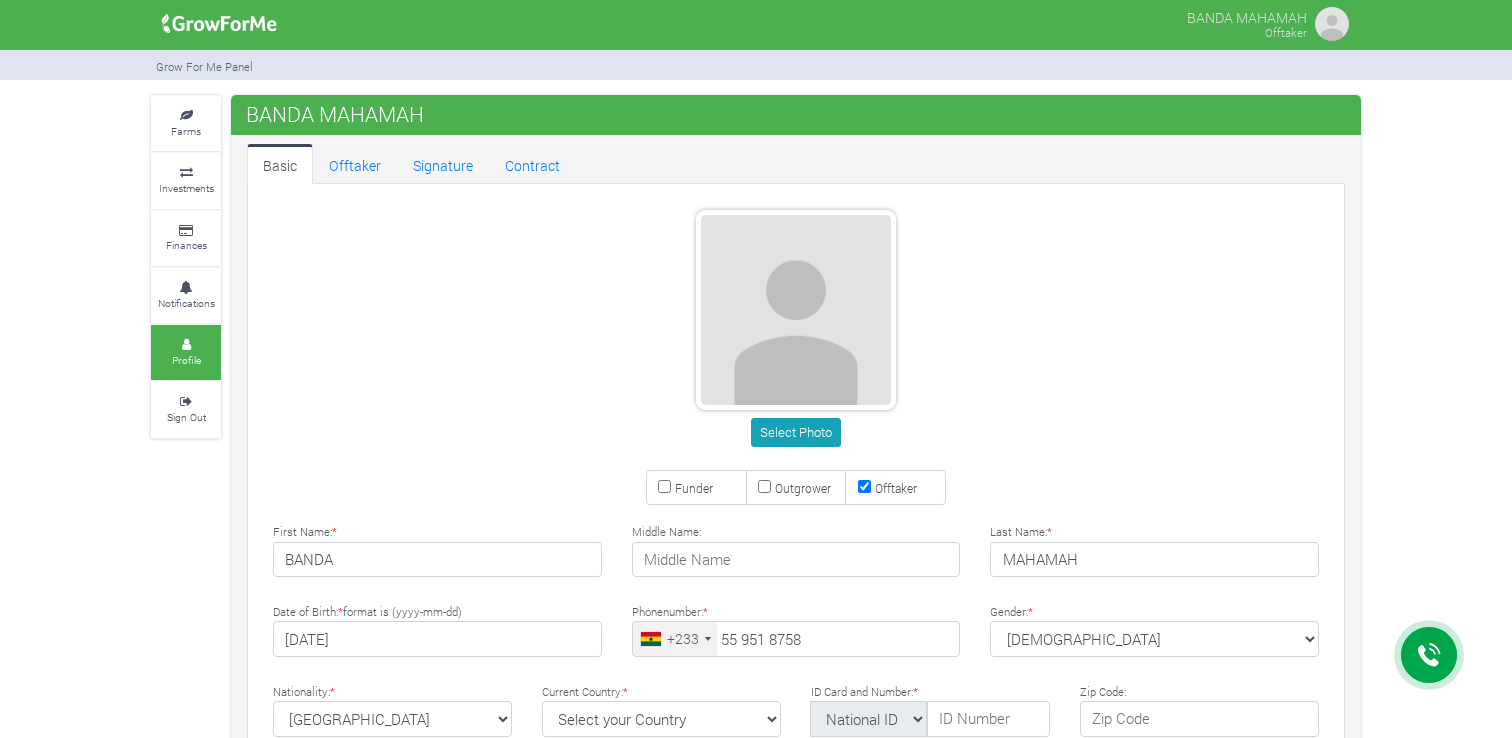 scroll, scrollTop: 0, scrollLeft: 0, axis: both 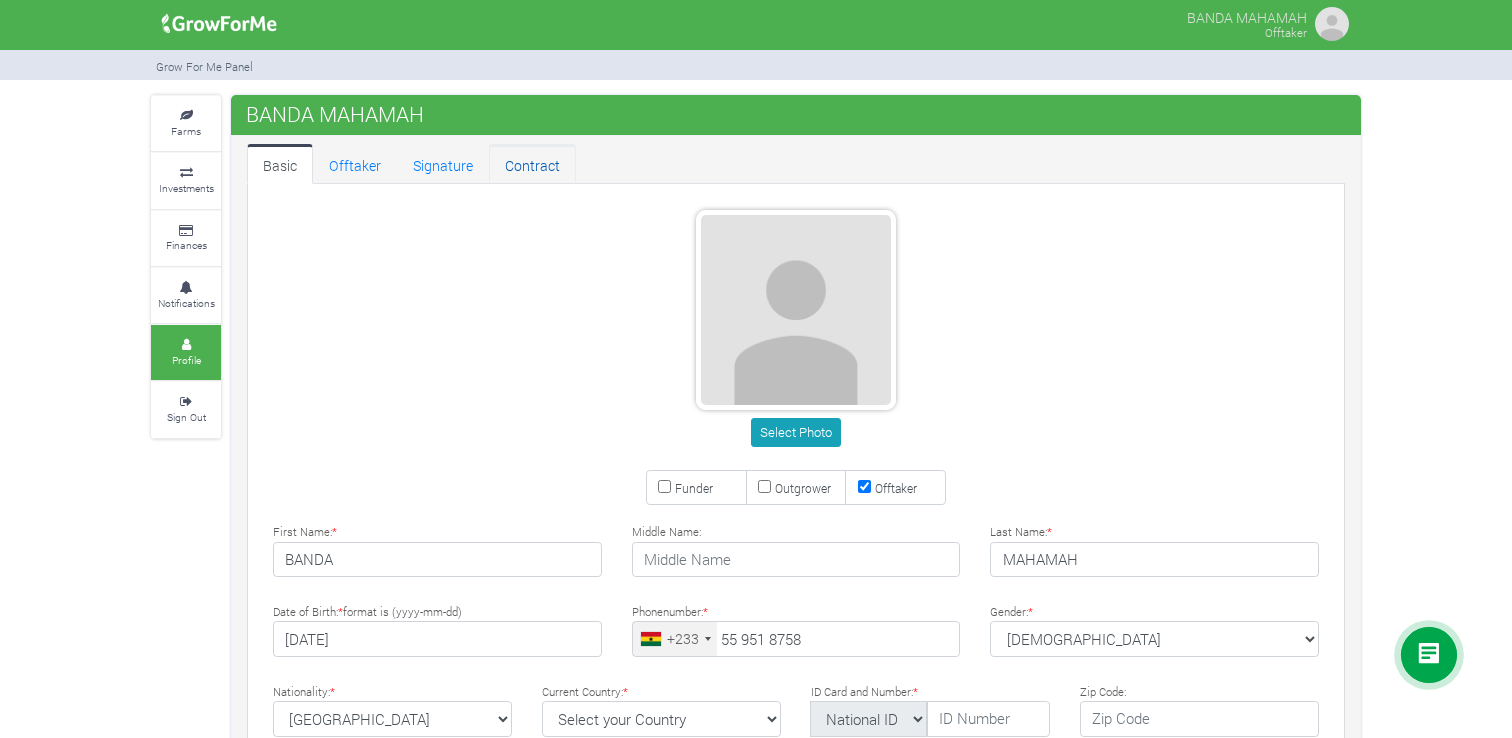 click on "Contract" at bounding box center [532, 164] 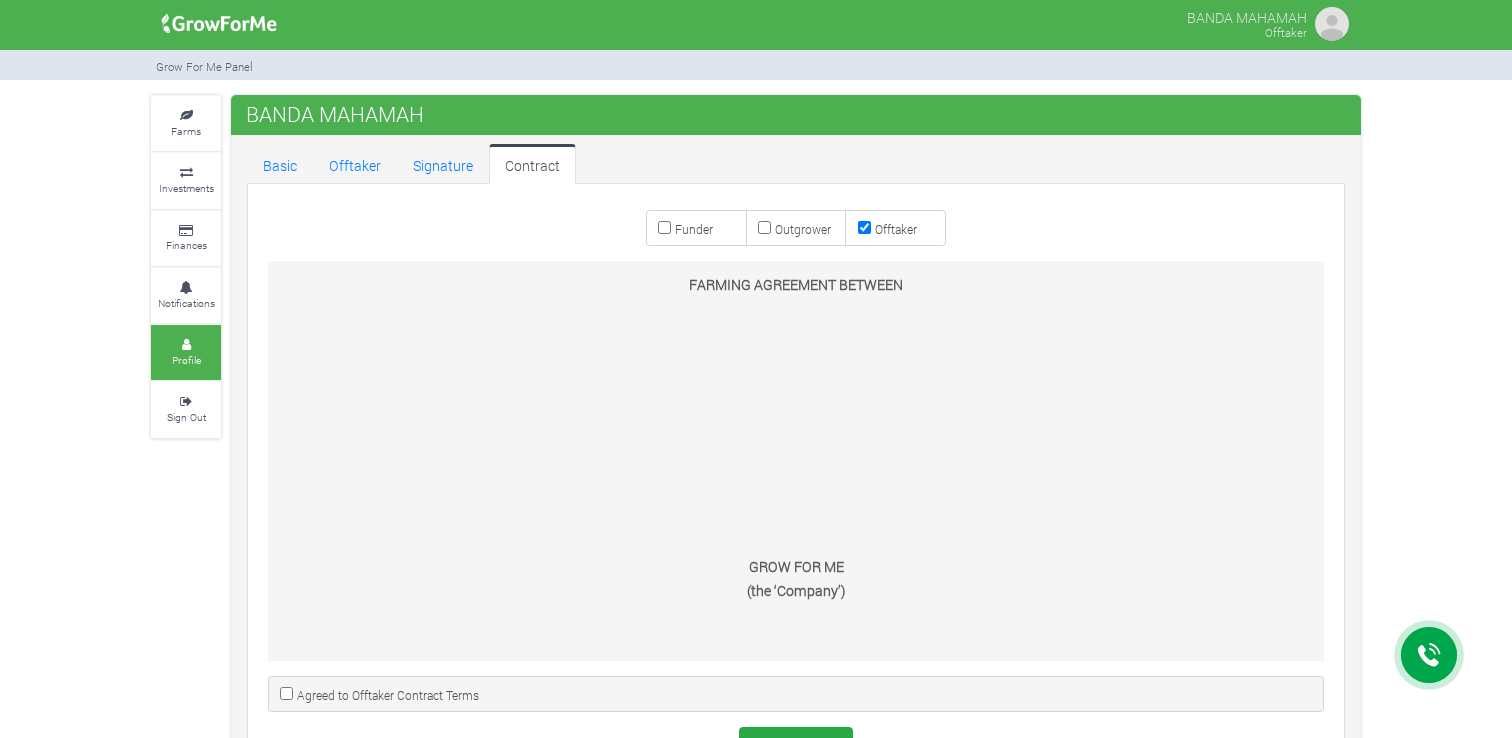 scroll, scrollTop: 0, scrollLeft: 0, axis: both 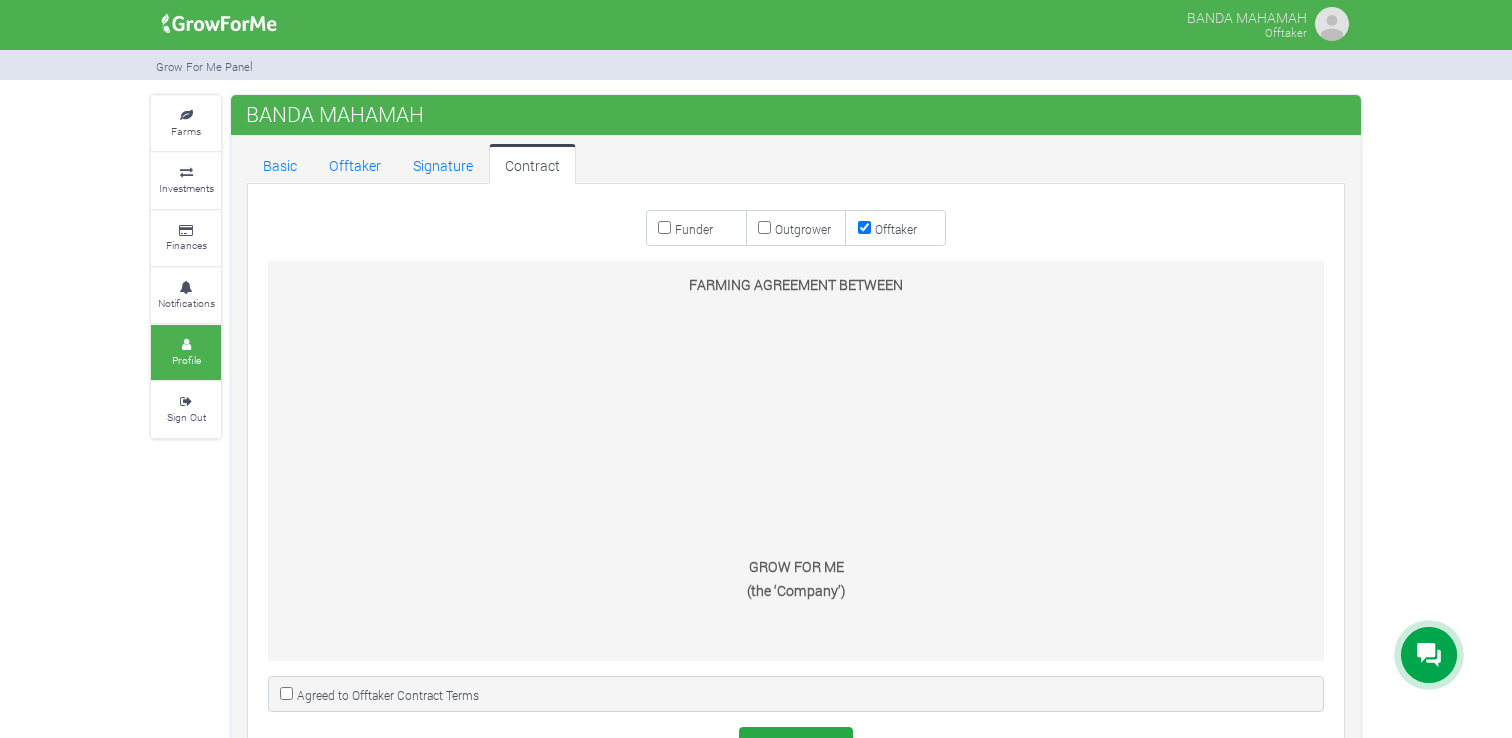 click on "Funder" at bounding box center (664, 227) 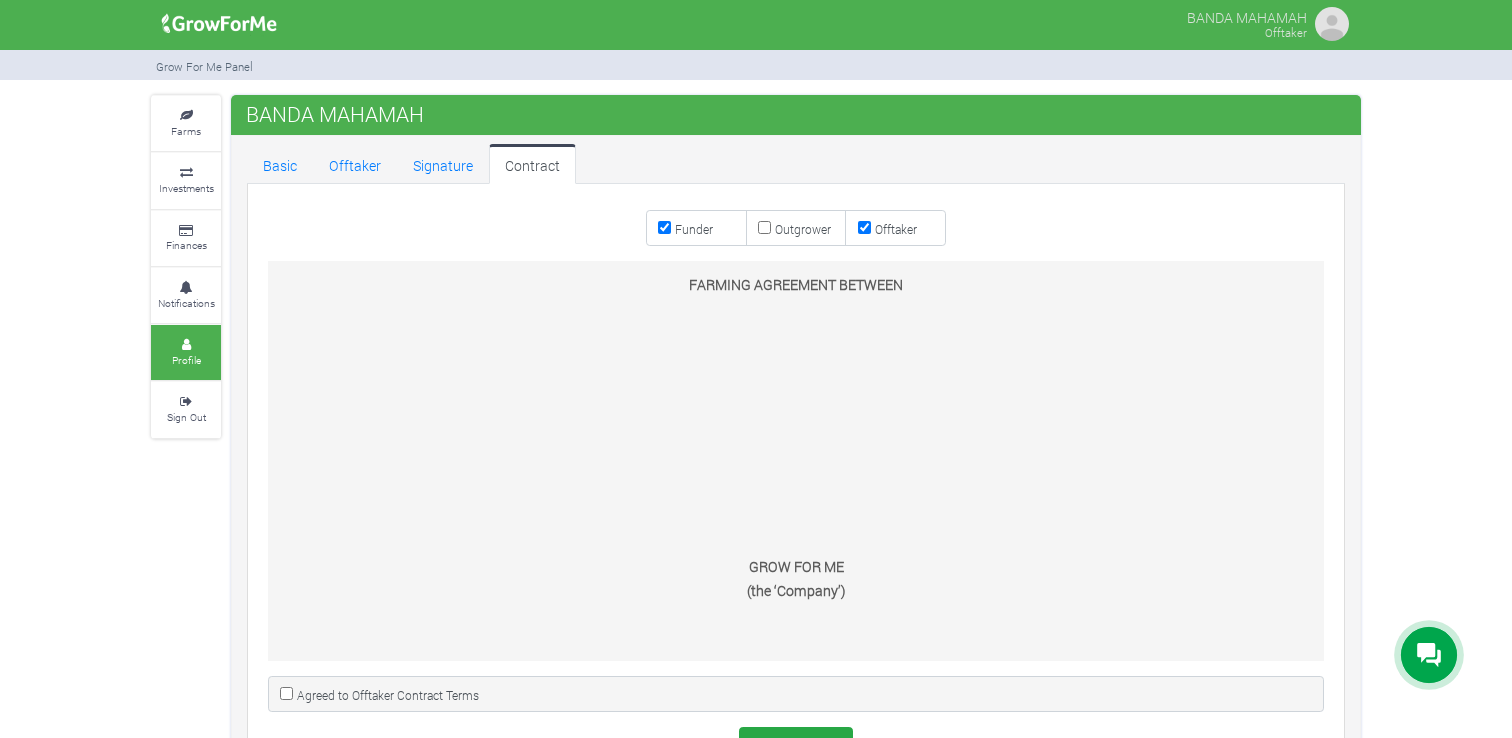 click on "Offtaker" at bounding box center (864, 227) 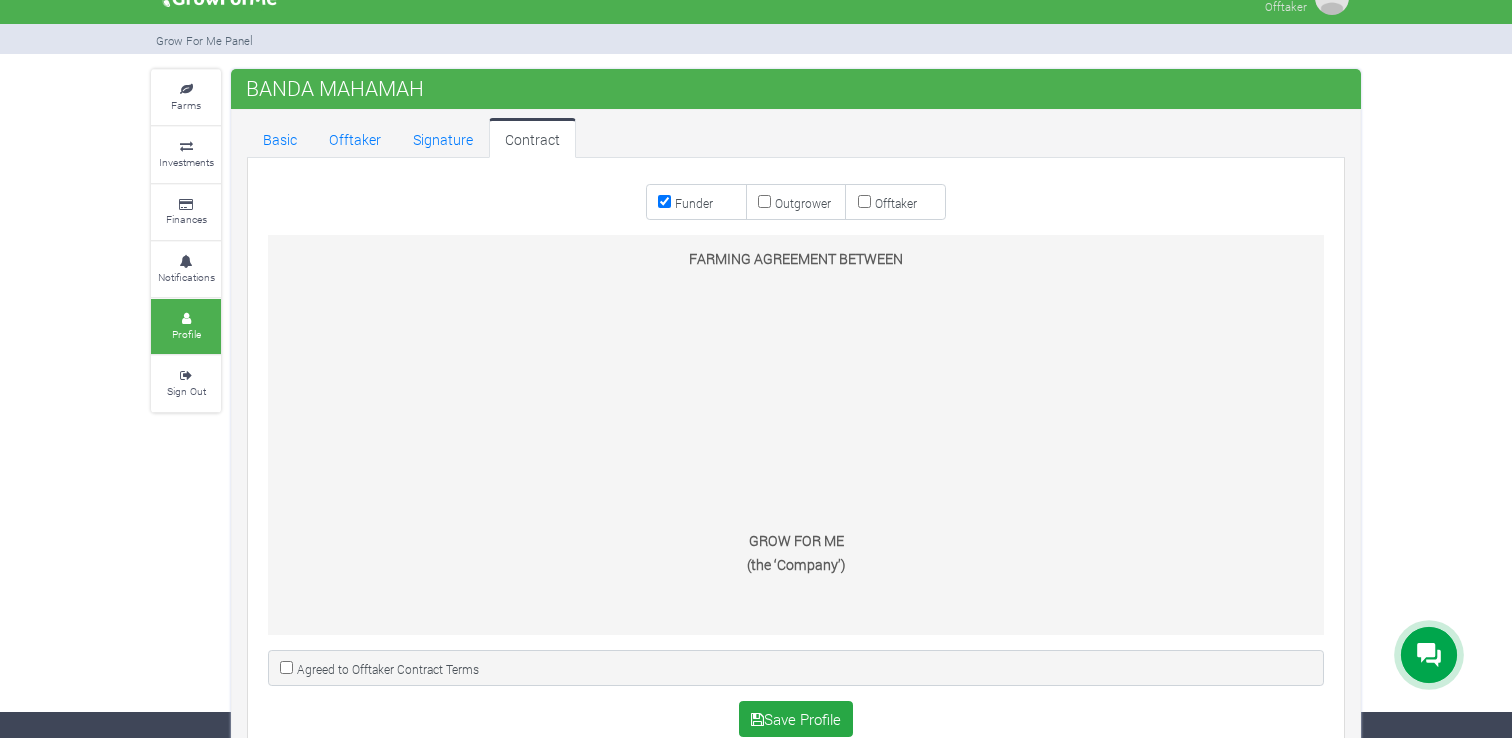 scroll, scrollTop: 0, scrollLeft: 0, axis: both 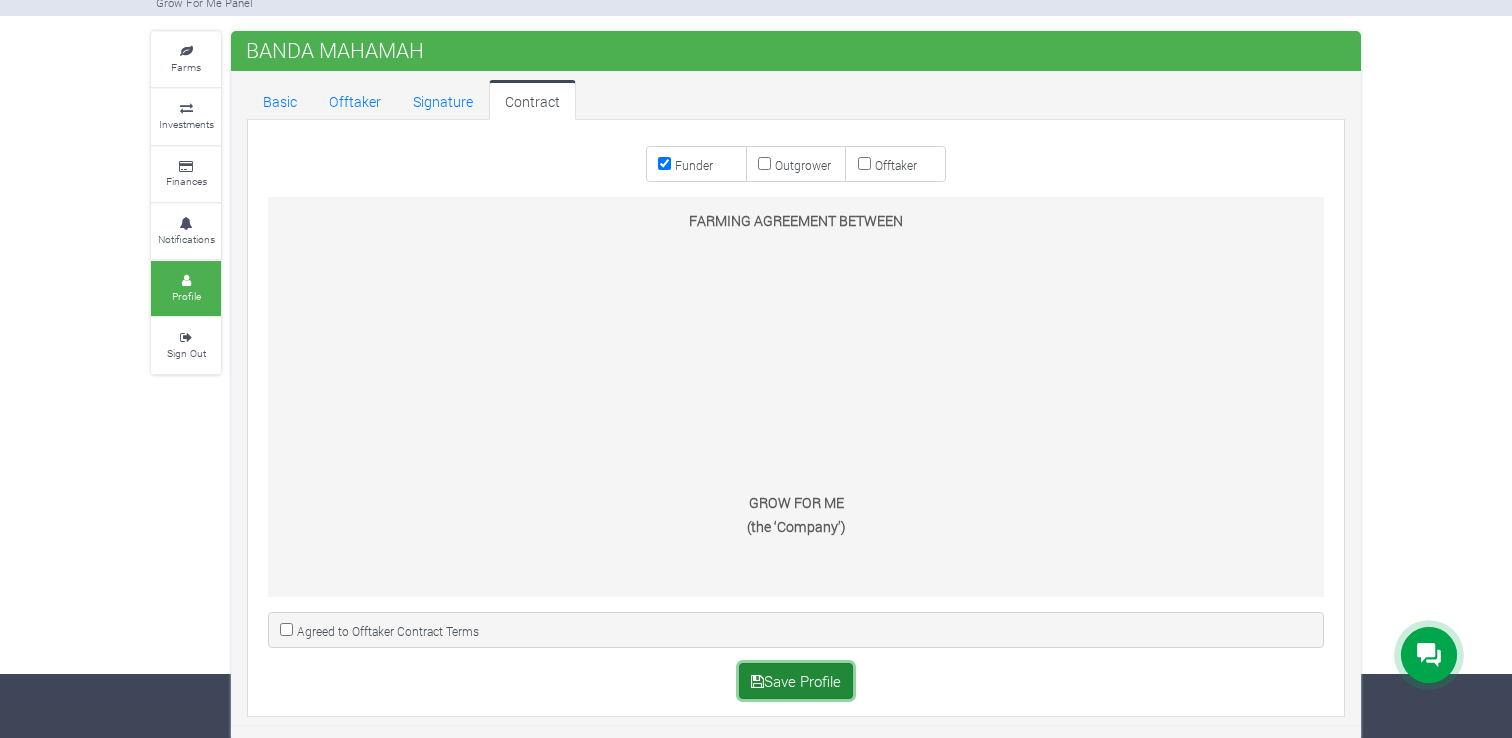 click on "Save Profile" at bounding box center (796, 681) 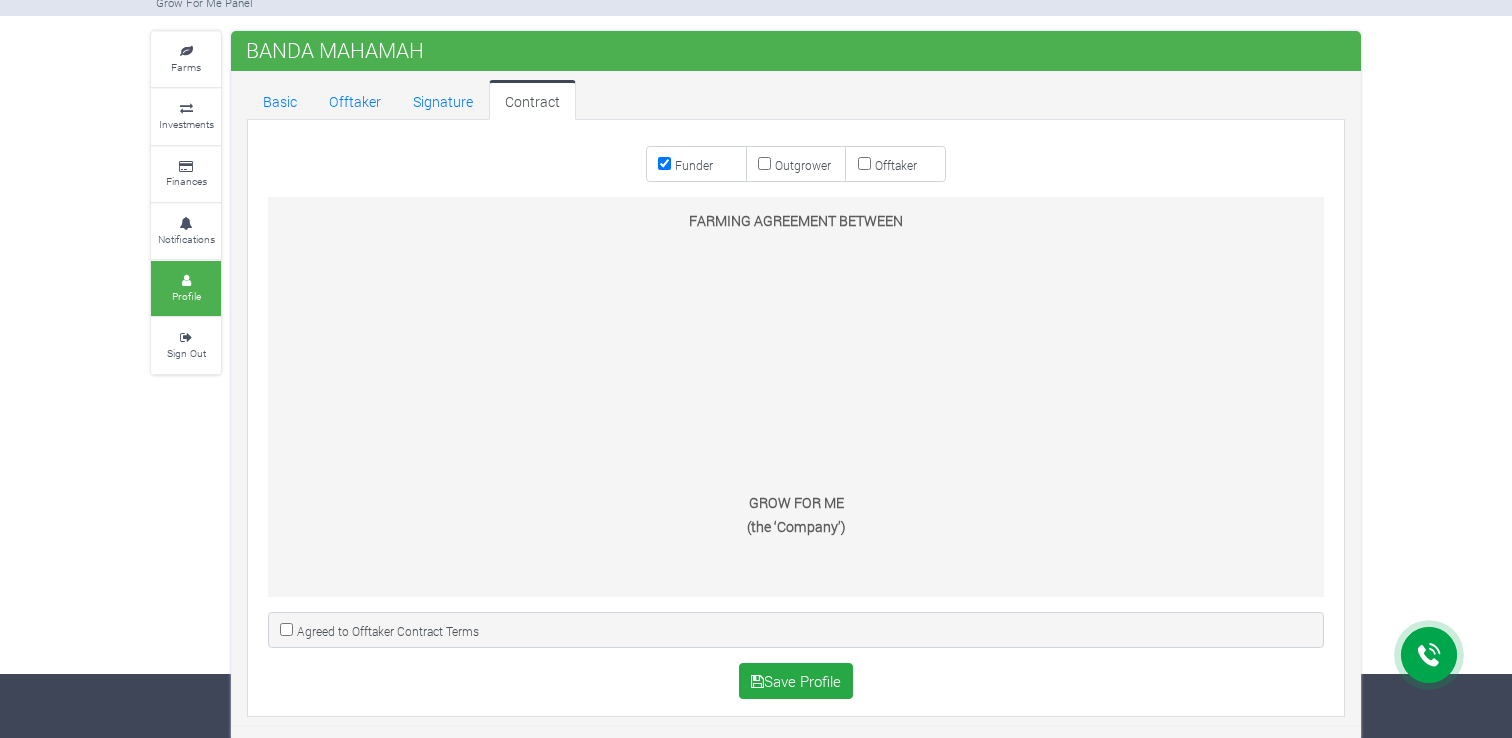 click on "Agreed to Offtaker Contract Terms" at bounding box center [286, 629] 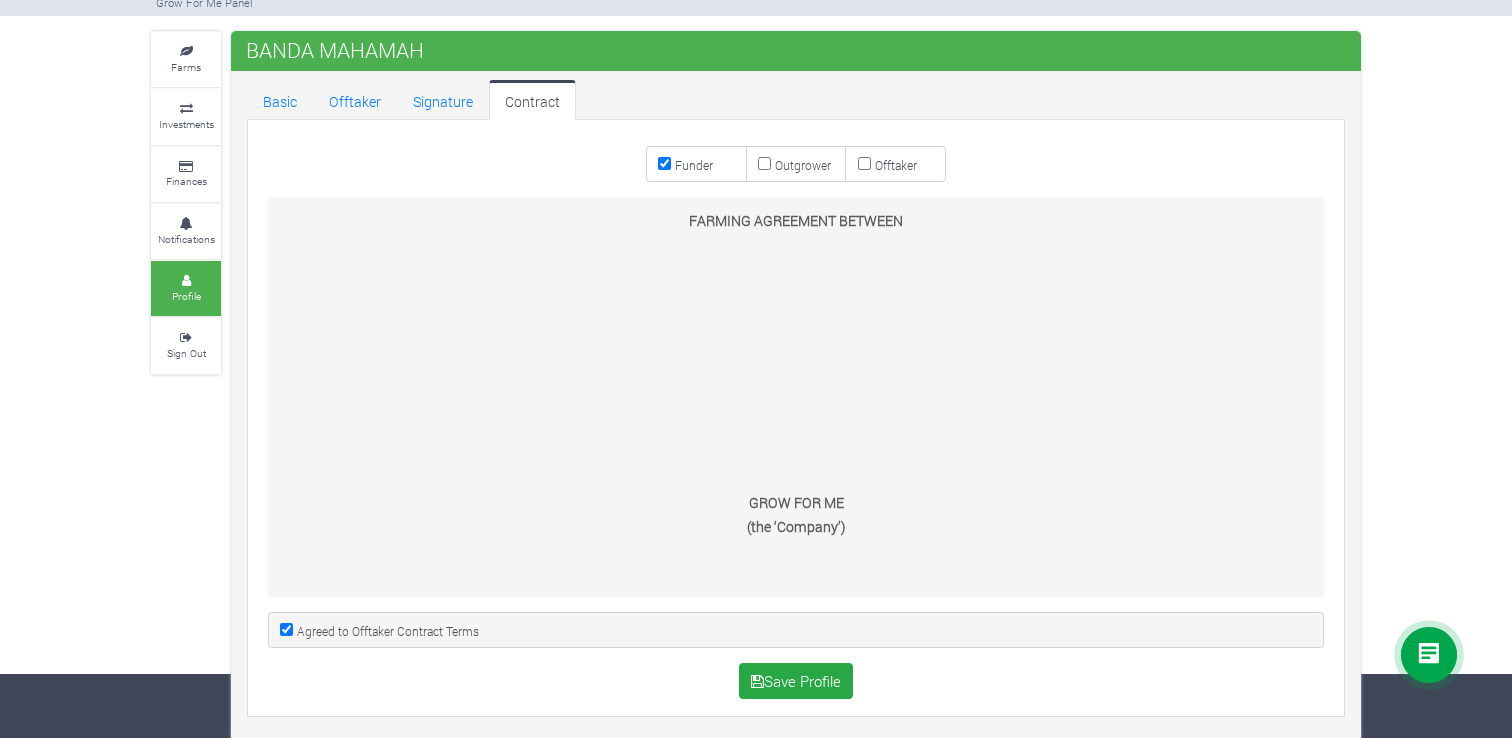 click on "Agreed to Offtaker Contract Terms" at bounding box center [286, 629] 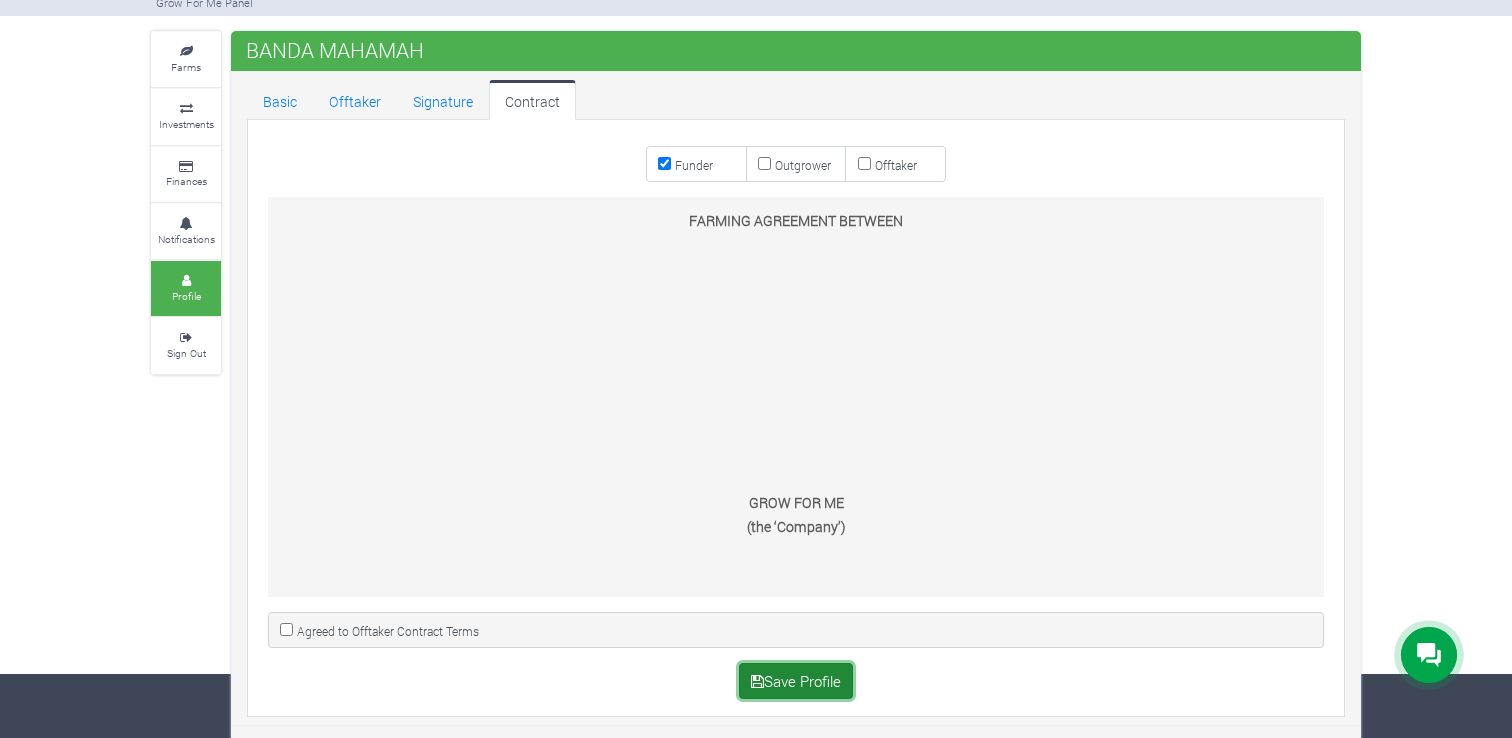 click on "Save Profile" at bounding box center (796, 681) 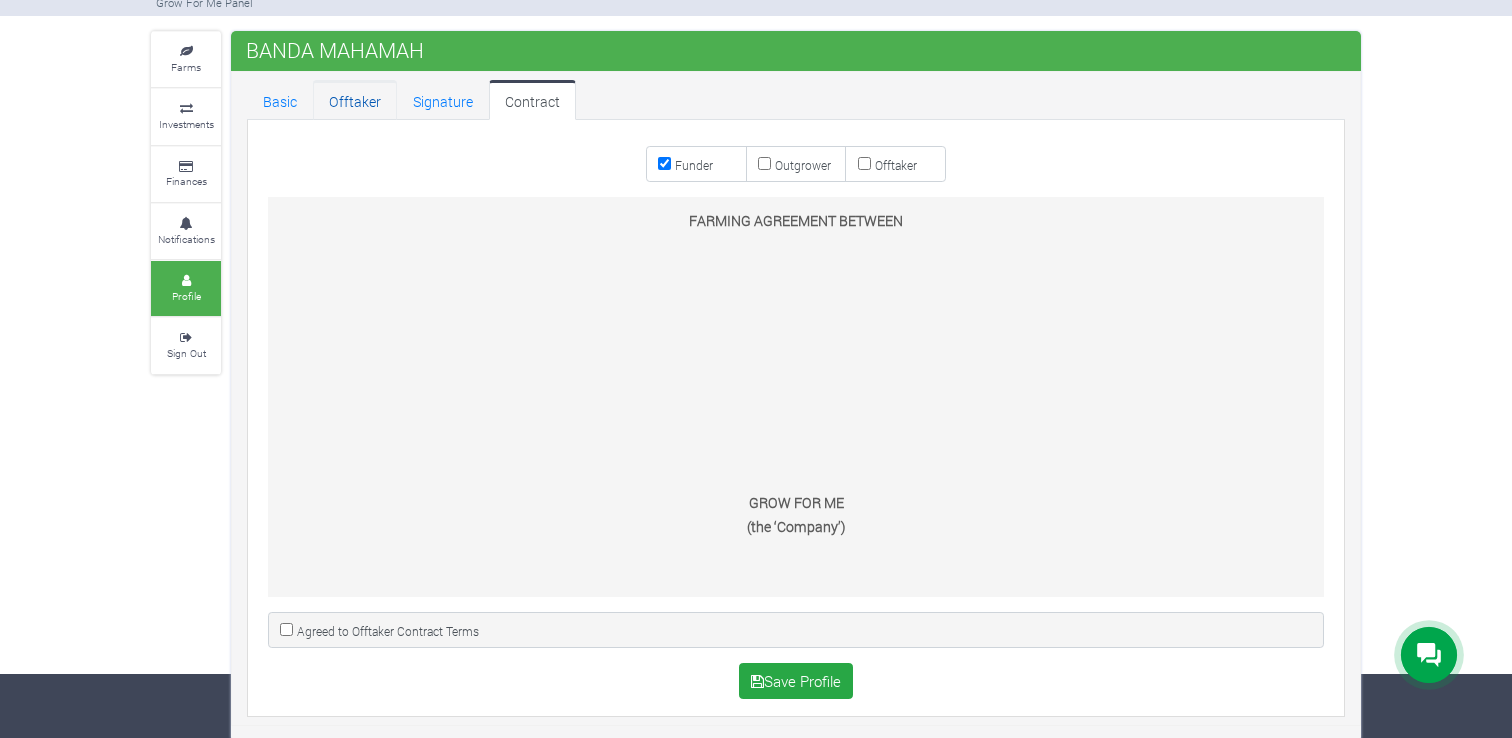 click on "Offtaker" at bounding box center [355, 100] 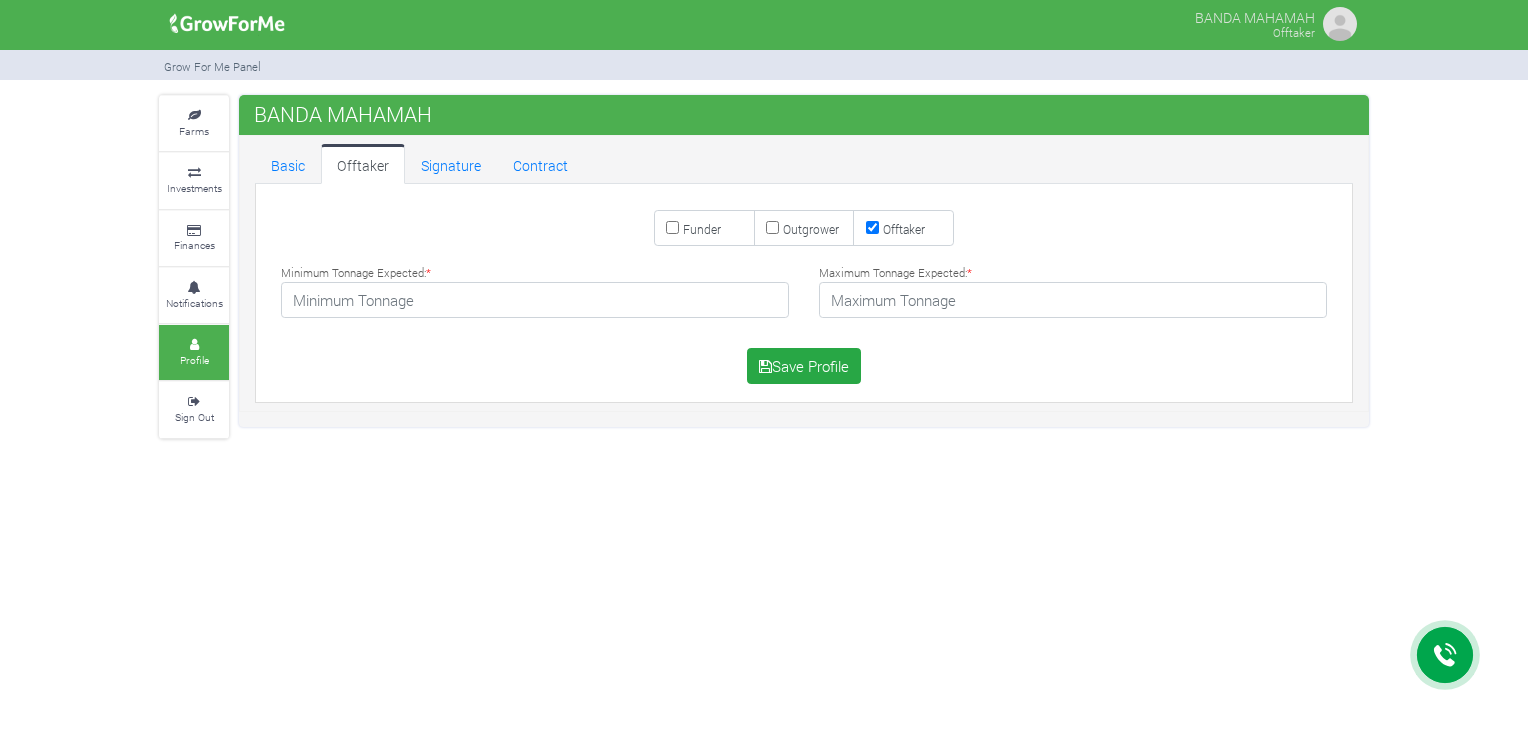 scroll, scrollTop: 0, scrollLeft: 0, axis: both 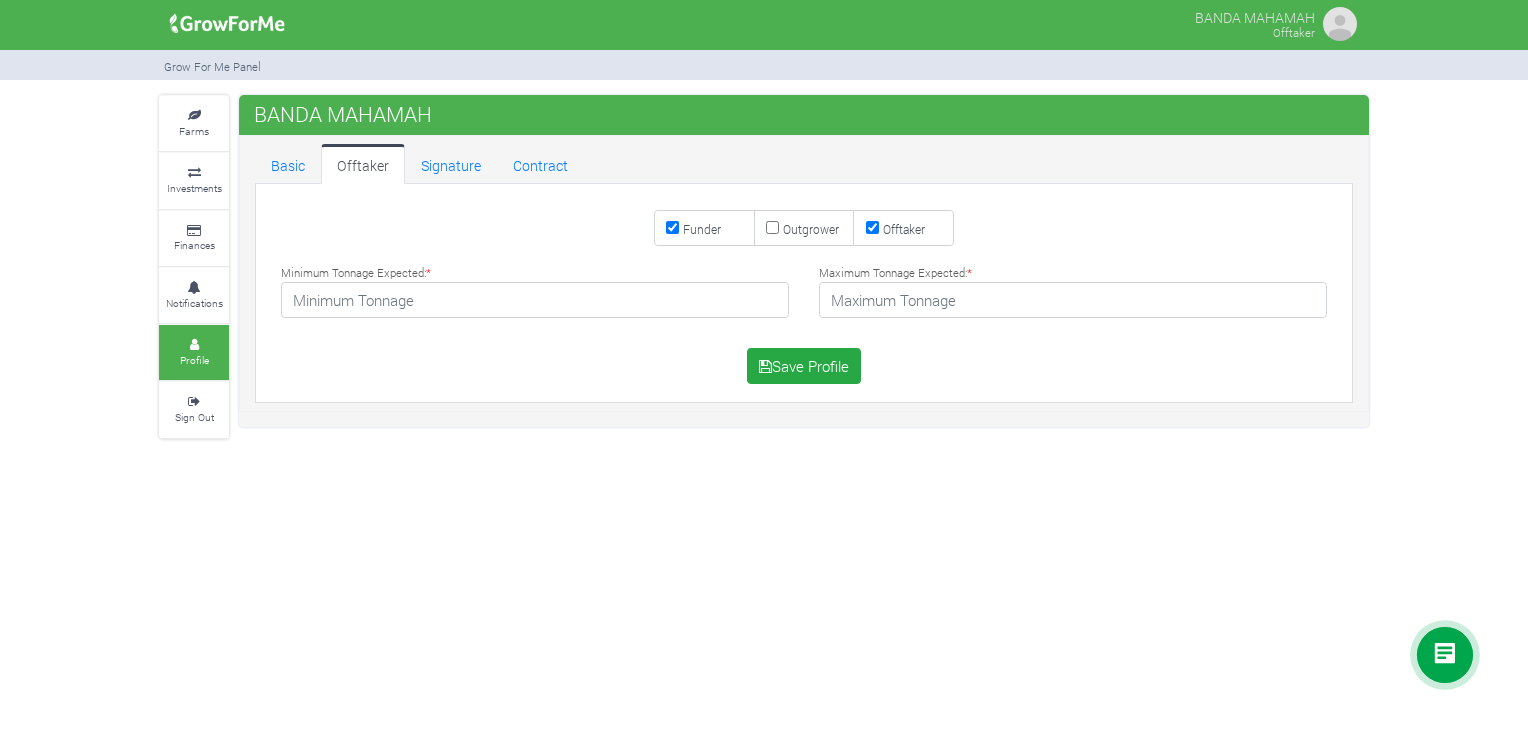 click on "Offtaker" at bounding box center (872, 227) 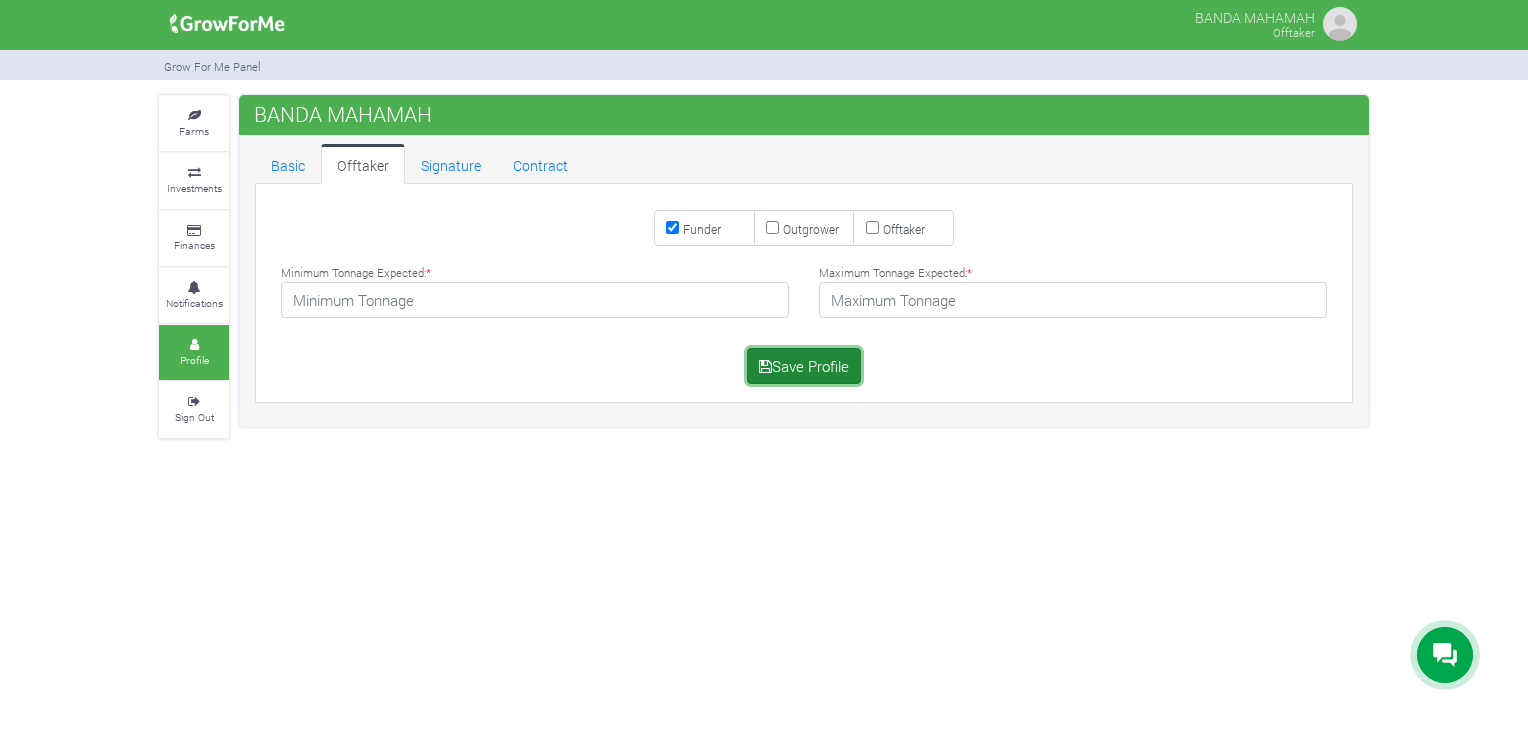 click on "Save Profile" at bounding box center [804, 366] 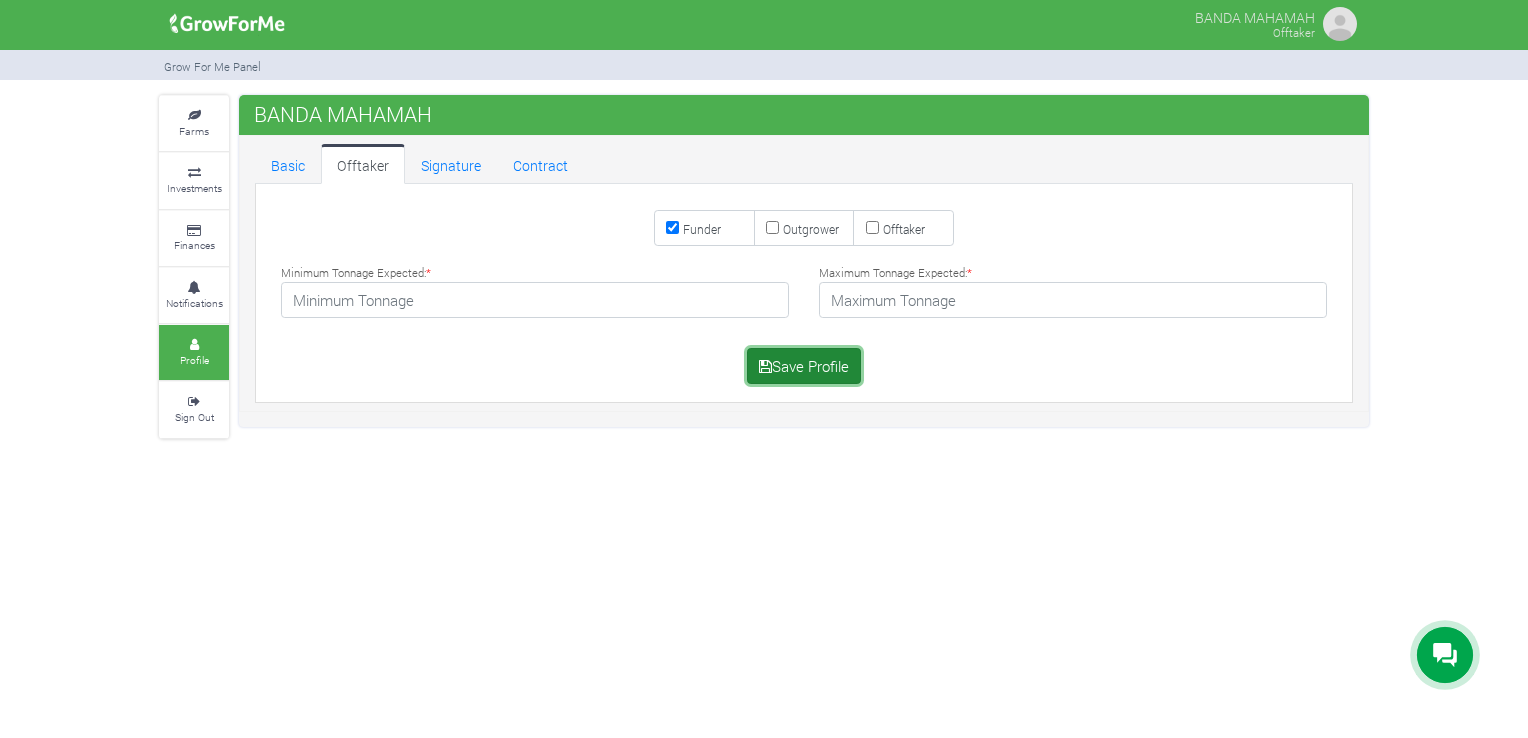 click on "Save Profile" at bounding box center [804, 366] 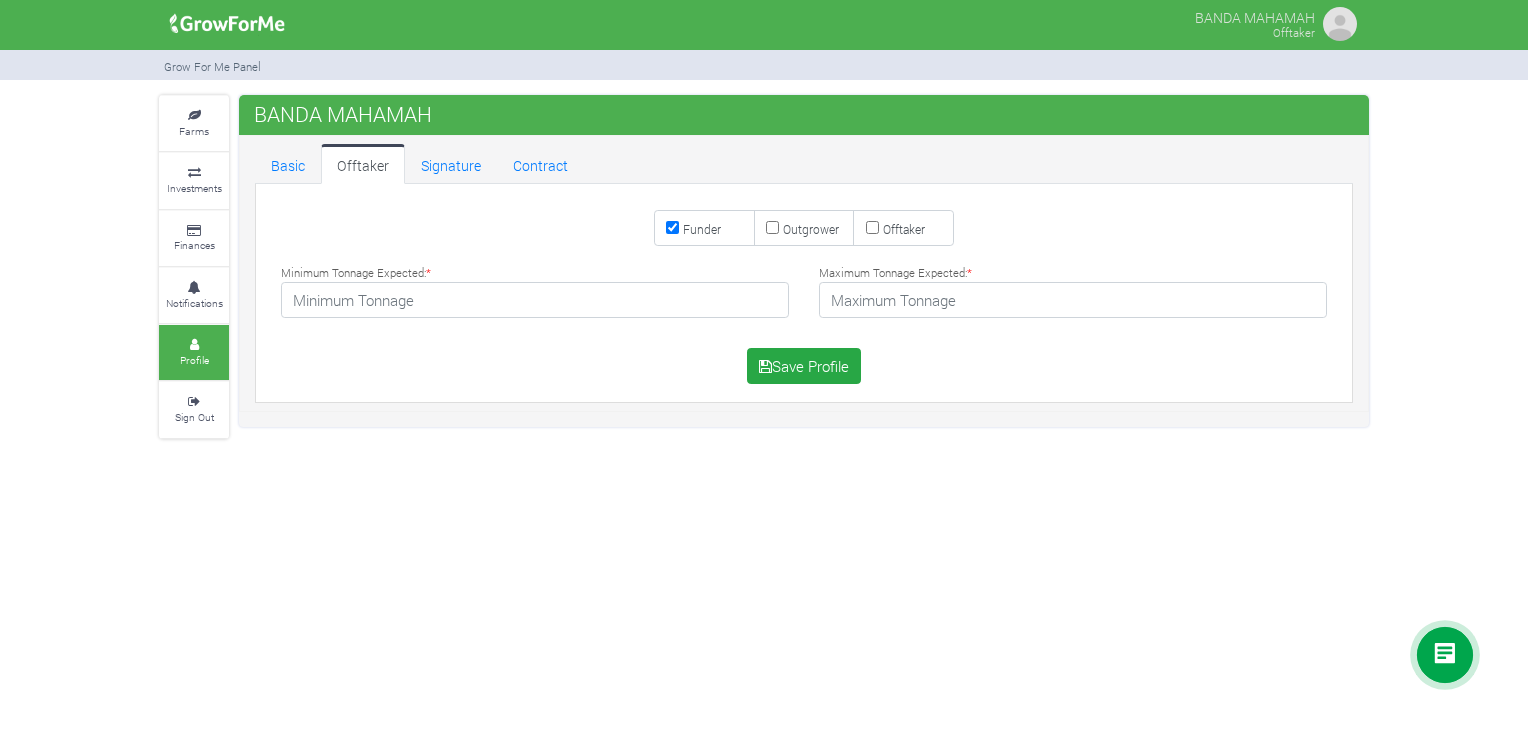 click at bounding box center (1445, 655) 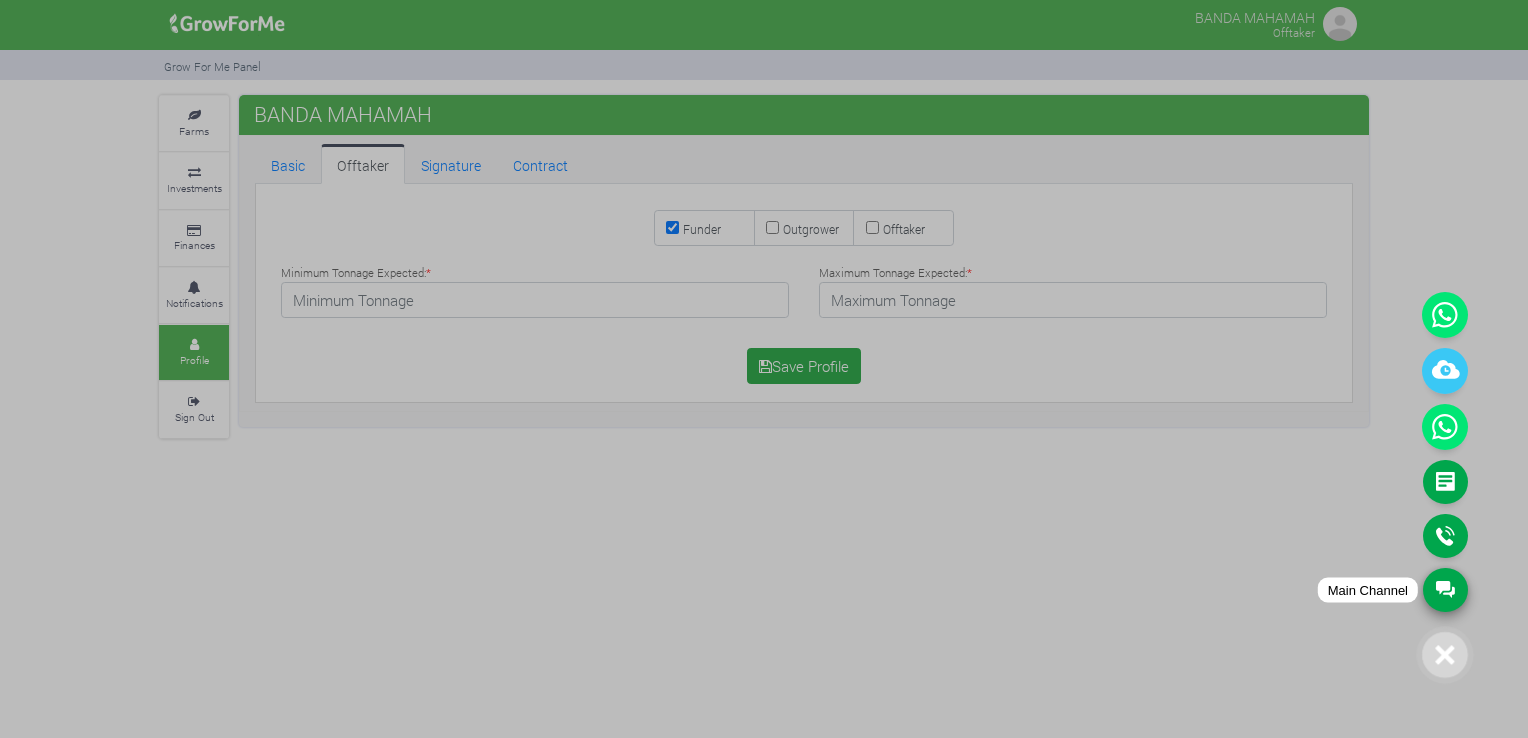 click on "Main Channel" at bounding box center (1445, 590) 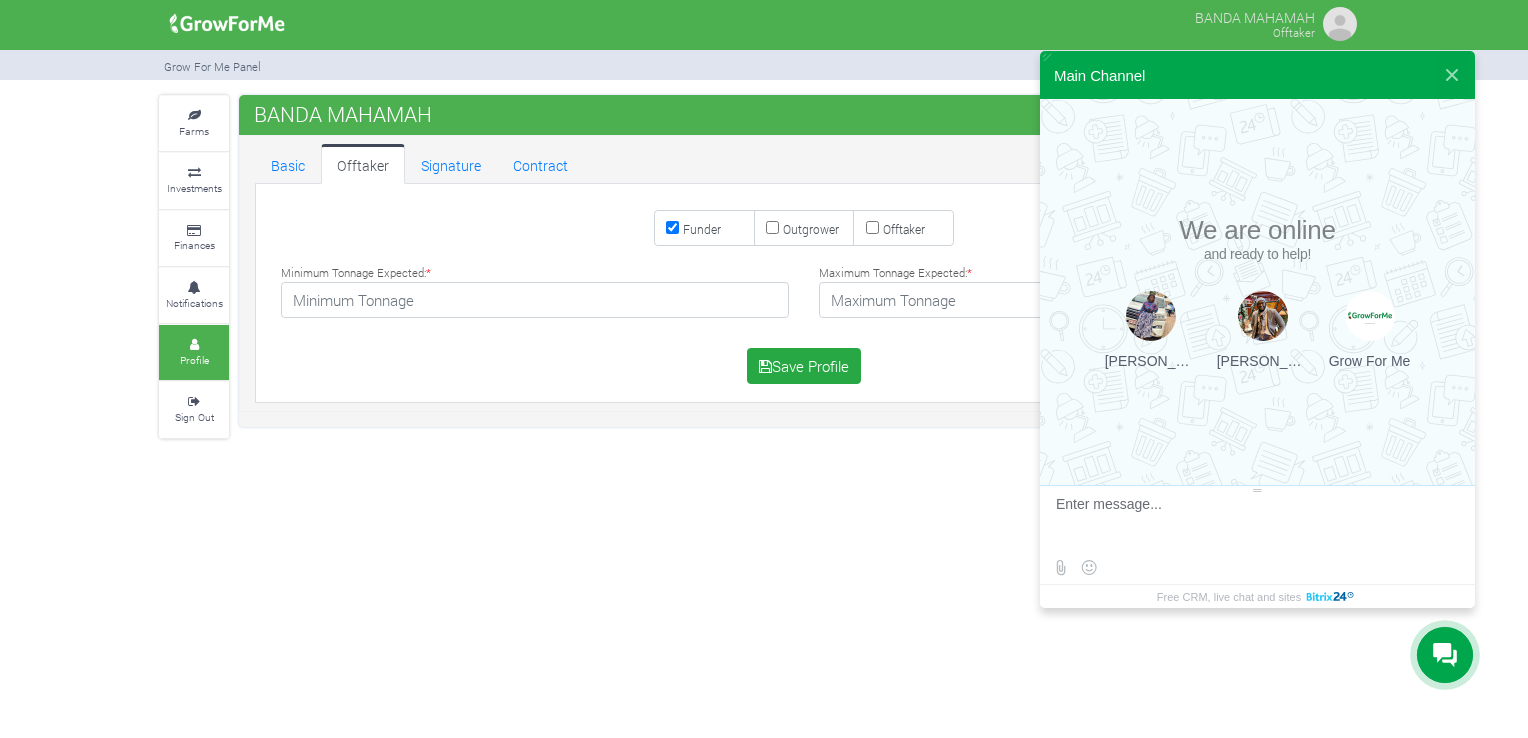 click at bounding box center (1255, 523) 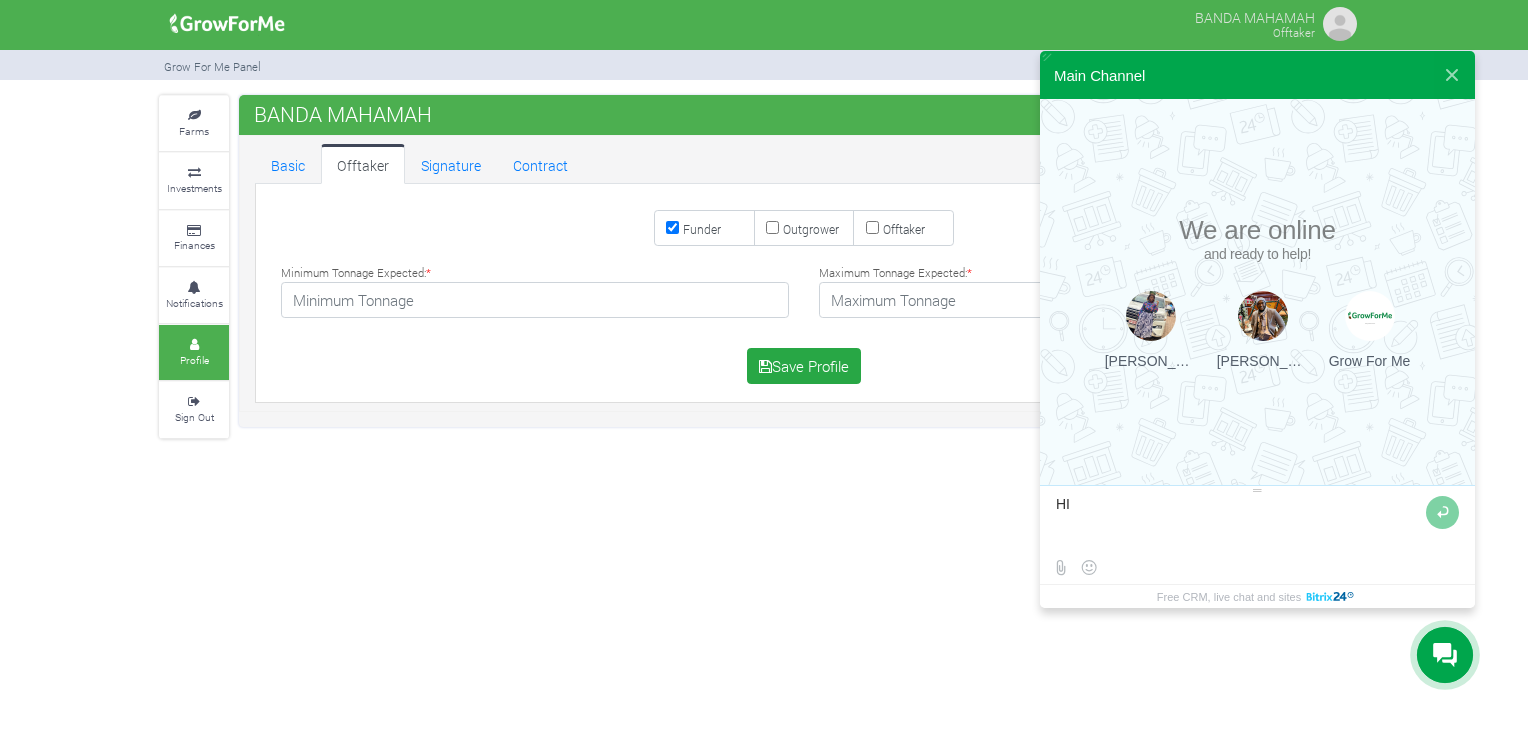 type on "H" 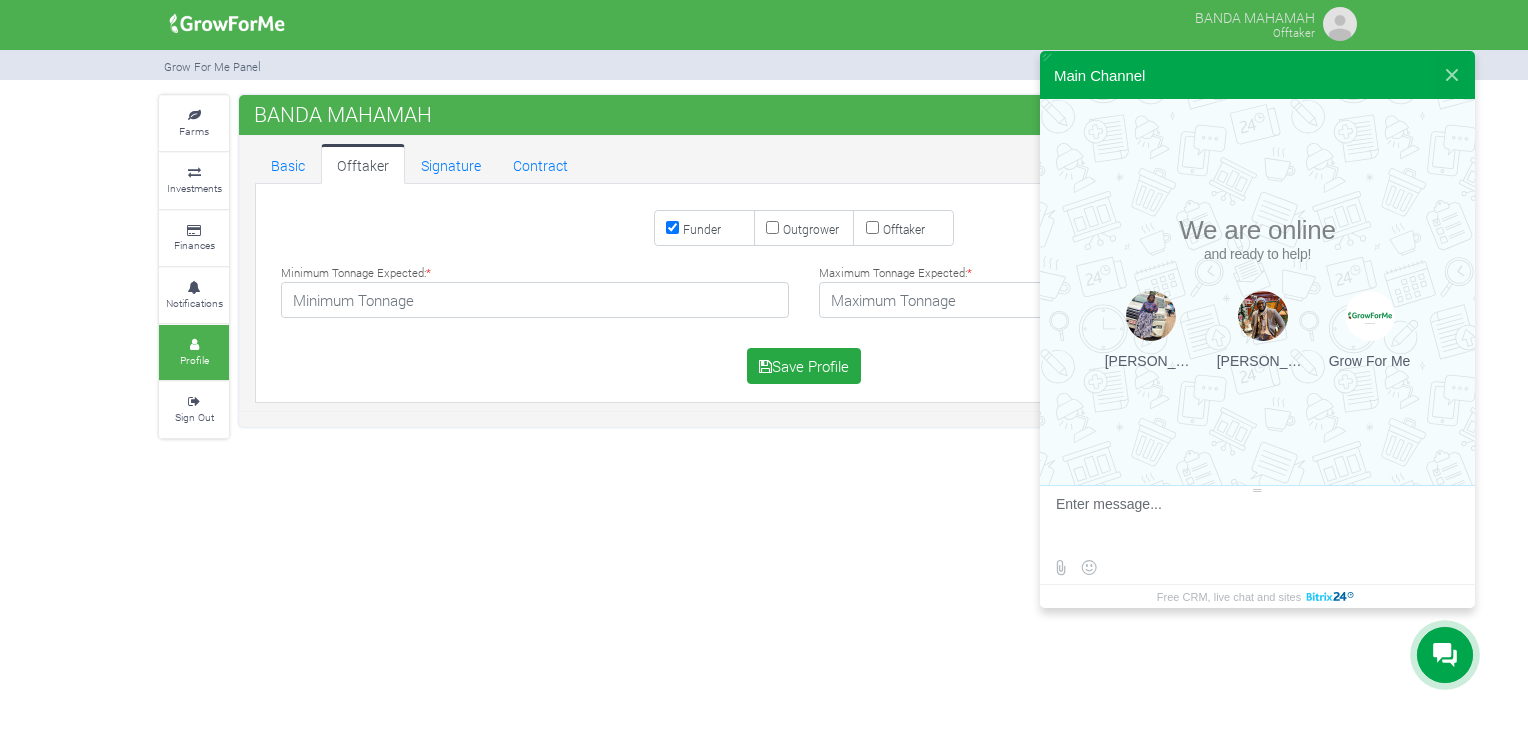 type on "h" 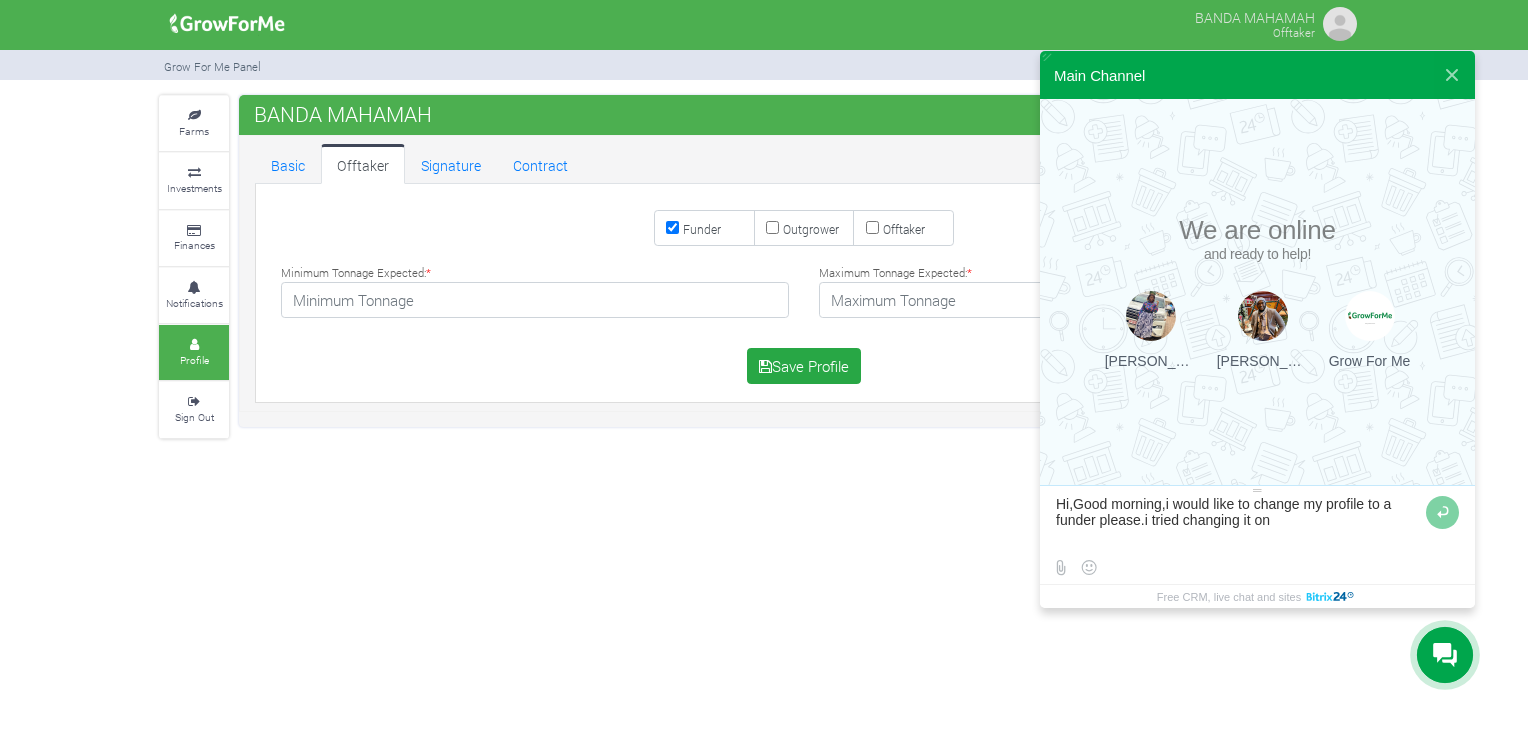 click at bounding box center (1238, 523) 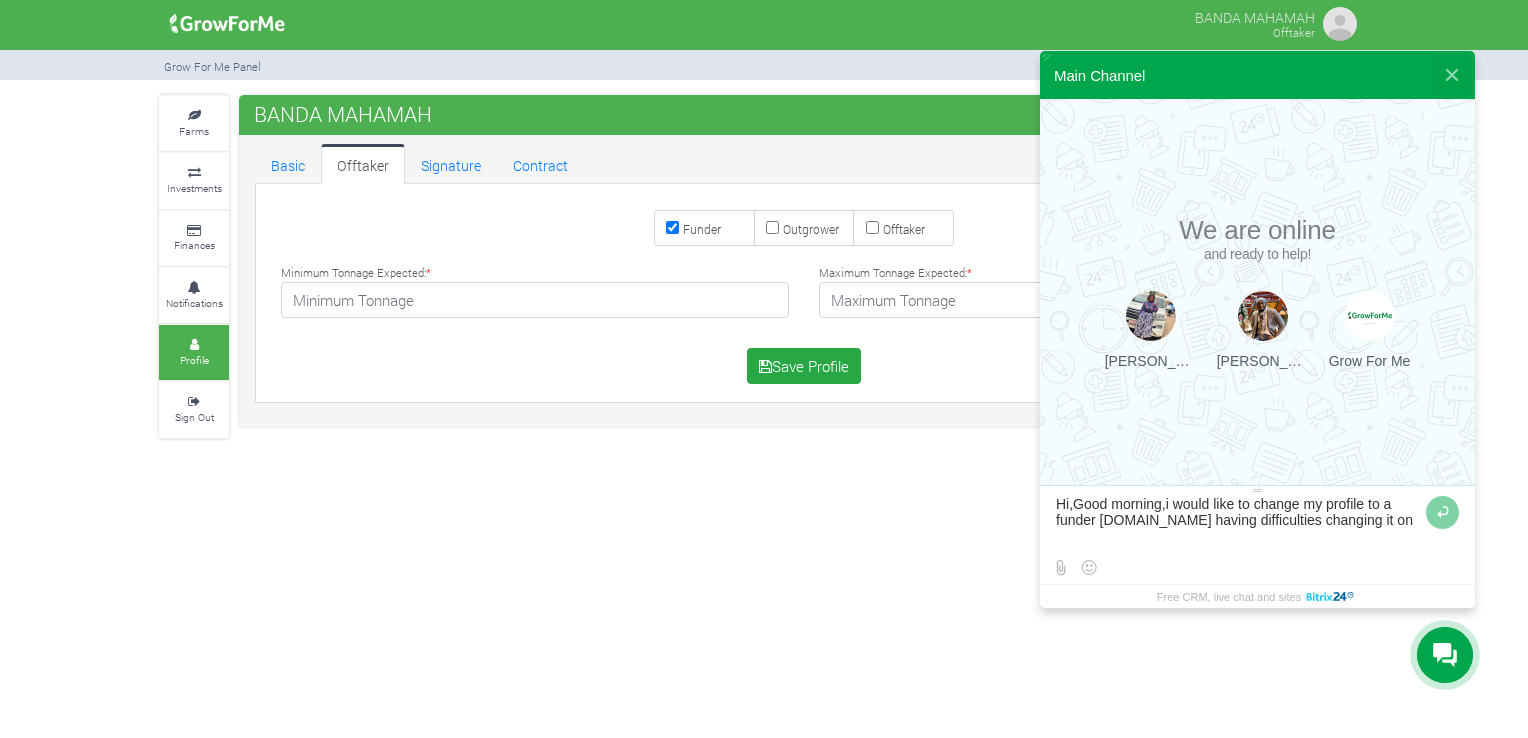 click at bounding box center [1238, 523] 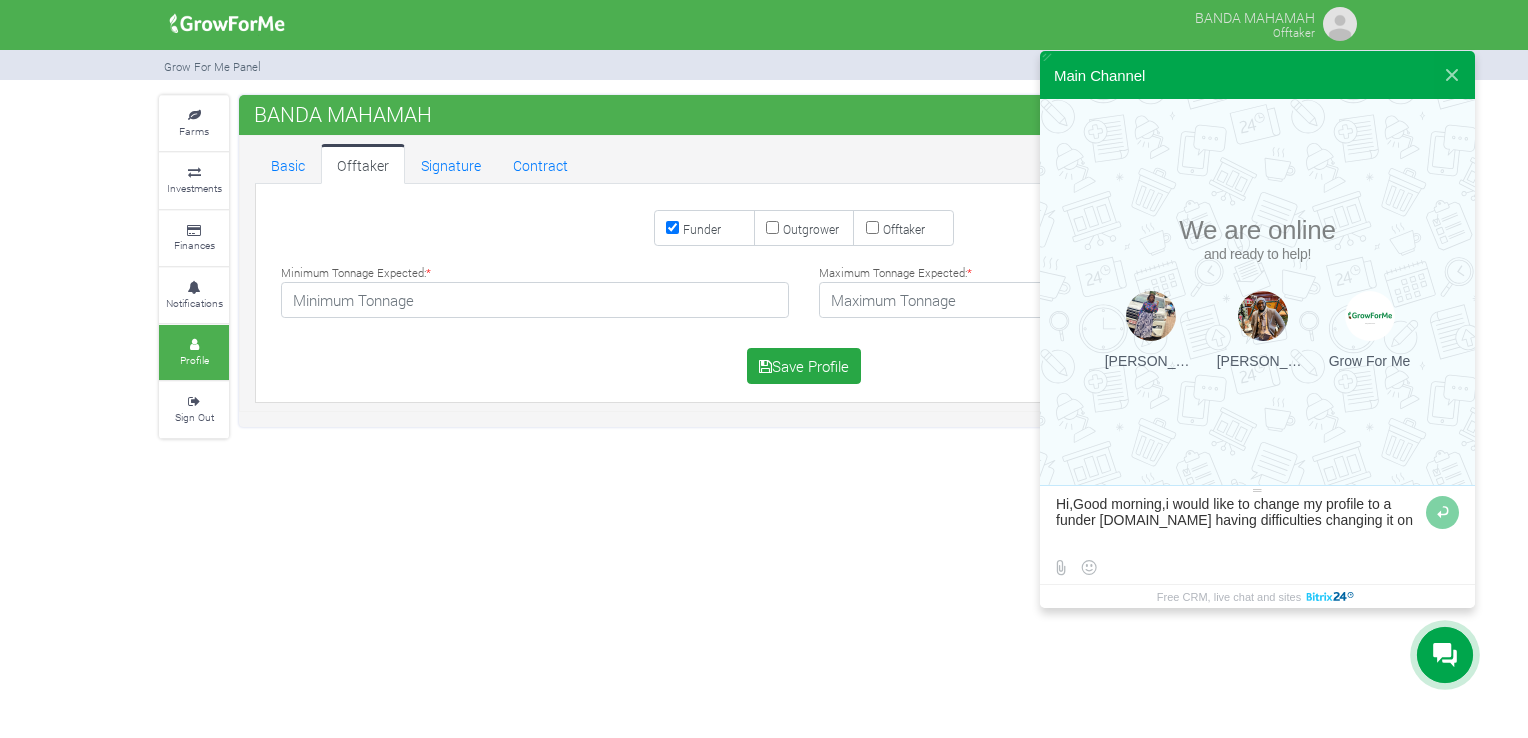 click at bounding box center (1238, 523) 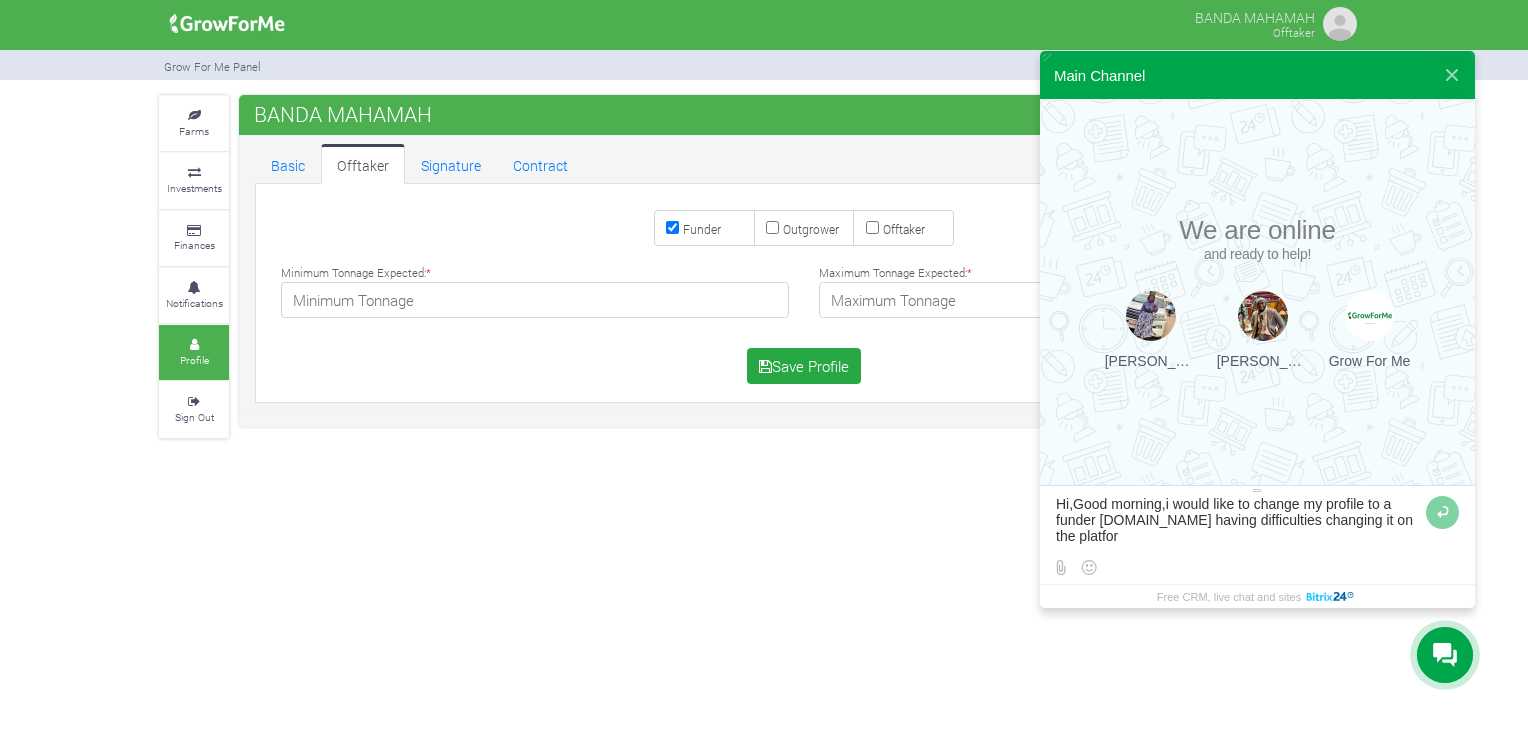 type on "Hi,Good morning,i would like to change my profile to a funder please.Am having difficulties changing it on the platform" 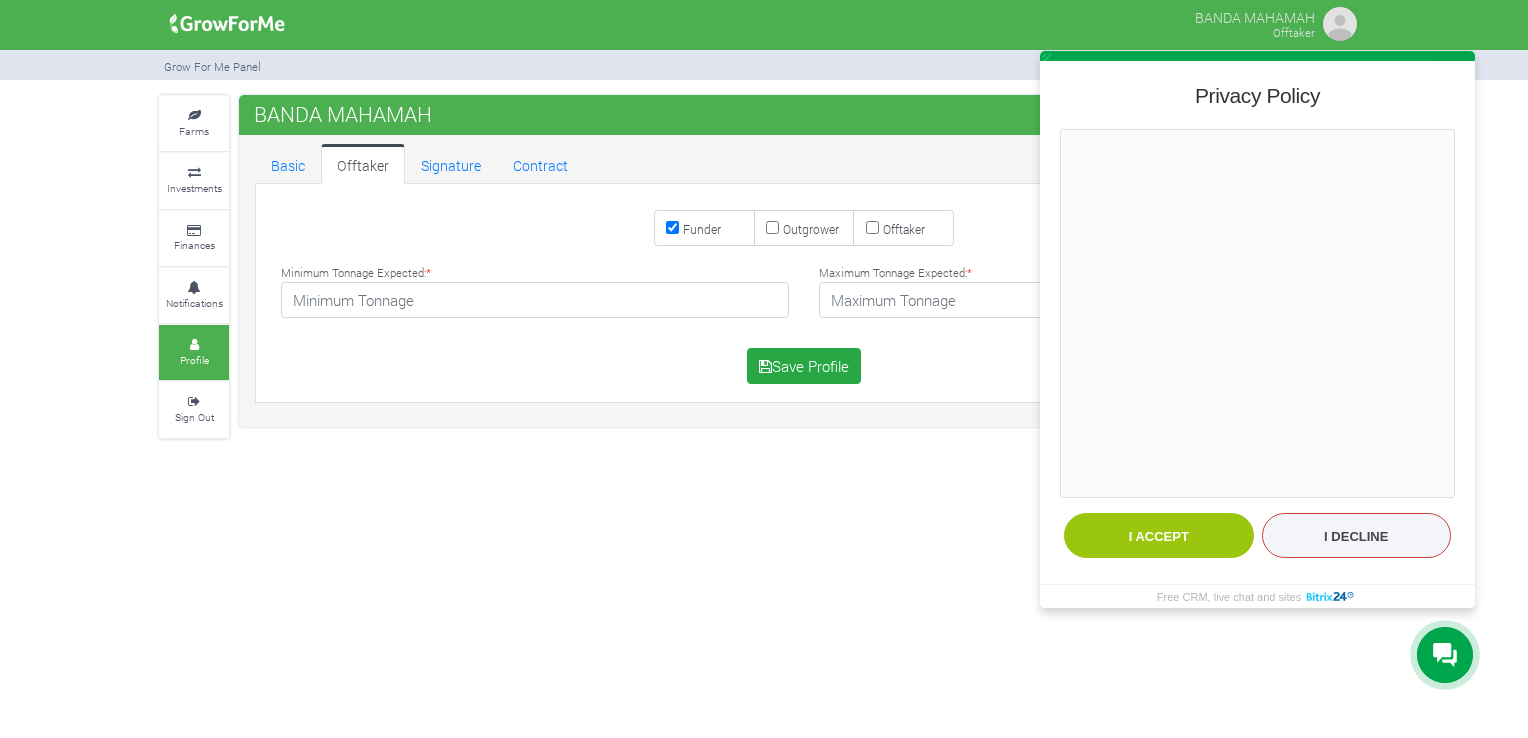 click on "I decline" at bounding box center (1357, 535) 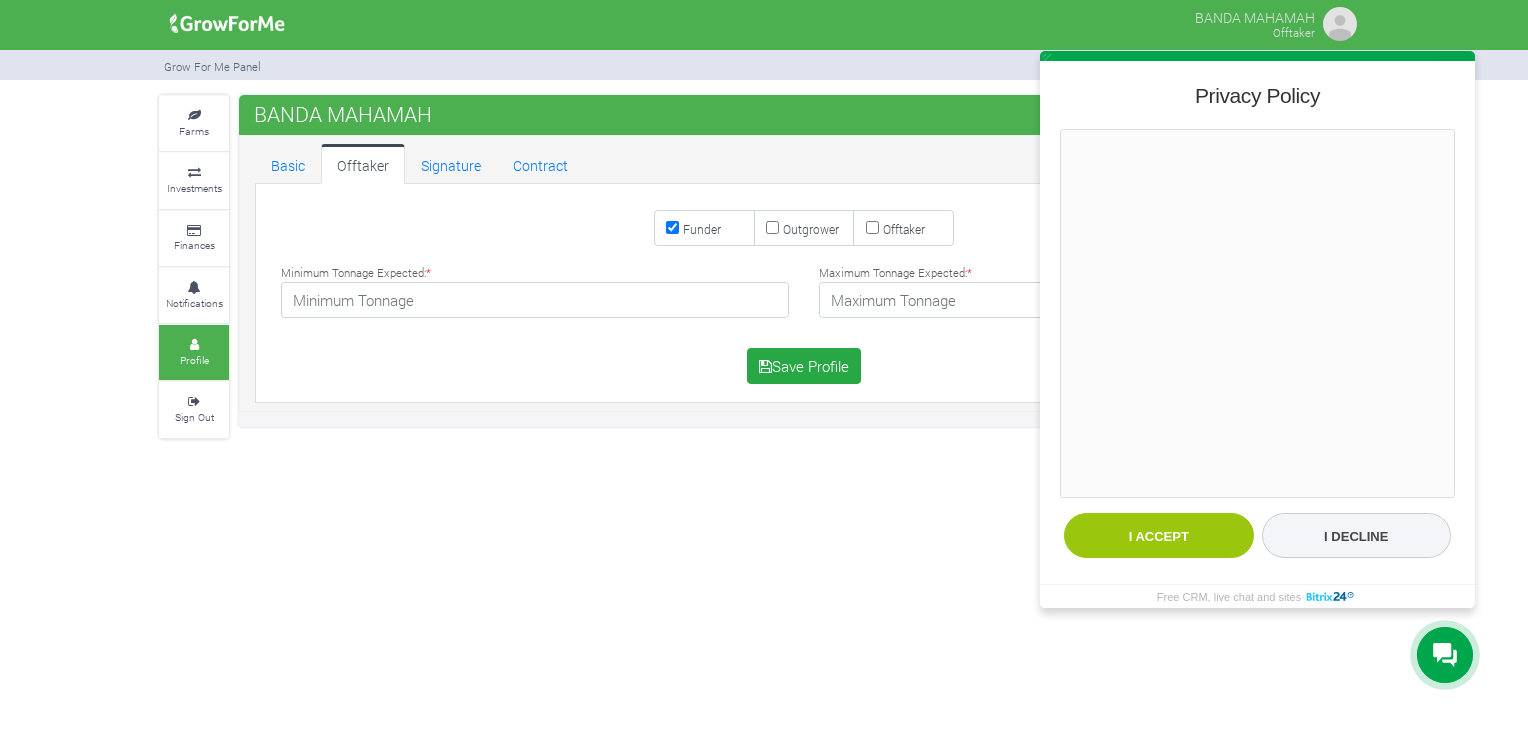 type on "Hi,Good morning,i would like to change my profile to a funder please.Am having difficulties changing it on the platform" 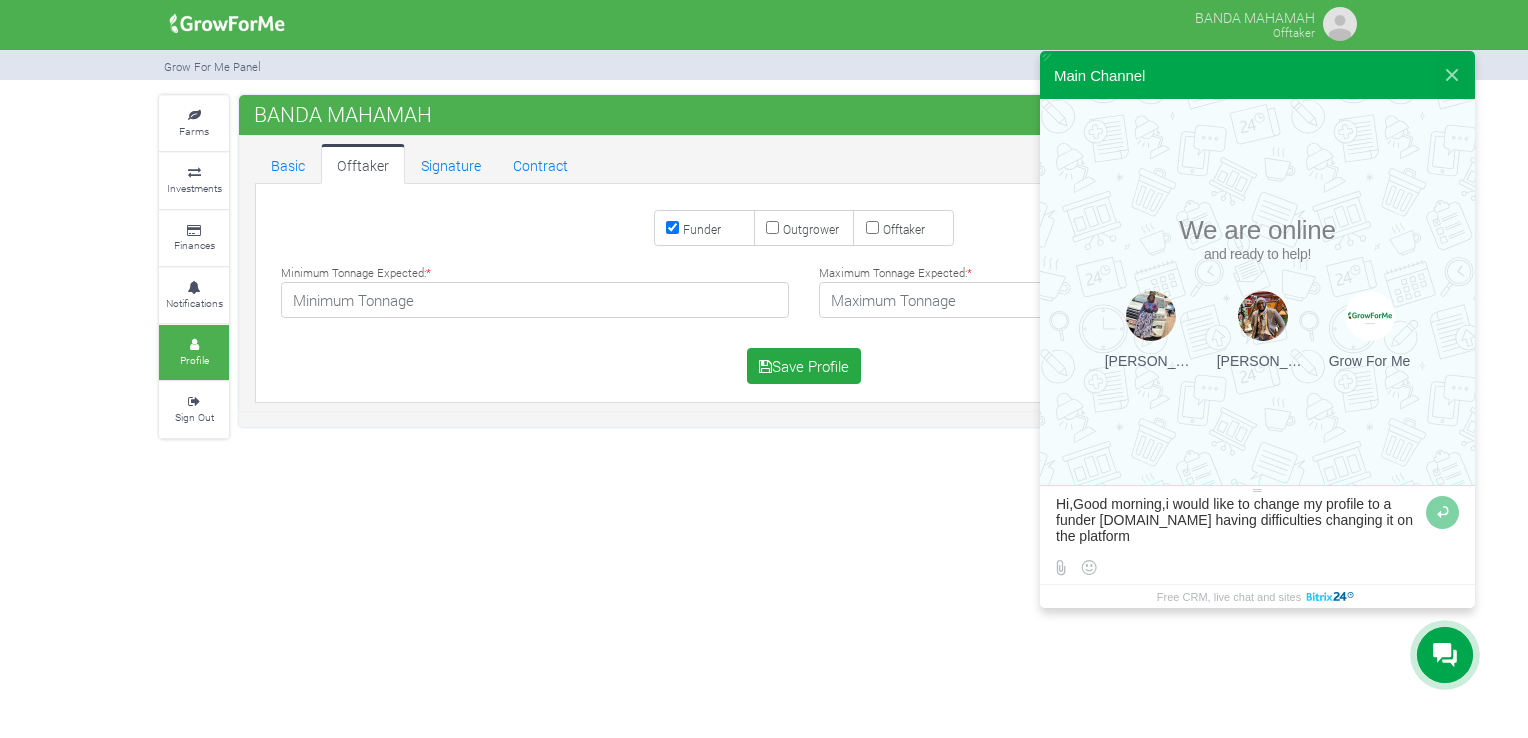 type 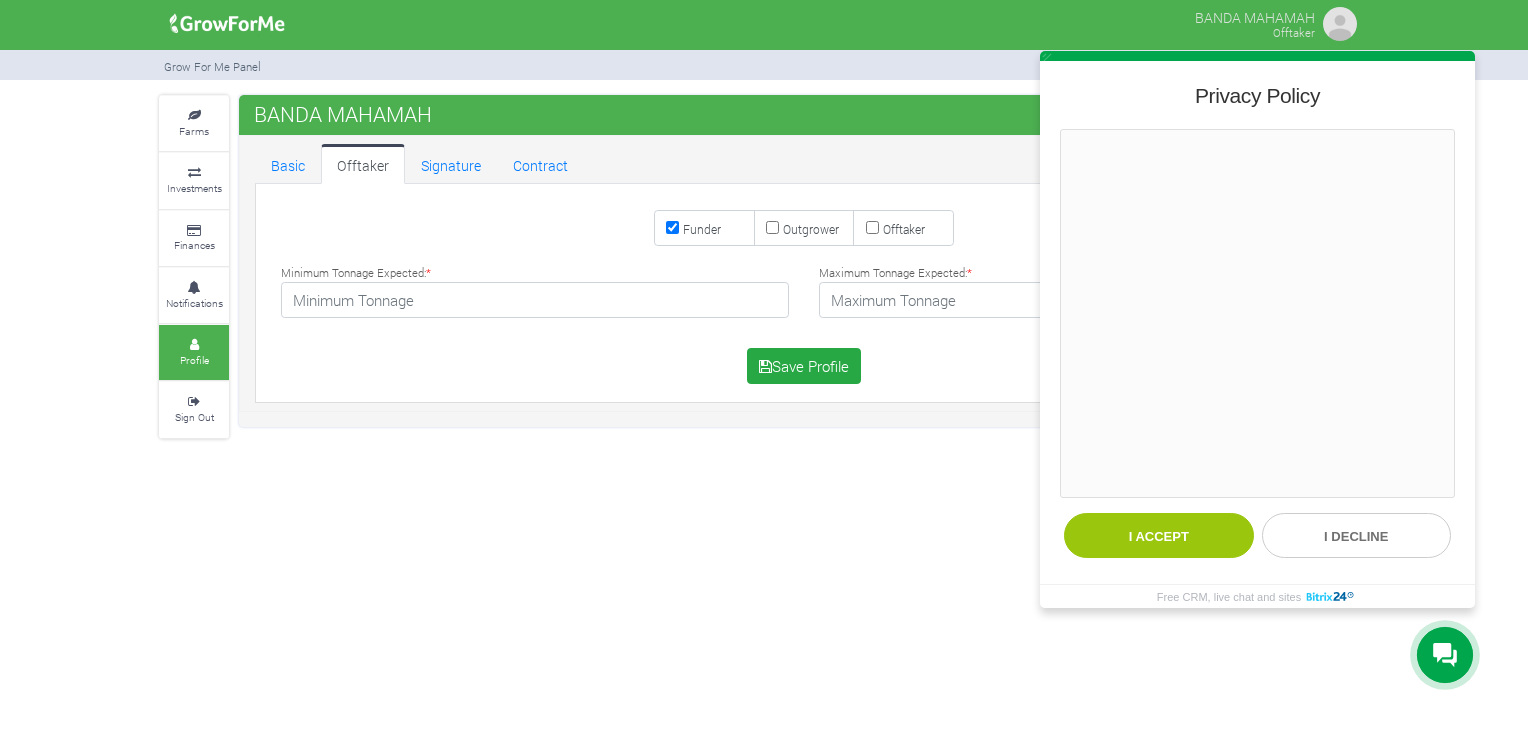 type 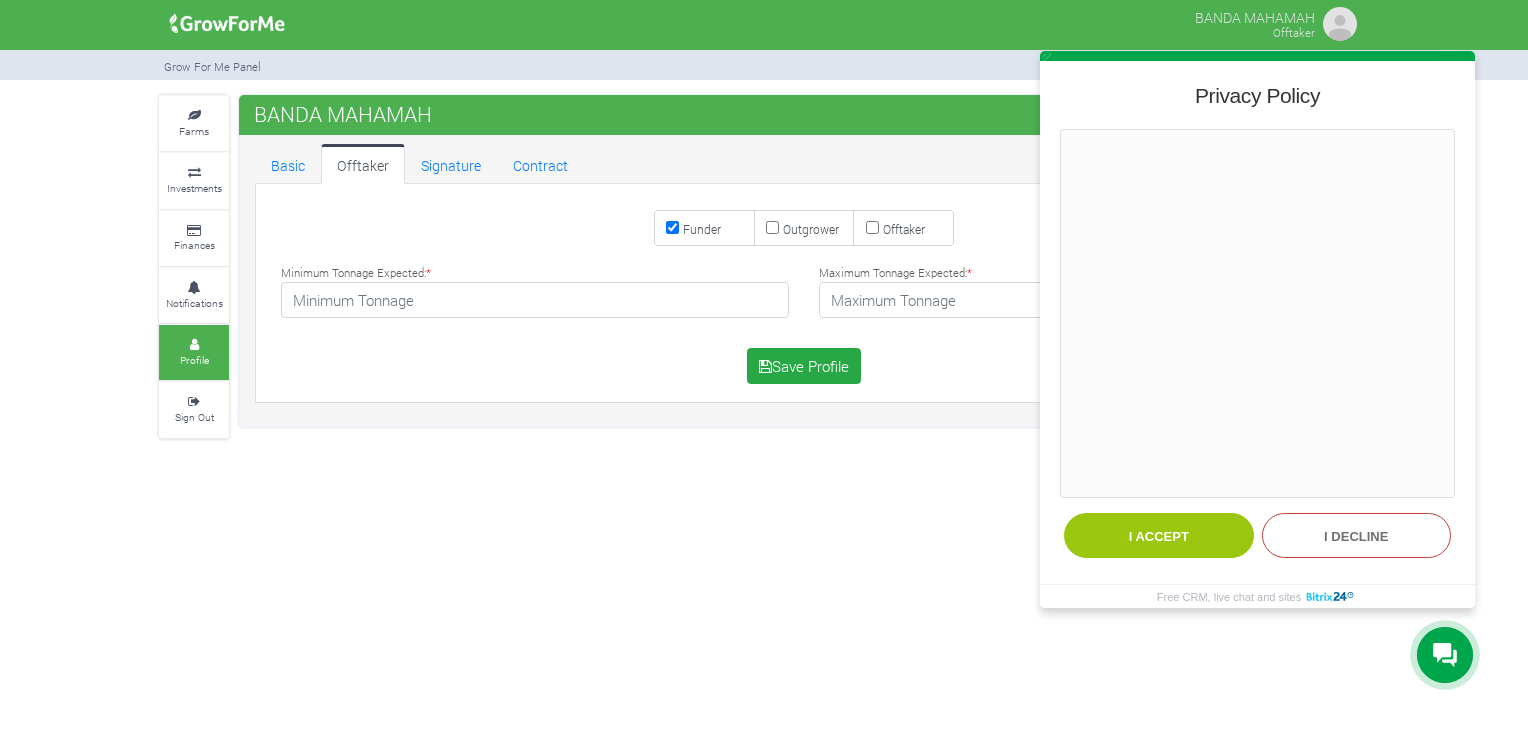 click on "I decline" at bounding box center (1357, 535) 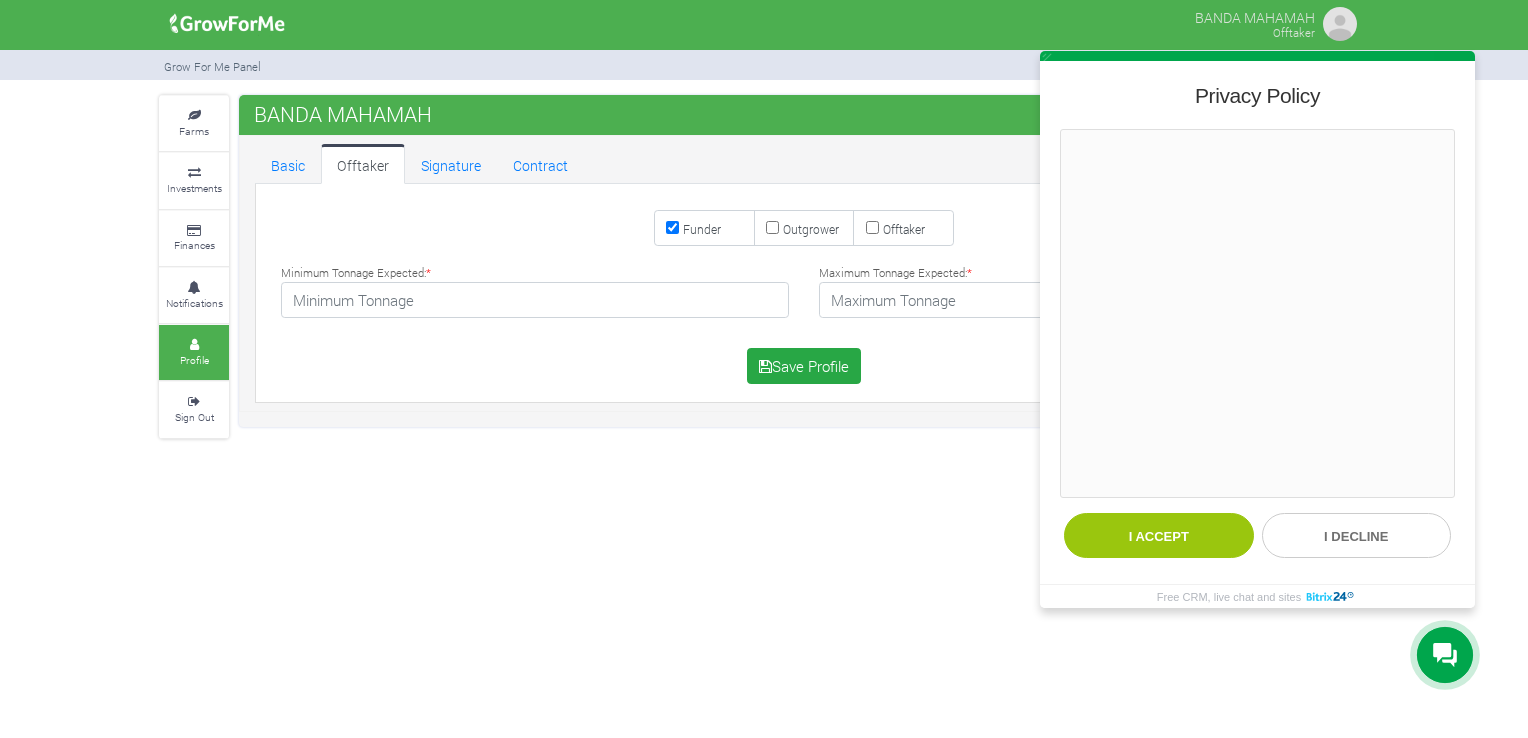 type on "Hi,Good morning,i would like to change my profile to a funder please.Am having difficulties changing it on the platform" 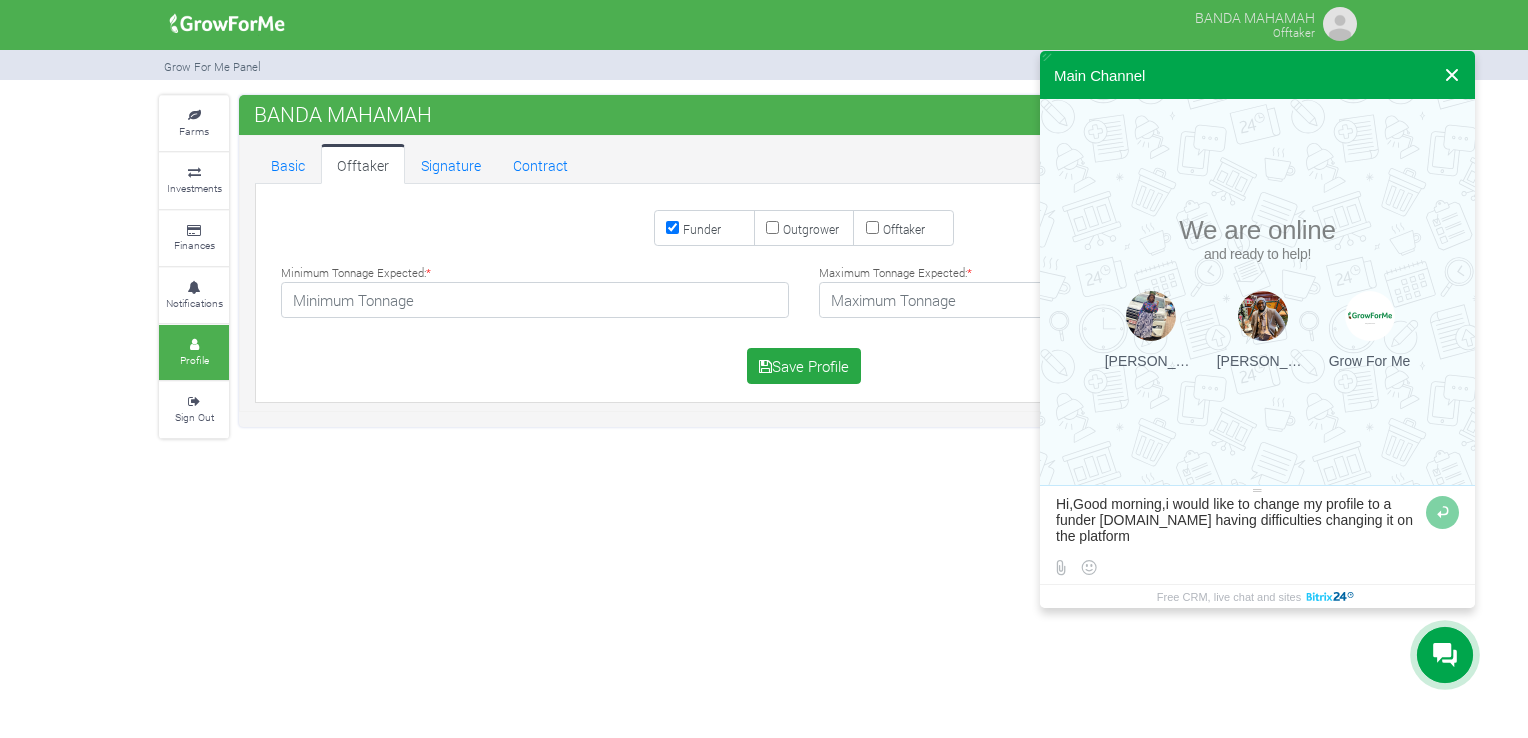click at bounding box center (1452, 75) 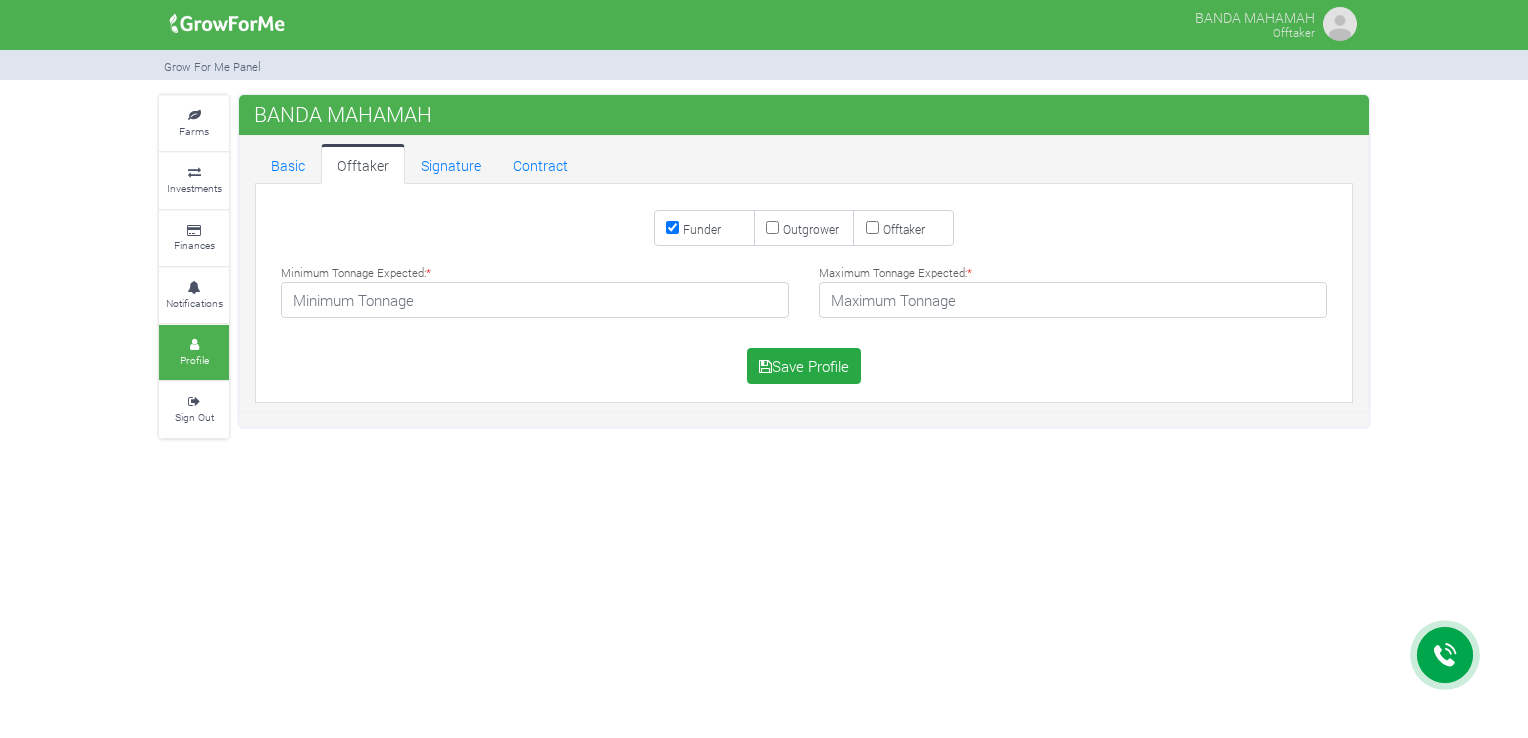 click at bounding box center [1340, 24] 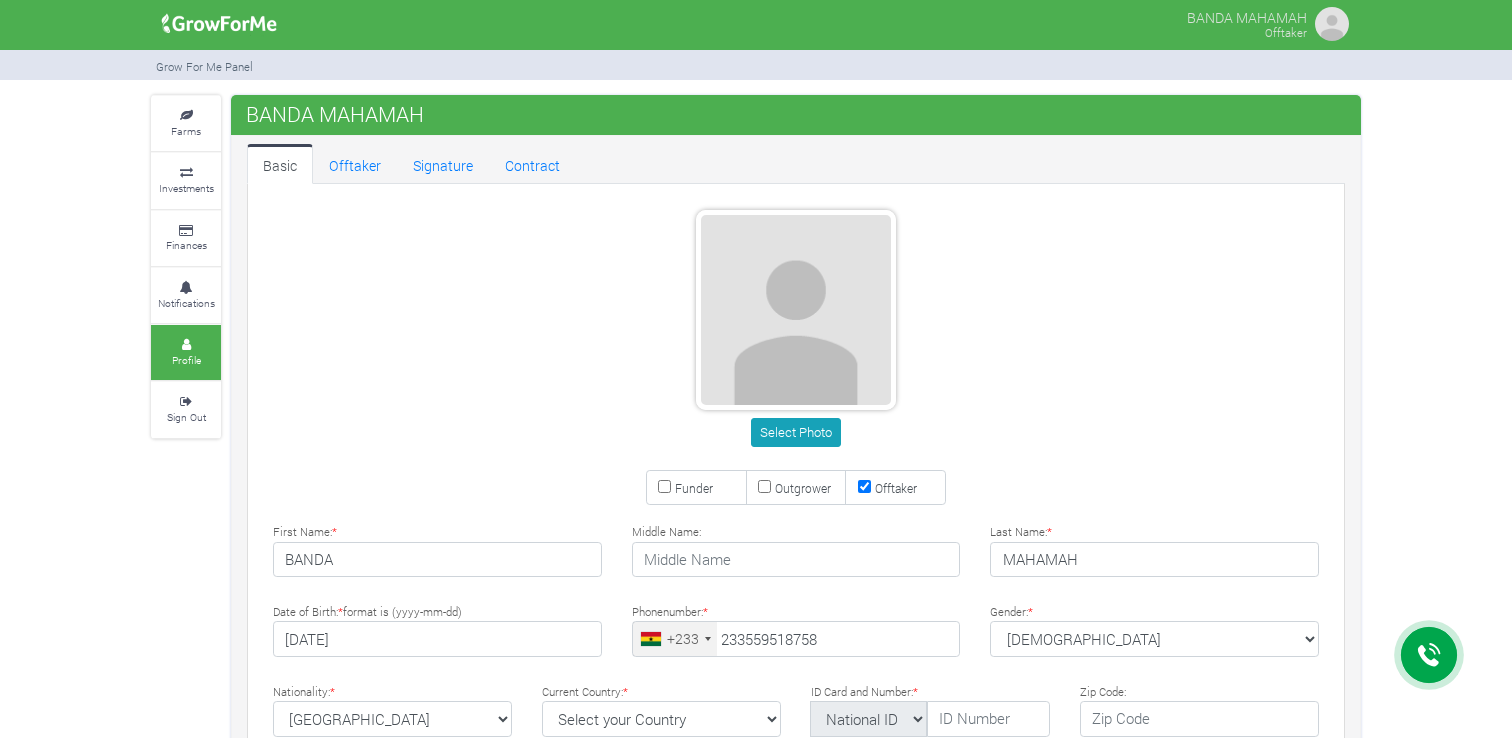 scroll, scrollTop: 0, scrollLeft: 0, axis: both 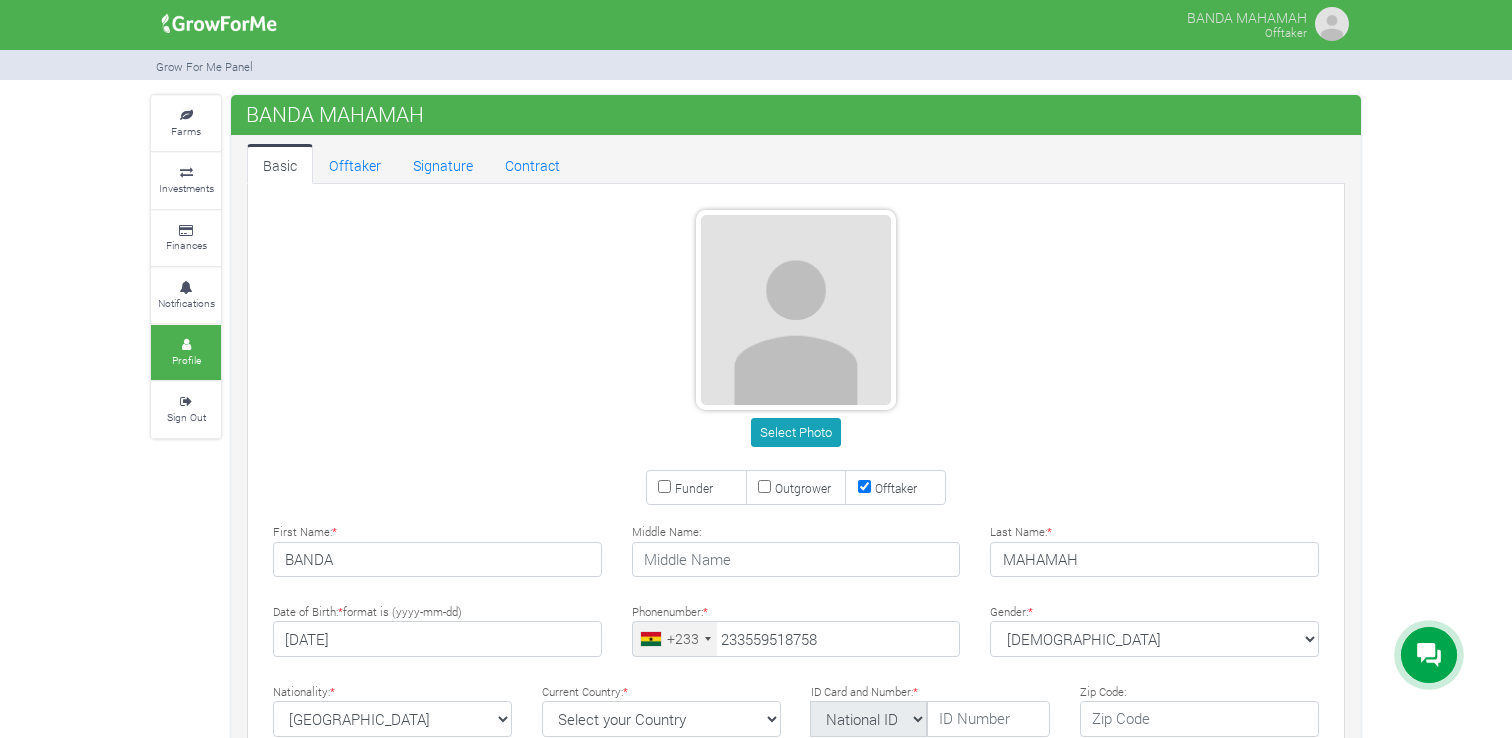 type on "55 951 8758" 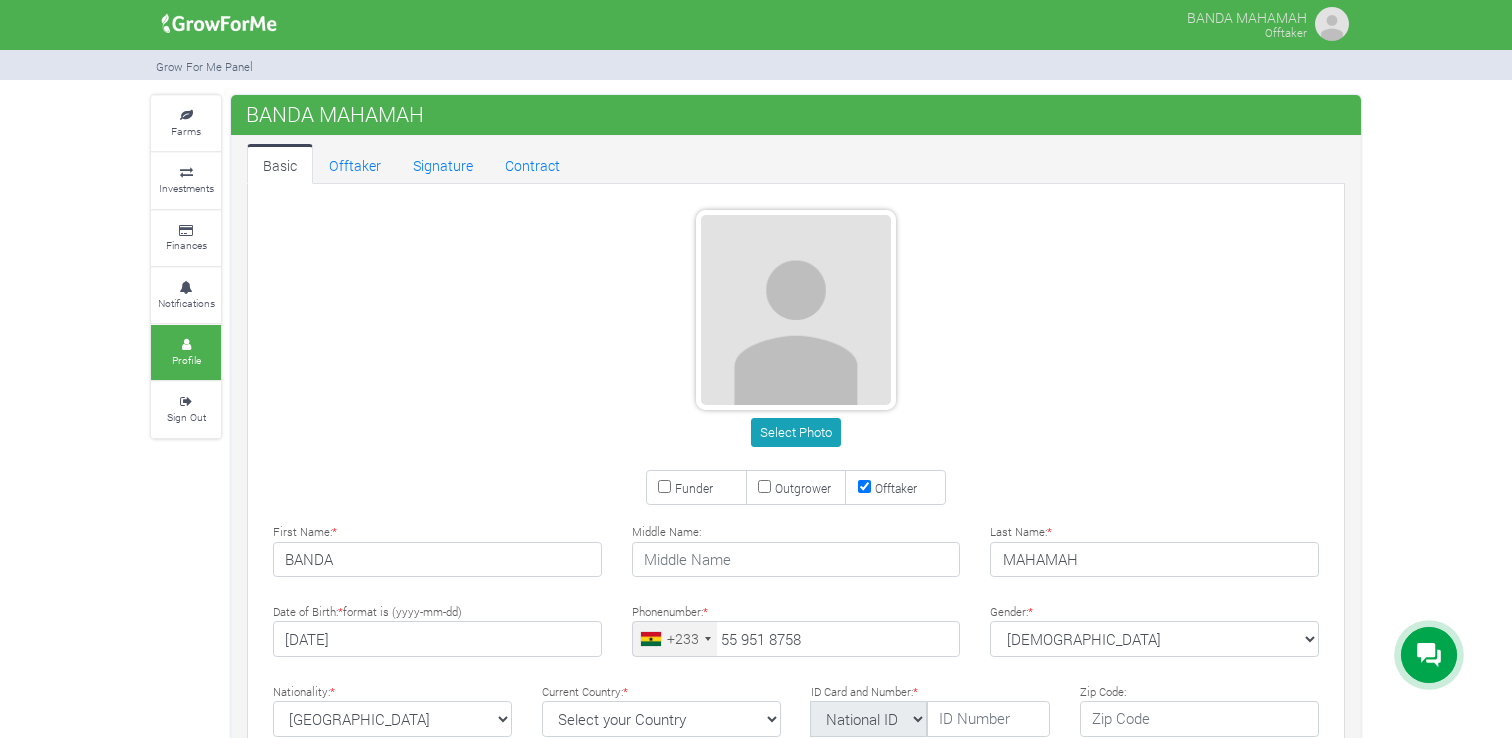 click at bounding box center (1332, 24) 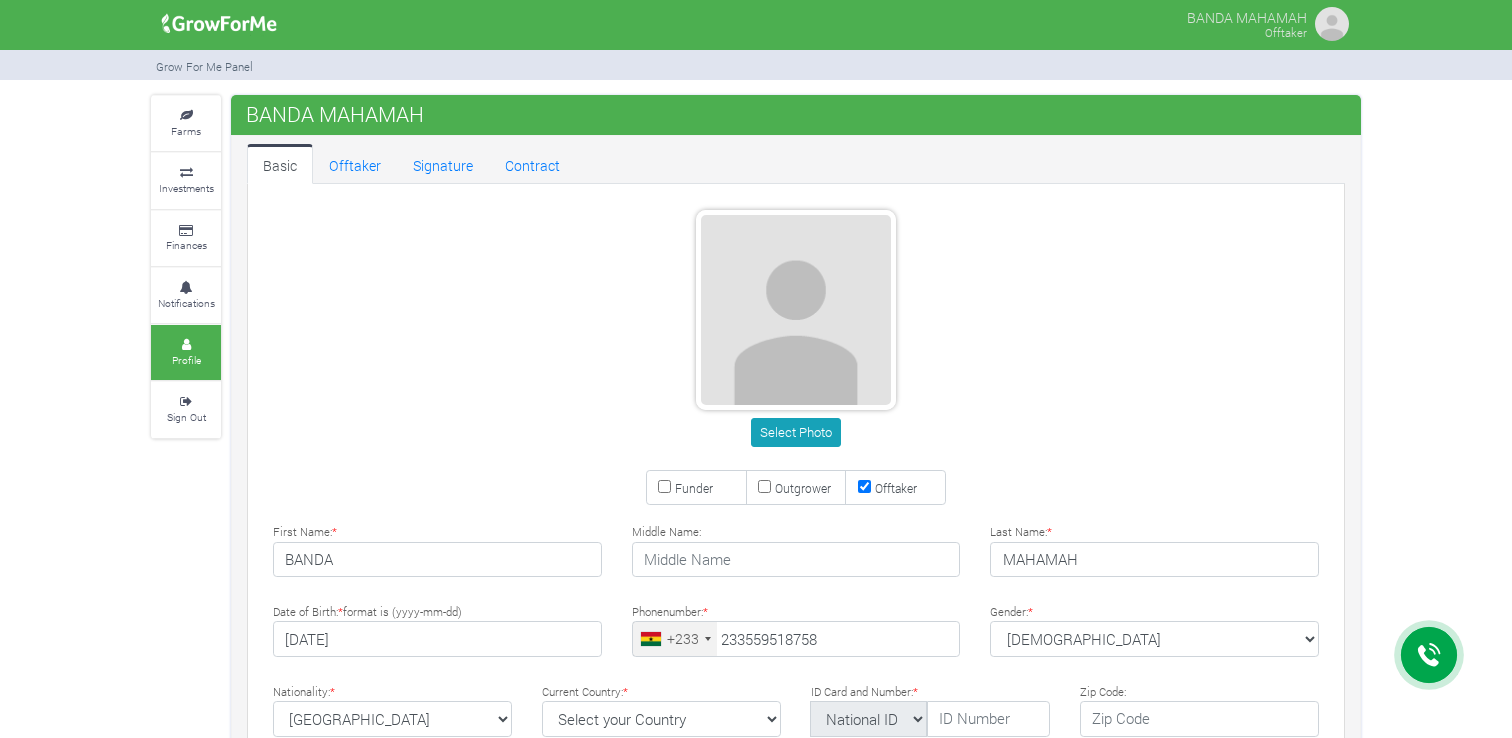 scroll, scrollTop: 0, scrollLeft: 0, axis: both 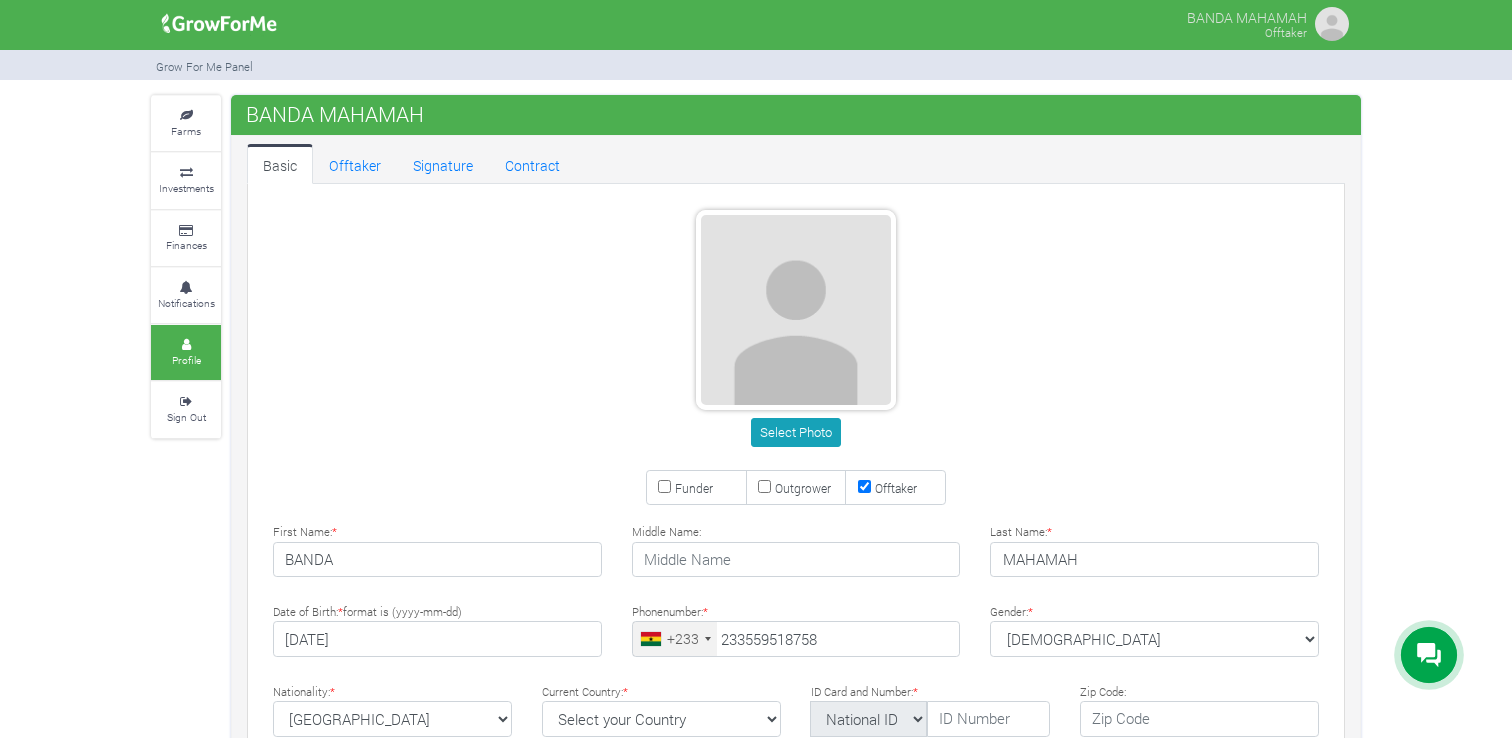 type on "55 951 8758" 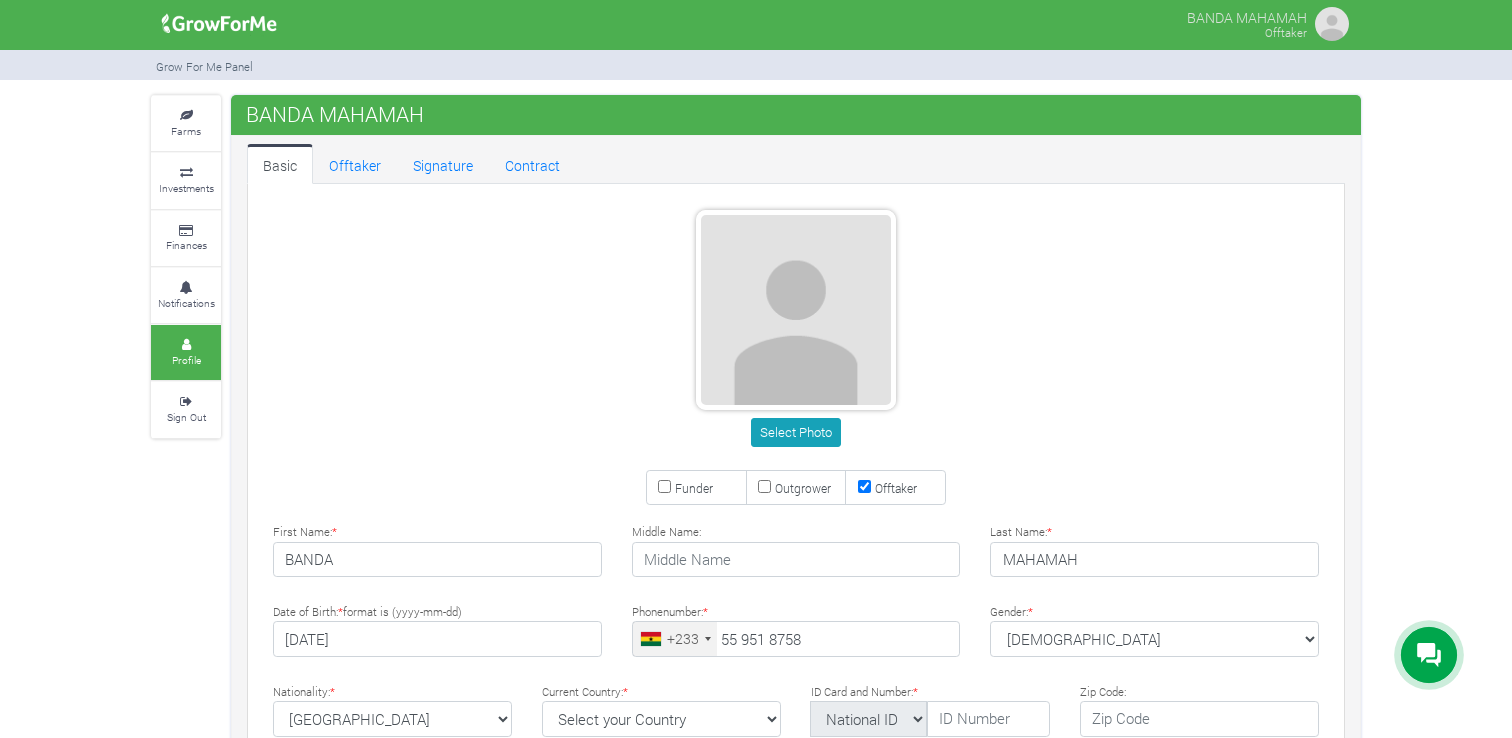 click at bounding box center (1332, 24) 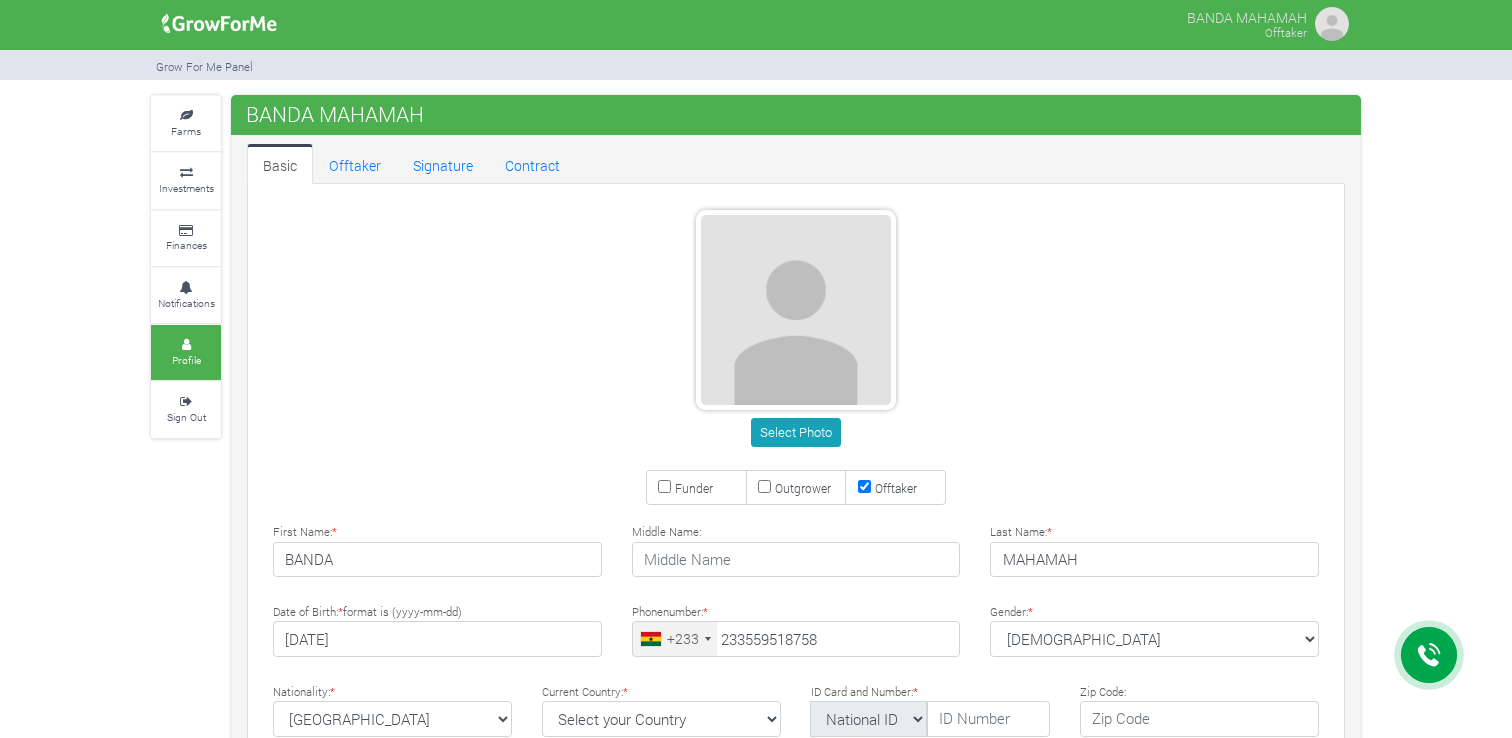 scroll, scrollTop: 0, scrollLeft: 0, axis: both 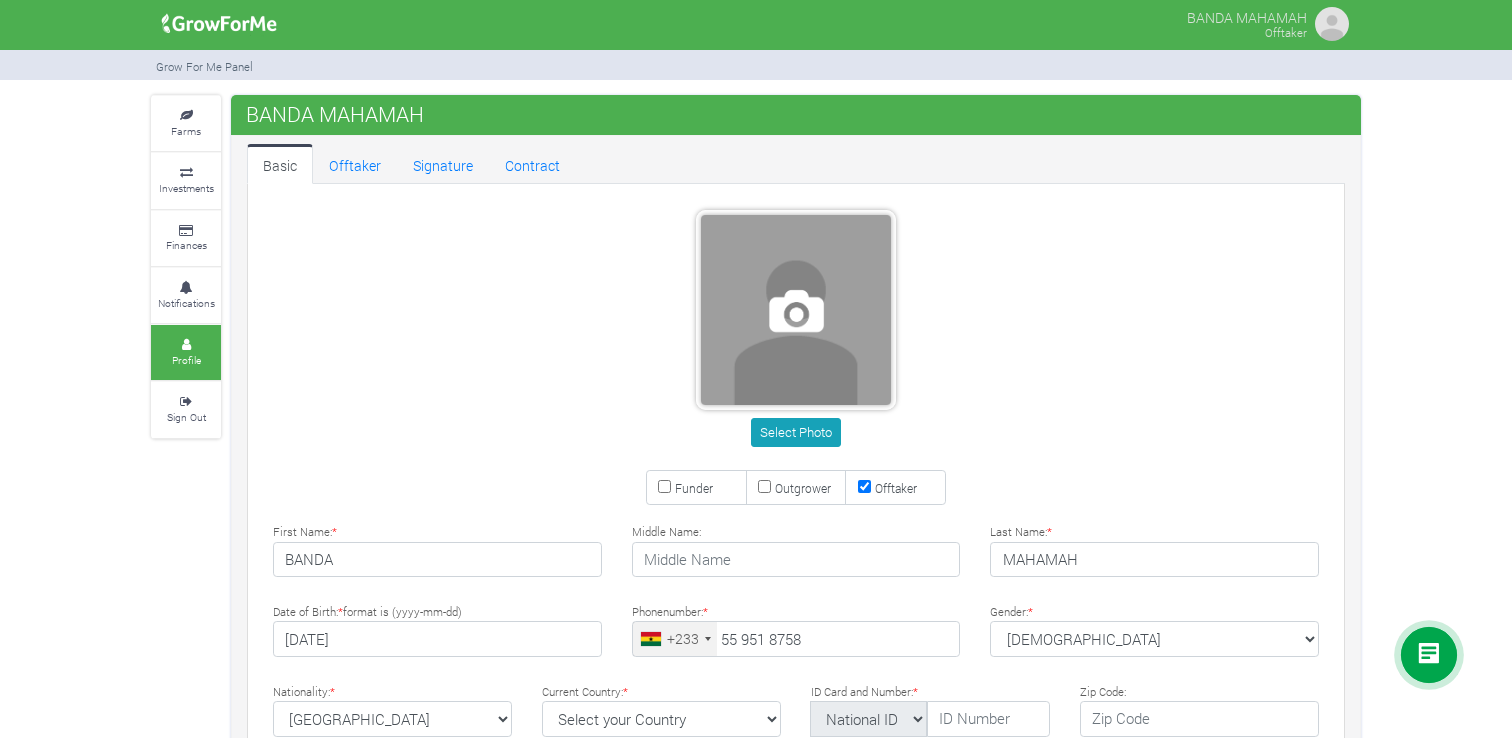 click at bounding box center [796, 310] 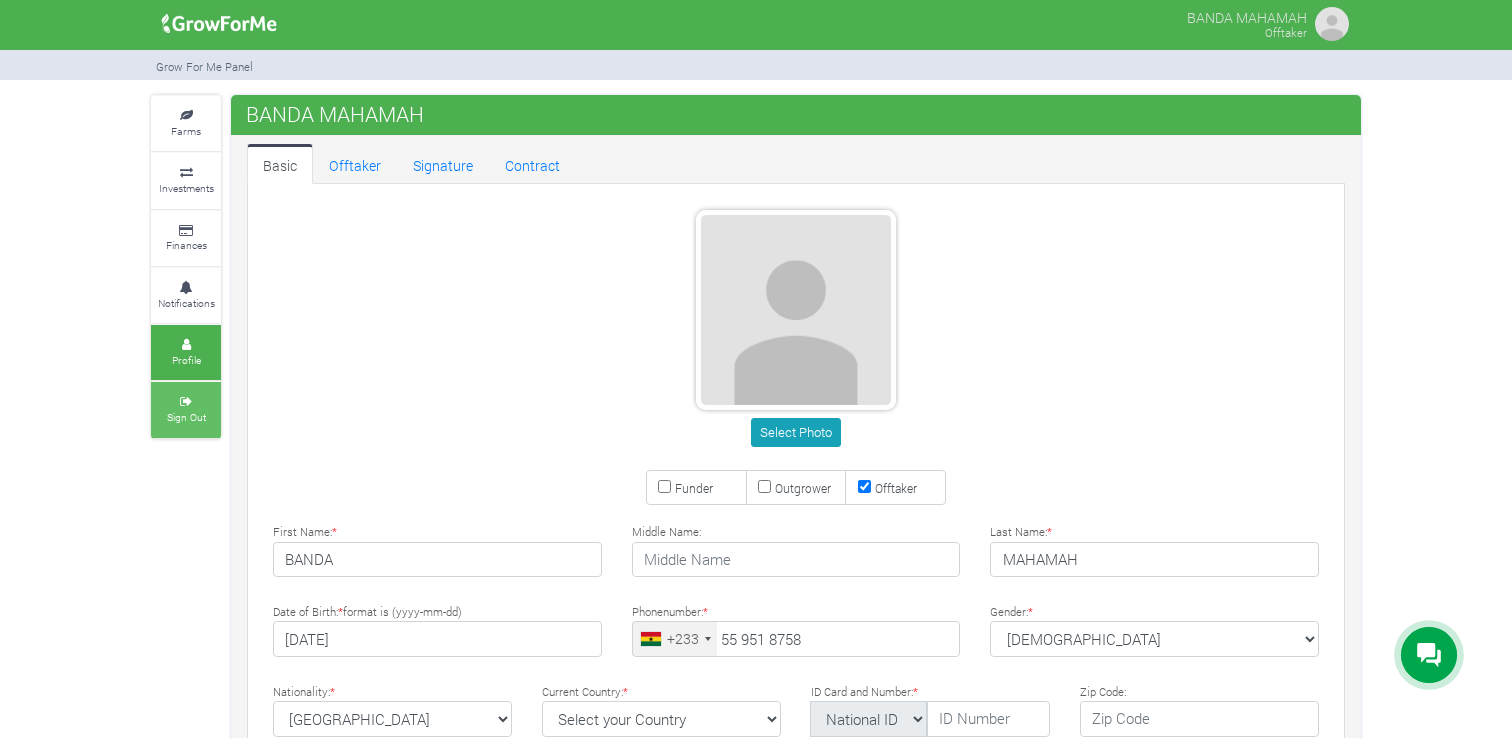 click on "Sign Out" at bounding box center [186, 417] 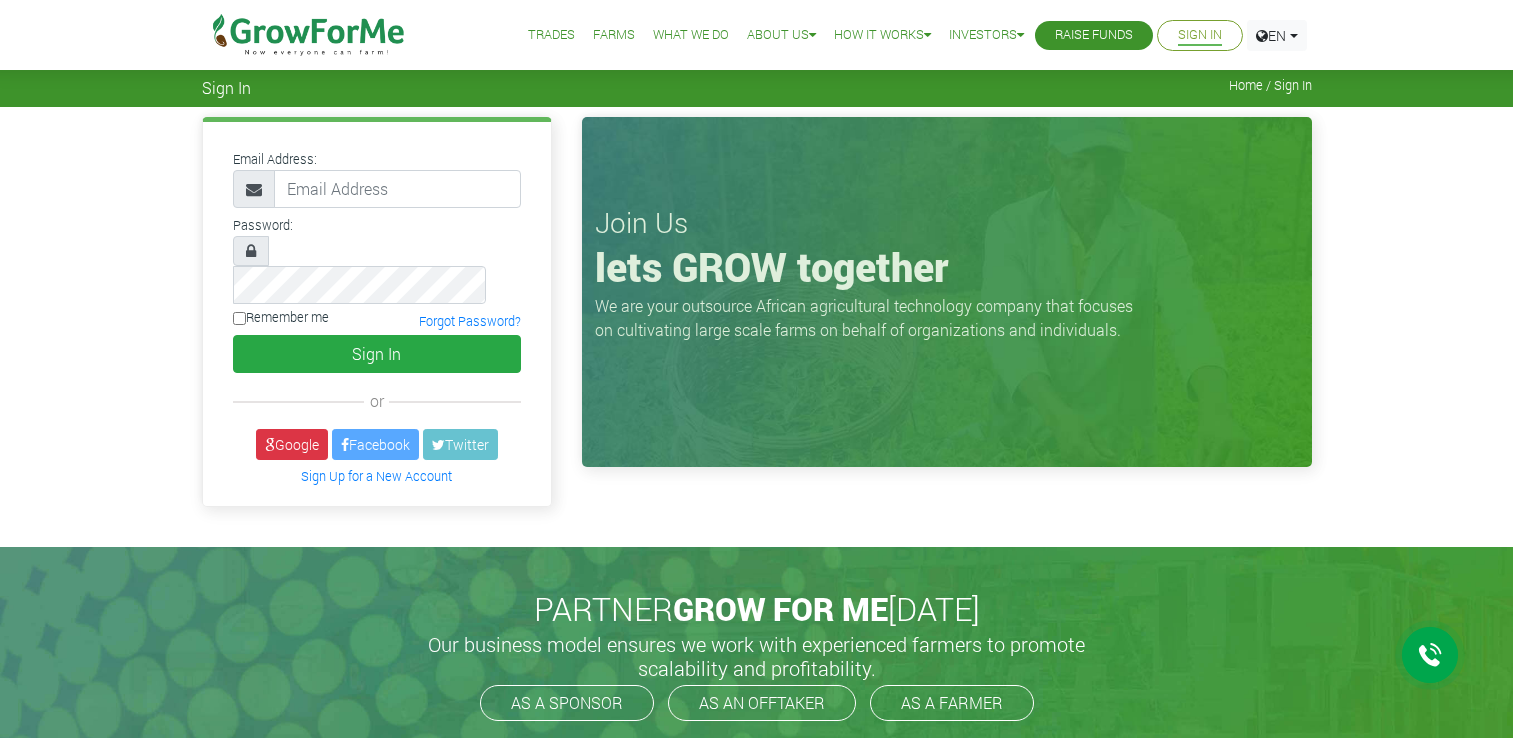 scroll, scrollTop: 0, scrollLeft: 0, axis: both 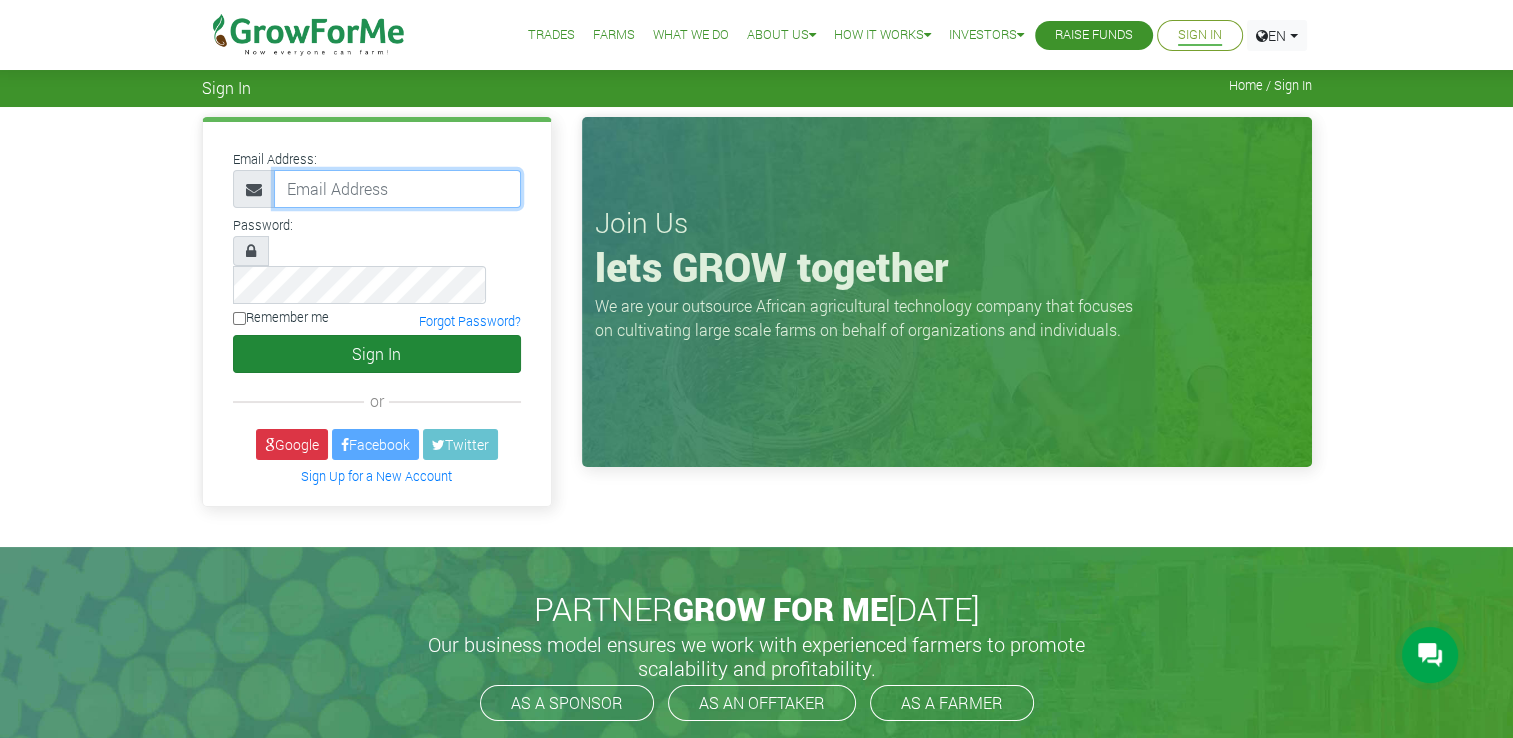 type on "233559518758@growforme.com" 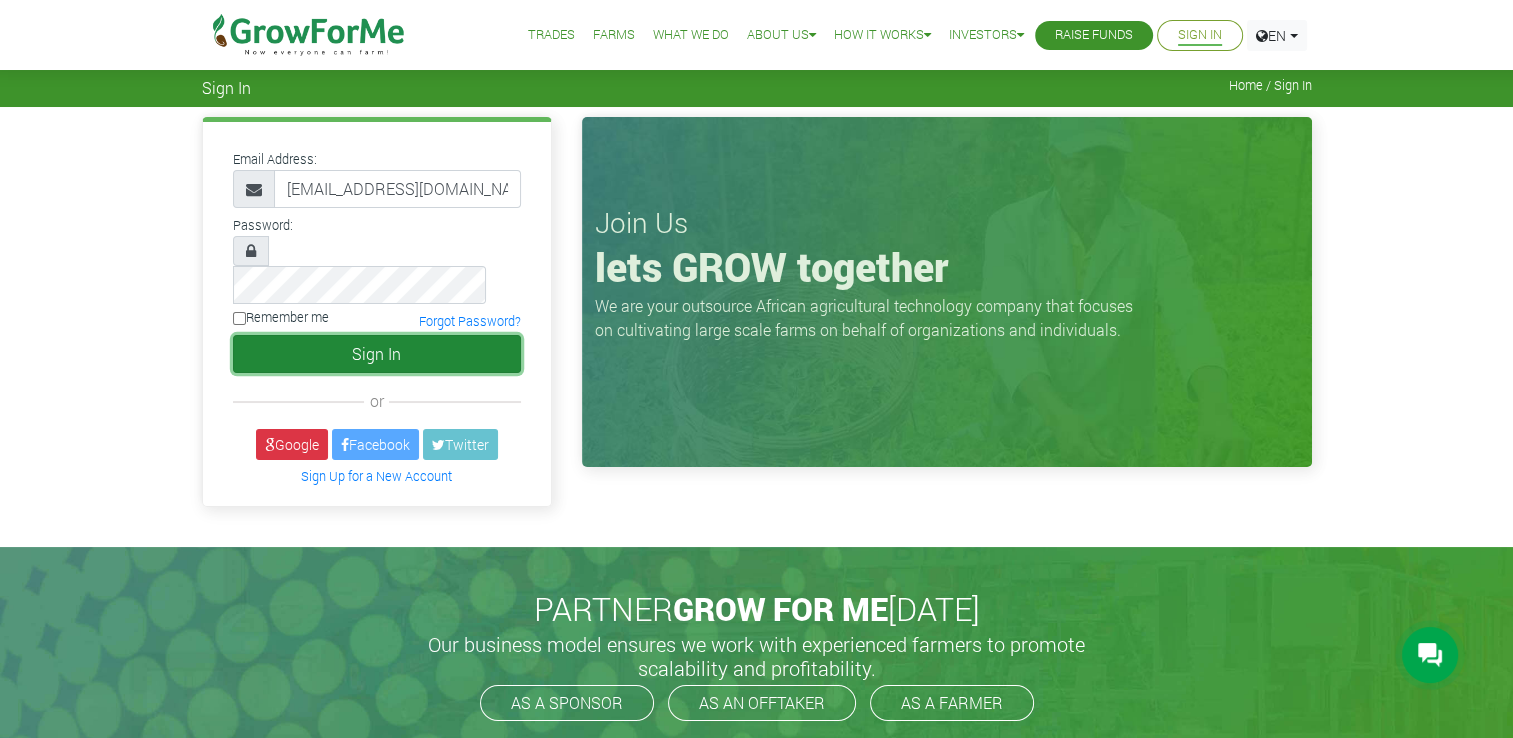 click on "Sign In" at bounding box center [377, 354] 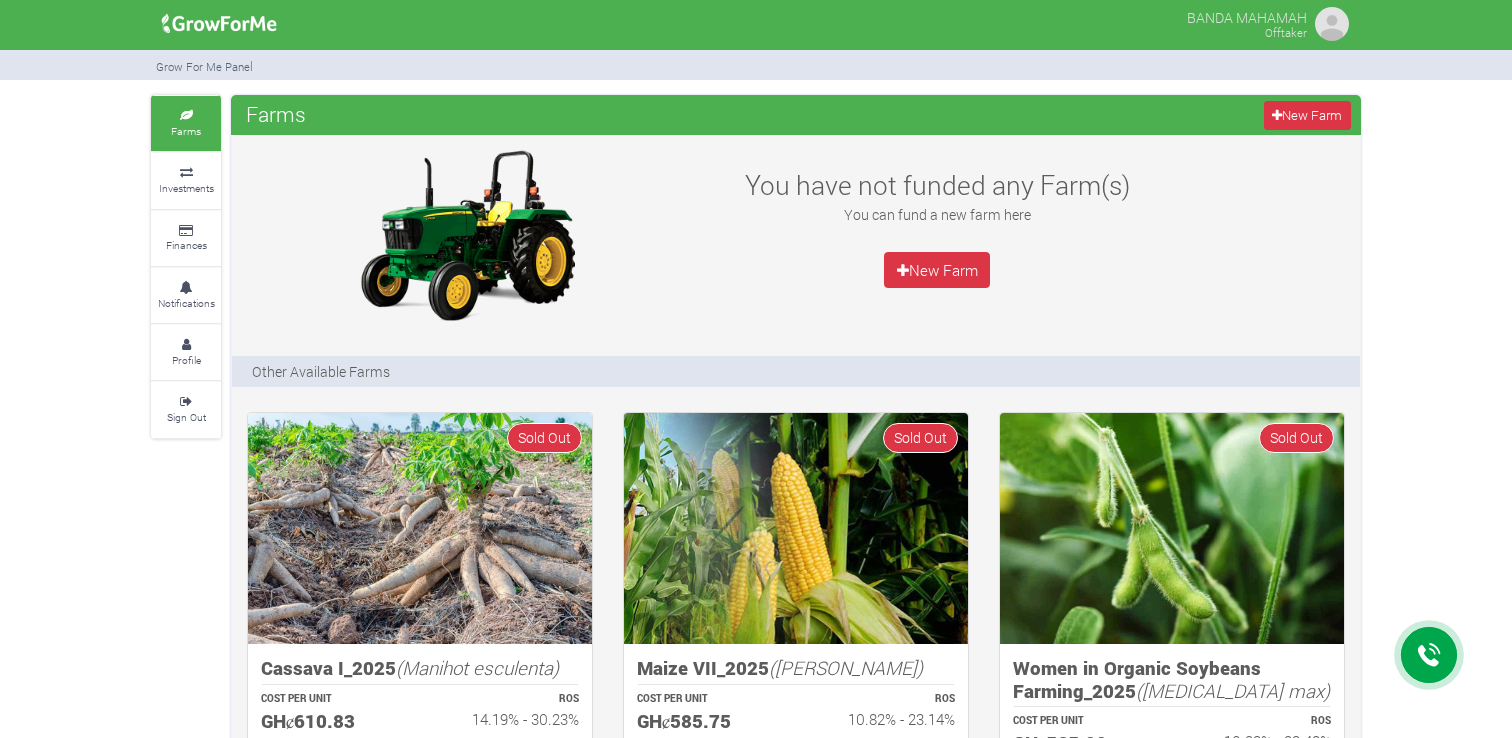 scroll, scrollTop: 0, scrollLeft: 0, axis: both 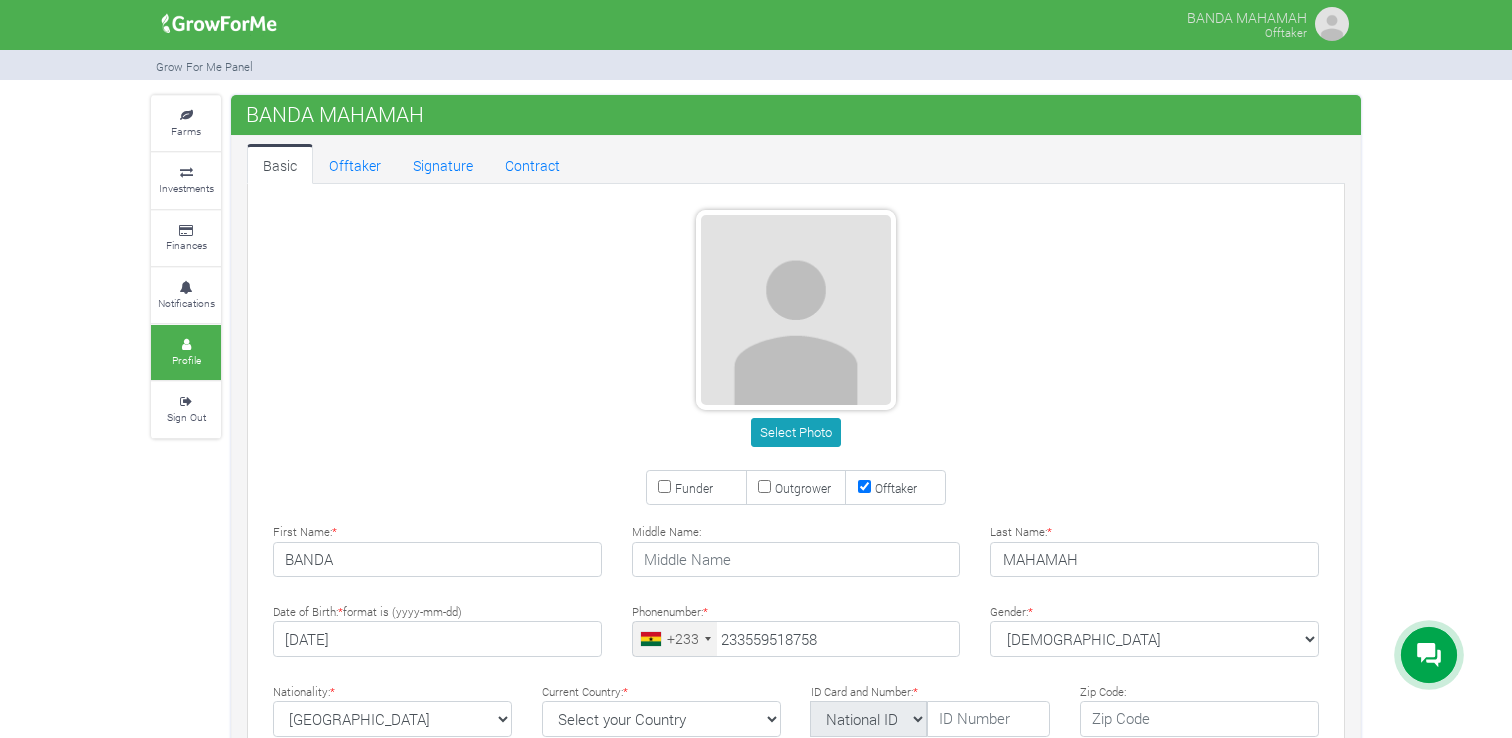 type on "55 951 8758" 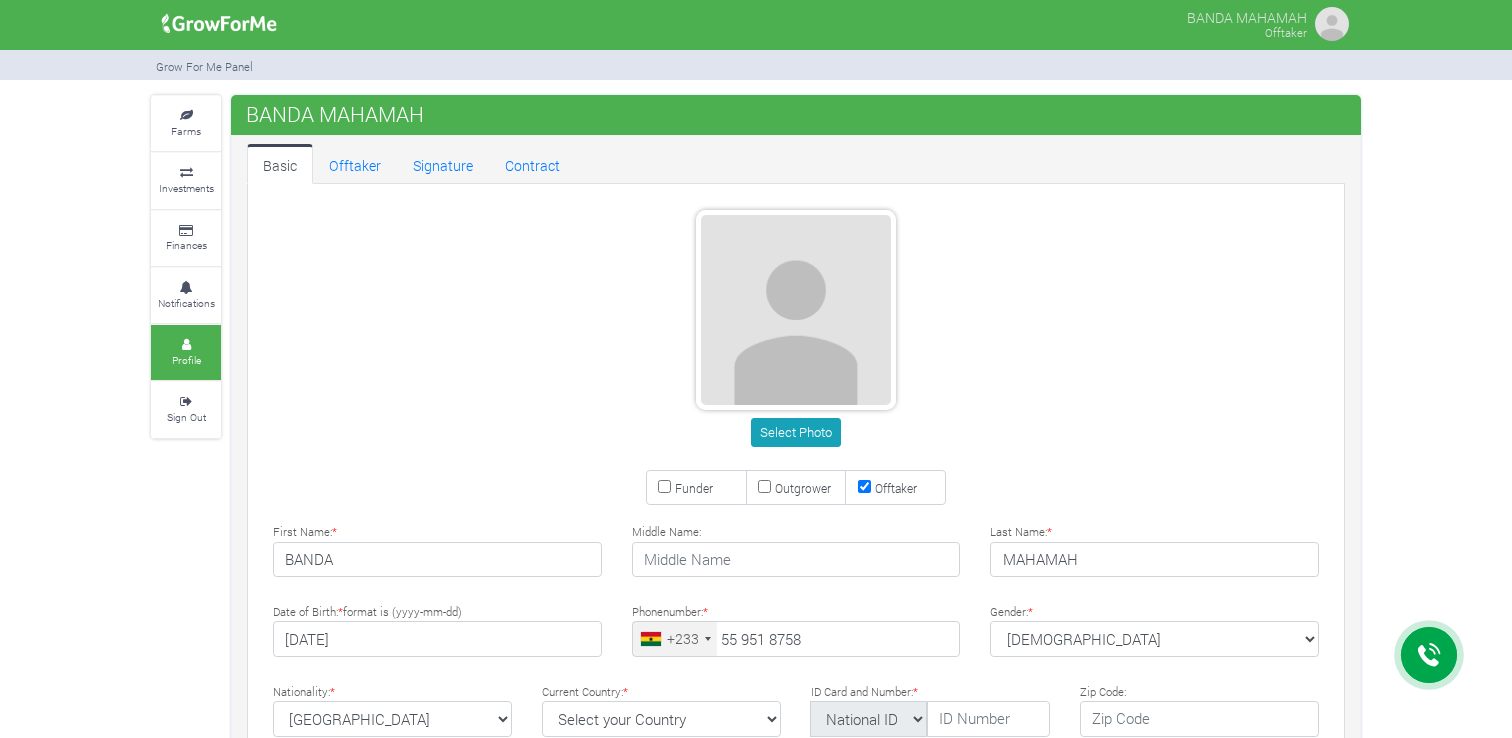 click on "Funder" at bounding box center (664, 486) 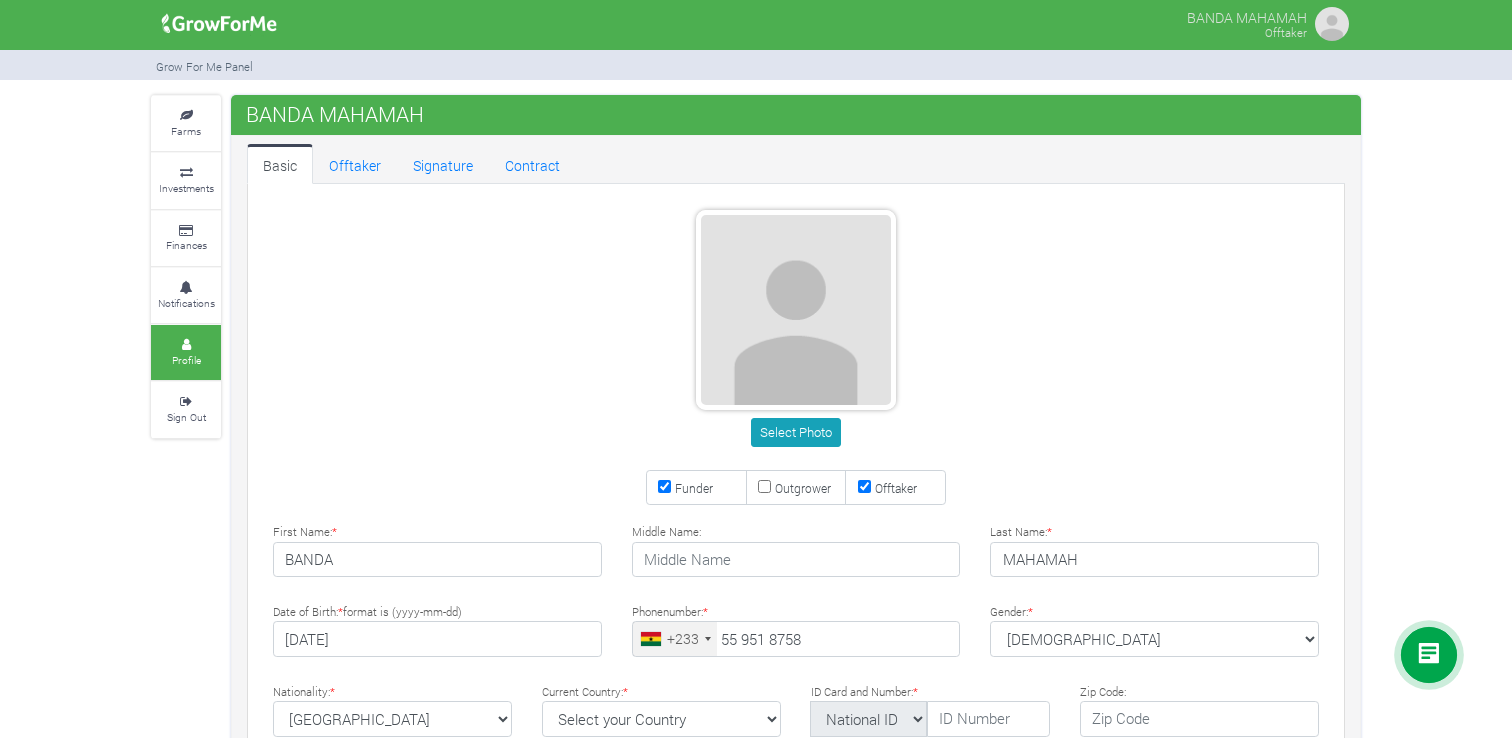 click on "Offtaker" at bounding box center (864, 486) 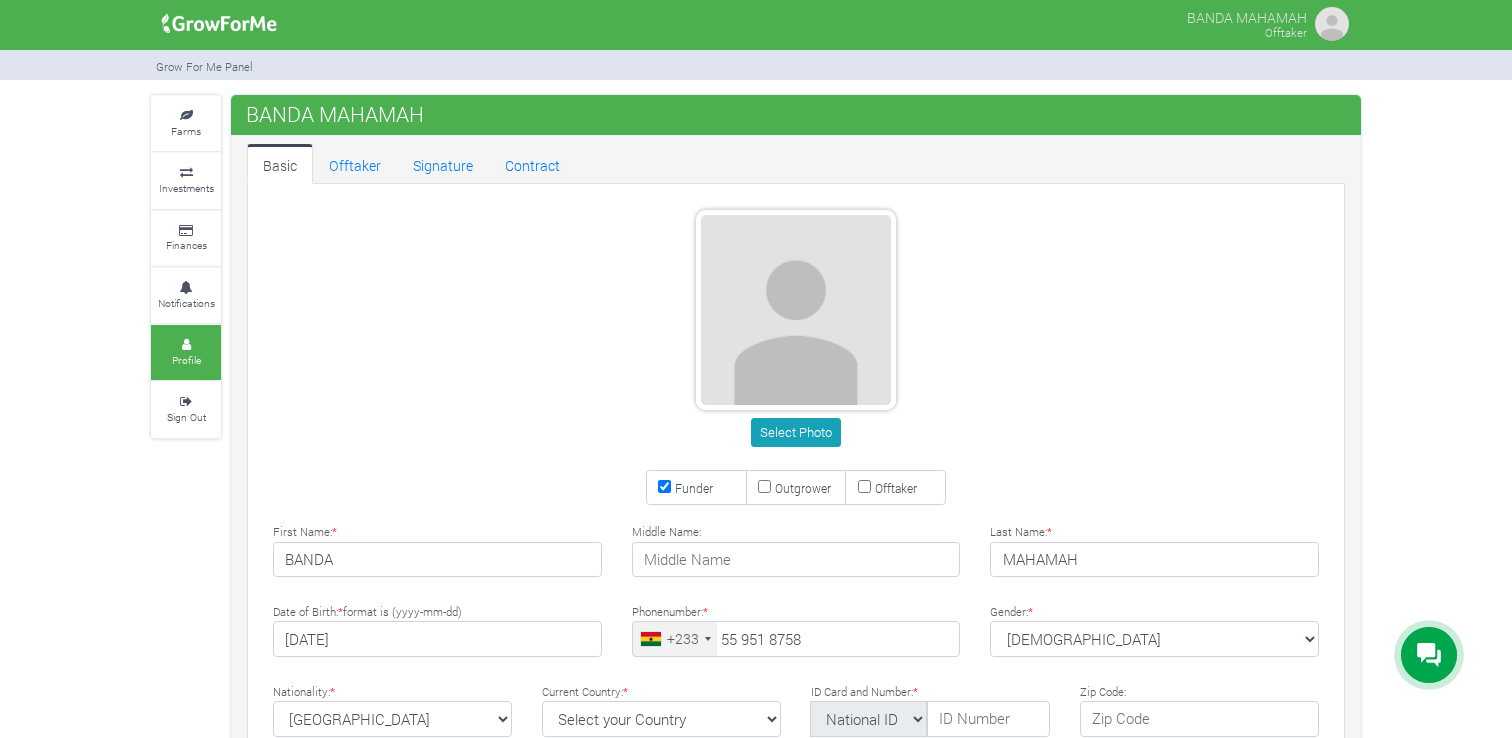 click at bounding box center [1332, 24] 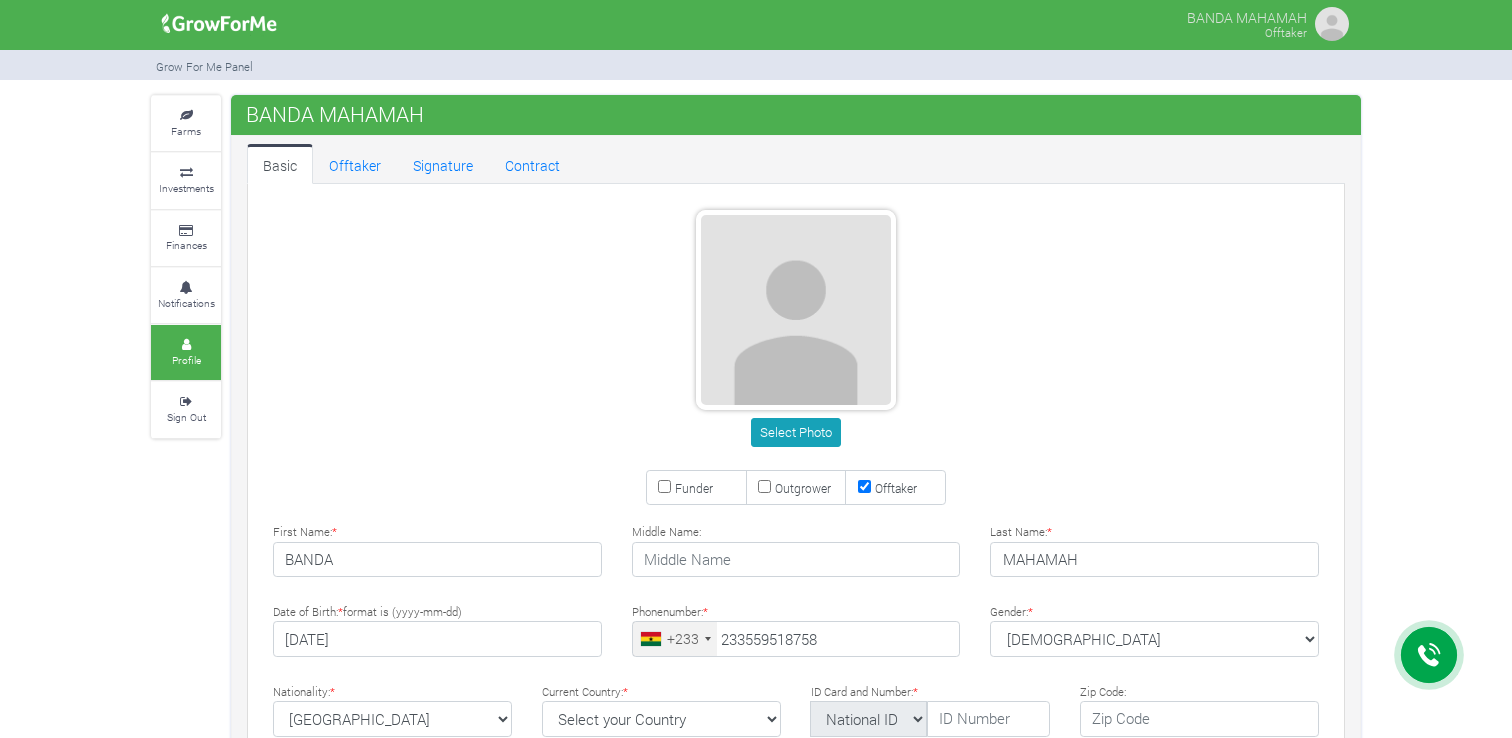 scroll, scrollTop: 0, scrollLeft: 0, axis: both 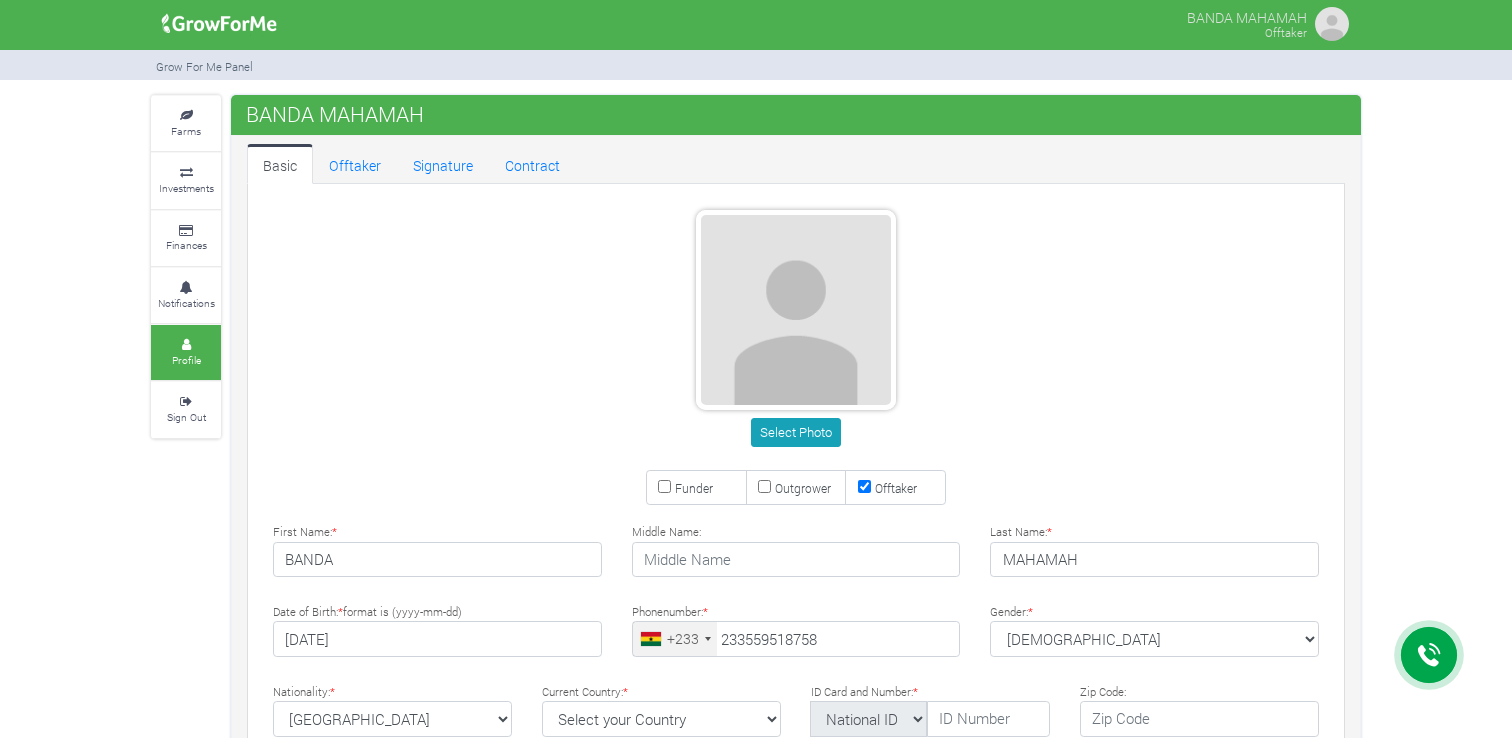 click at bounding box center (1332, 24) 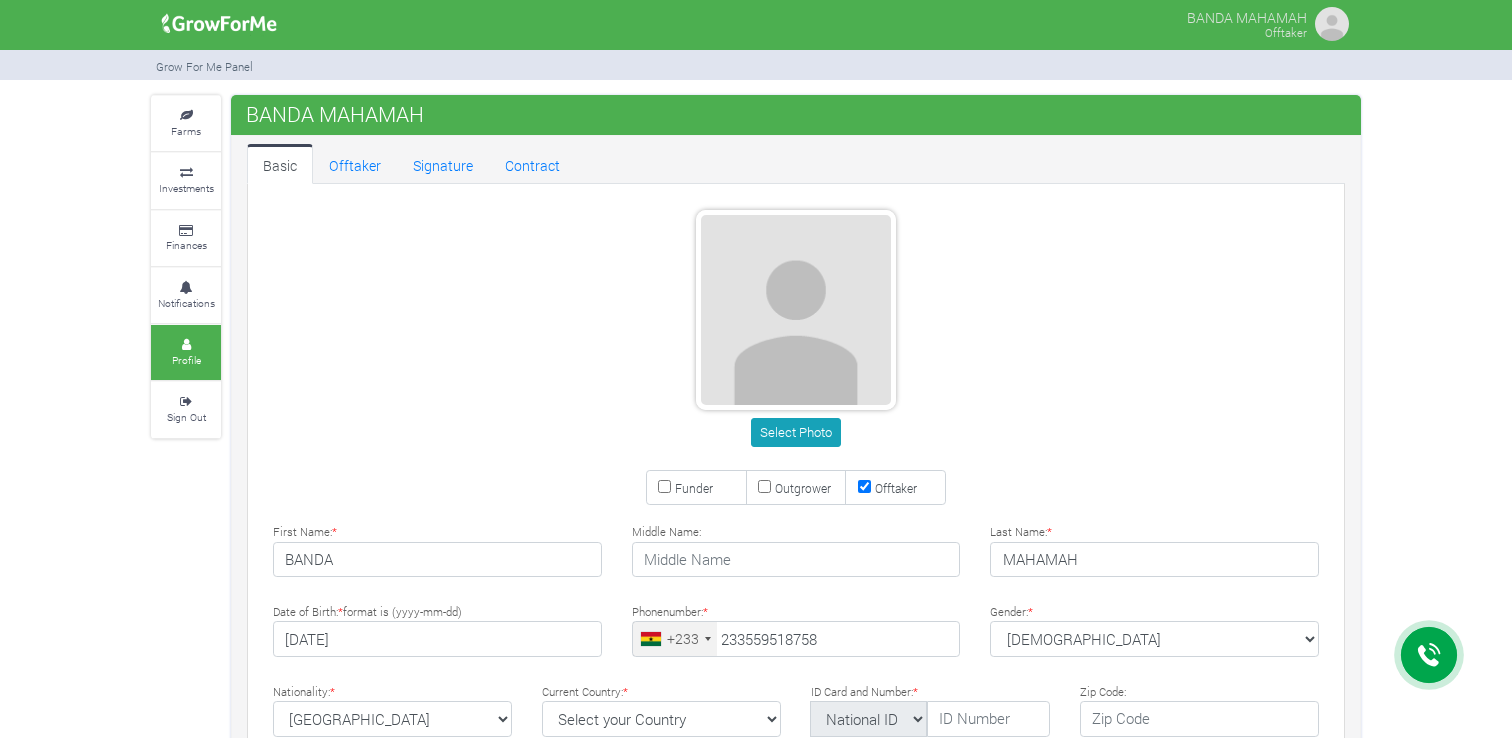 scroll, scrollTop: 0, scrollLeft: 0, axis: both 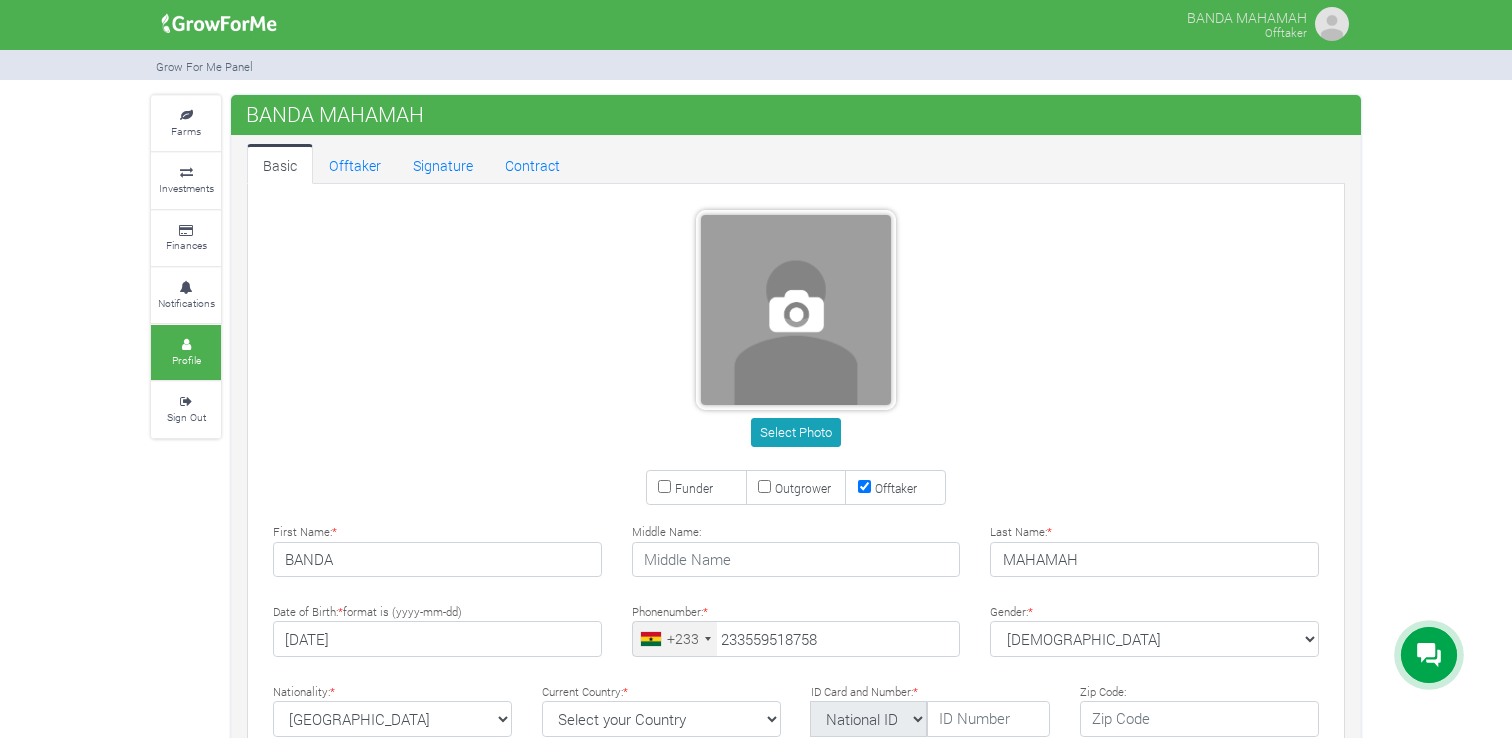 type on "55 951 8758" 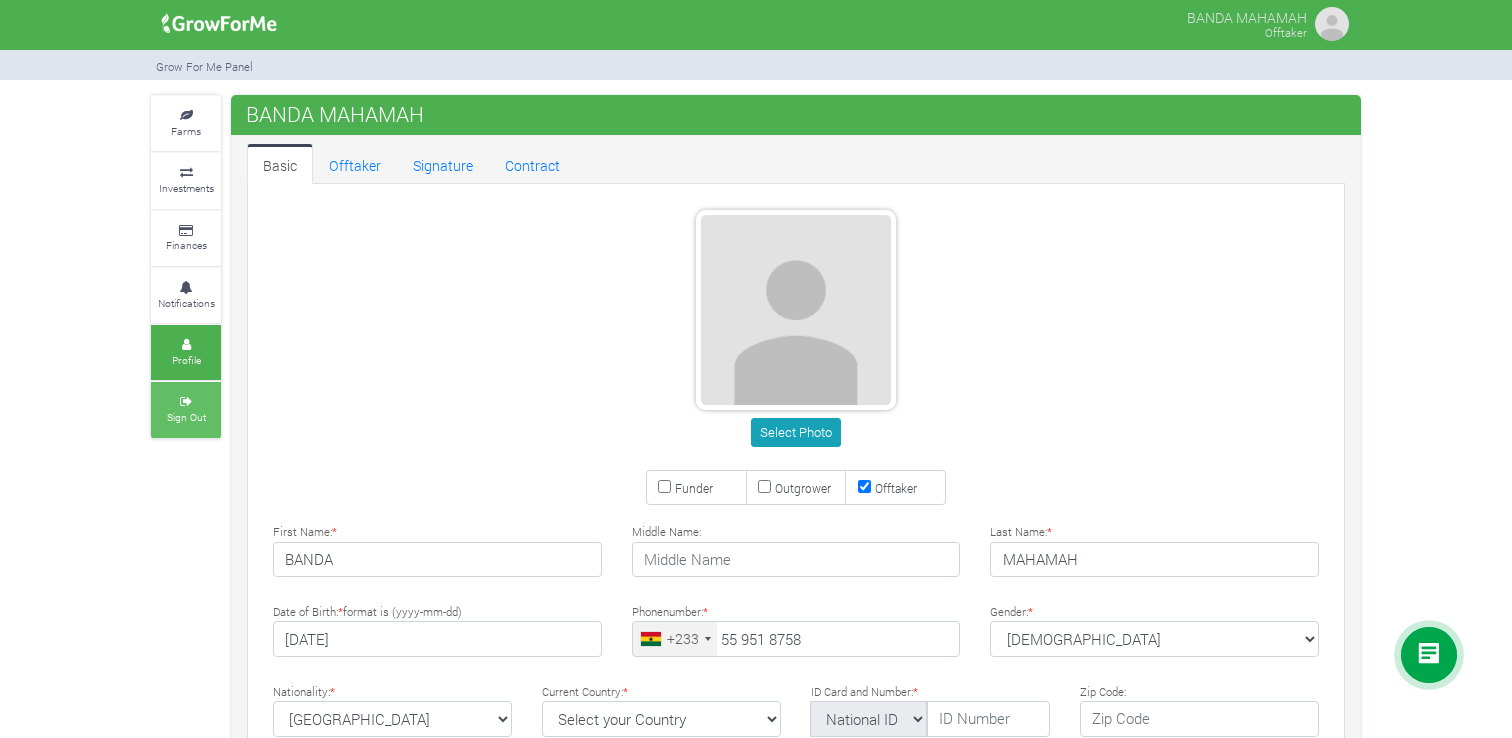 click on "Sign Out" at bounding box center [186, 409] 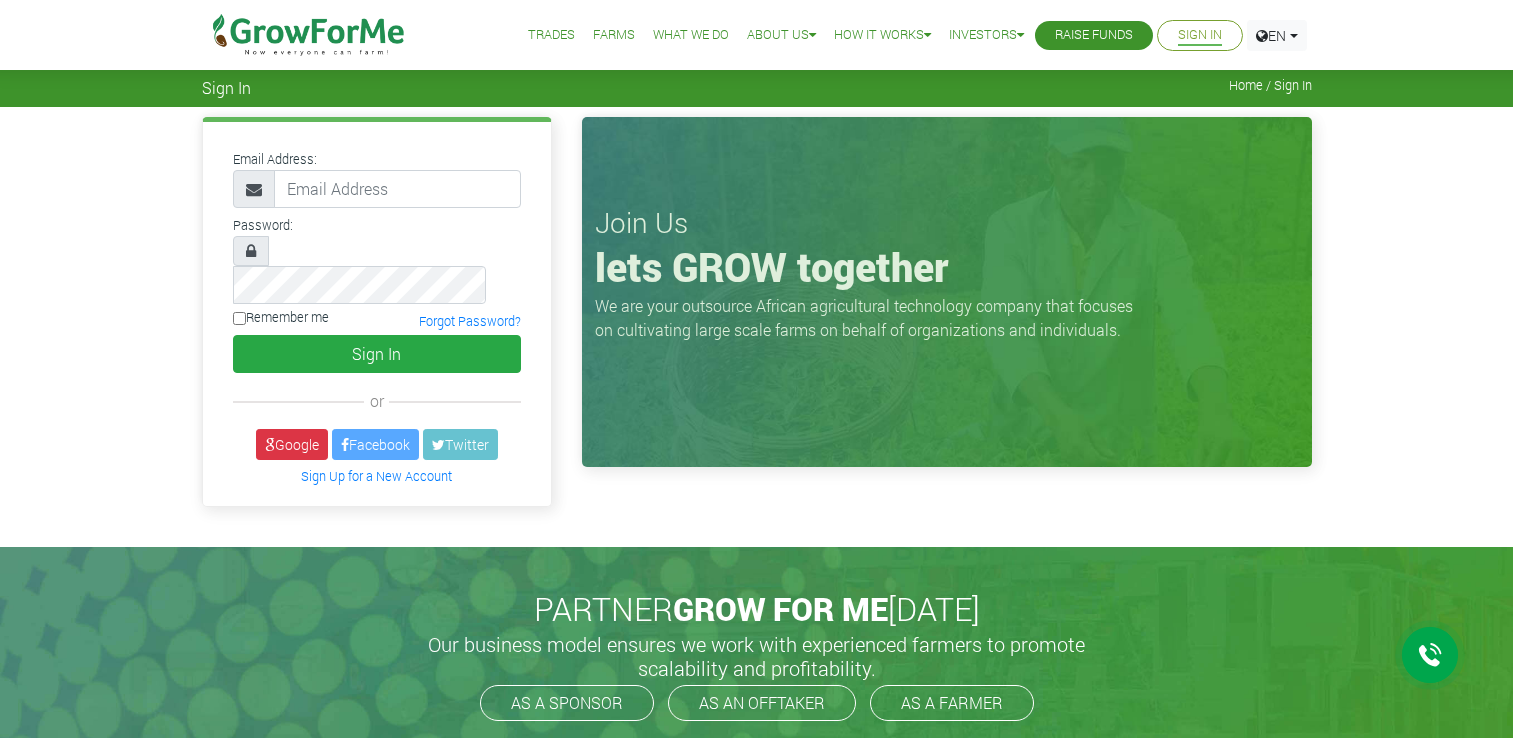 scroll, scrollTop: 0, scrollLeft: 0, axis: both 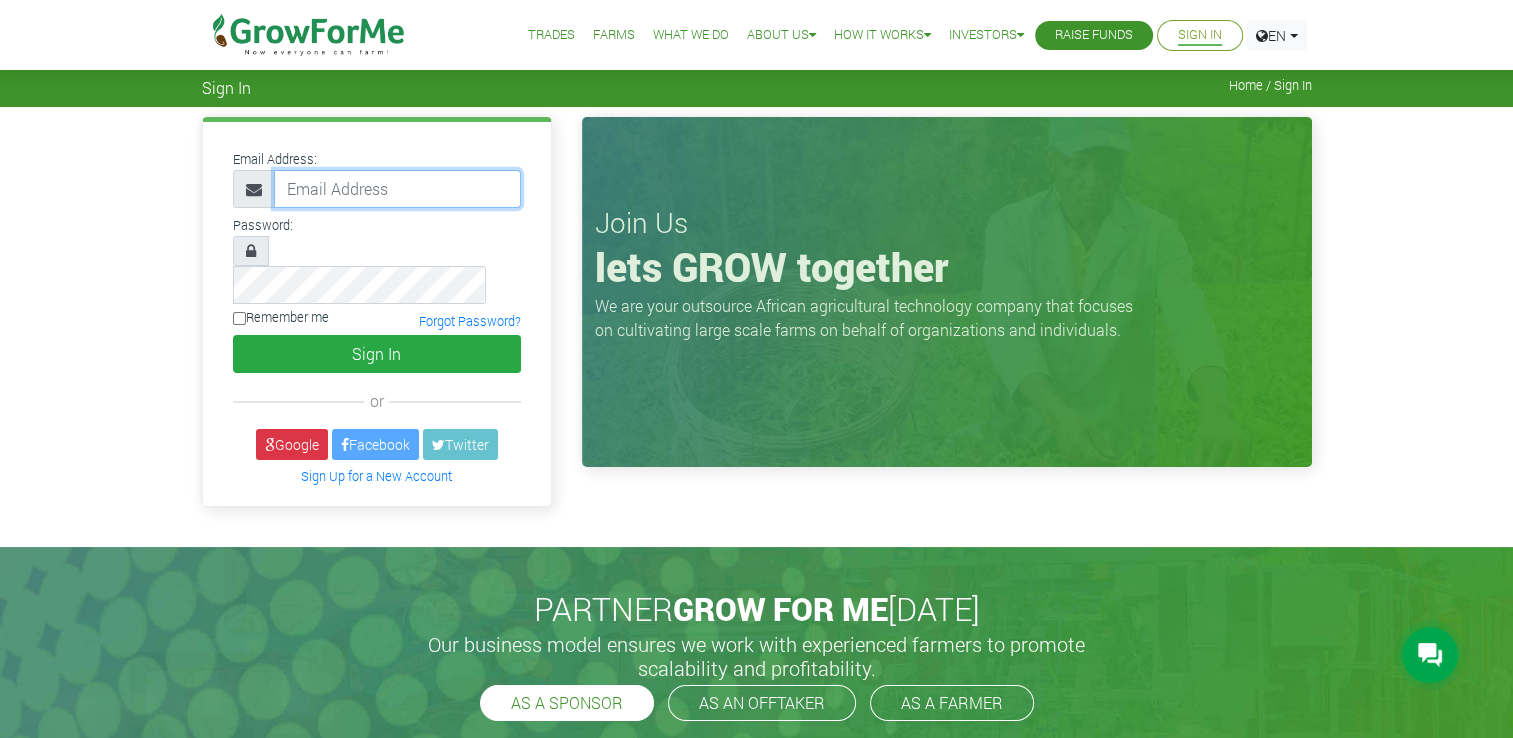 type on "233559518758@growforme.com" 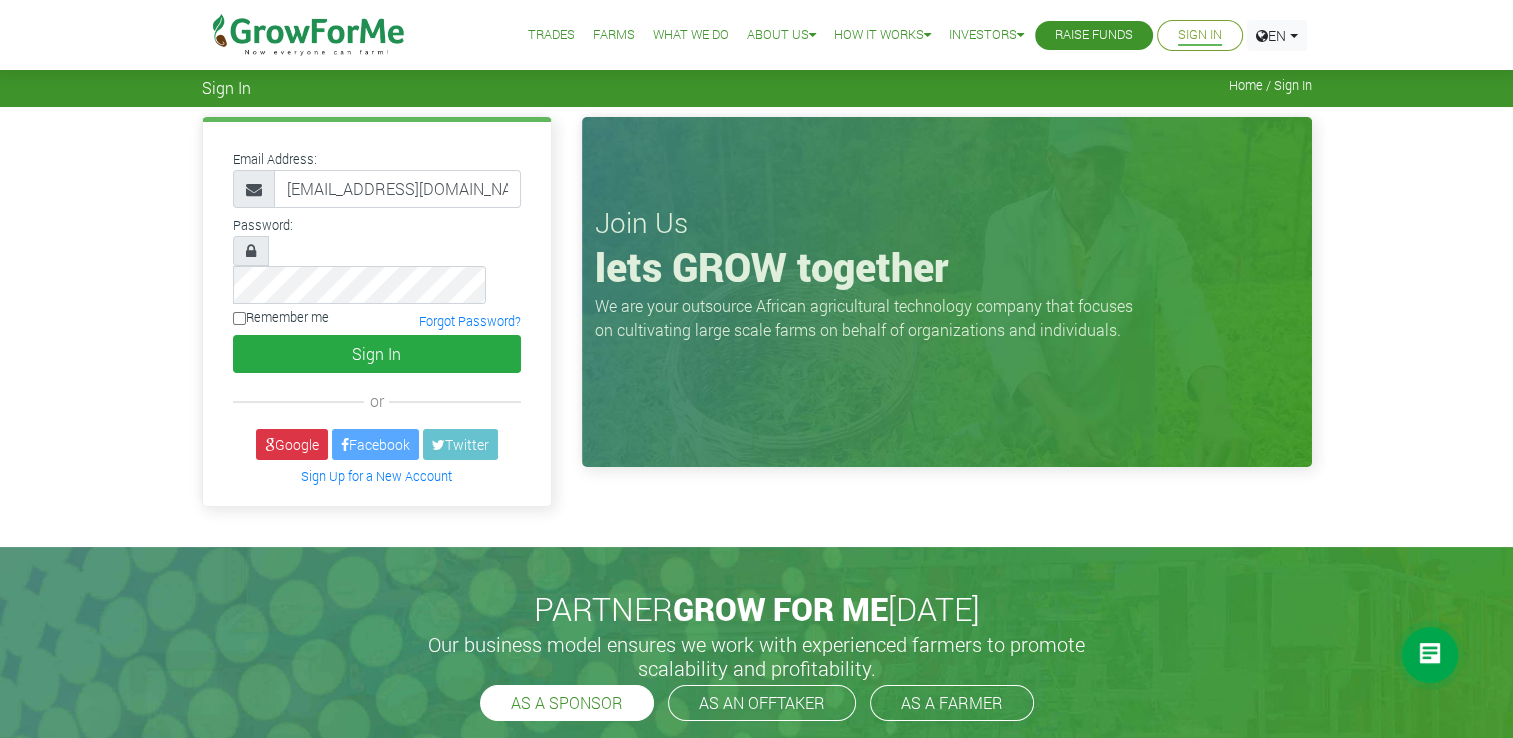 click on "AS A SPONSOR" at bounding box center [567, 703] 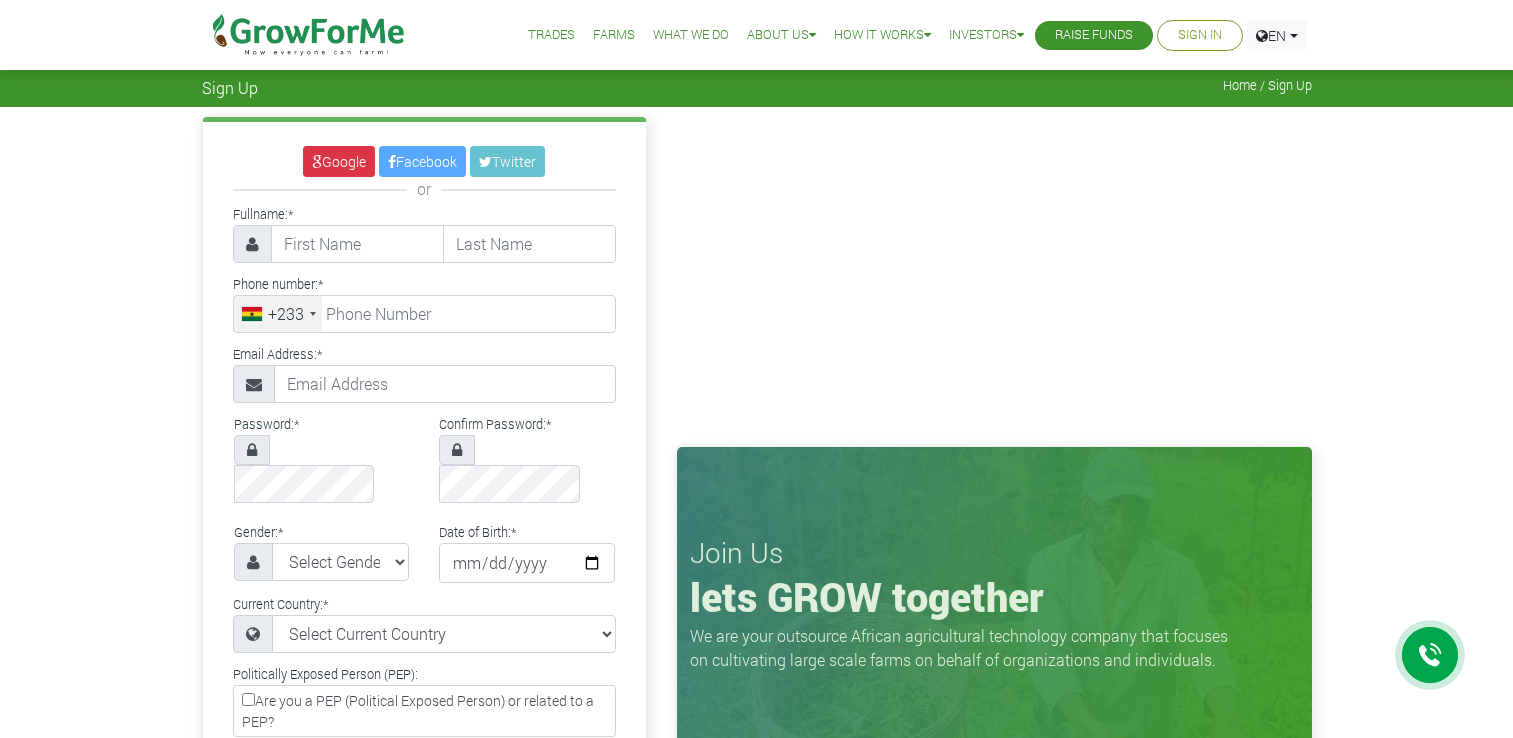 scroll, scrollTop: 0, scrollLeft: 0, axis: both 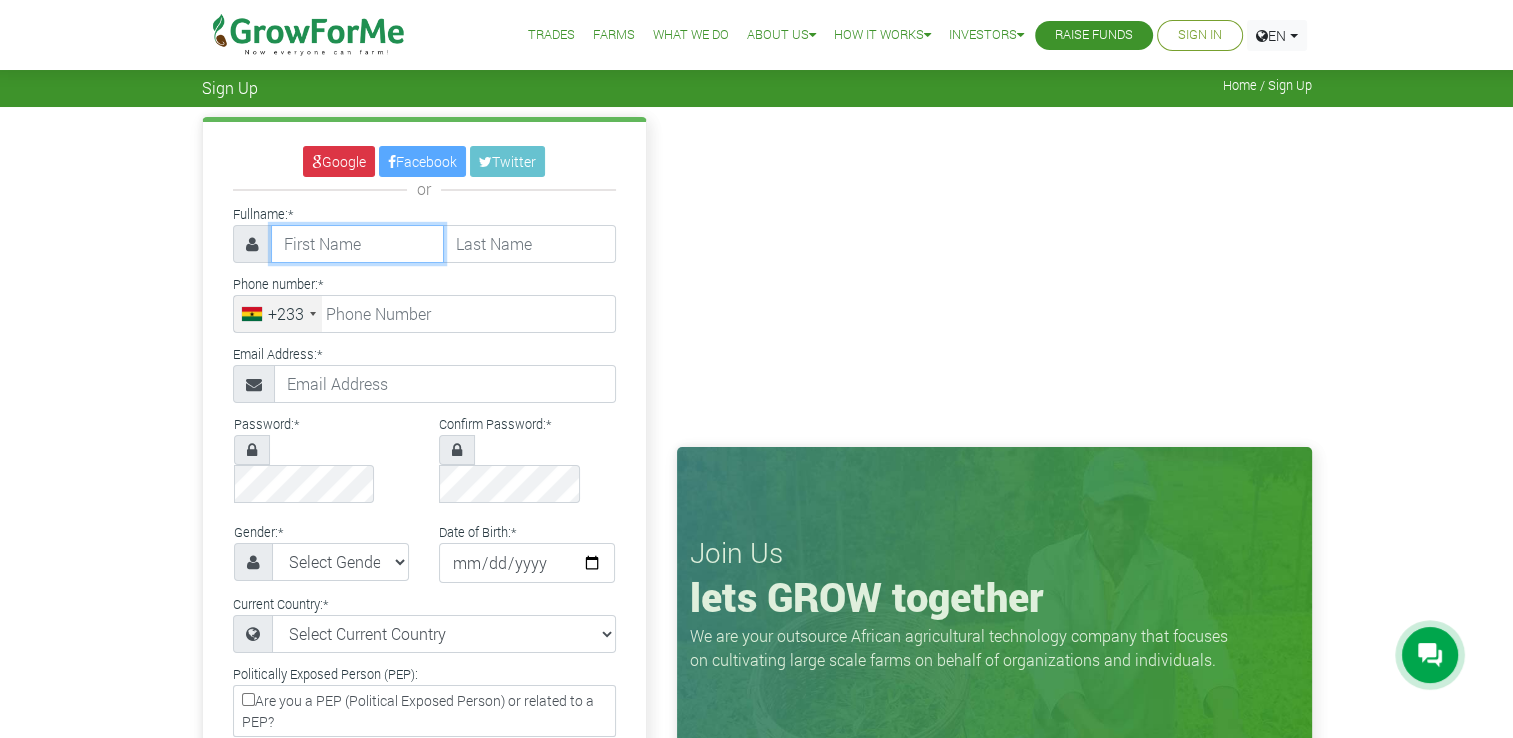click at bounding box center (357, 244) 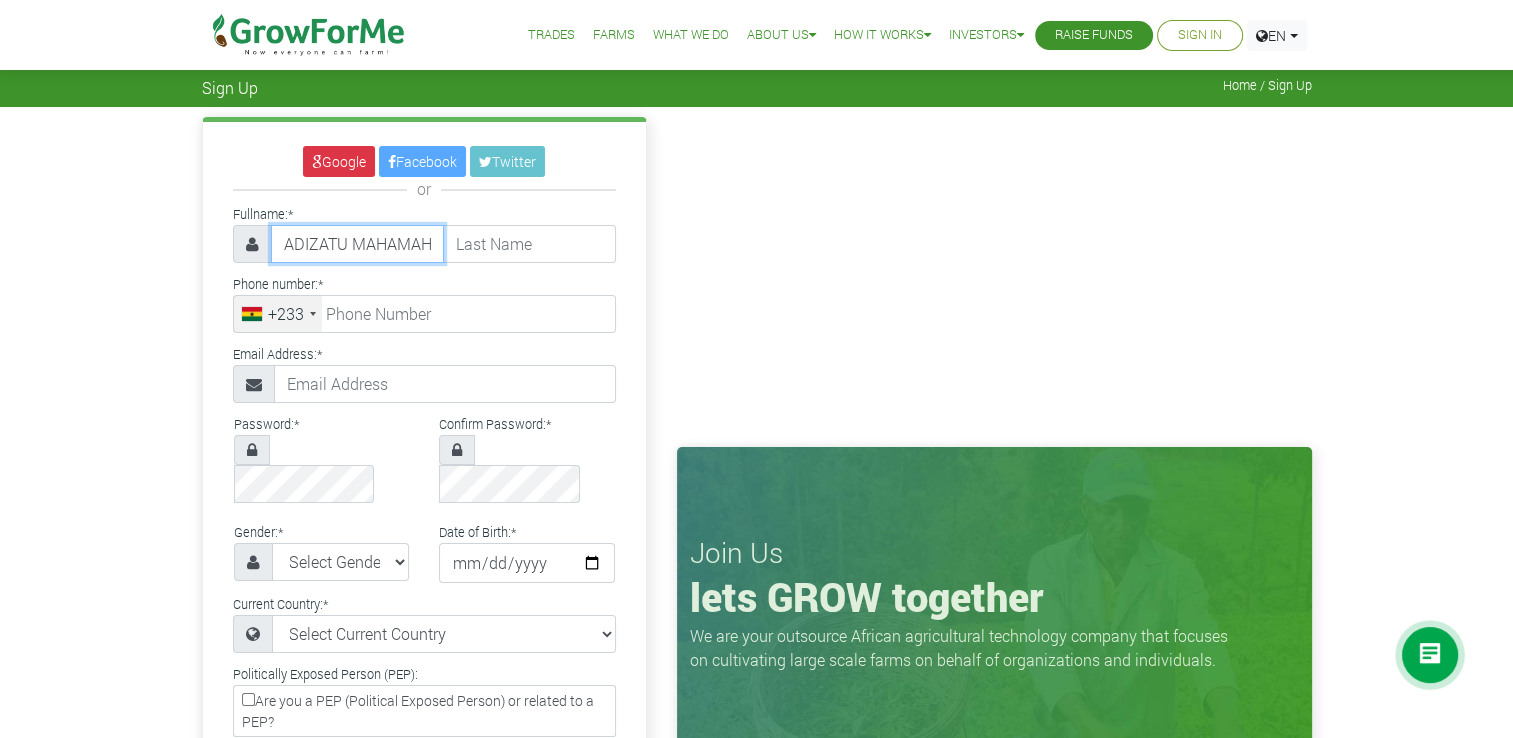 scroll, scrollTop: 0, scrollLeft: 4, axis: horizontal 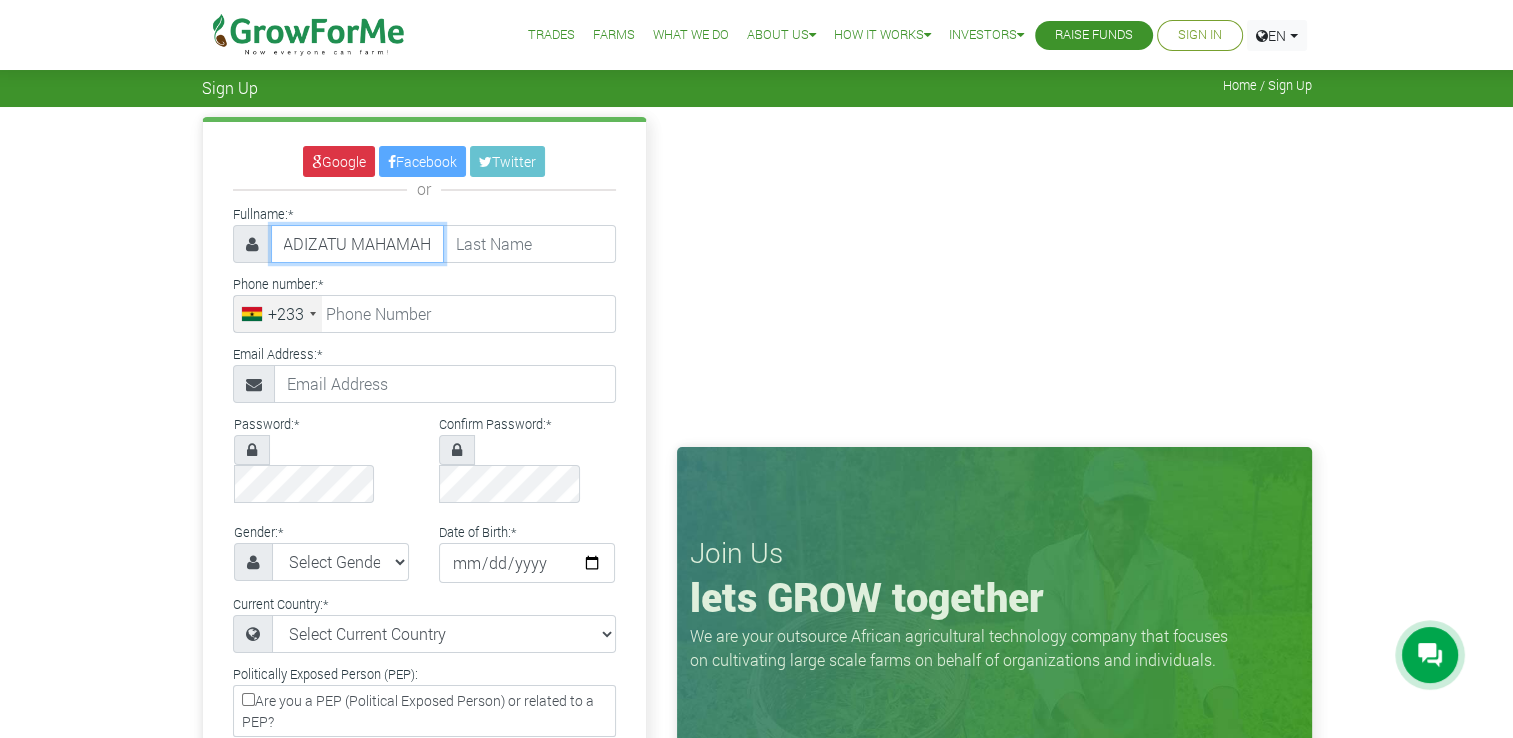 type on "ADIZATU MAHAMAH" 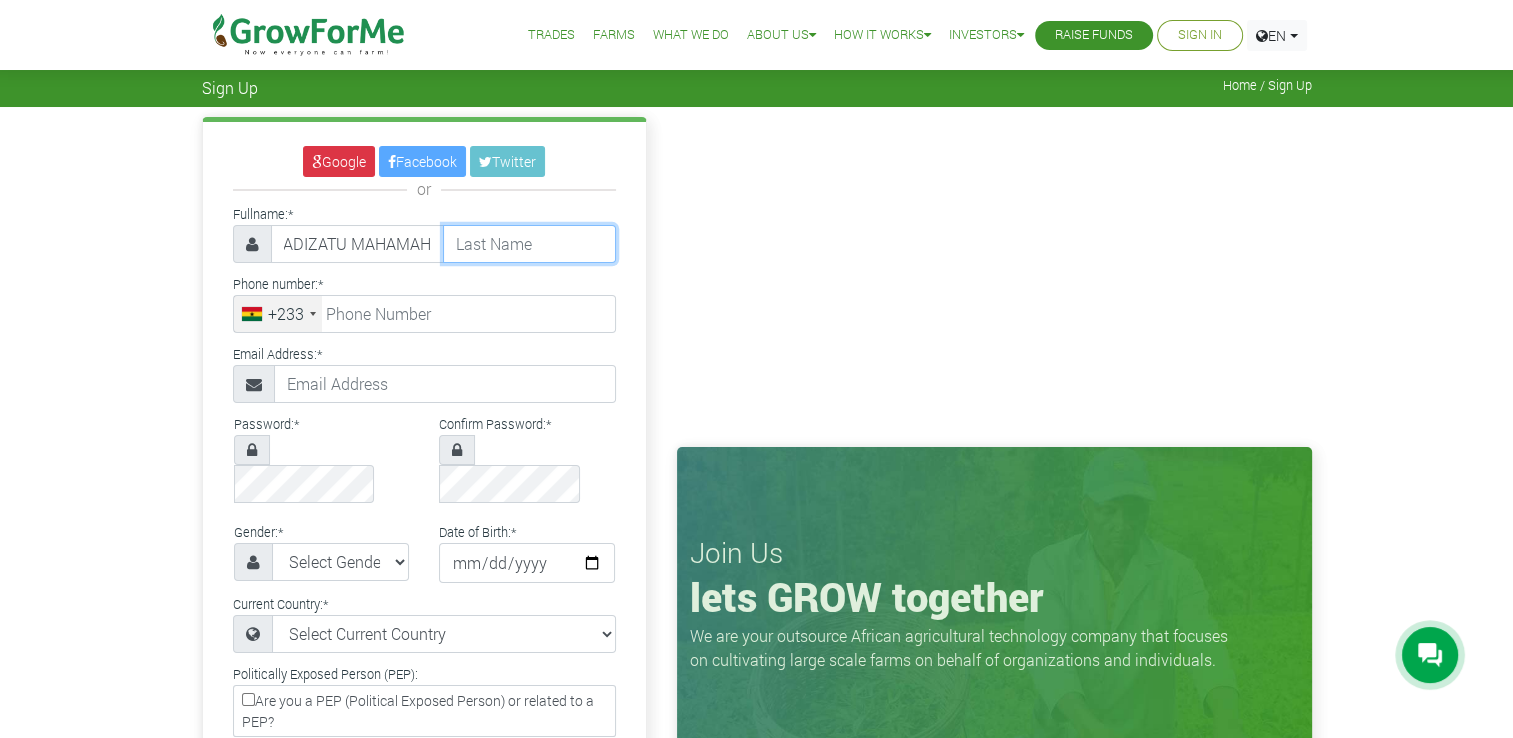 scroll, scrollTop: 0, scrollLeft: 0, axis: both 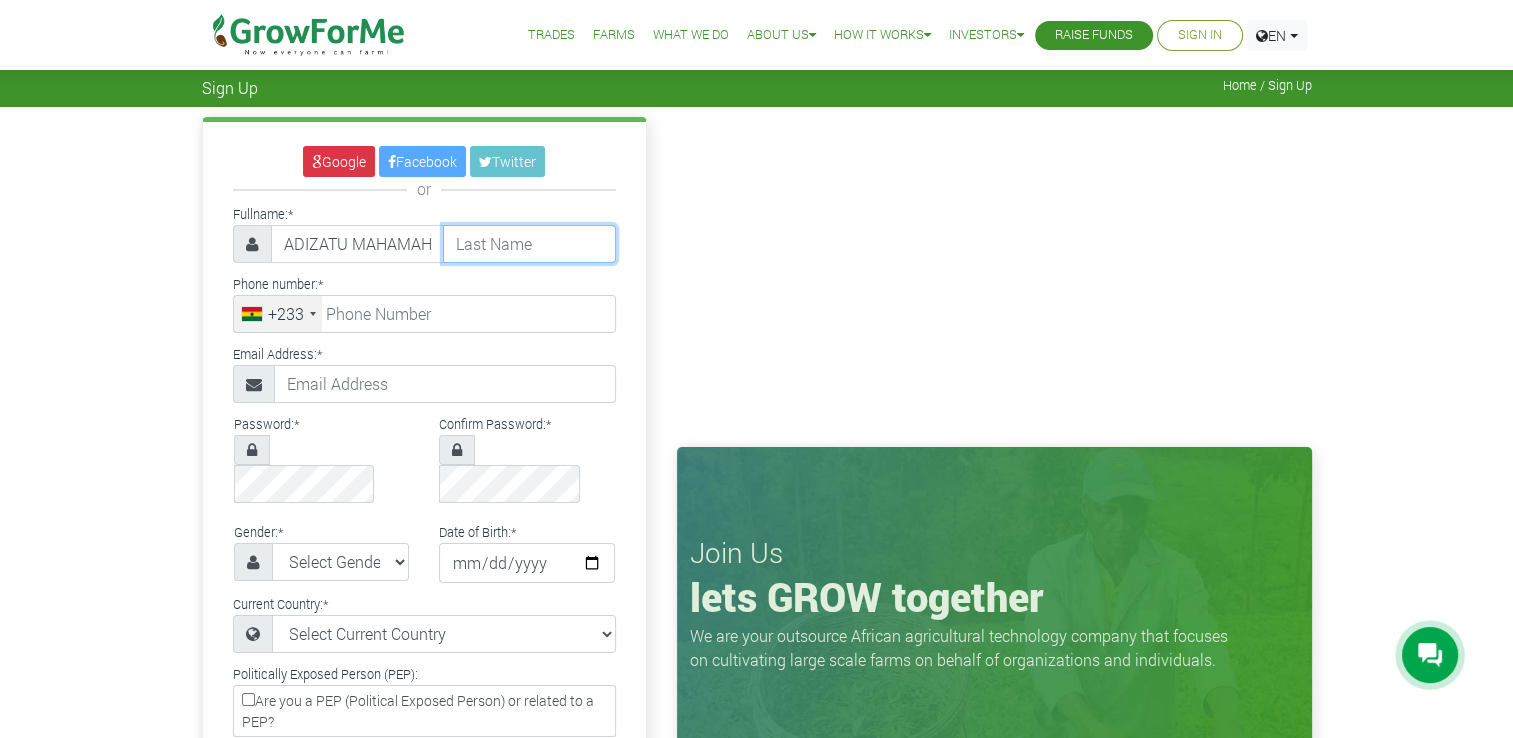 click at bounding box center [529, 244] 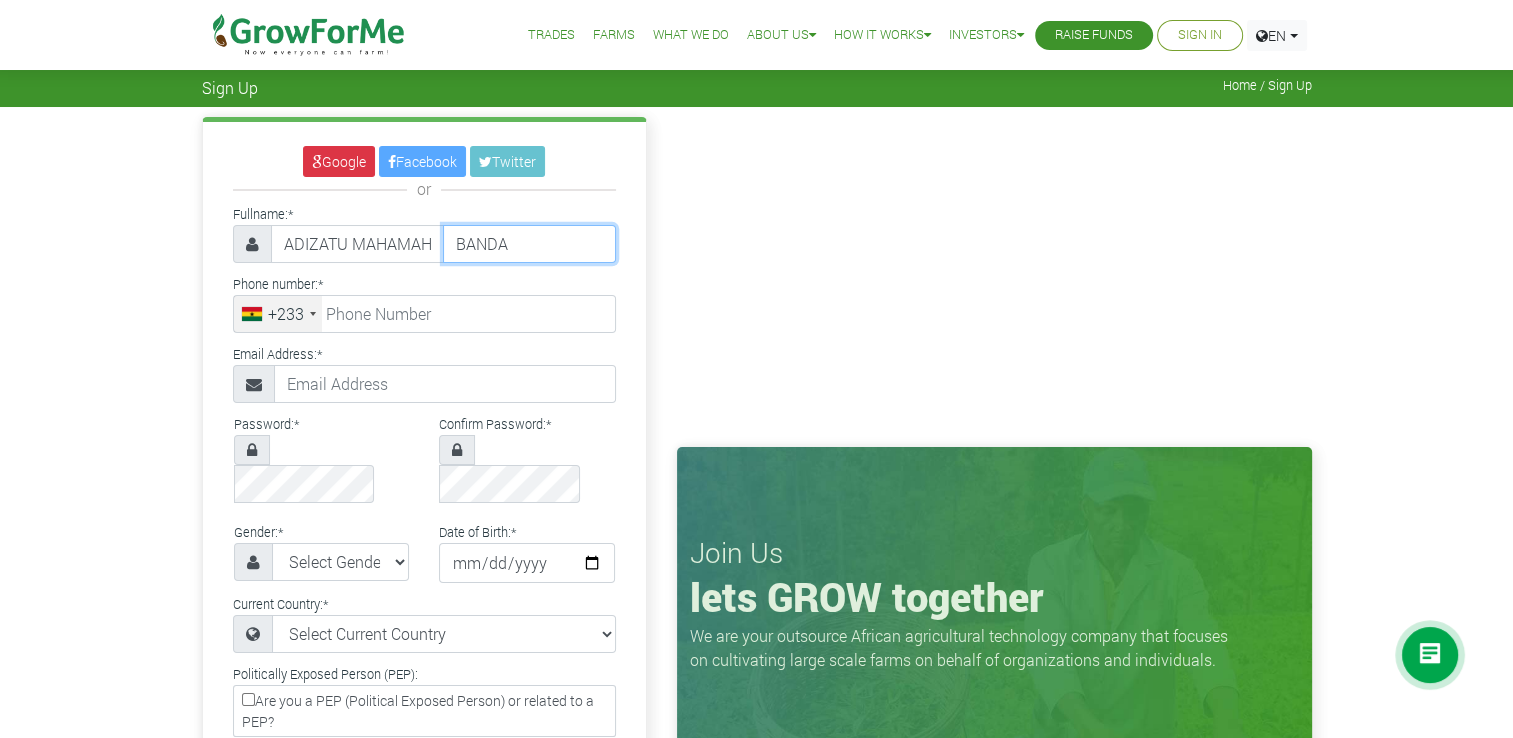 type on "BANDA" 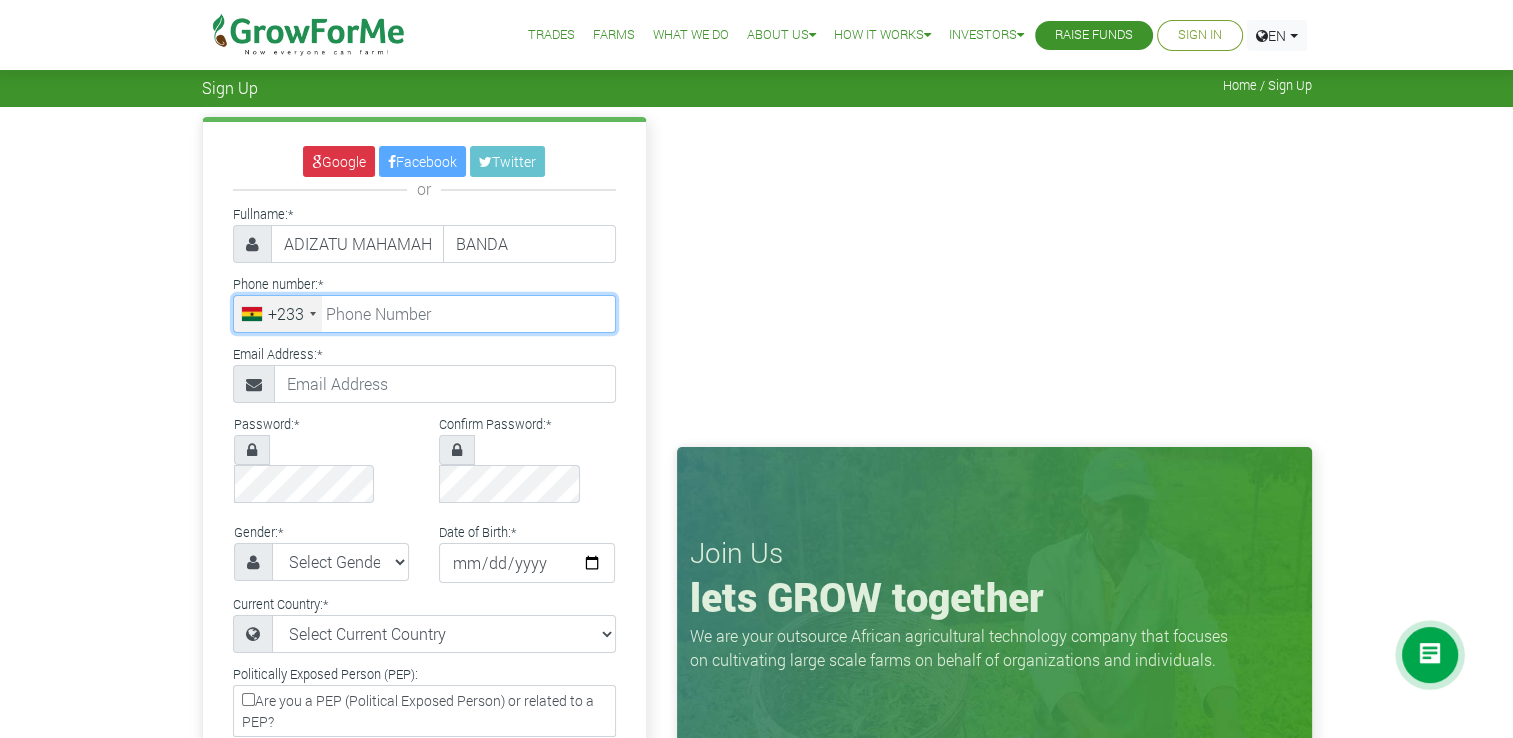 click at bounding box center (424, 314) 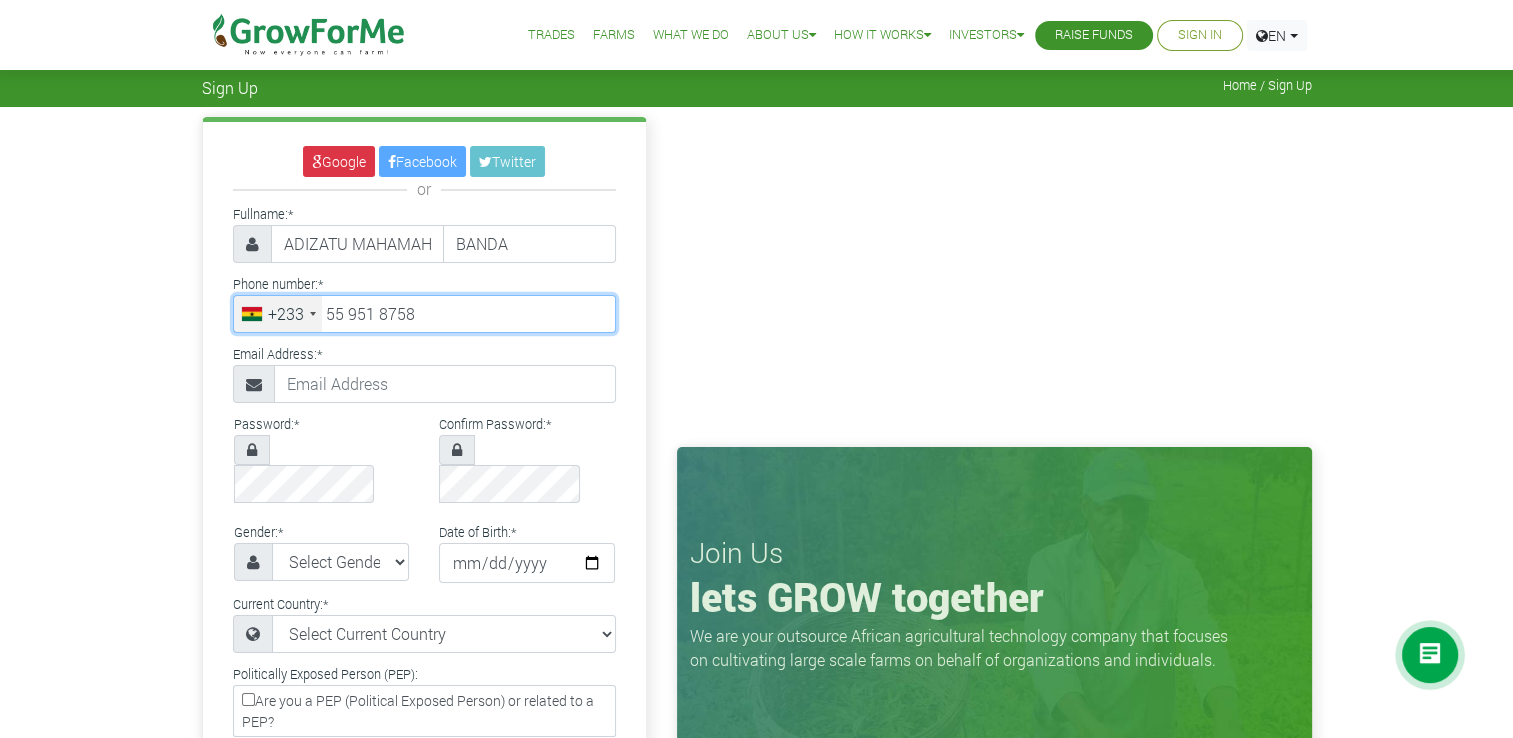 type on "55 951 8758" 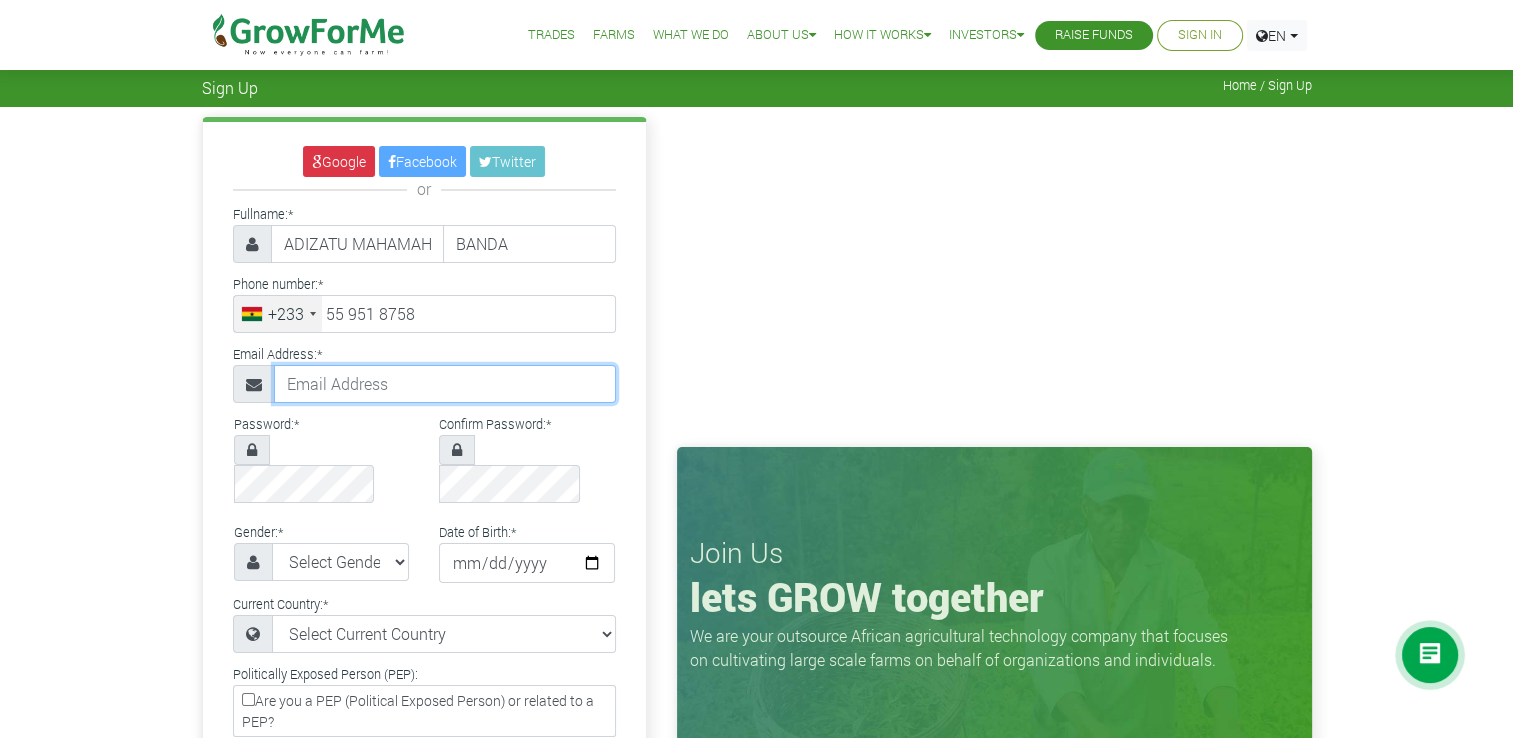 click at bounding box center (445, 384) 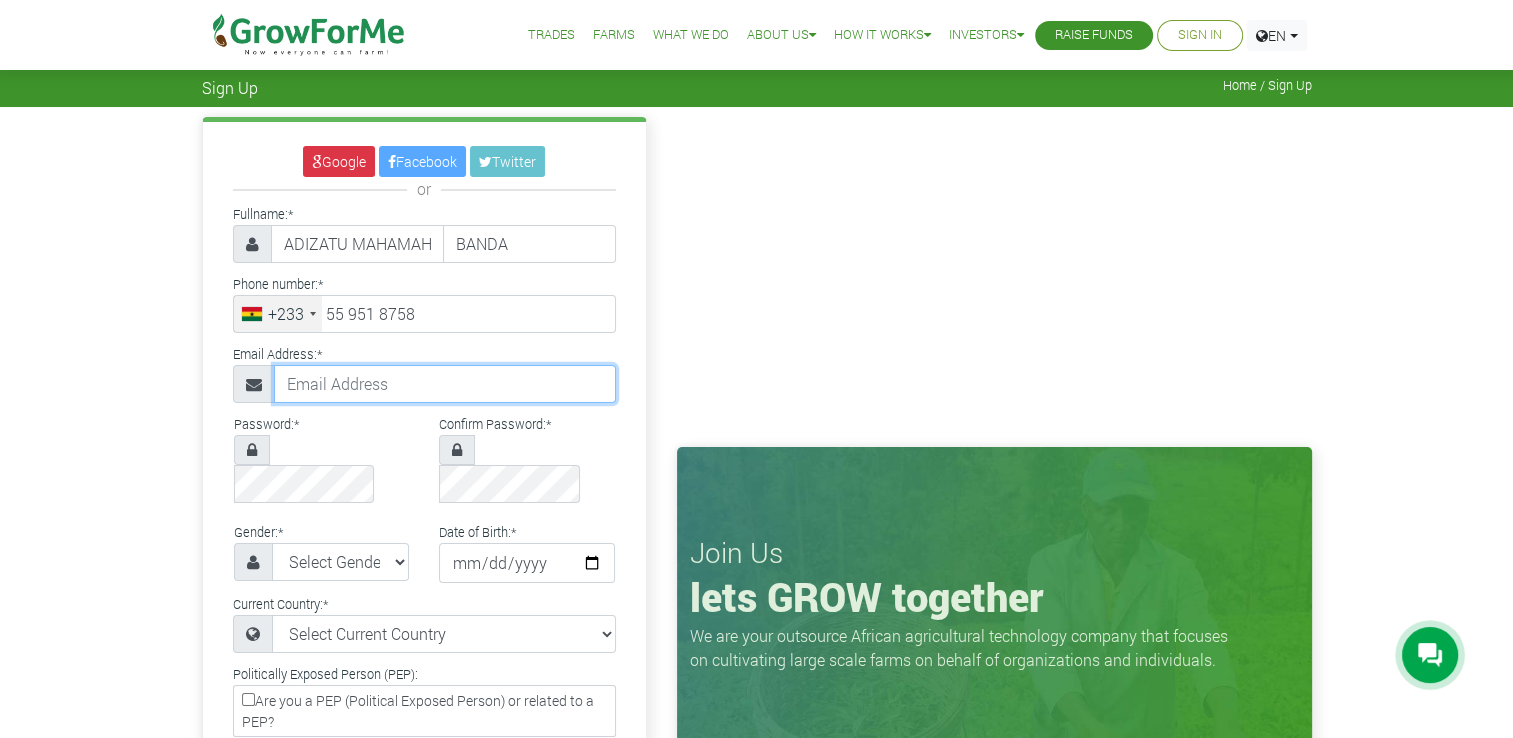 type on "hajiaa019@gmail.com" 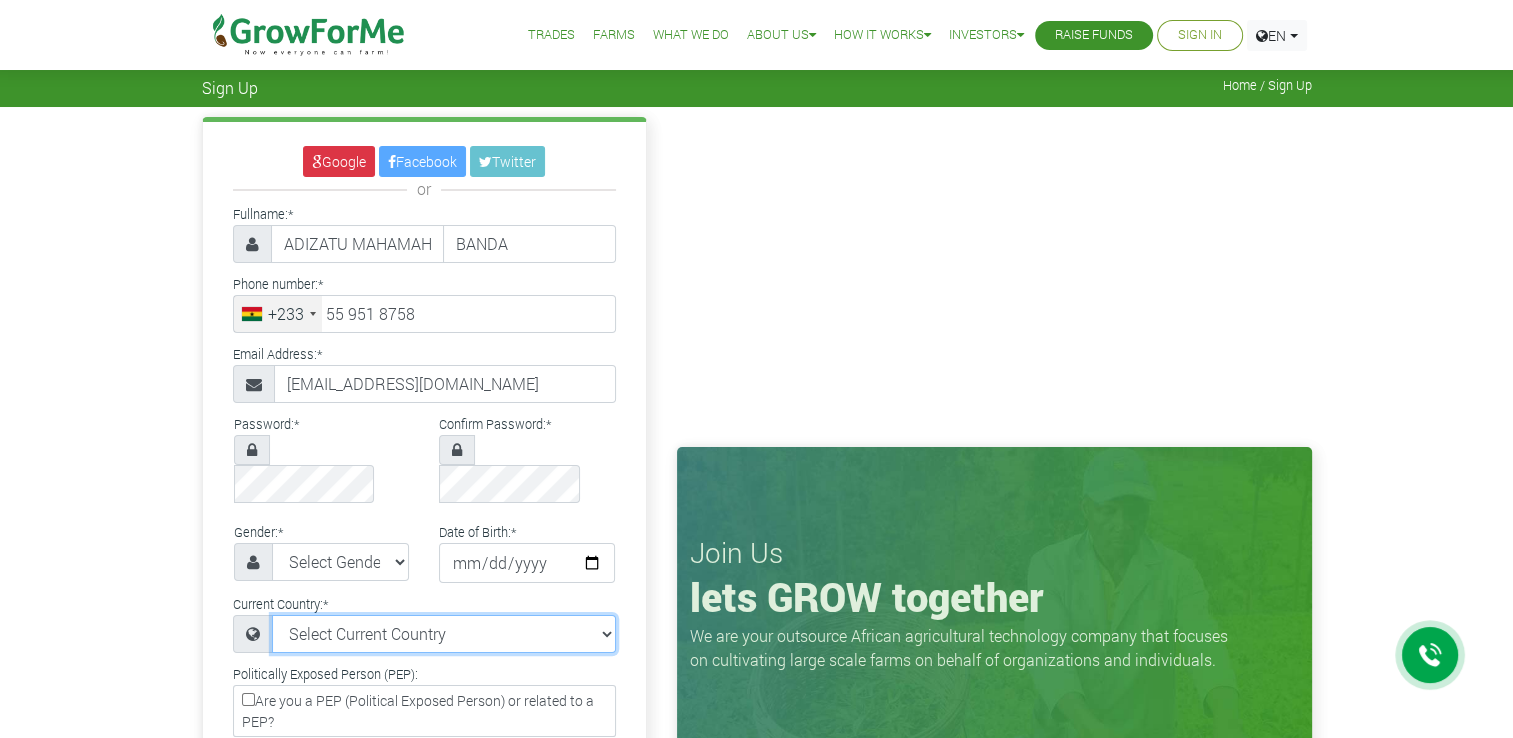 click on "Select Current Country
Afghanistan
Albania
Algeria
American Samoa
Andorra
Angola
Anguilla
Antigua & Barbuda
Argentina
Armenia
Aruba
Australia
Austria
Azerbaijan
Bahamas
Benin" at bounding box center (444, 634) 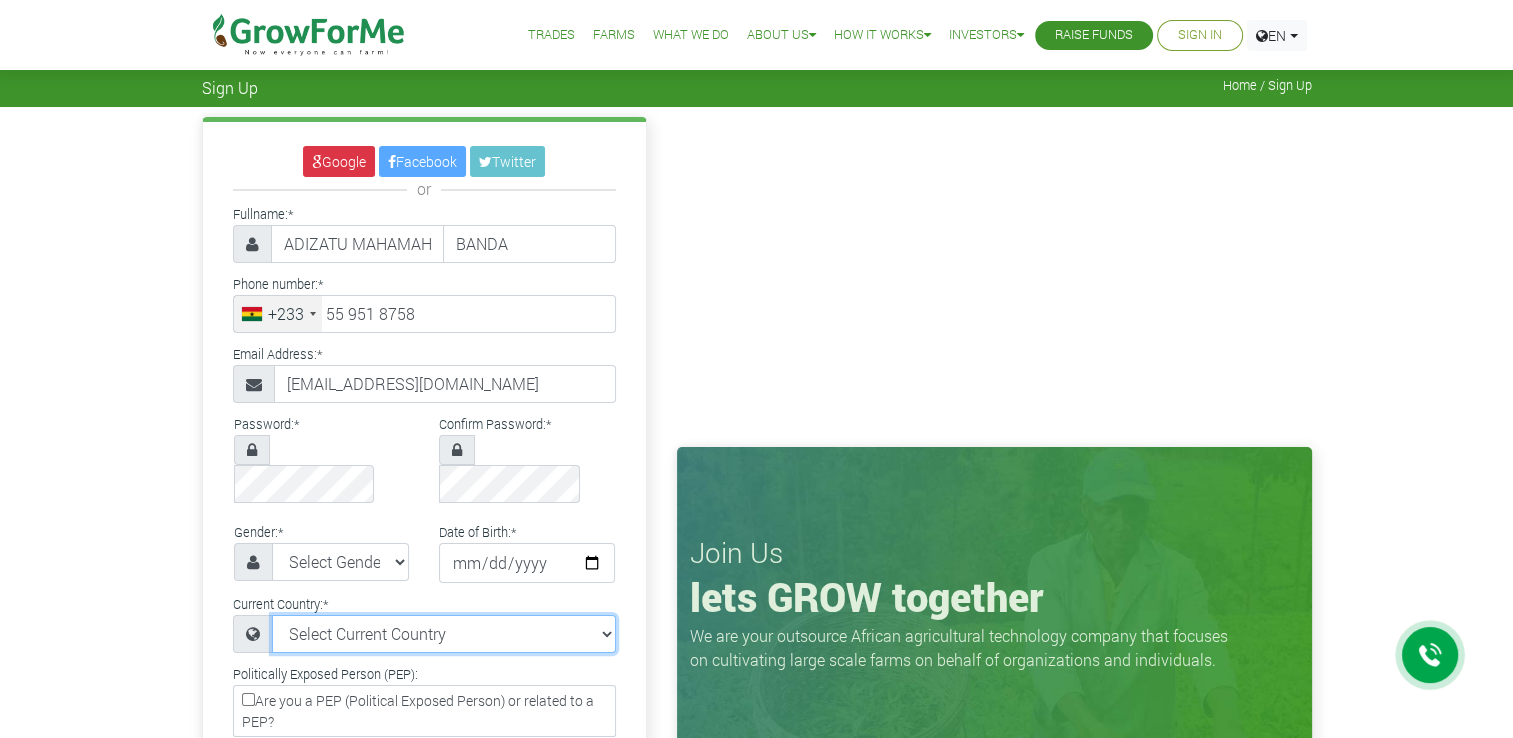 select on "Ghana" 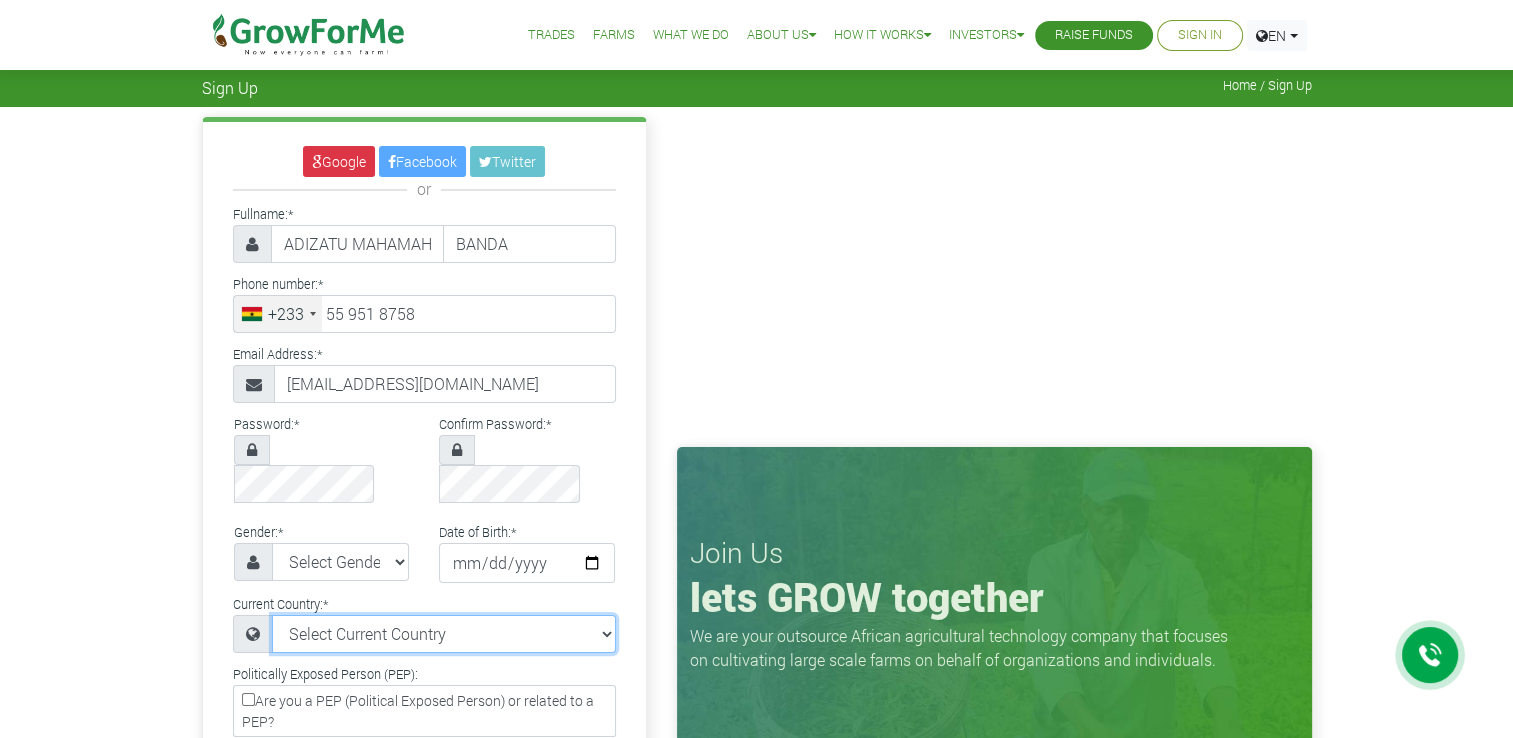 click on "Select Current Country
Afghanistan
Albania
Algeria
American Samoa
Andorra
Angola
Anguilla
Antigua & Barbuda
Argentina
Armenia
Aruba
Australia
Austria
Azerbaijan
Bahamas
Benin" at bounding box center [444, 634] 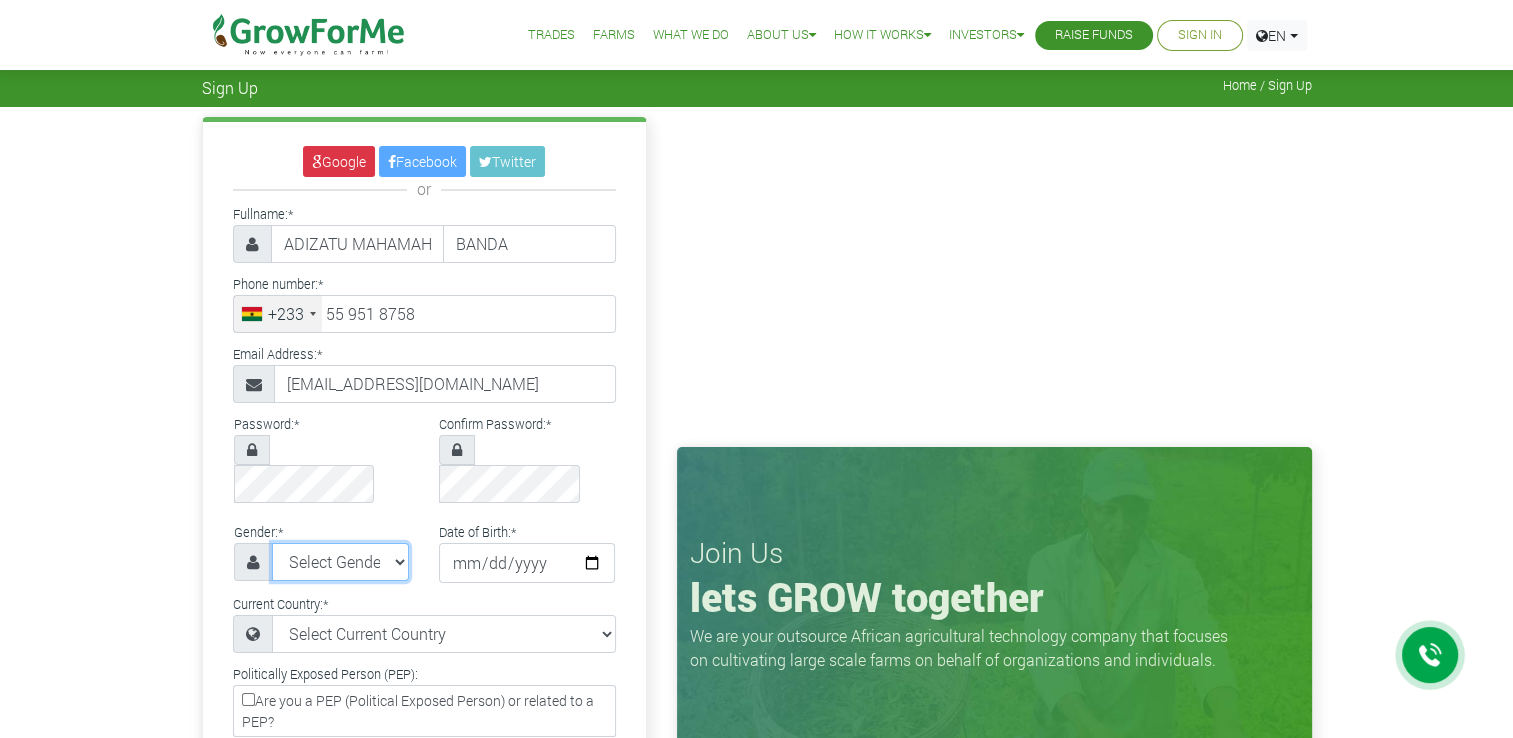 click on "Select Gender
Female
Male" at bounding box center (341, 562) 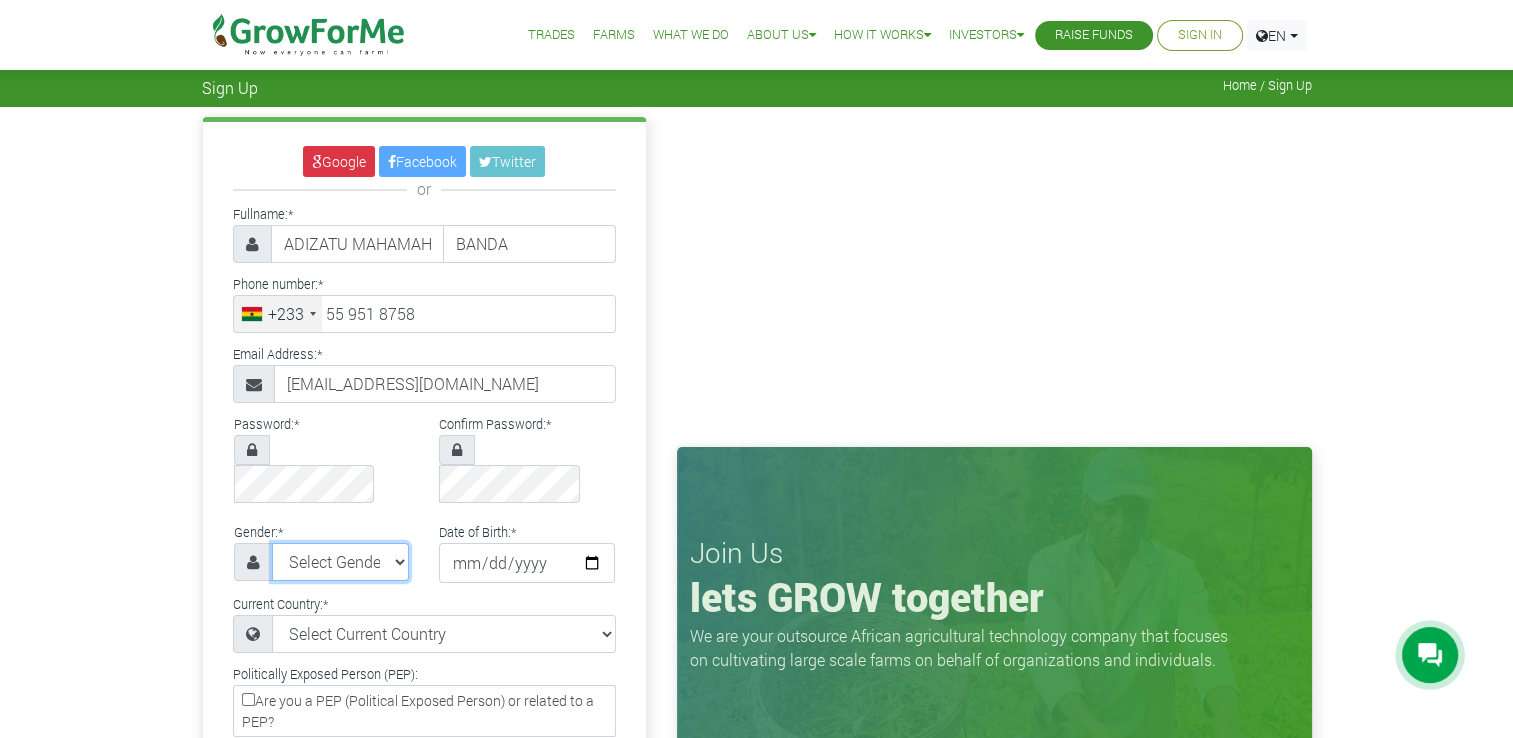 select on "Female" 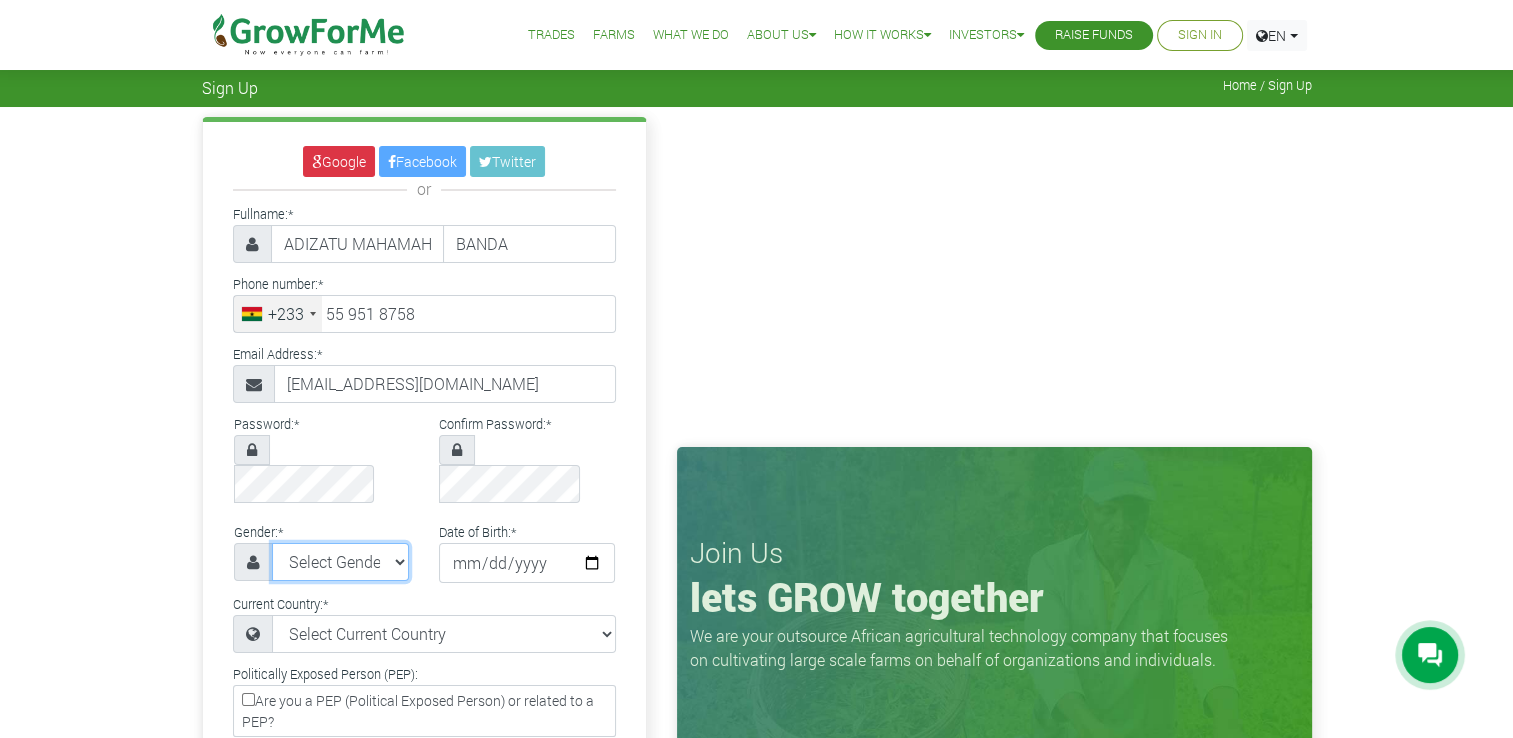 click on "Select Gender
Female
Male" at bounding box center [341, 562] 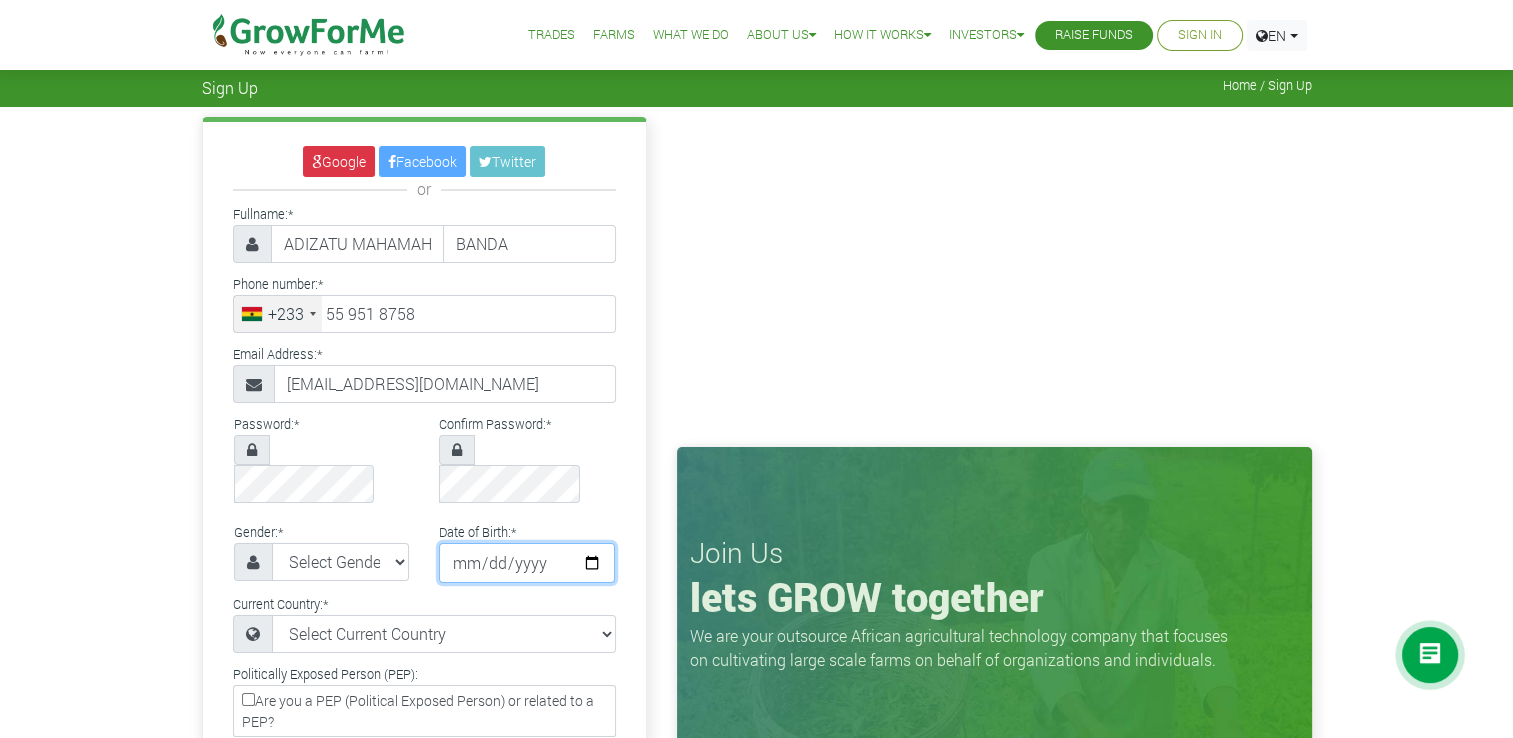 click at bounding box center (527, 563) 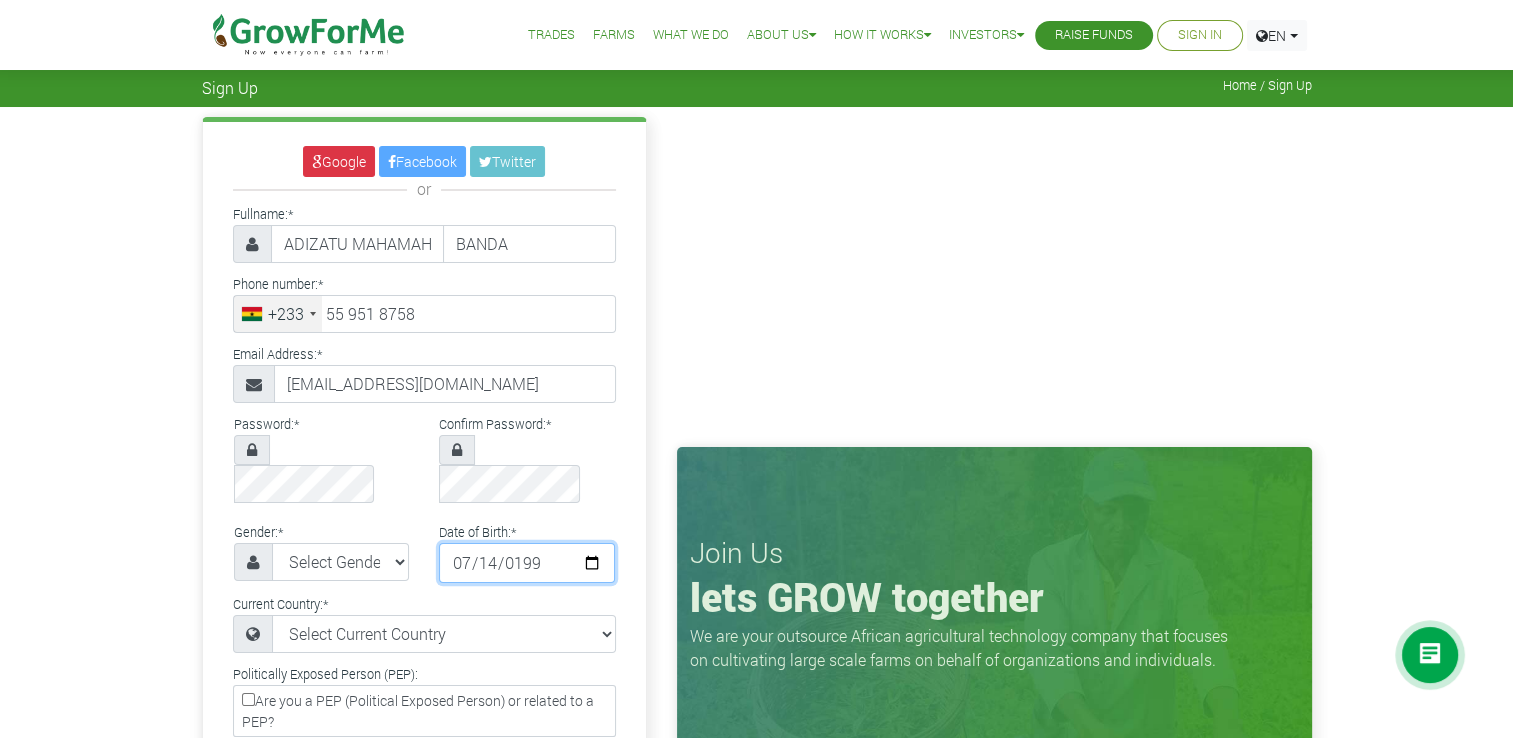 type on "1998-07-14" 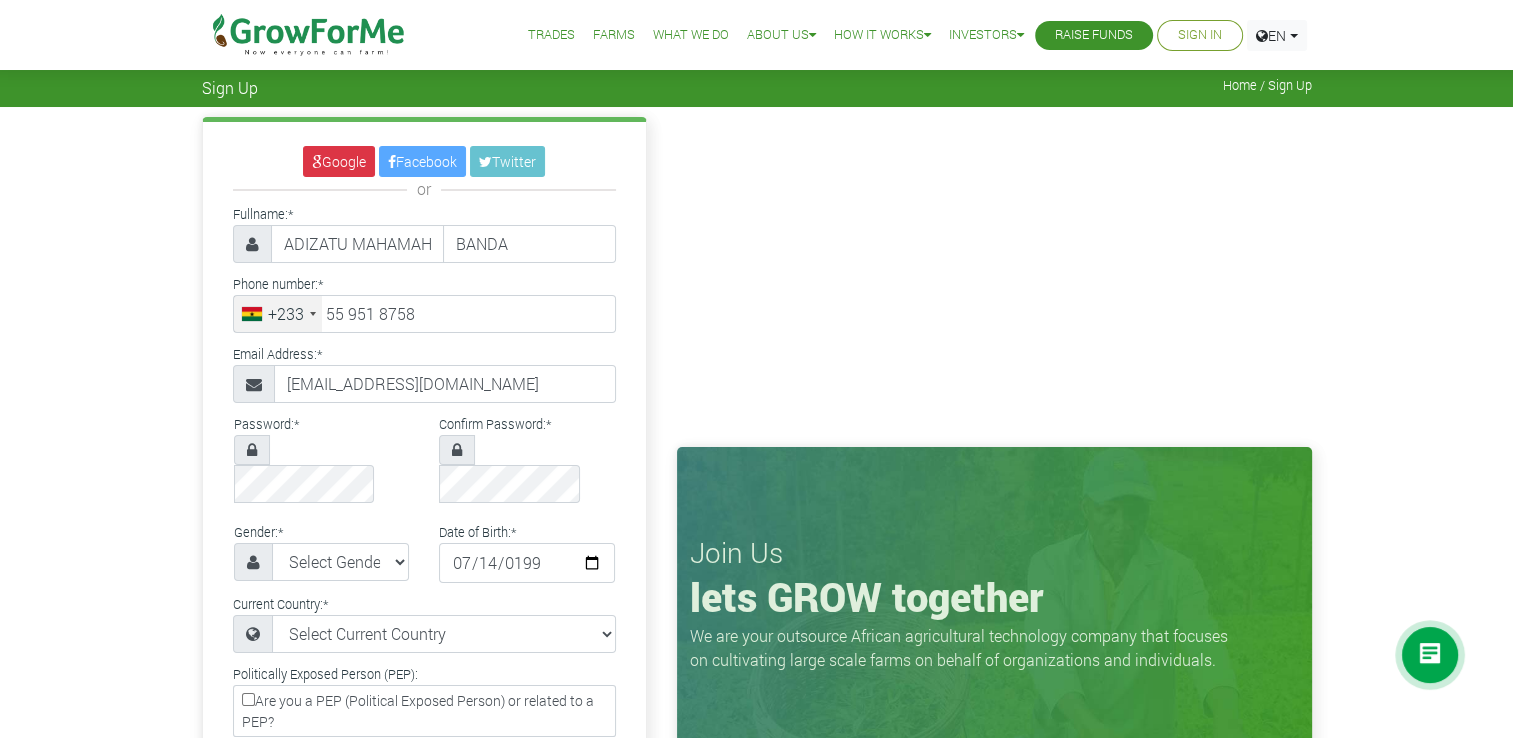 click at bounding box center (457, 450) 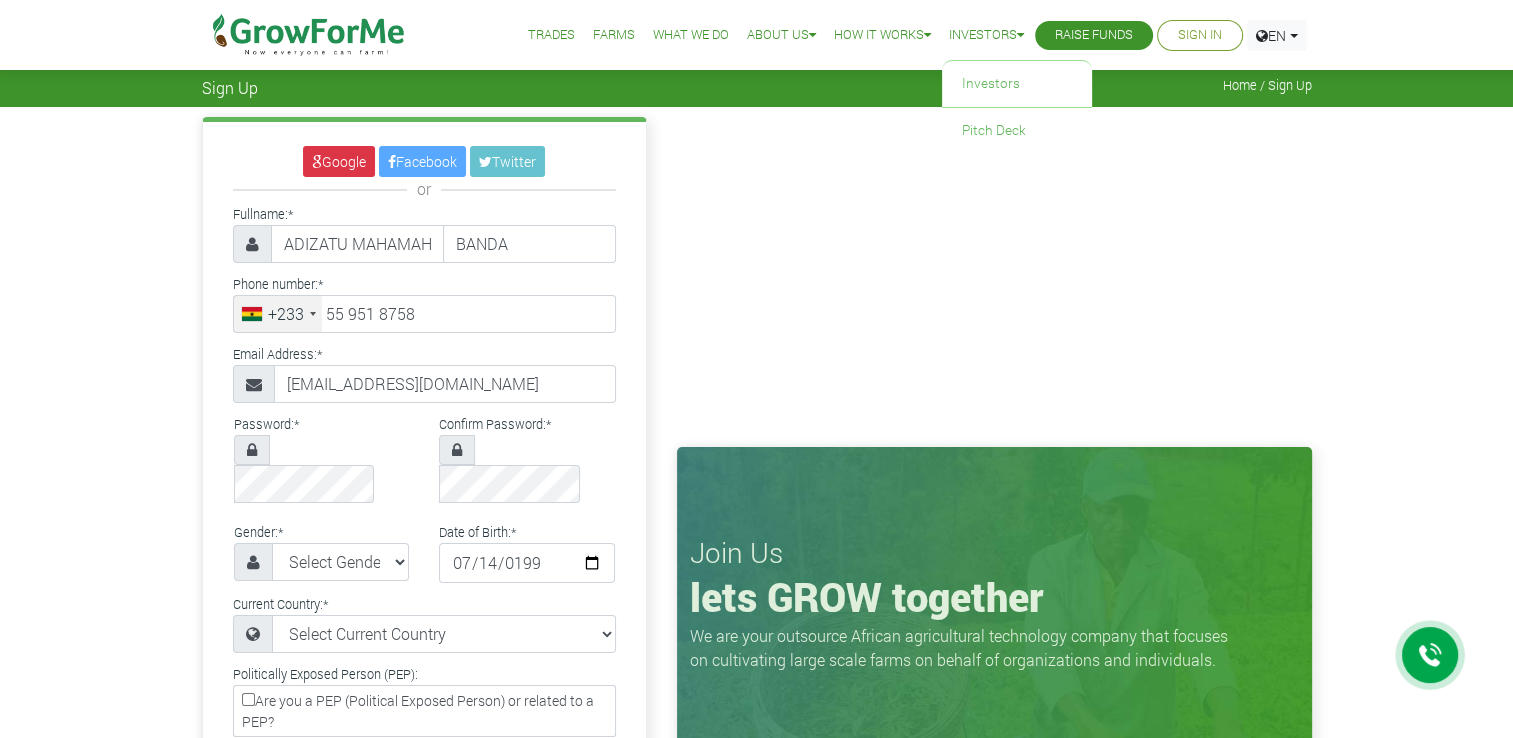 click on "Investors" at bounding box center [986, 35] 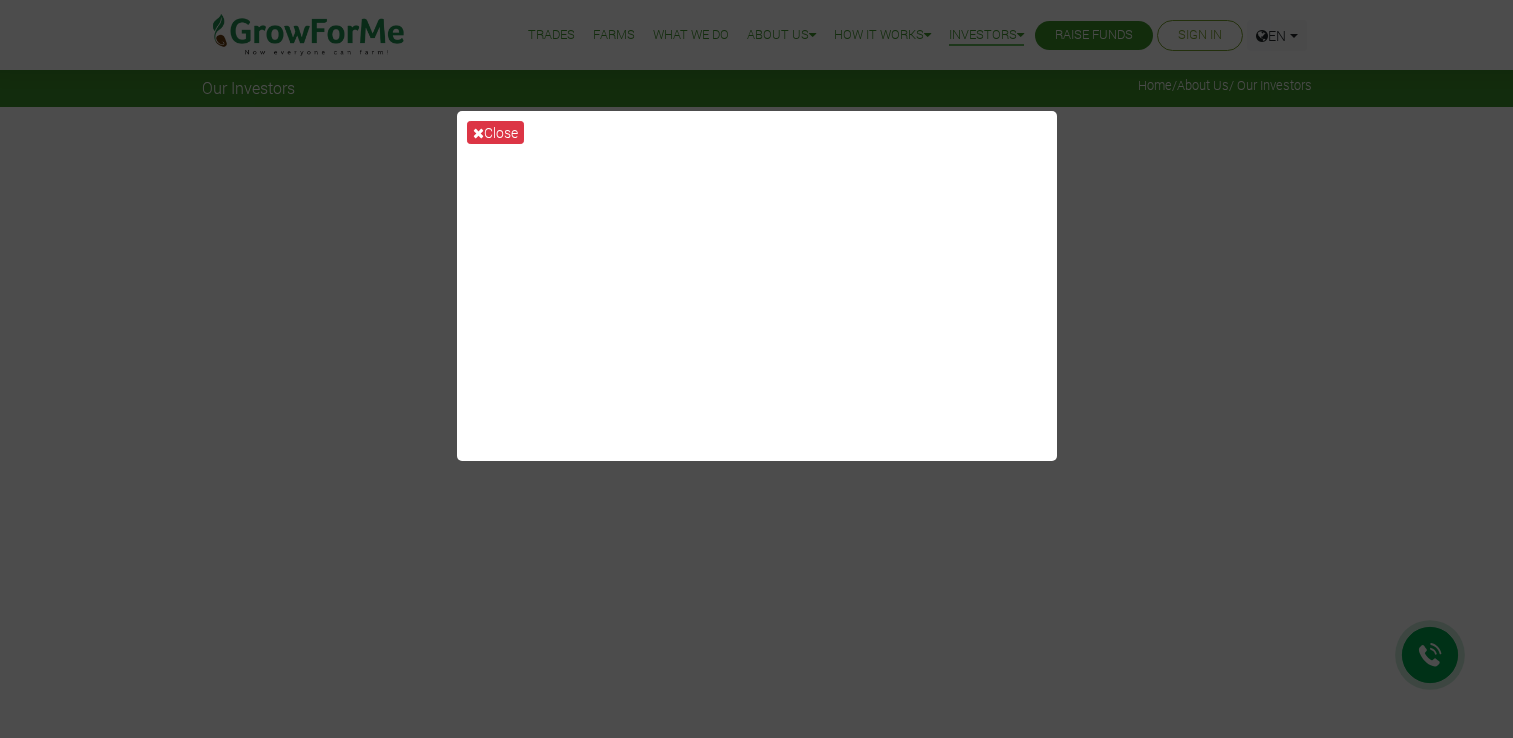 scroll, scrollTop: 0, scrollLeft: 0, axis: both 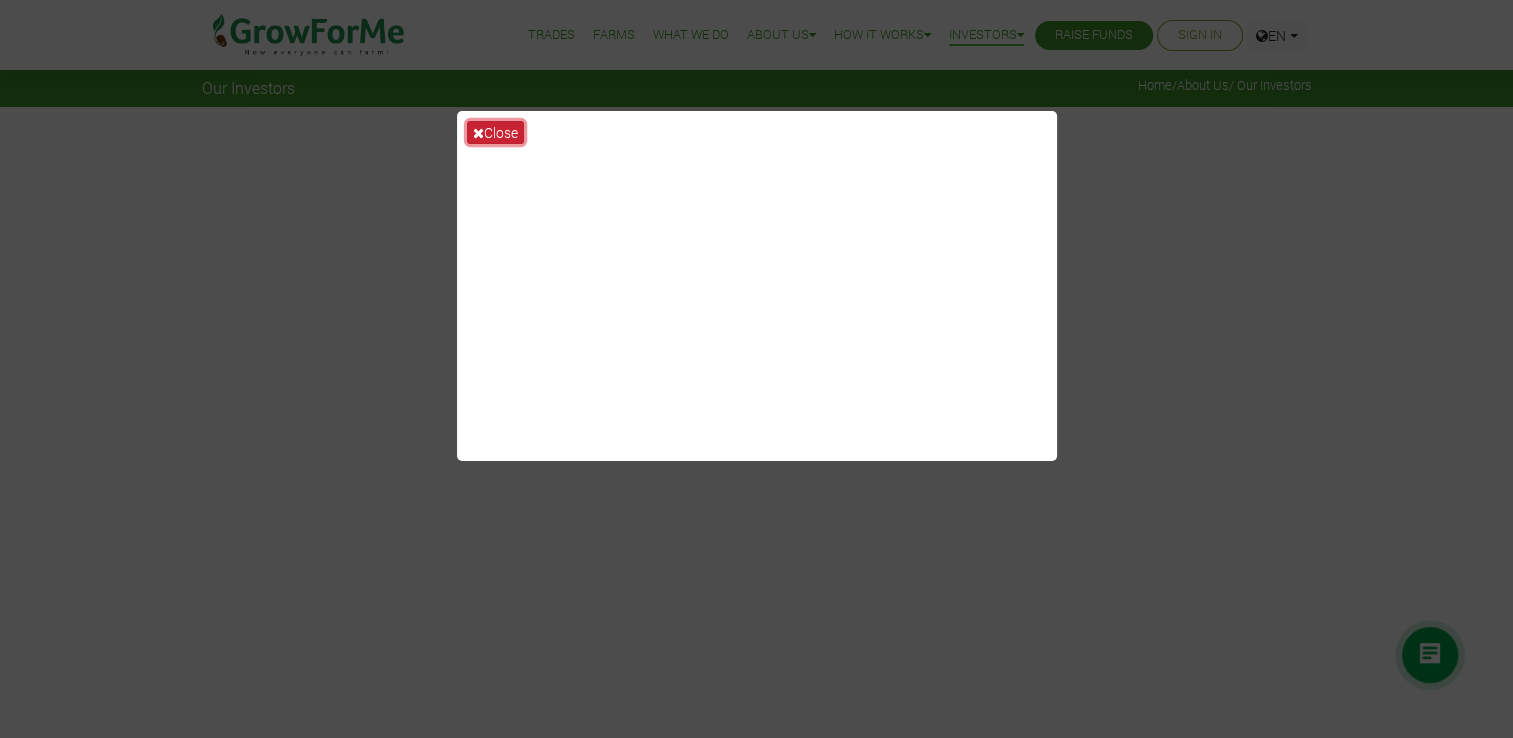 click on "Close" at bounding box center (495, 132) 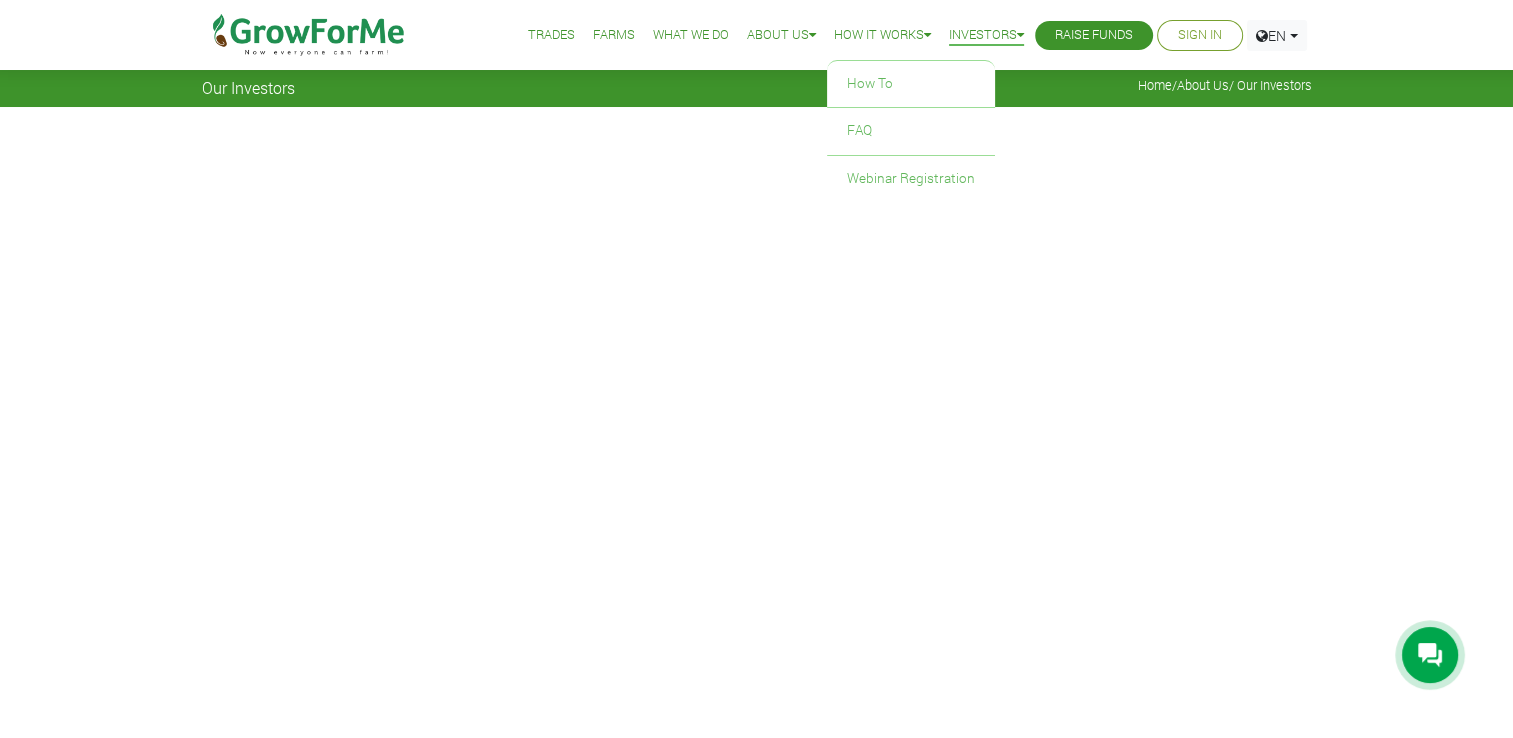 click on "How it Works" at bounding box center [882, 35] 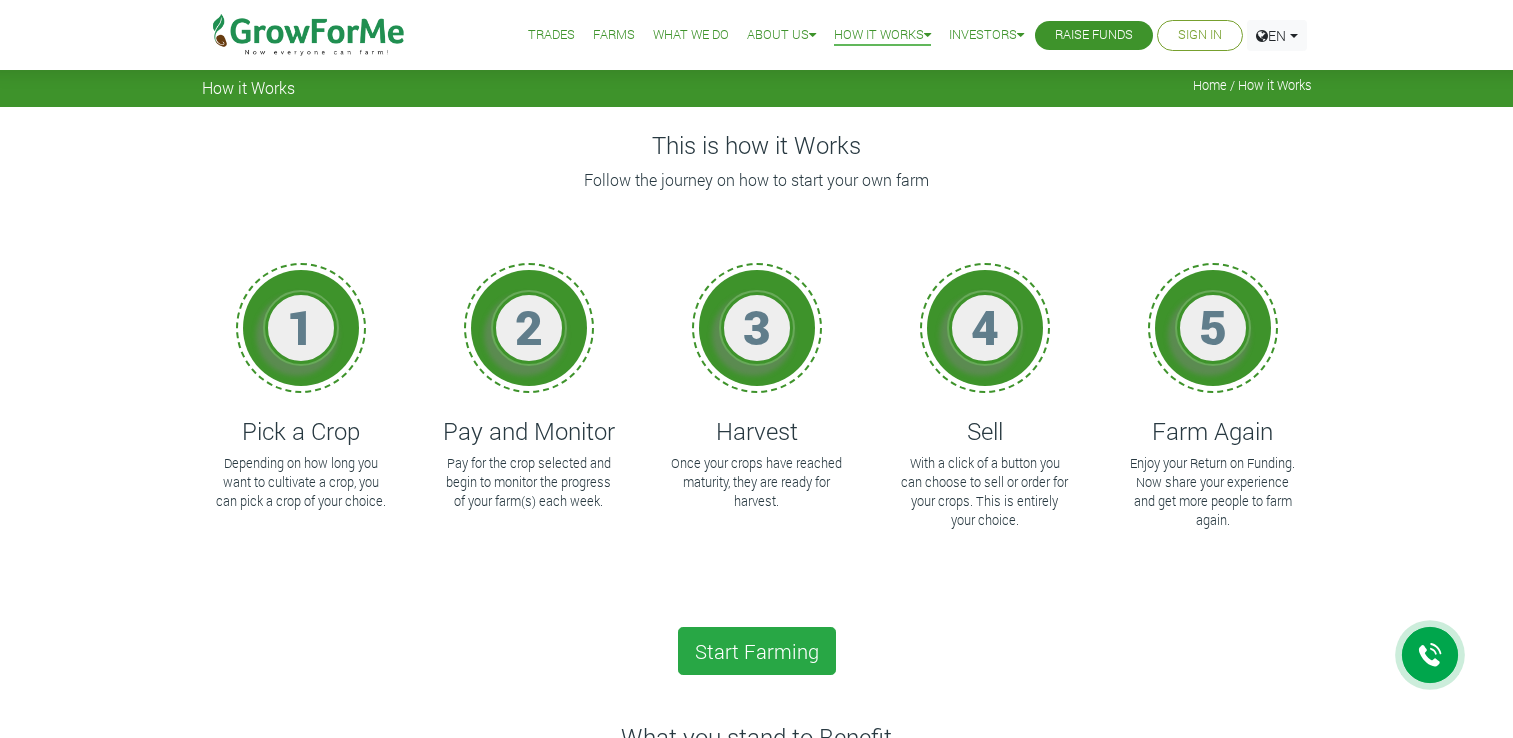 scroll, scrollTop: 0, scrollLeft: 0, axis: both 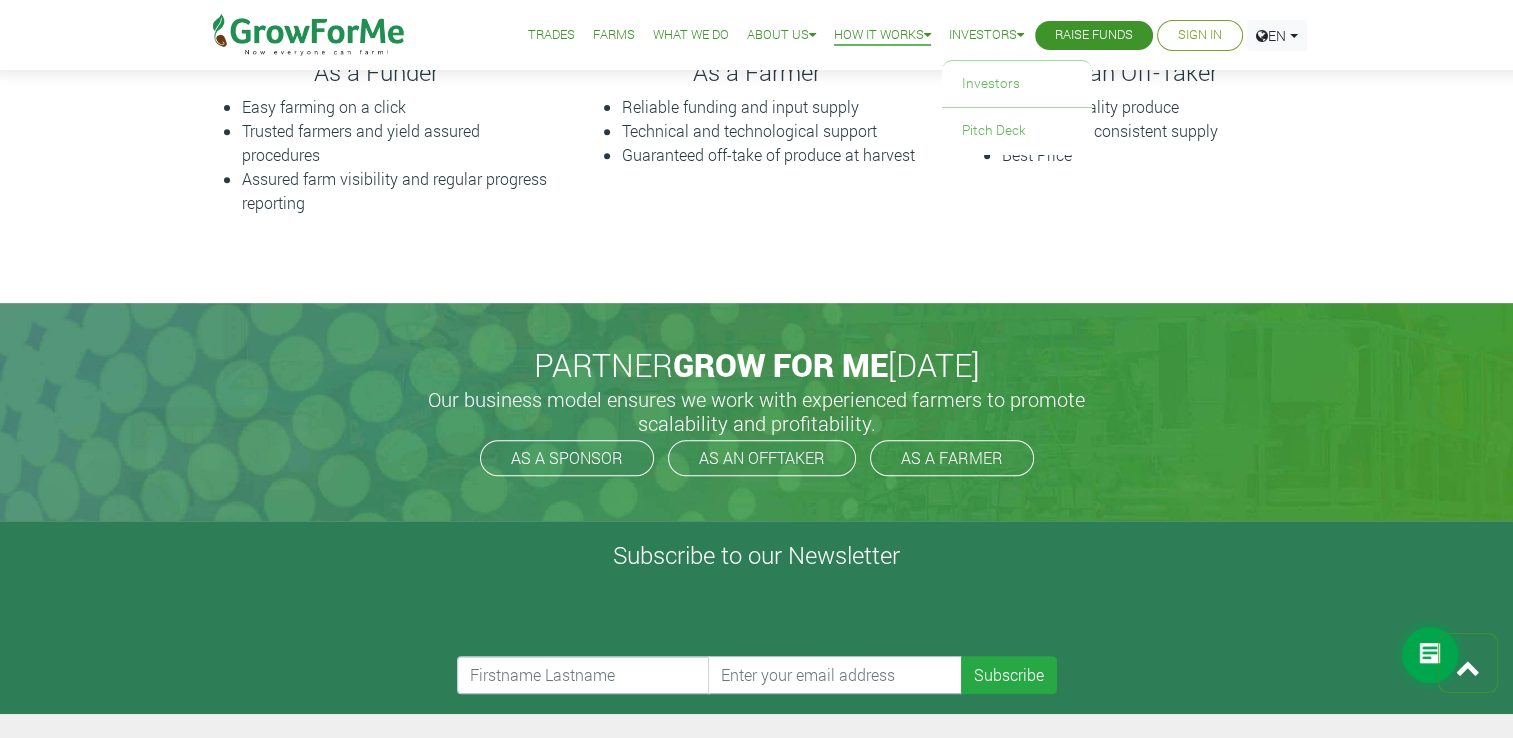 click on "Investors" at bounding box center [986, 35] 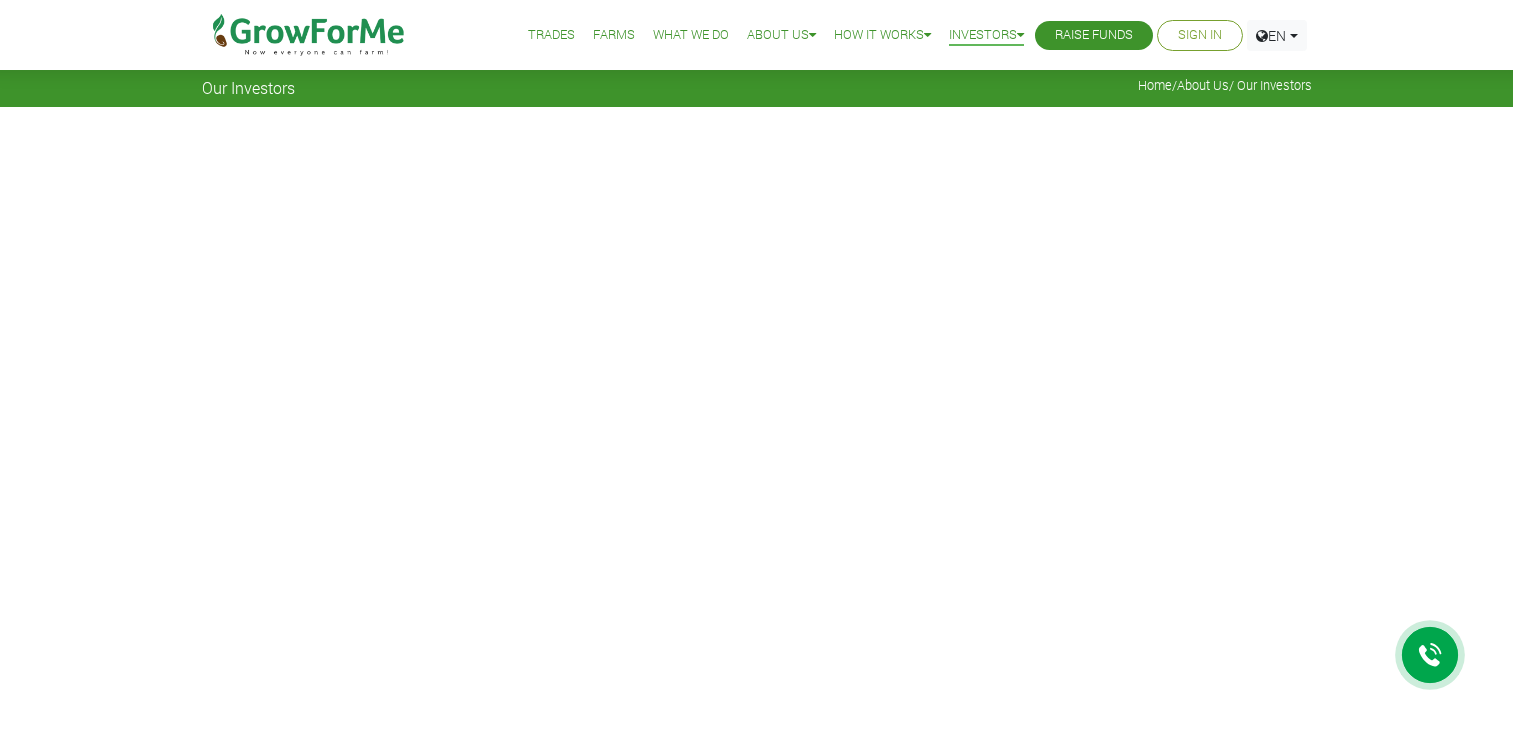 scroll, scrollTop: 0, scrollLeft: 0, axis: both 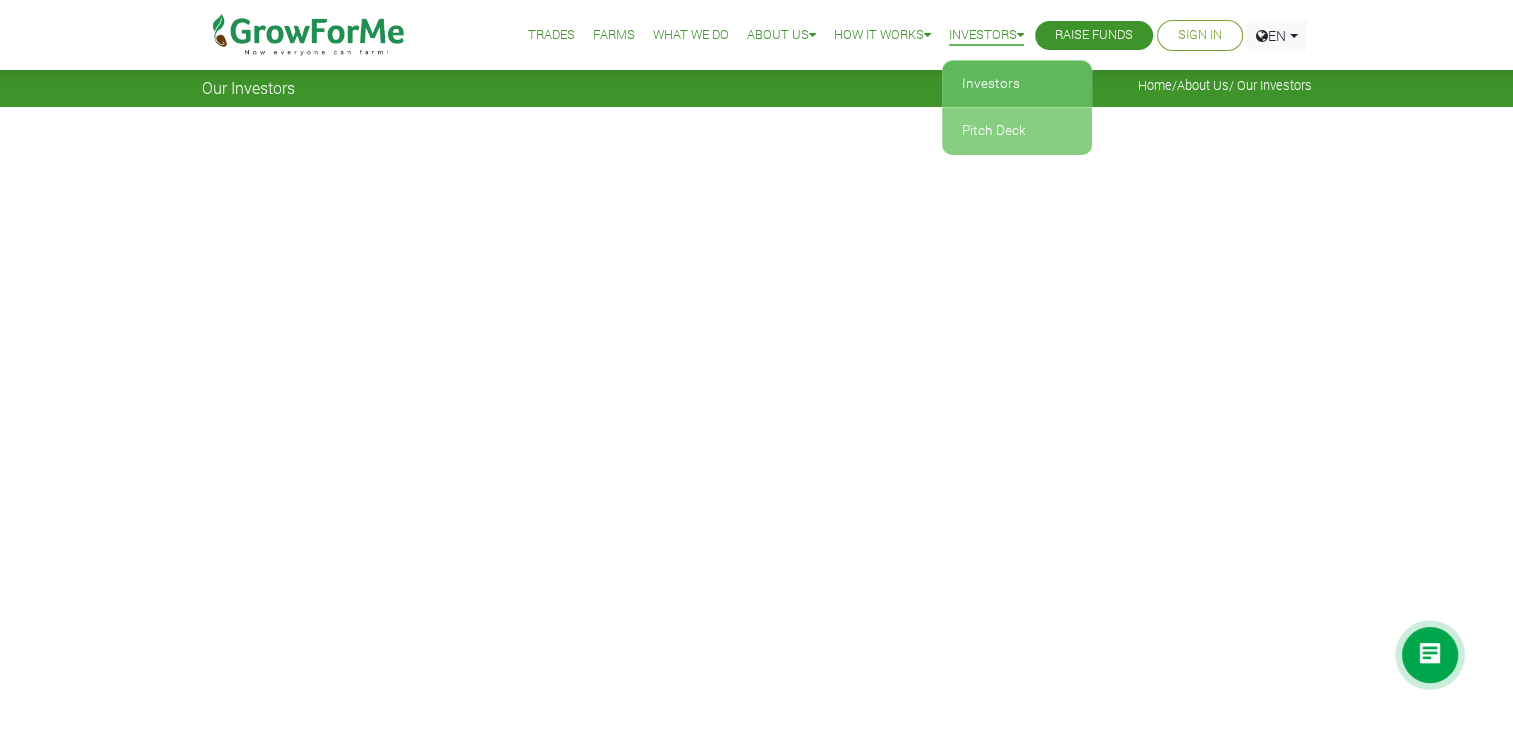 click on "Pitch Deck" at bounding box center (1017, 131) 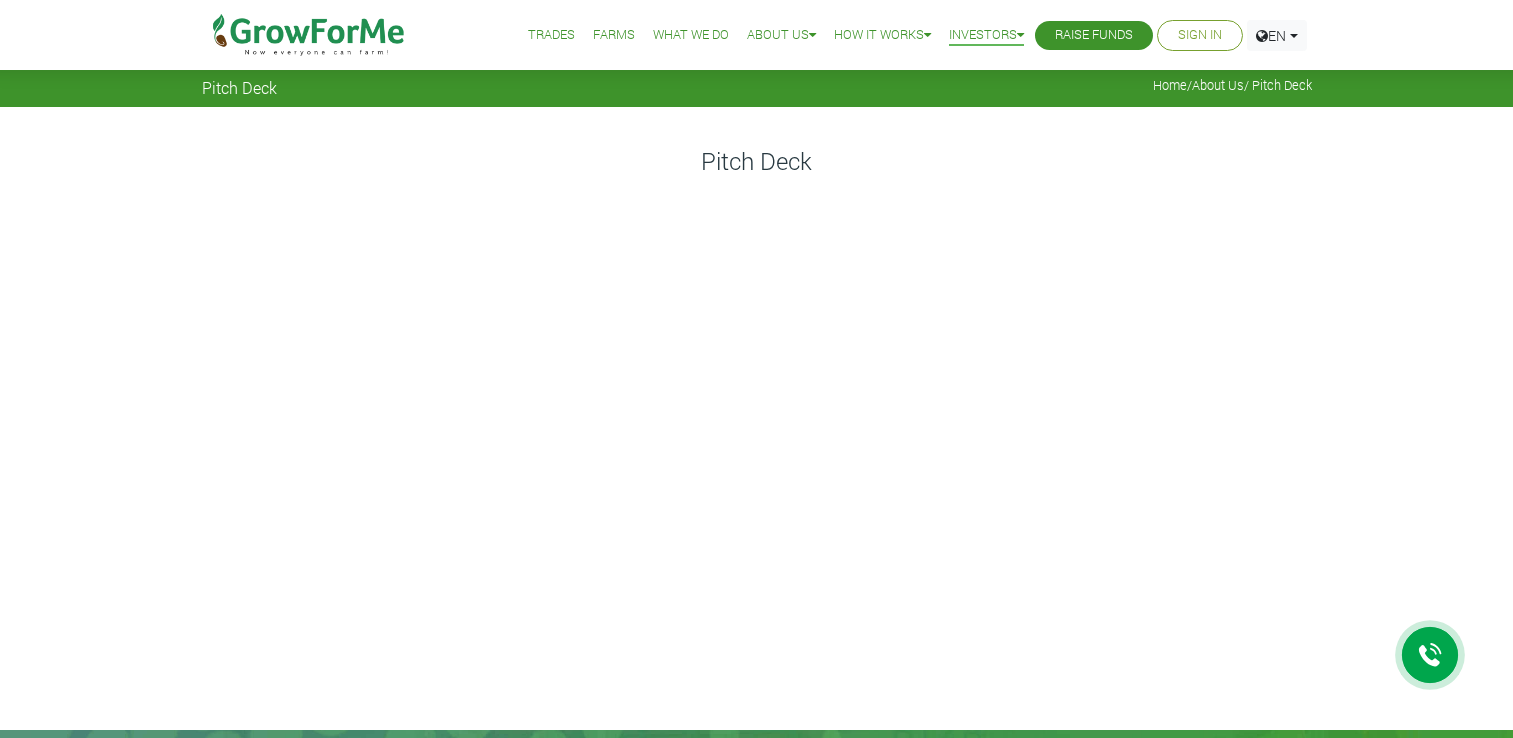 scroll, scrollTop: 0, scrollLeft: 0, axis: both 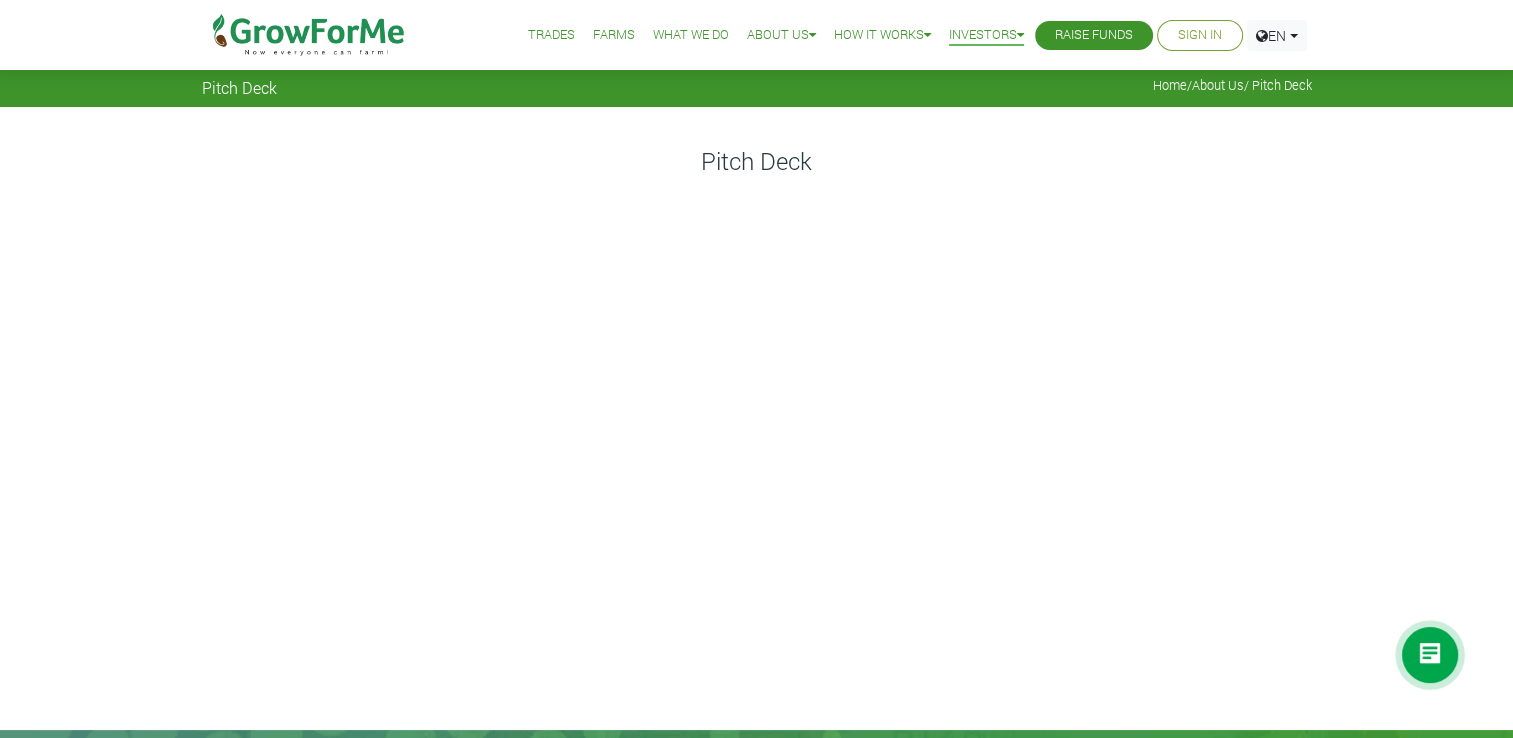 click on "Home" at bounding box center (1170, 85) 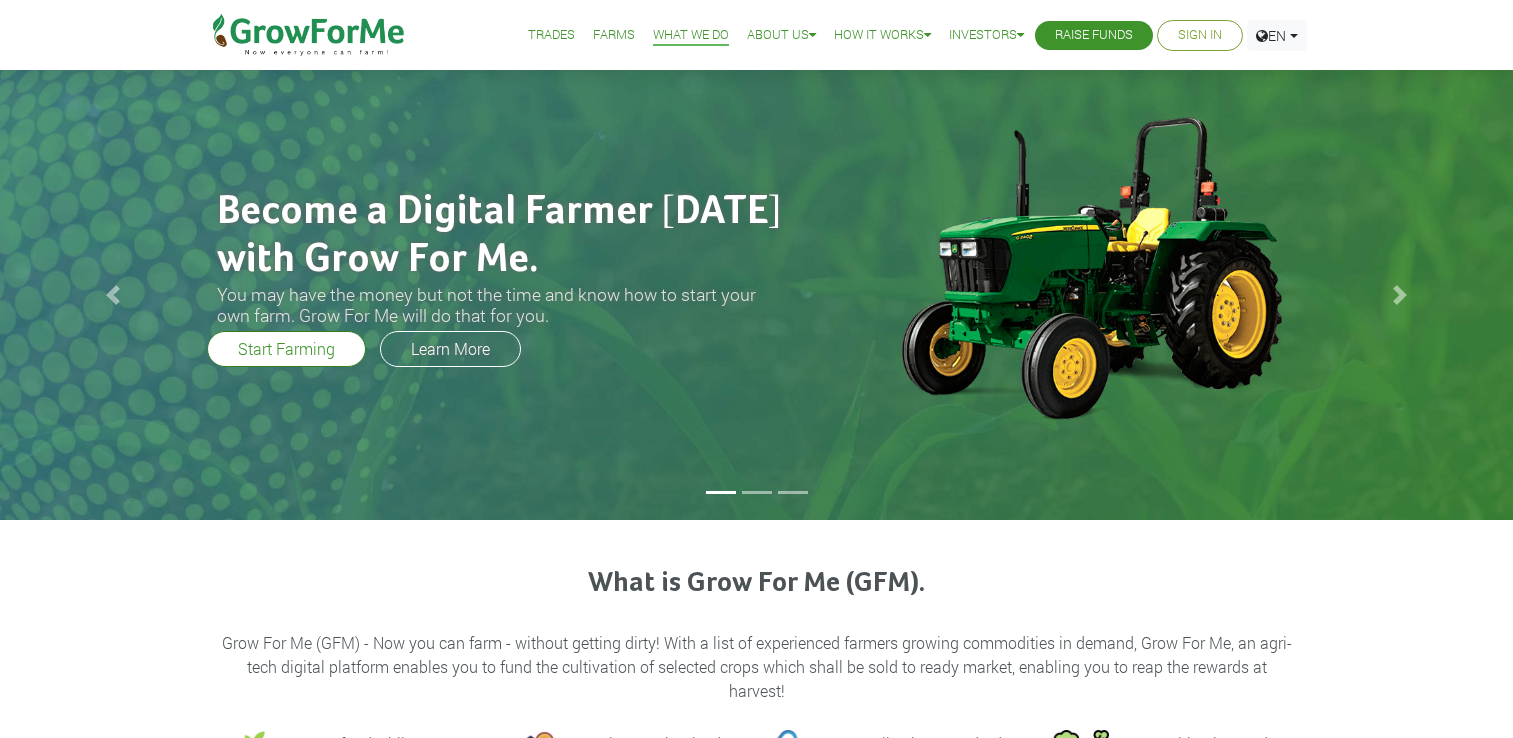 scroll, scrollTop: 0, scrollLeft: 0, axis: both 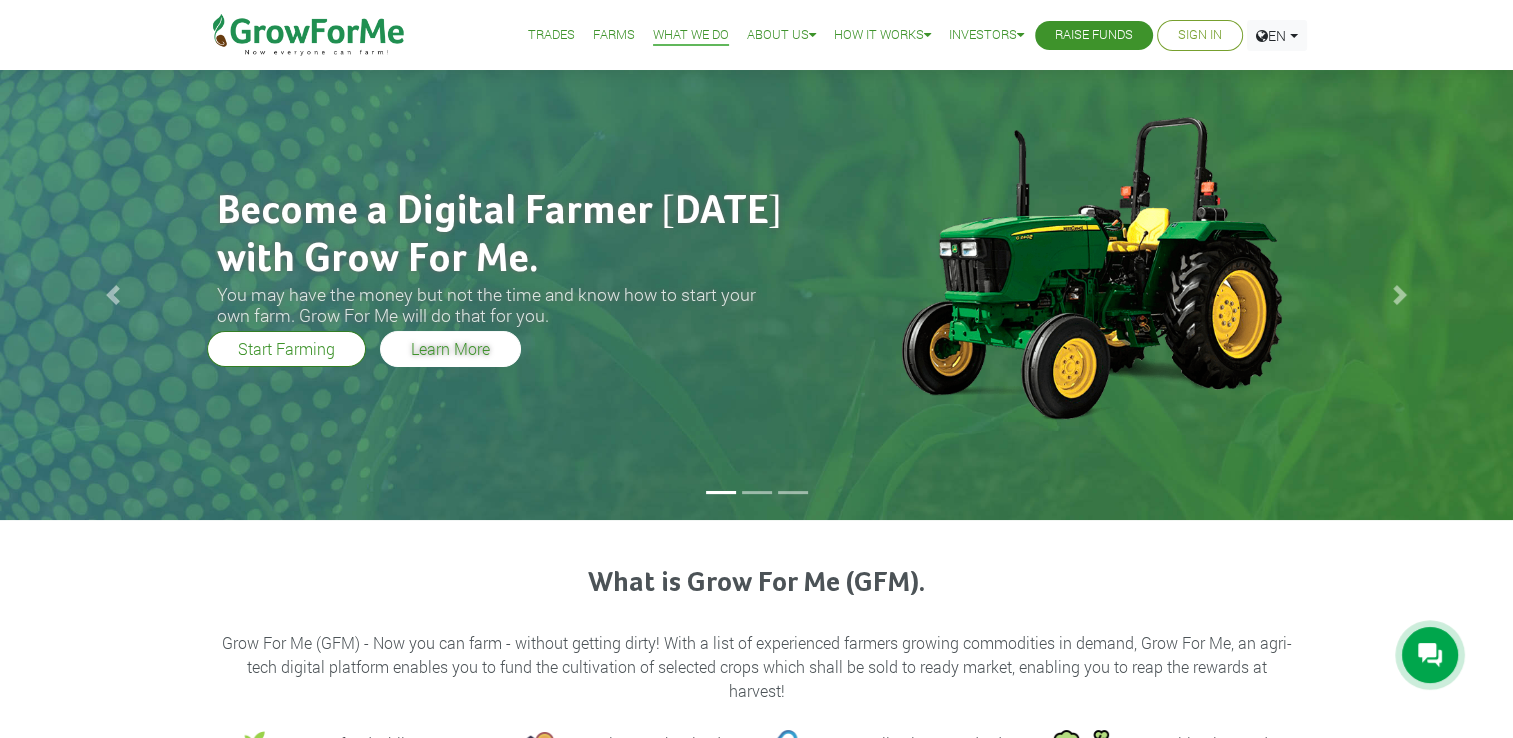 click on "Learn More" at bounding box center [450, 349] 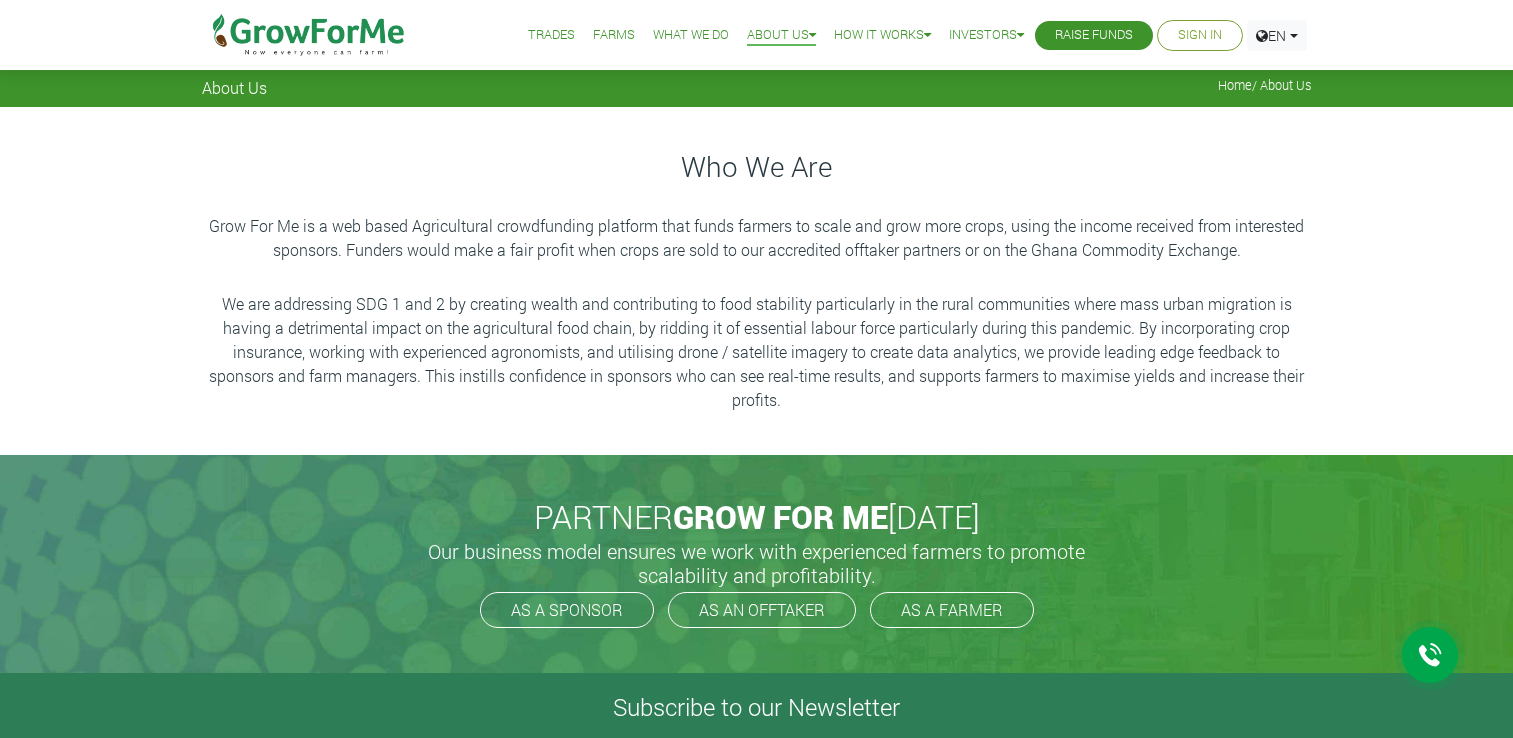 scroll, scrollTop: 0, scrollLeft: 0, axis: both 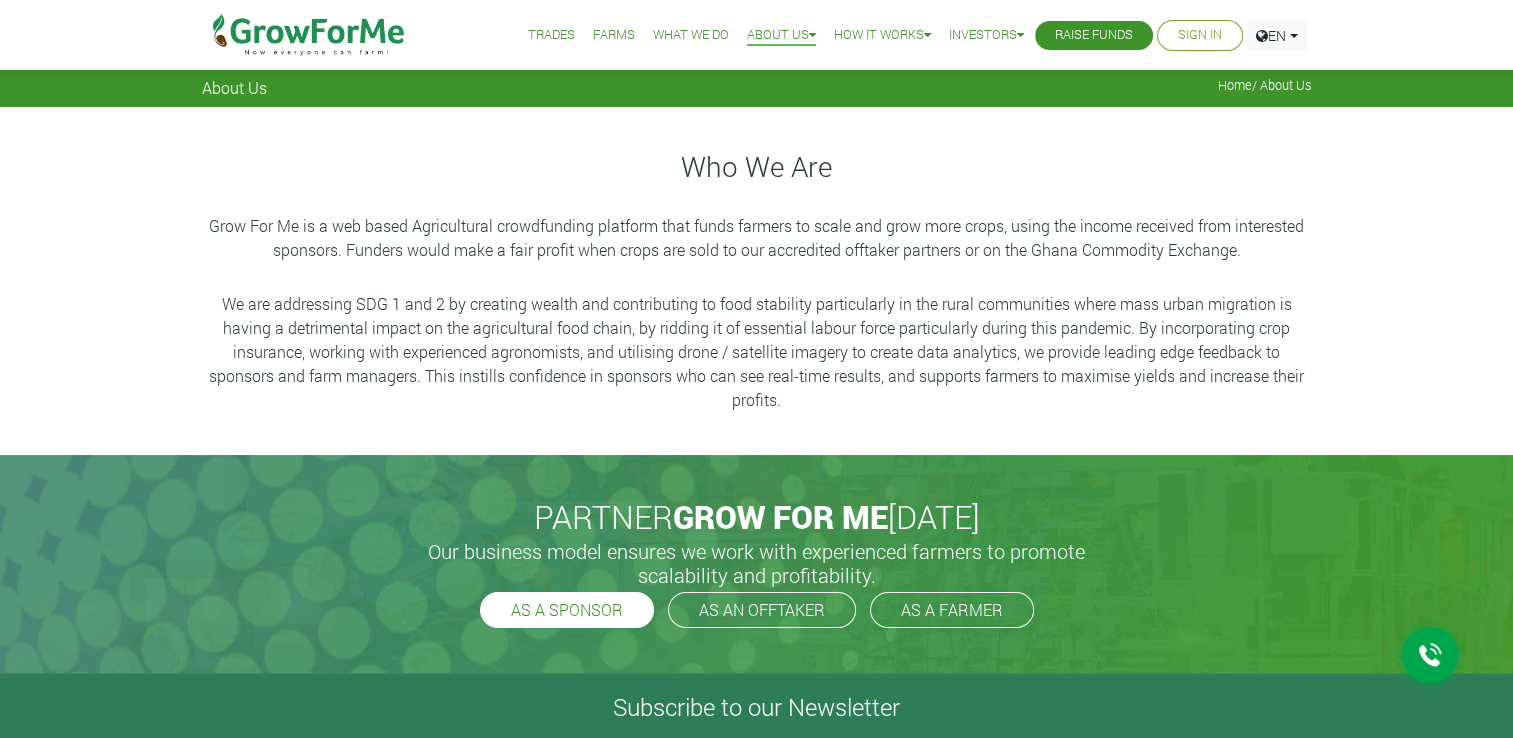 click on "AS A SPONSOR" at bounding box center (567, 610) 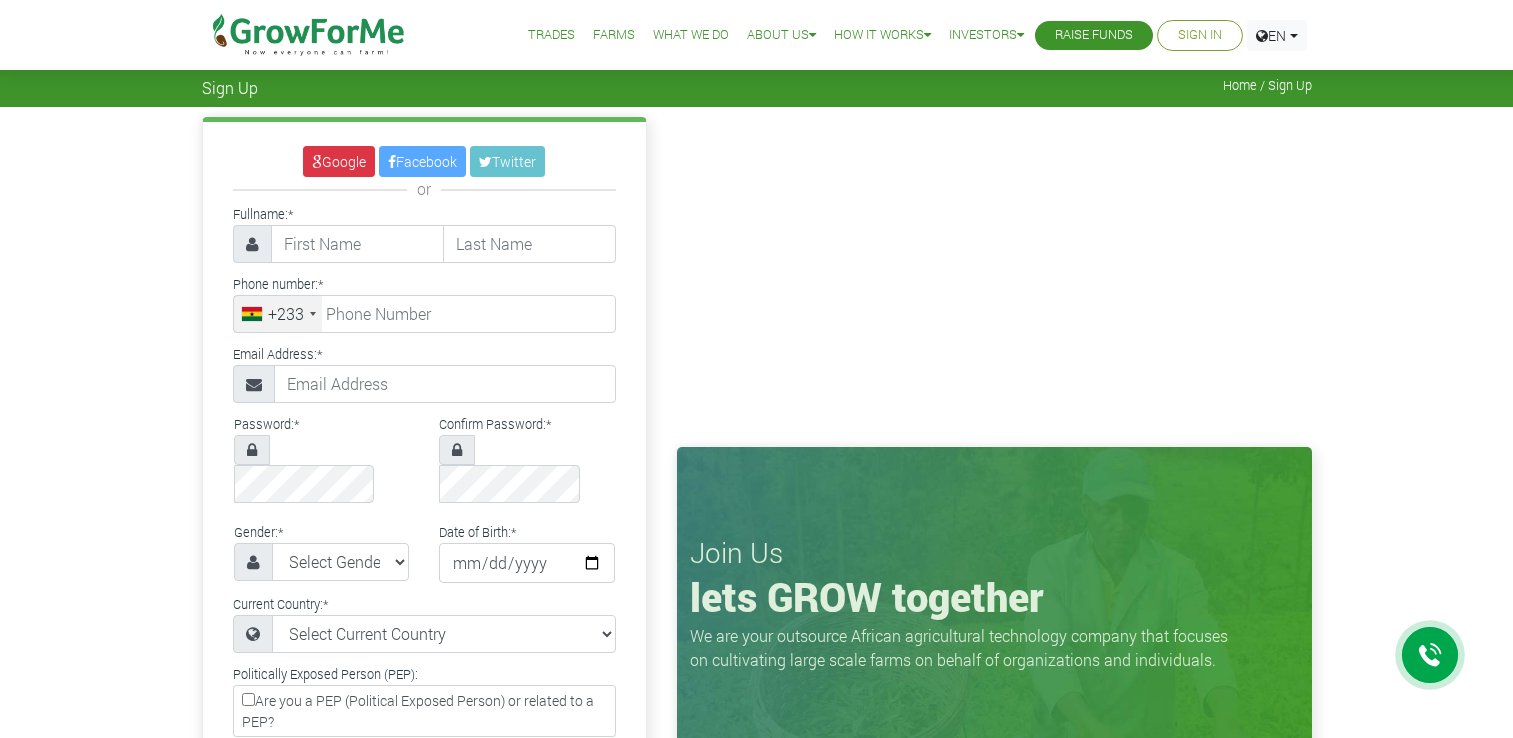 scroll, scrollTop: 0, scrollLeft: 0, axis: both 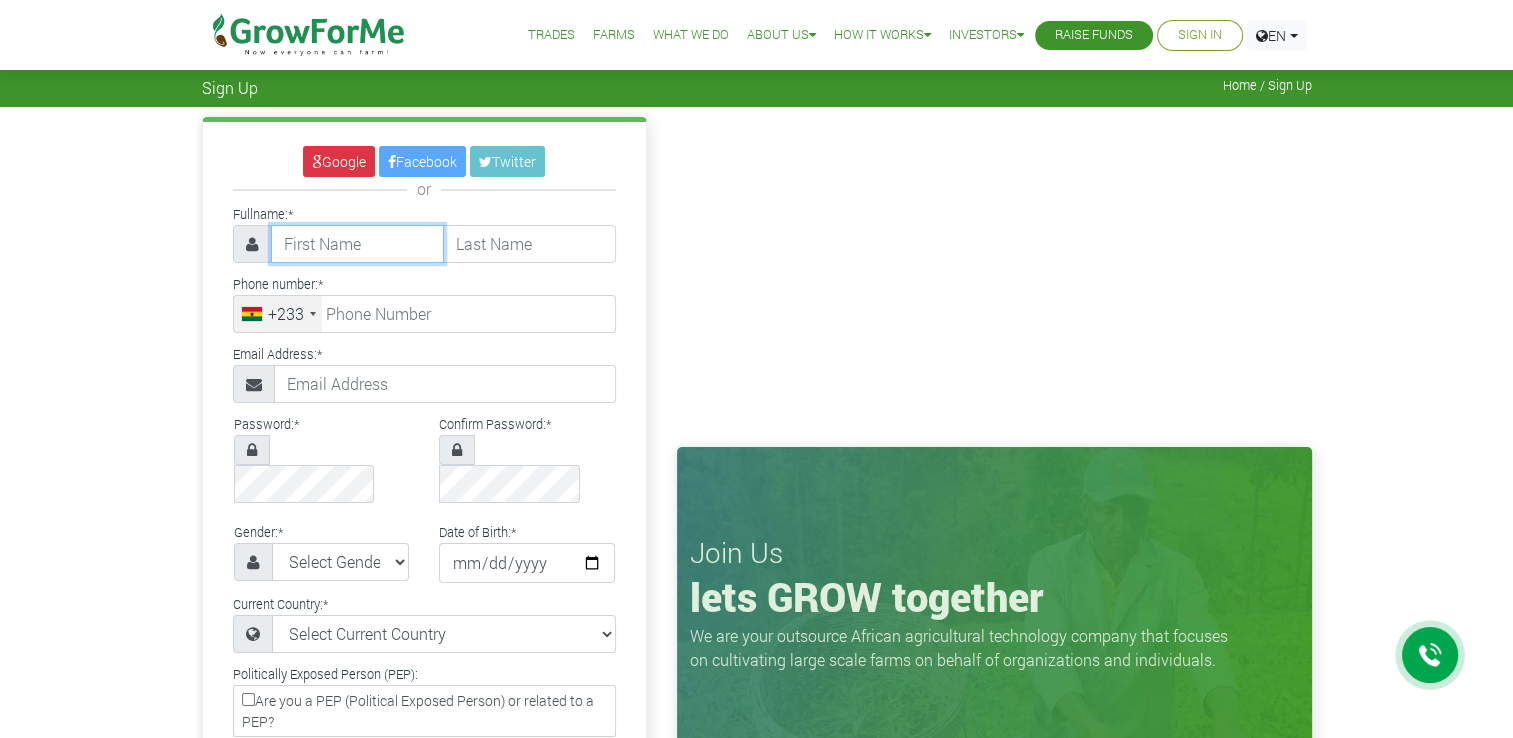 click at bounding box center [357, 244] 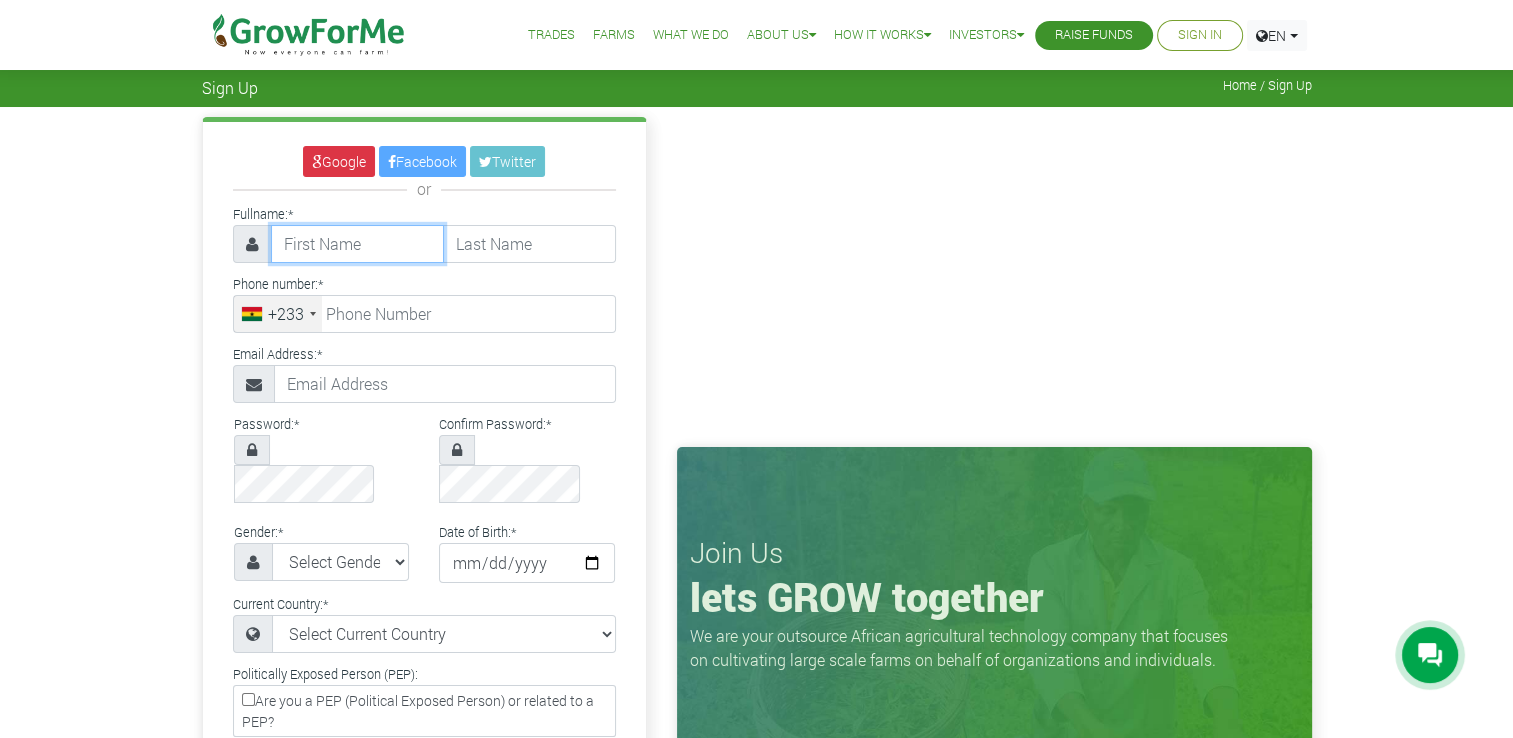 type on "ADIZATU MAHAMAH" 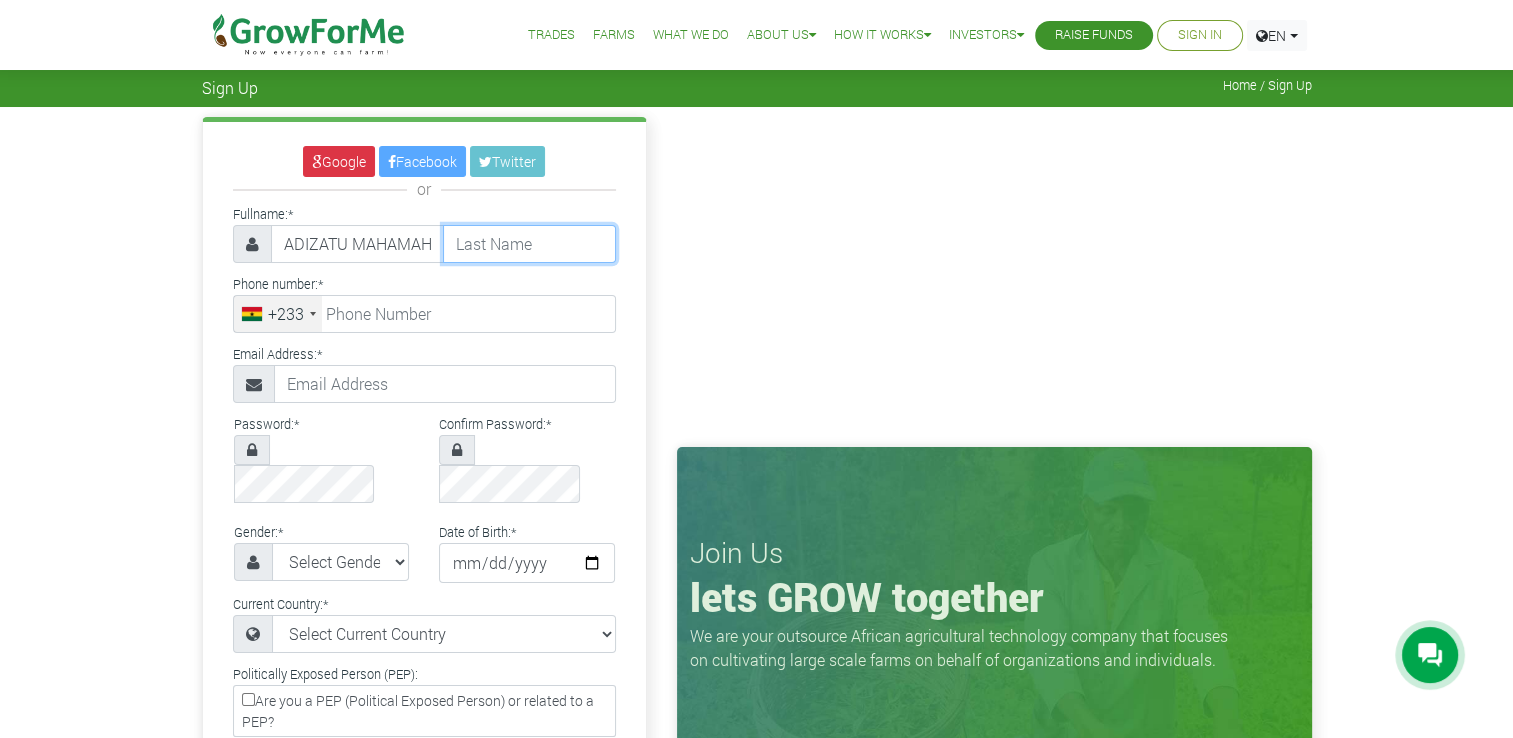 type on "BANDA" 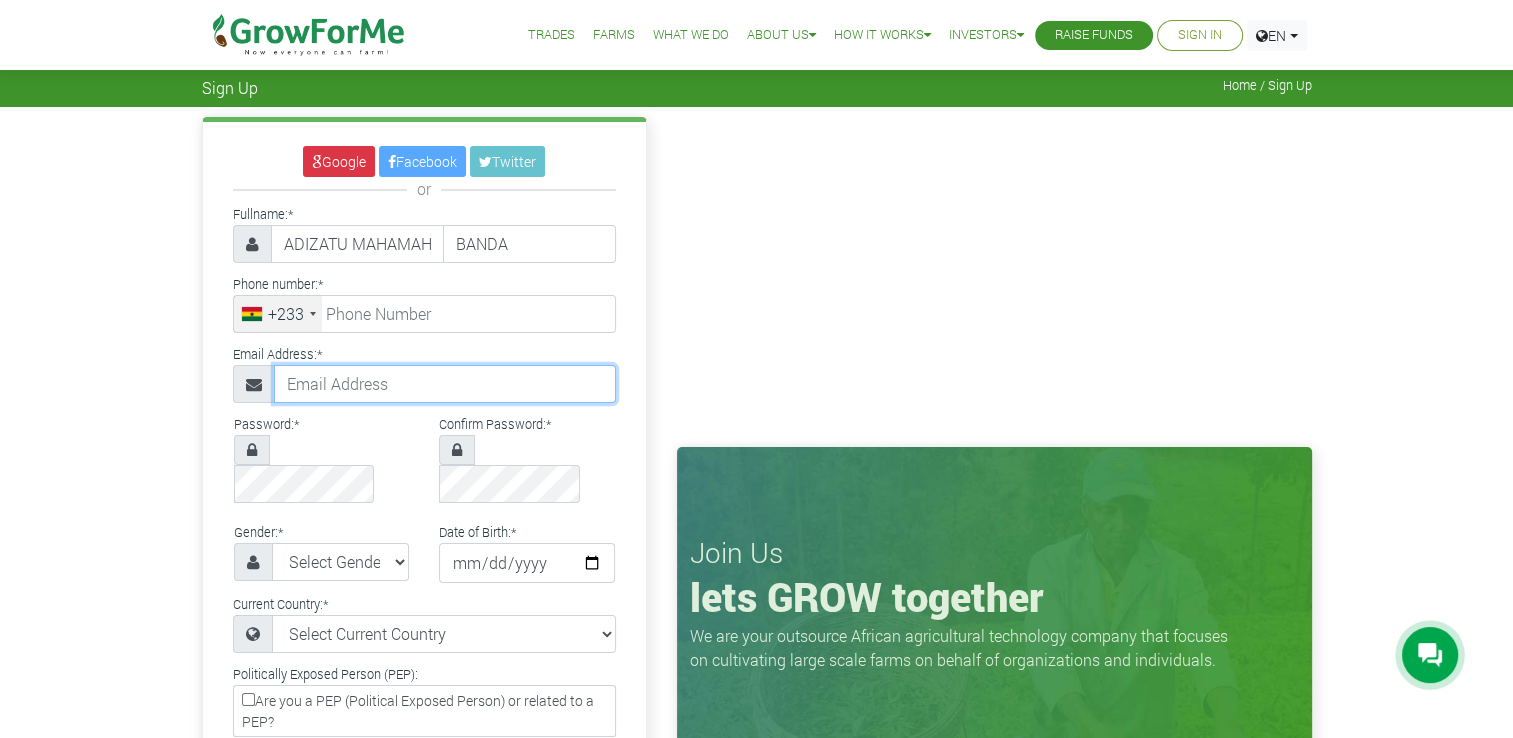 type on "[EMAIL_ADDRESS][DOMAIN_NAME]" 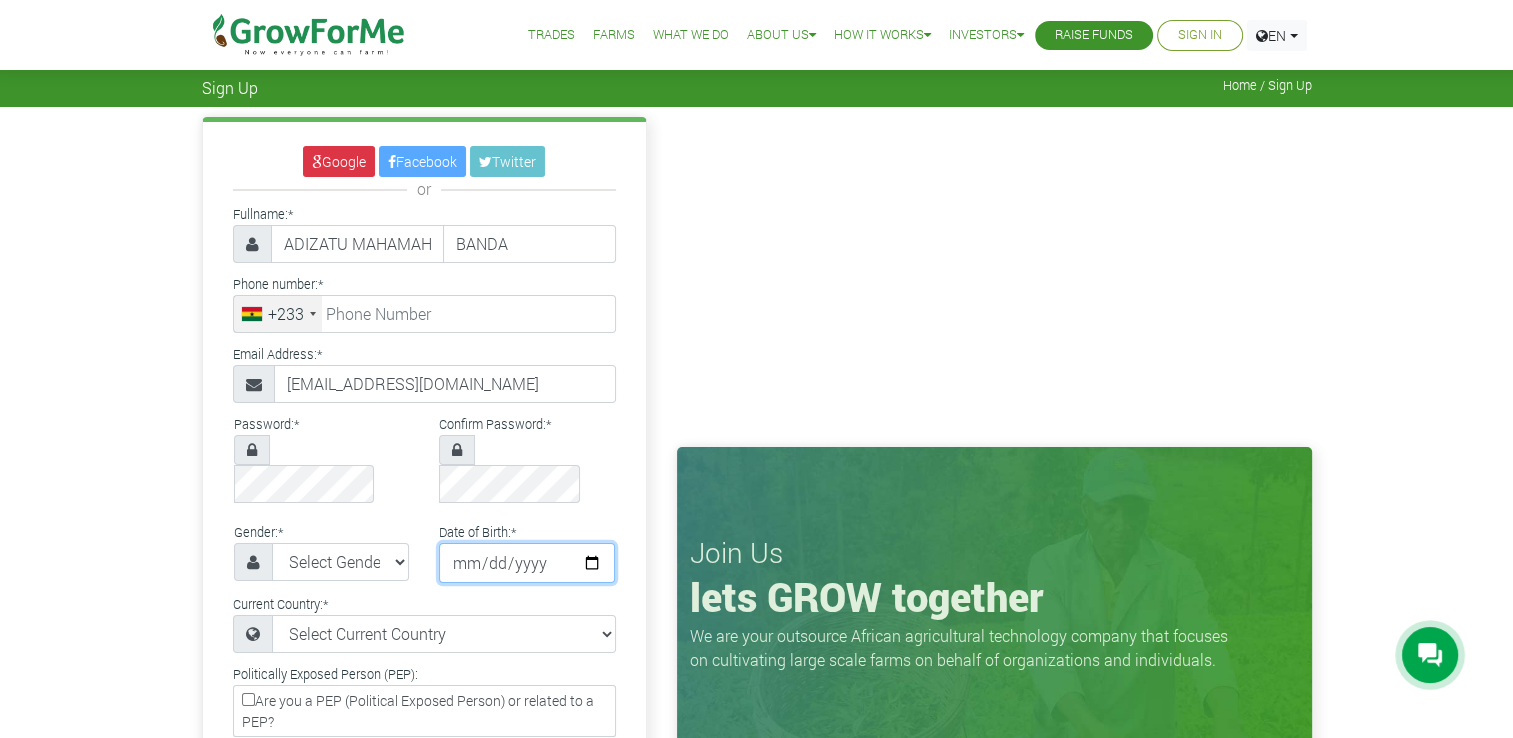 type on "1998-07-14" 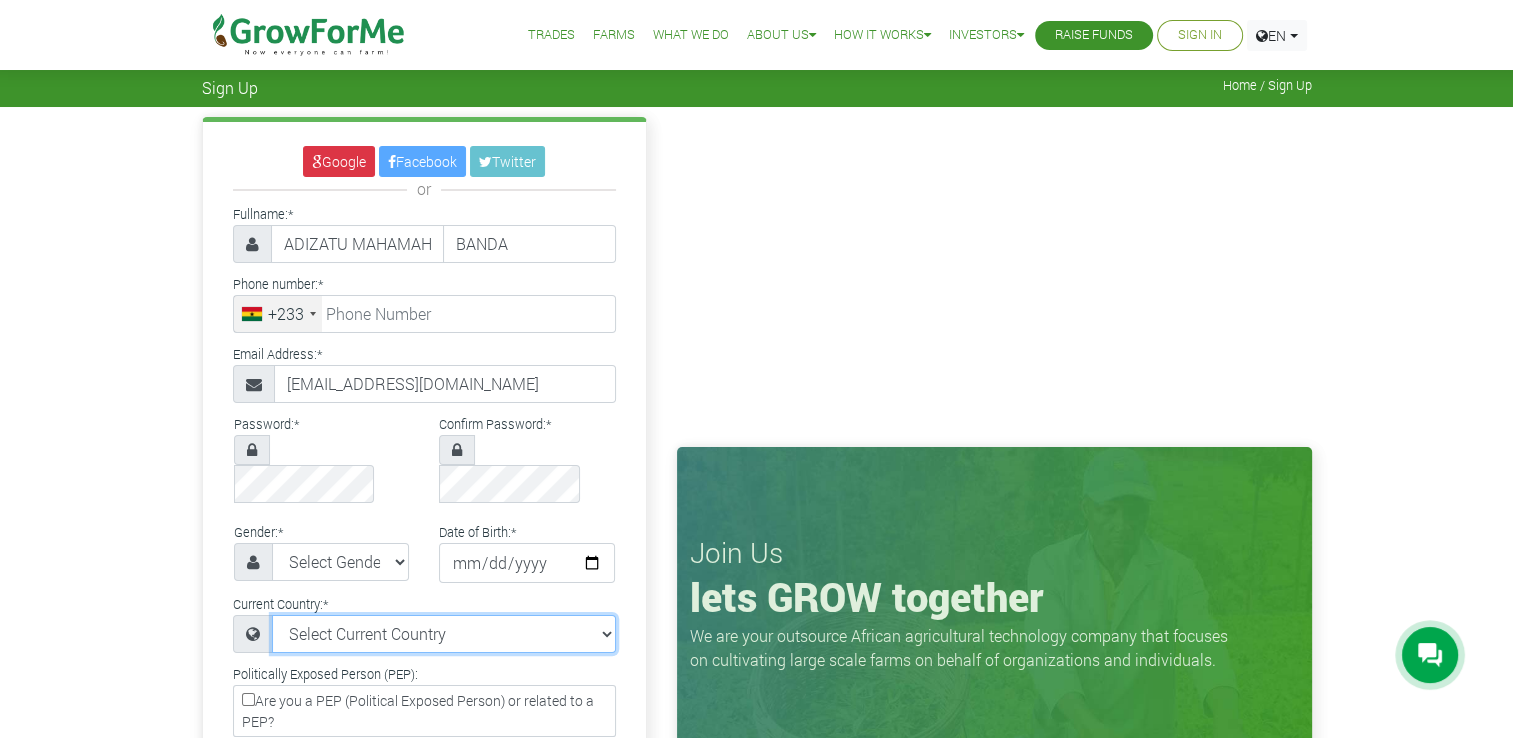select on "Ghana" 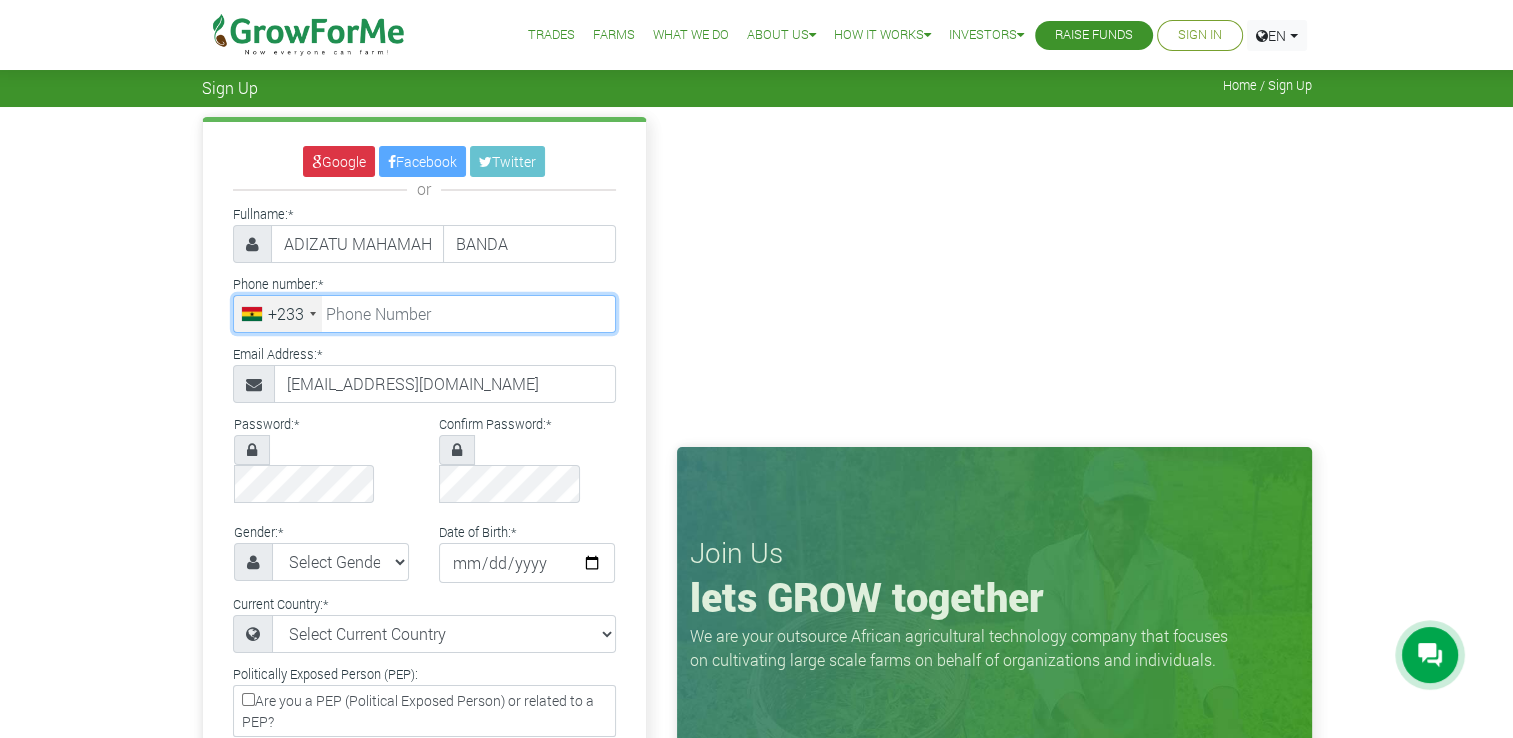 click at bounding box center [424, 314] 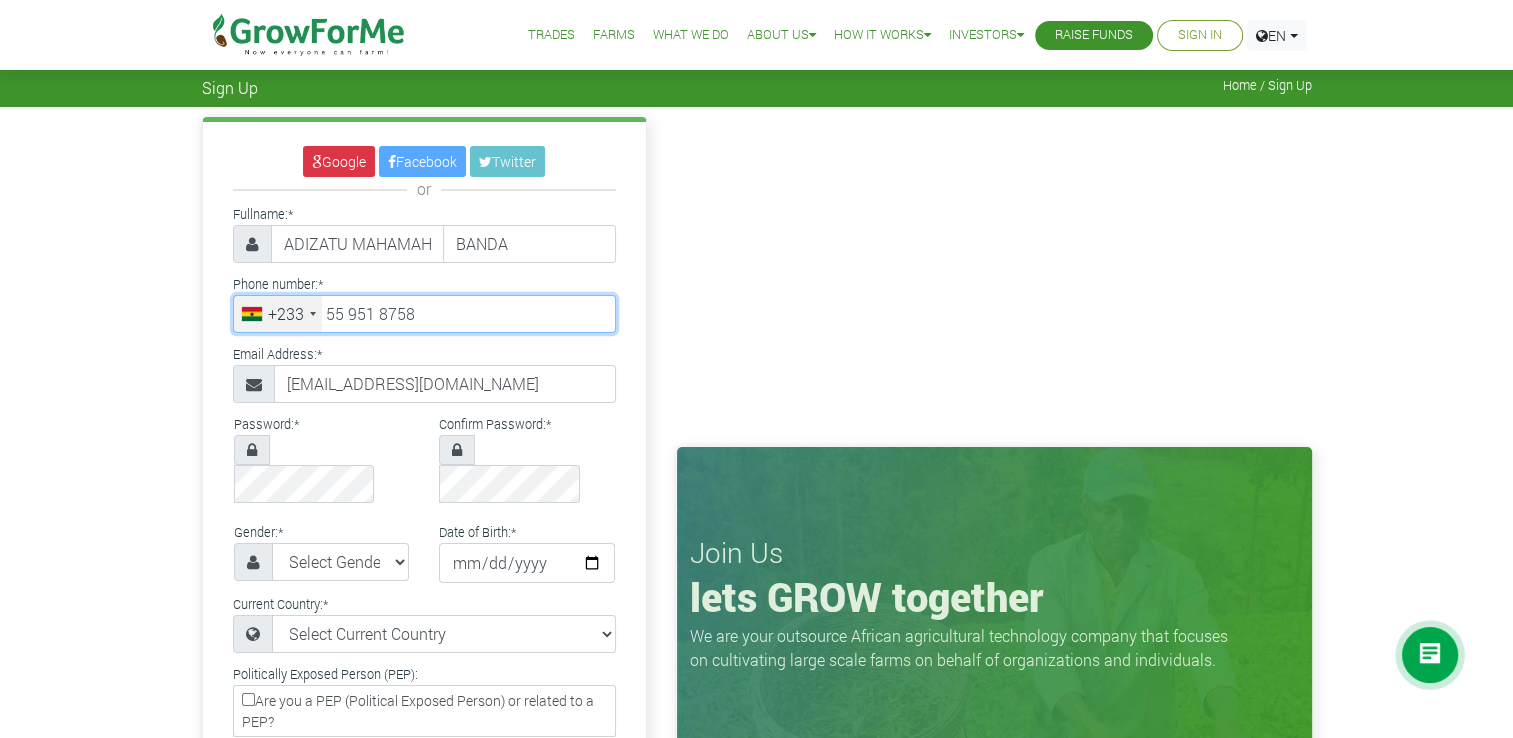 type on "55 951 8758" 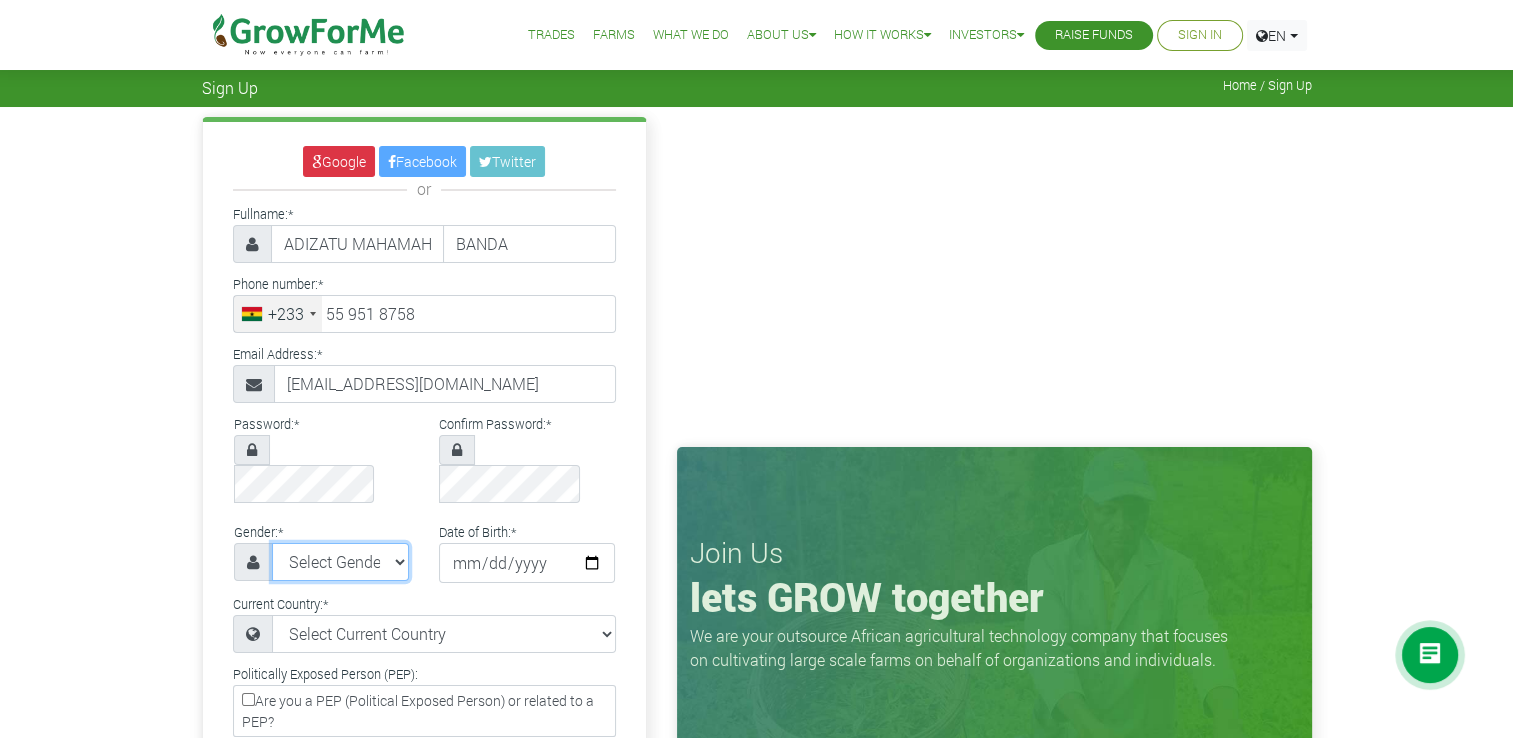 click on "Select Gender
Female
Male" at bounding box center [341, 562] 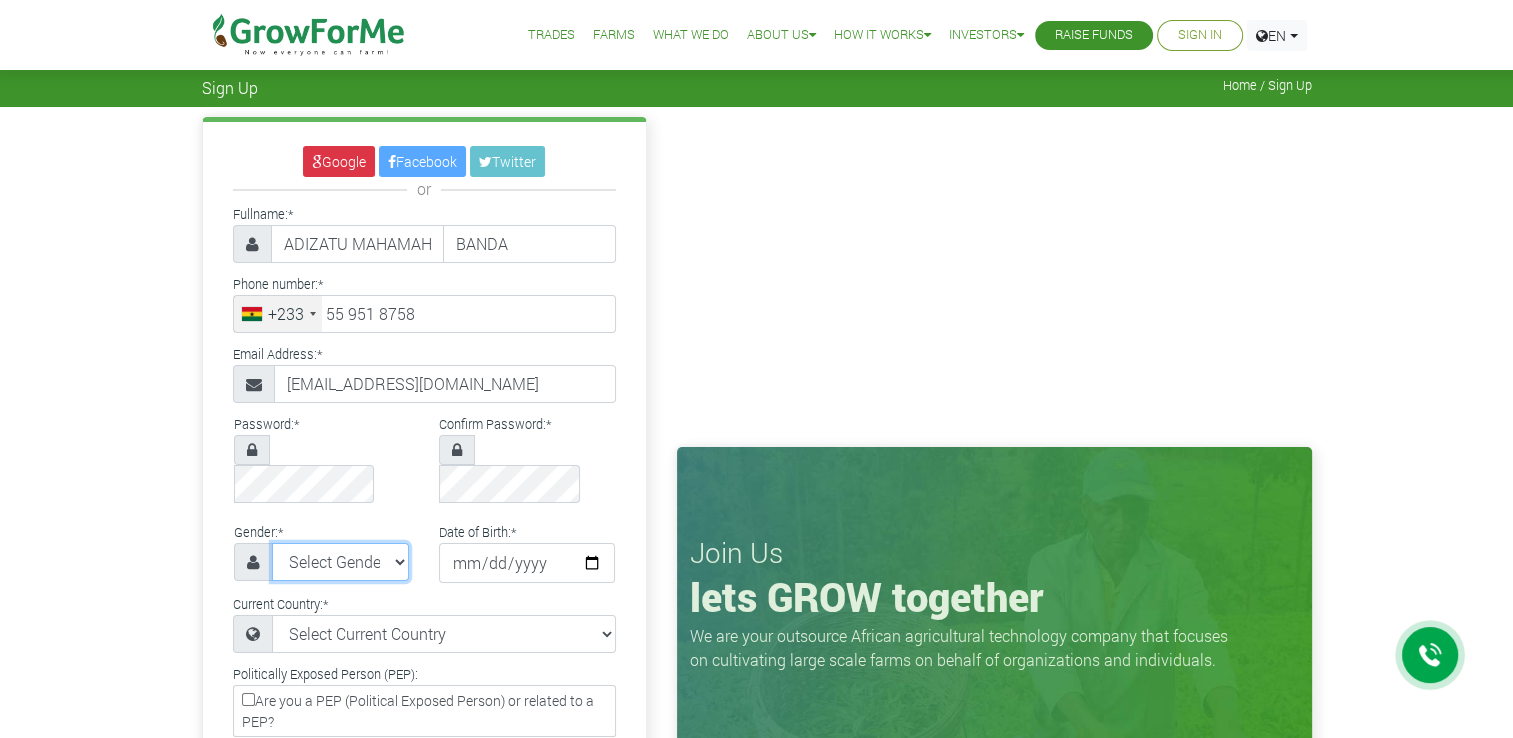 select on "Female" 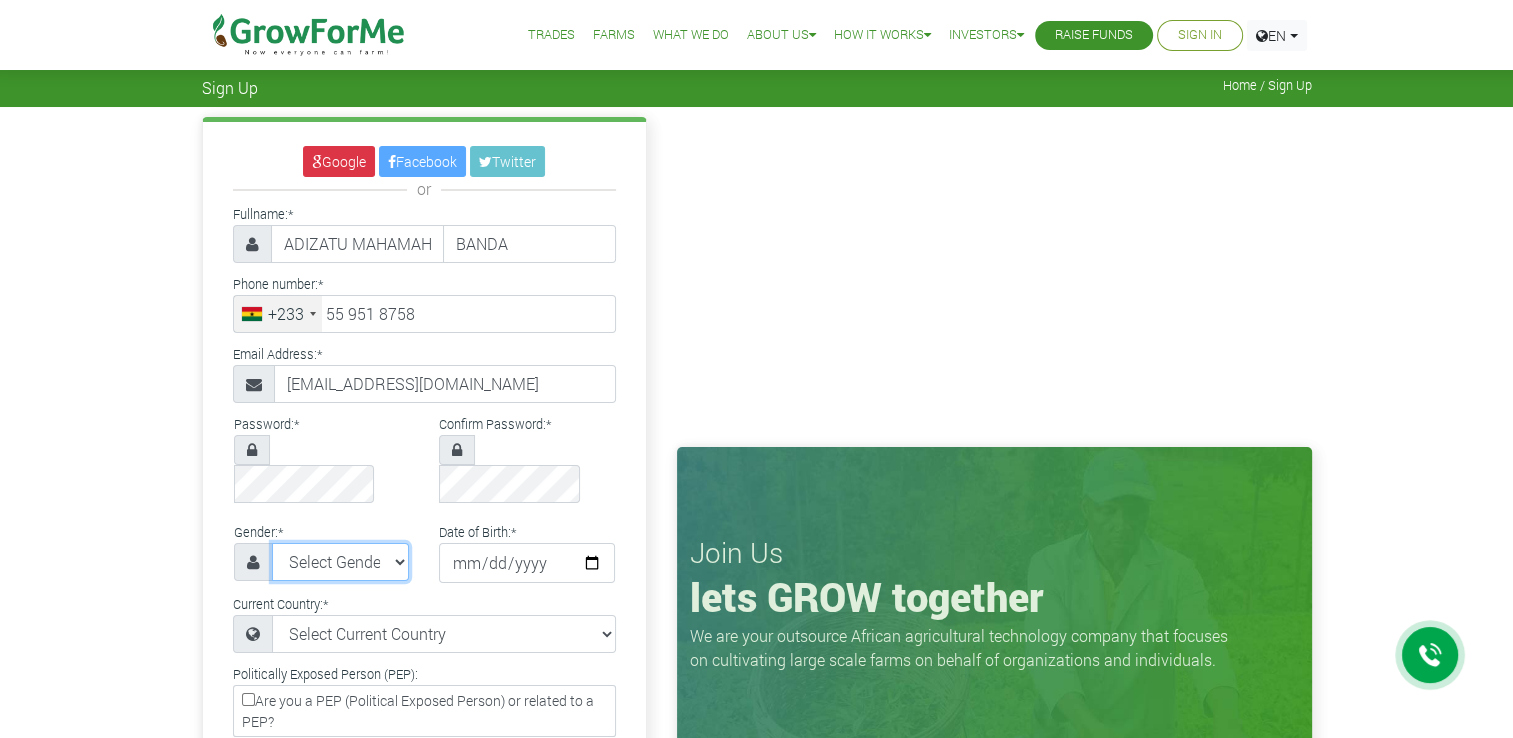 click on "Select Gender
Female
Male" at bounding box center [341, 562] 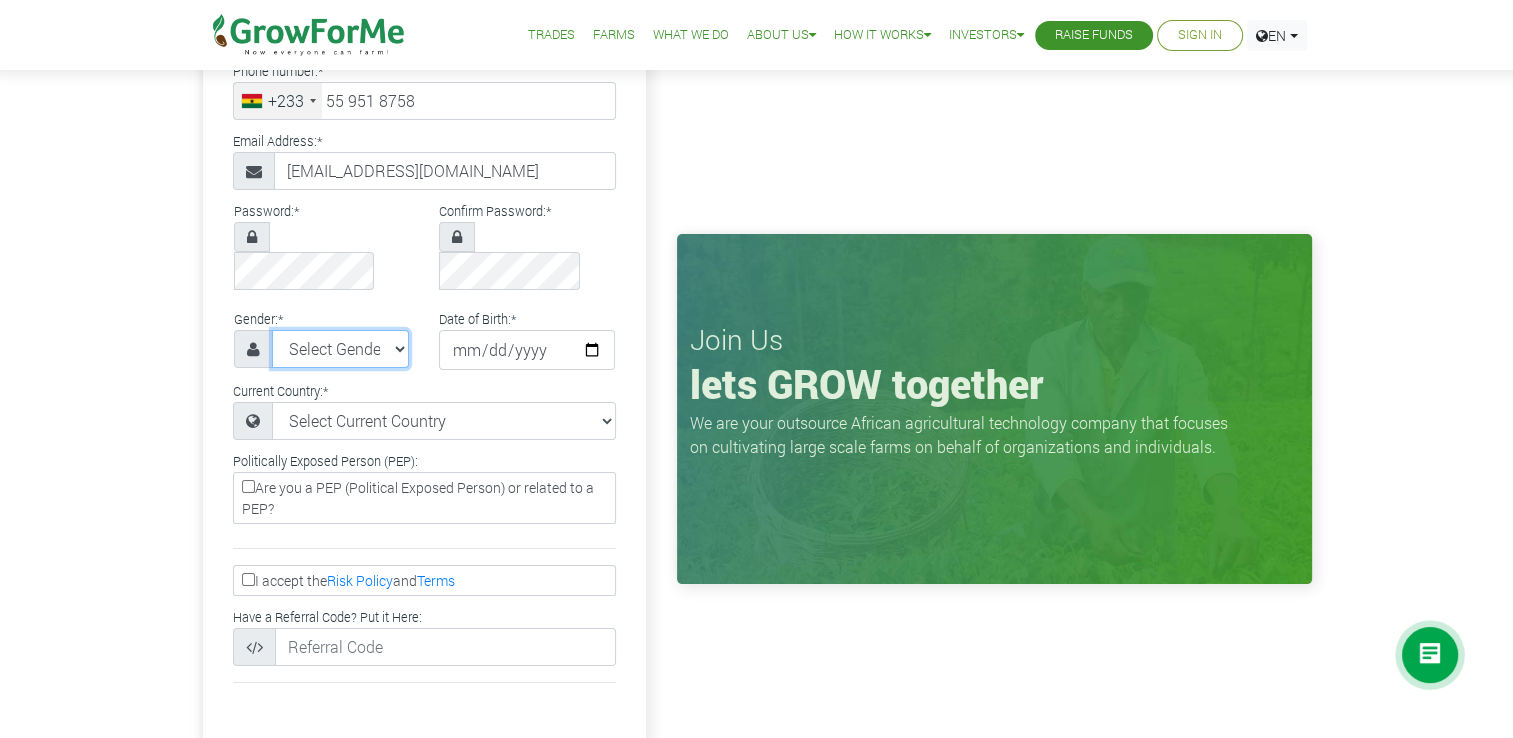 scroll, scrollTop: 293, scrollLeft: 0, axis: vertical 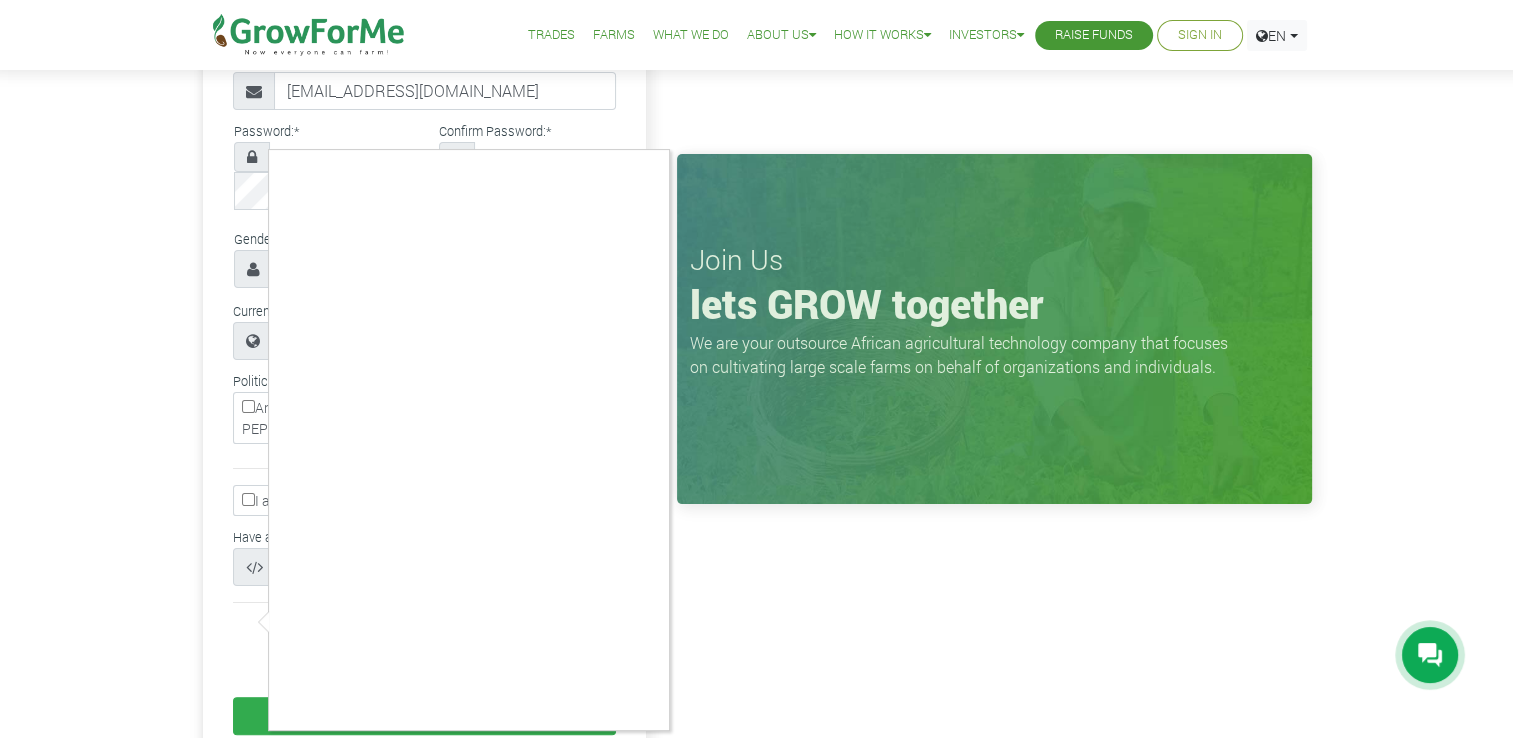 click at bounding box center (756, 369) 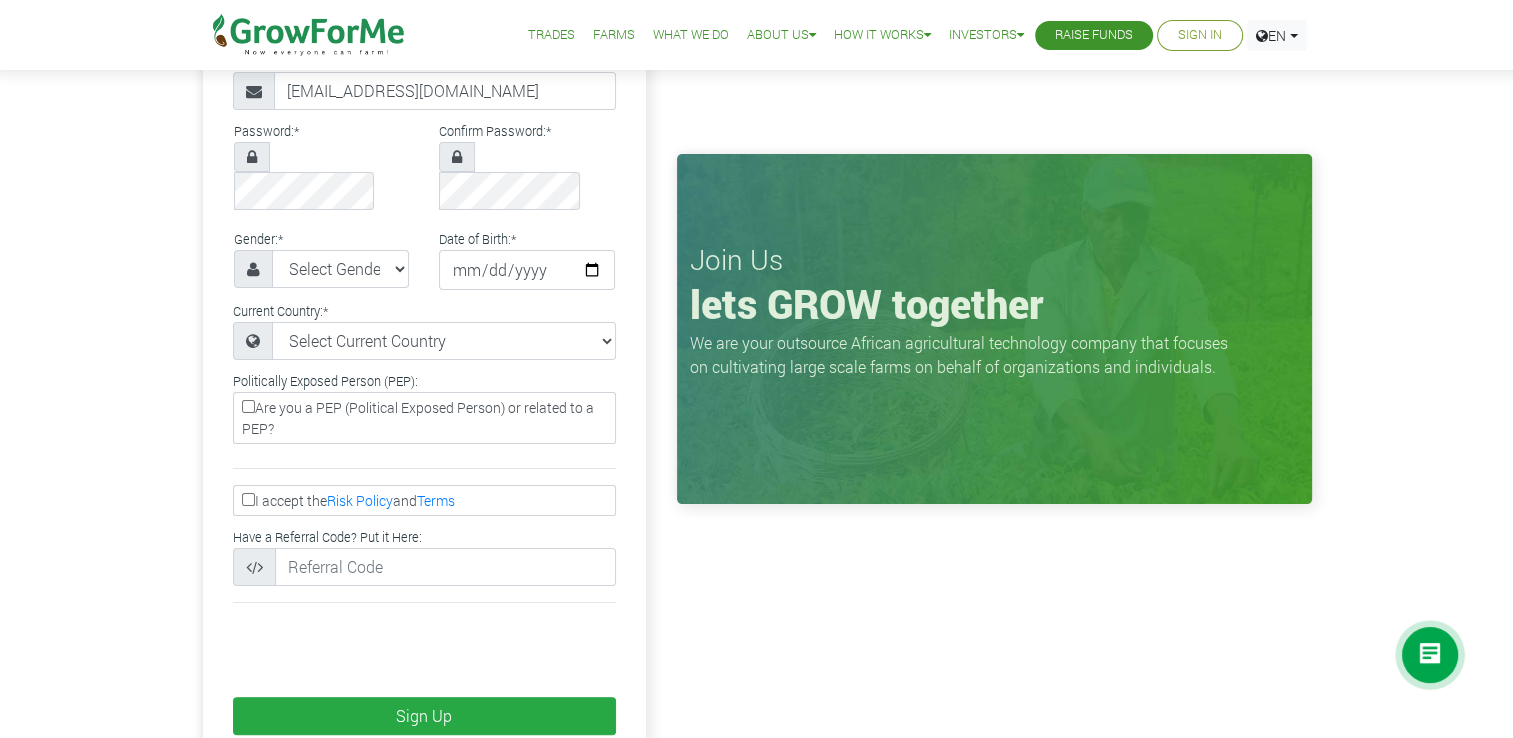 click on "I accept the   Risk Policy    and  Terms" at bounding box center (248, 499) 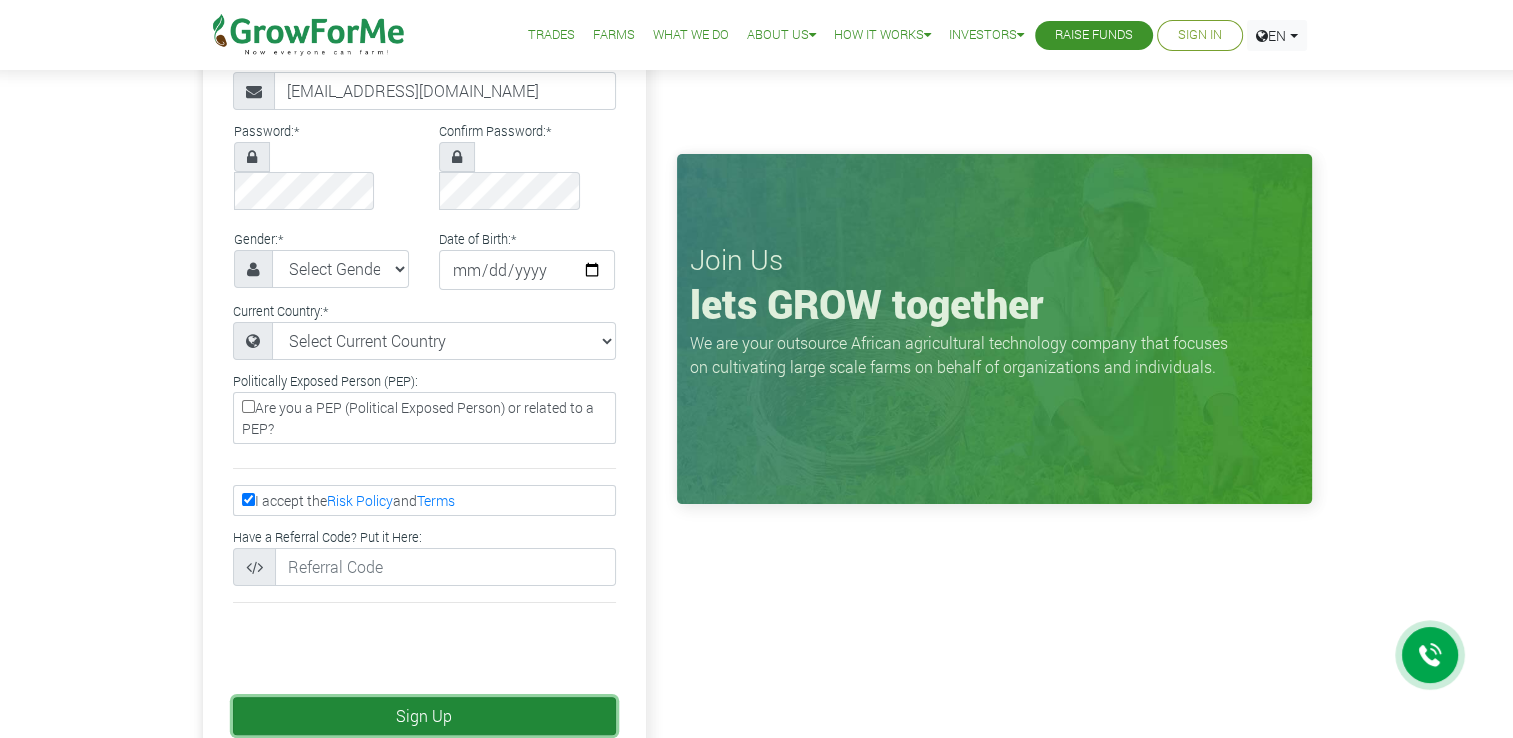 click on "Sign Up" at bounding box center [424, 716] 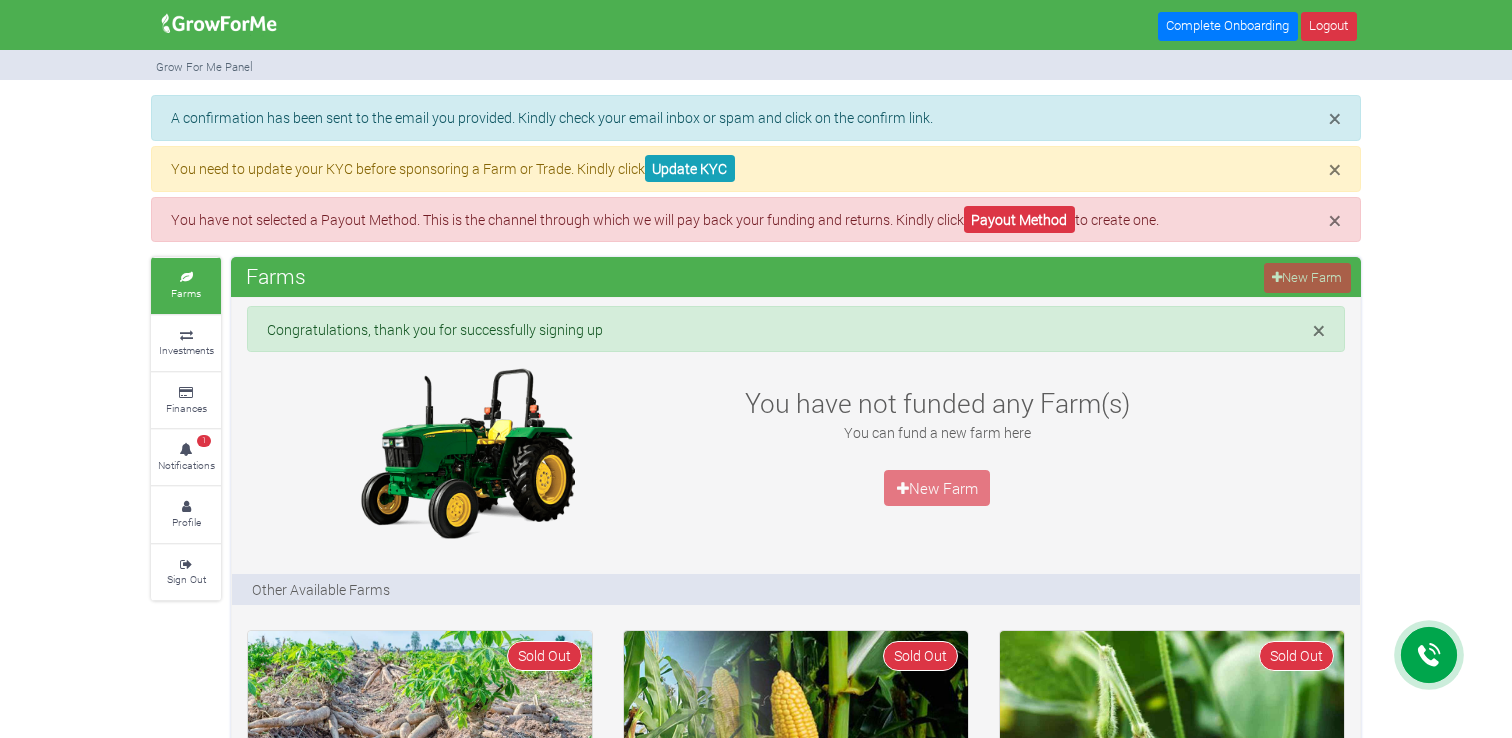 scroll, scrollTop: 0, scrollLeft: 0, axis: both 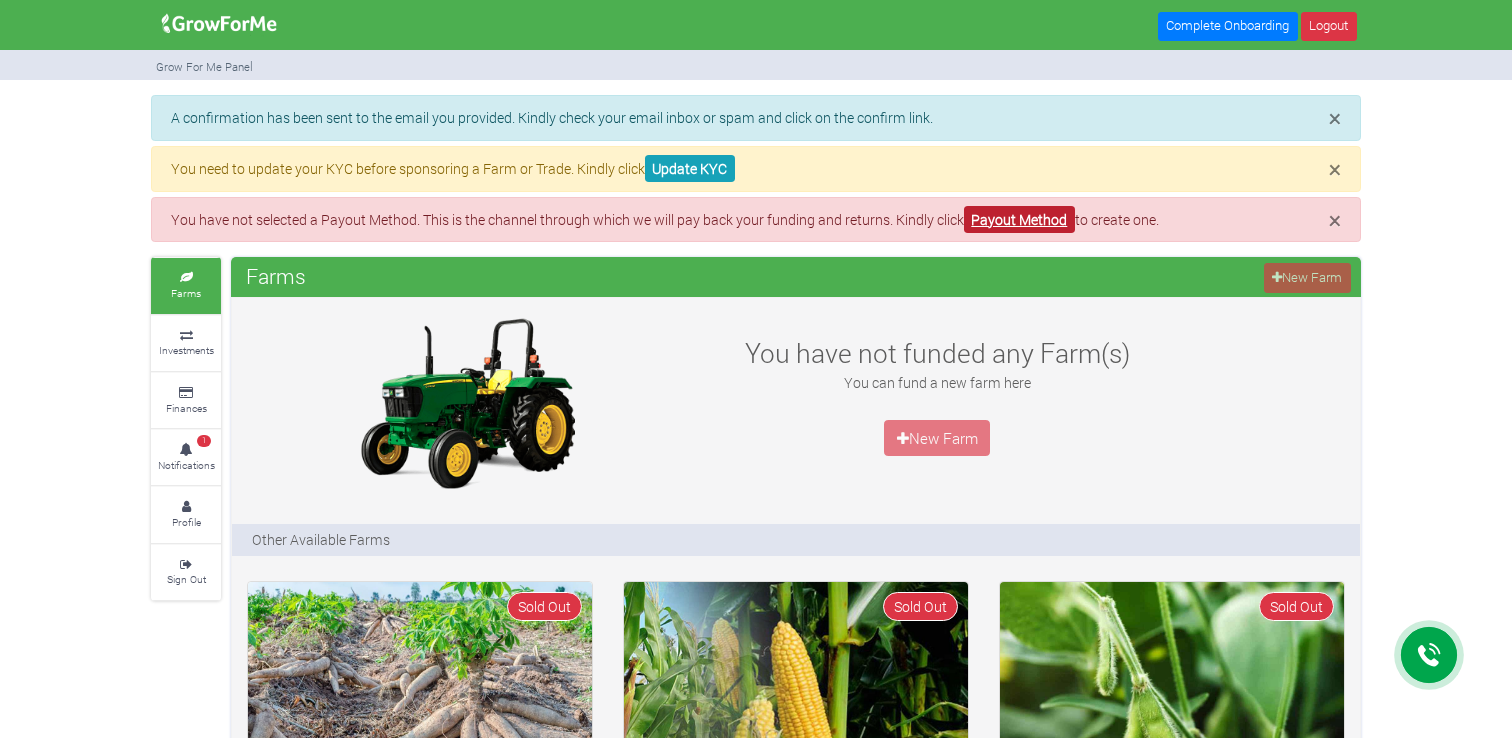click on "Payout Method" at bounding box center (1019, 219) 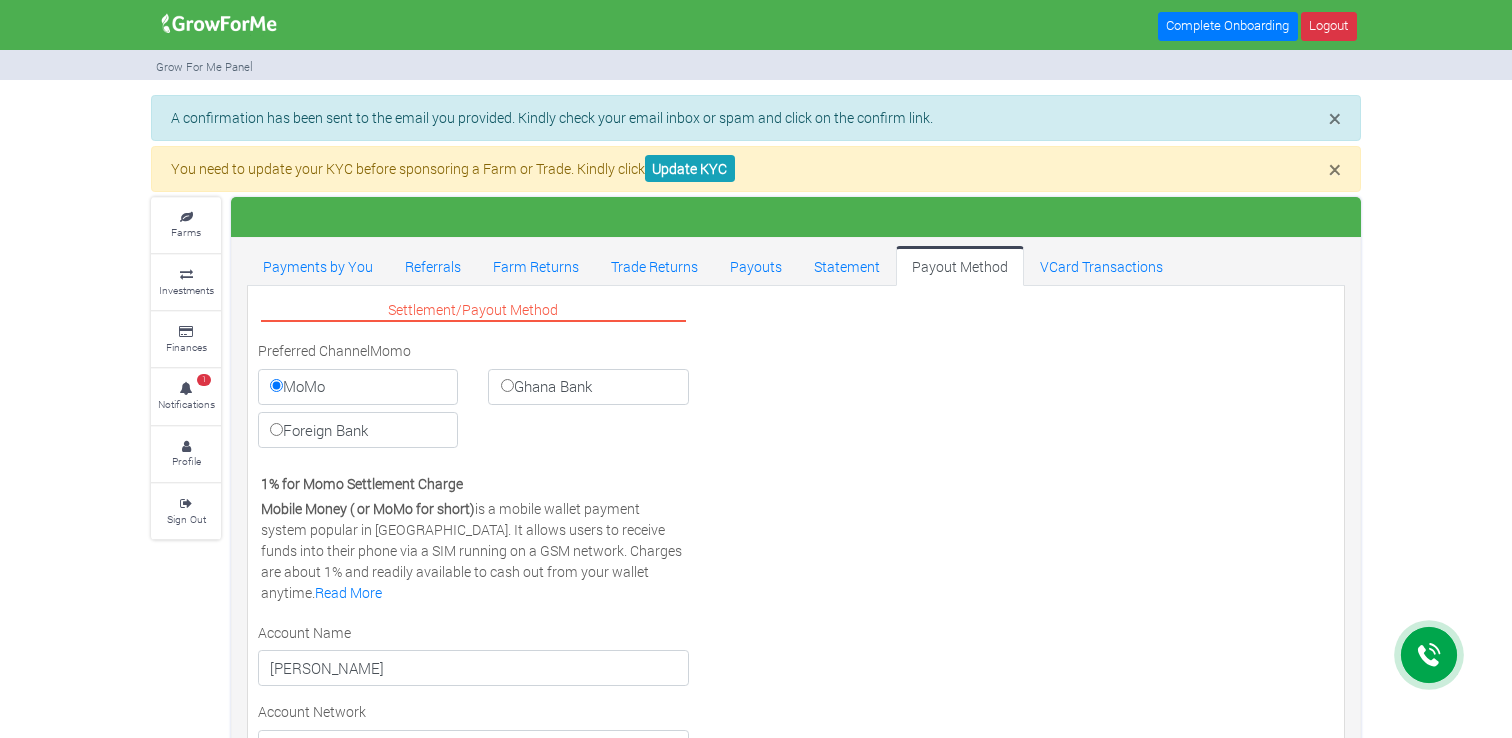 scroll, scrollTop: 0, scrollLeft: 0, axis: both 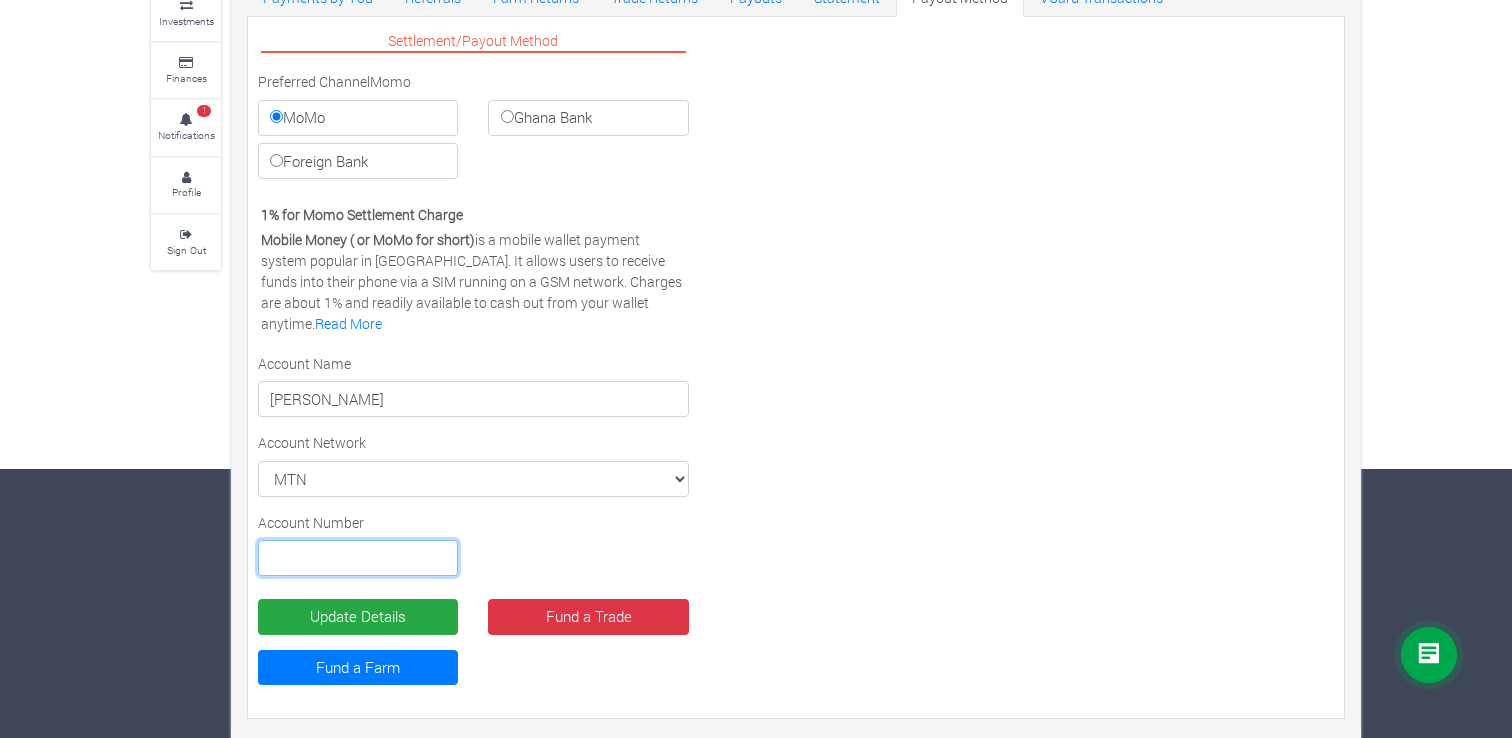 click at bounding box center (358, 558) 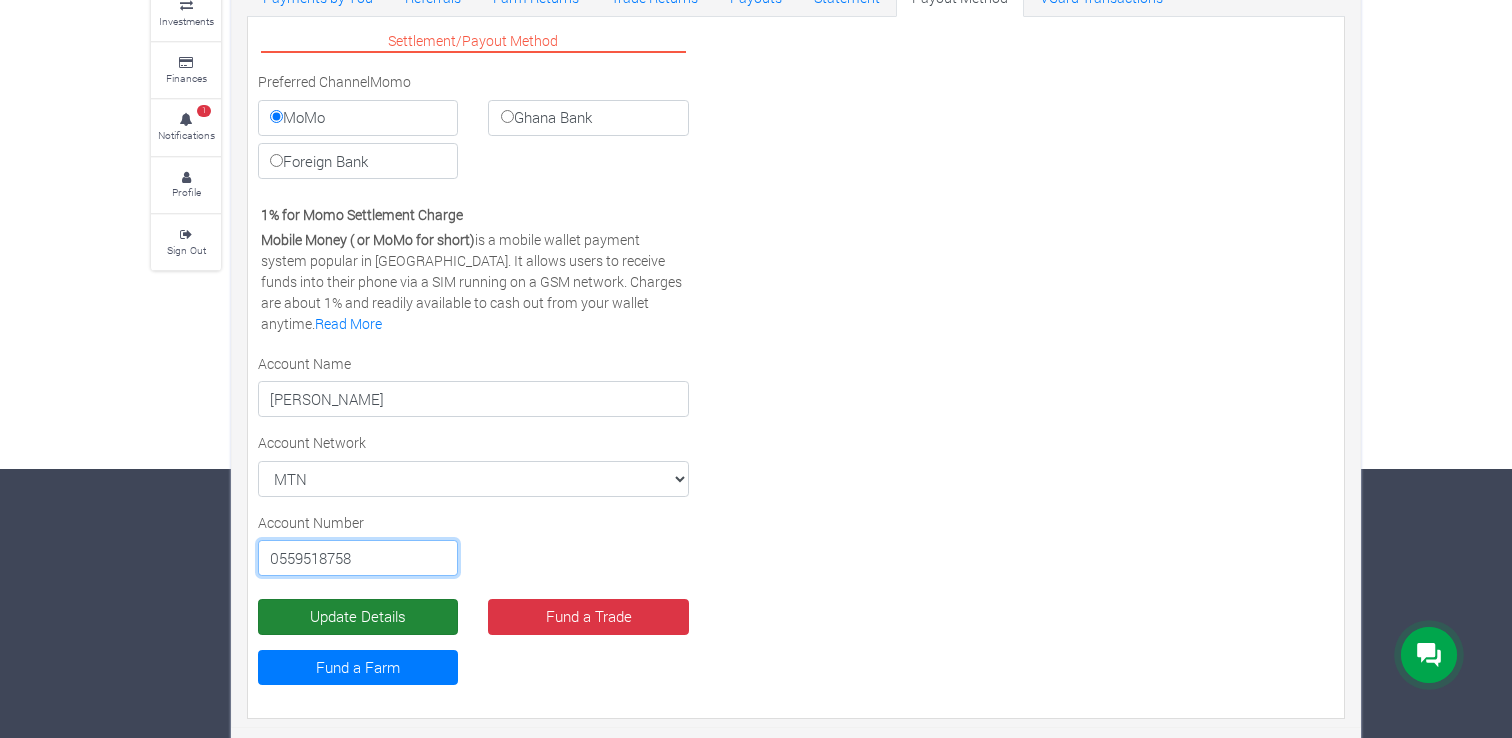 type on "0559518758" 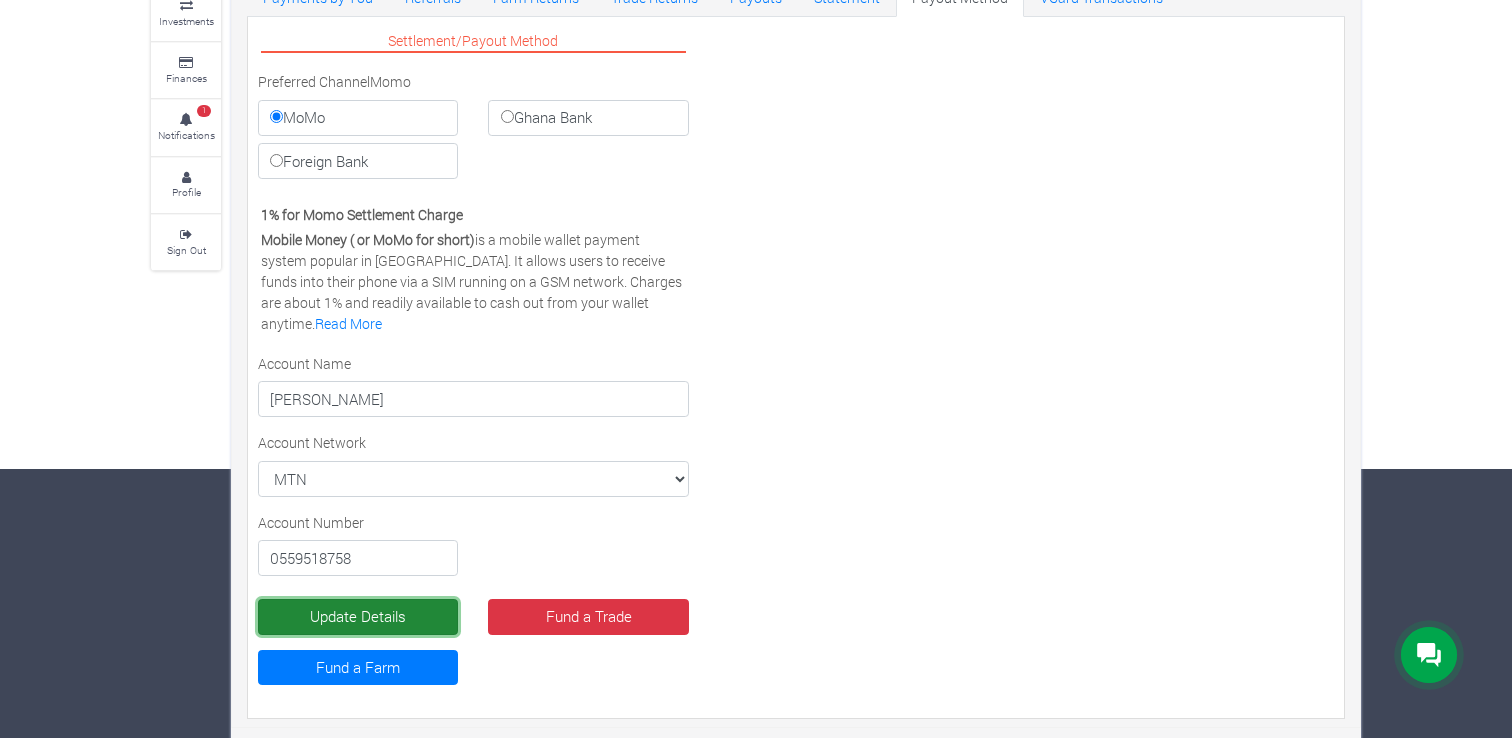 click on "Update Details" at bounding box center (358, 617) 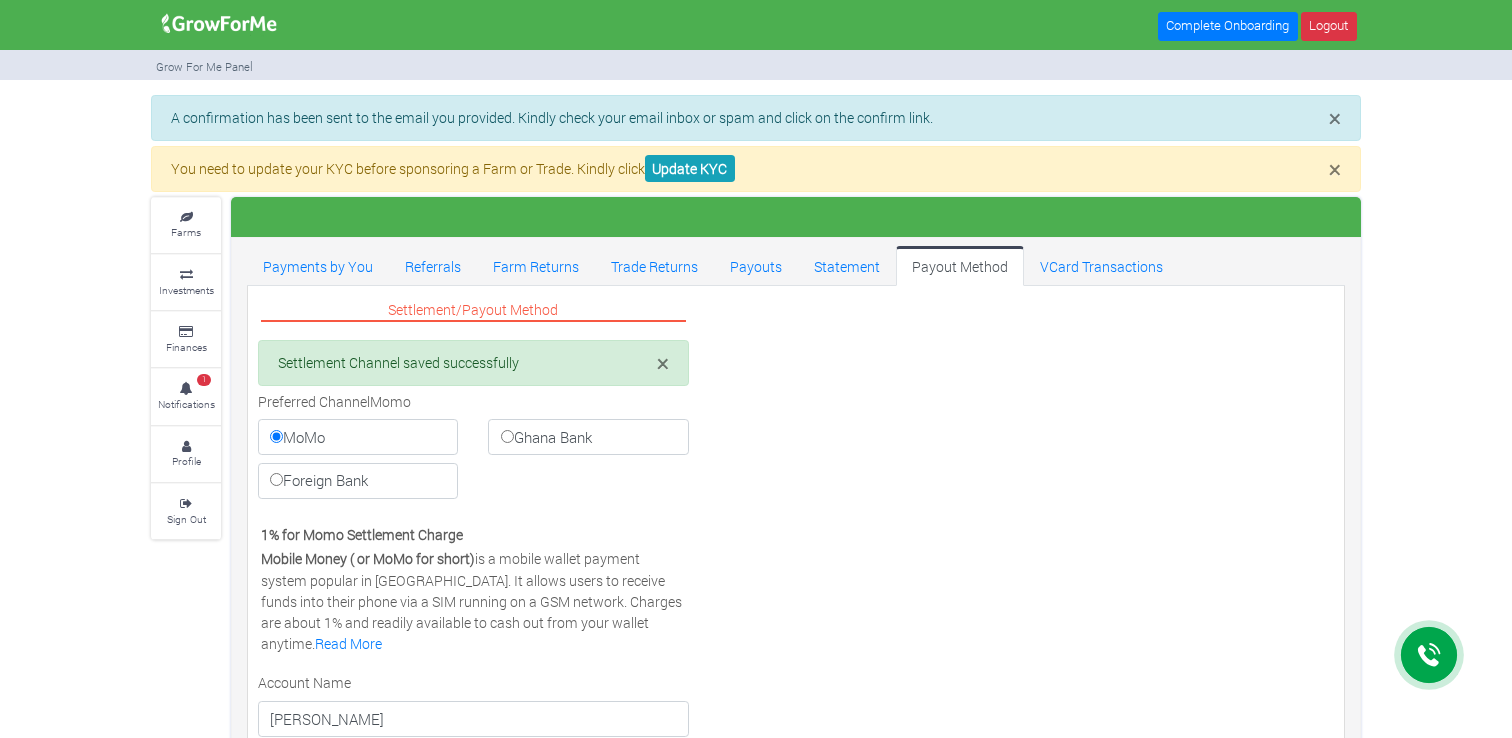 scroll, scrollTop: 0, scrollLeft: 0, axis: both 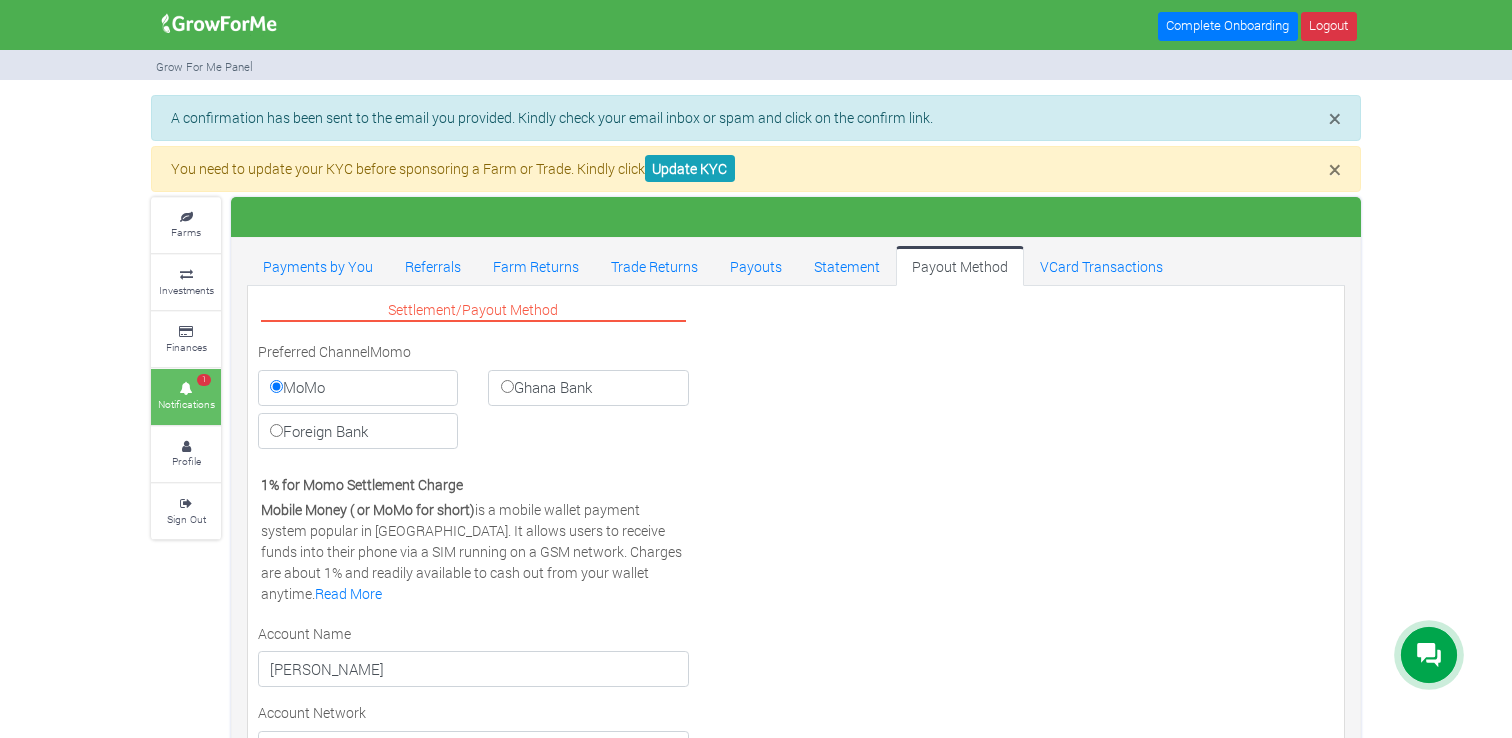 click at bounding box center [186, 389] 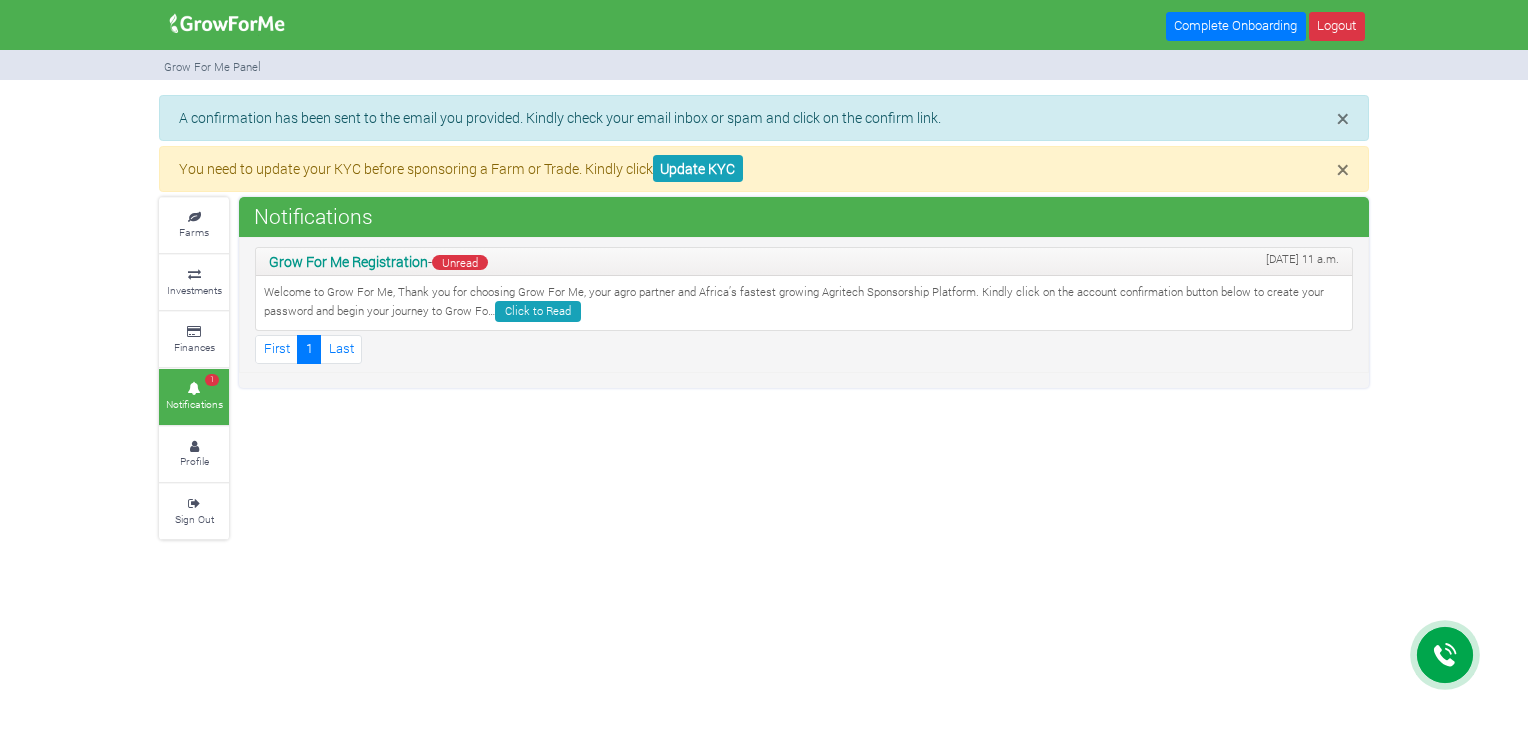 scroll, scrollTop: 0, scrollLeft: 0, axis: both 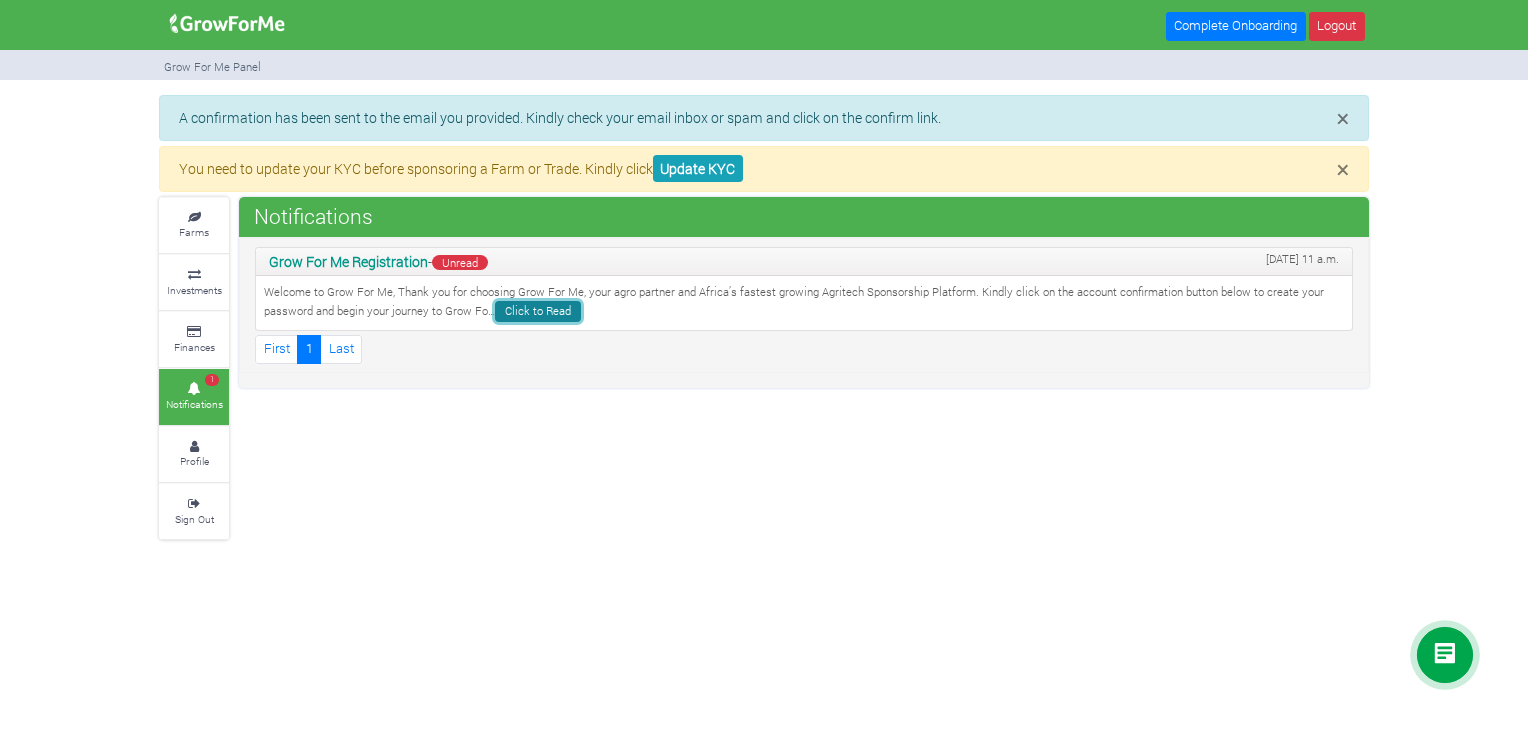 click on "Click to Read" at bounding box center [538, 311] 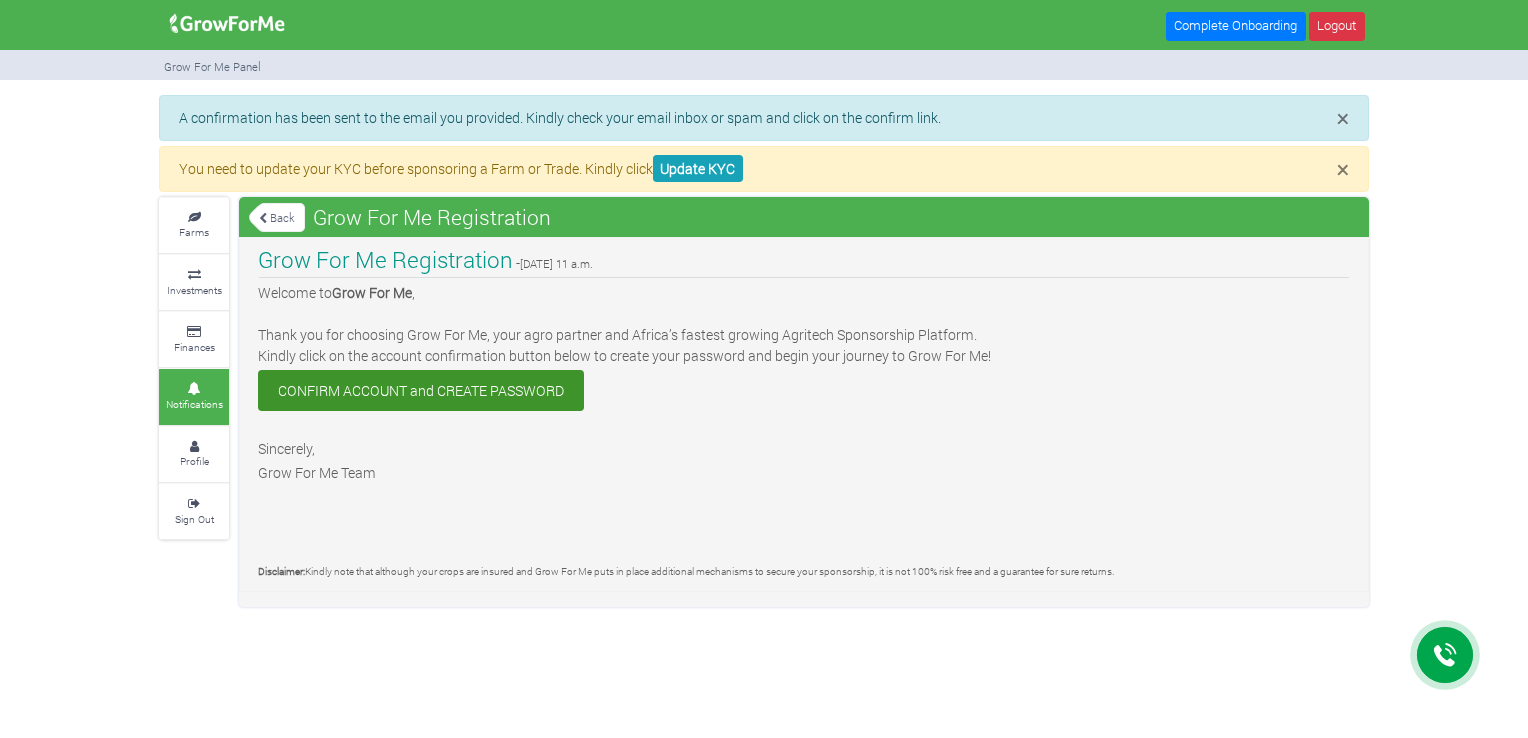 scroll, scrollTop: 0, scrollLeft: 0, axis: both 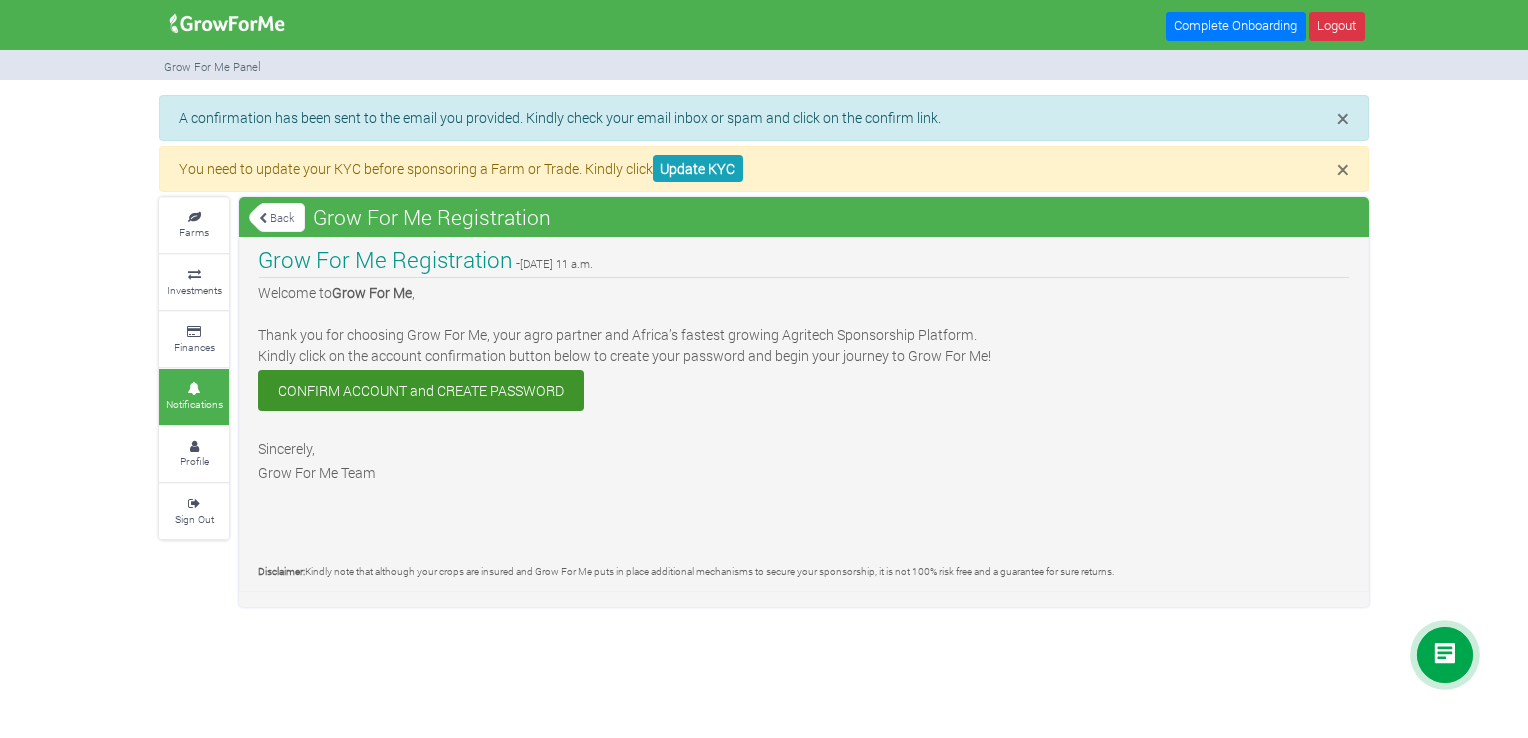 click on "CONFIRM ACCOUNT and CREATE PASSWORD" at bounding box center [421, 390] 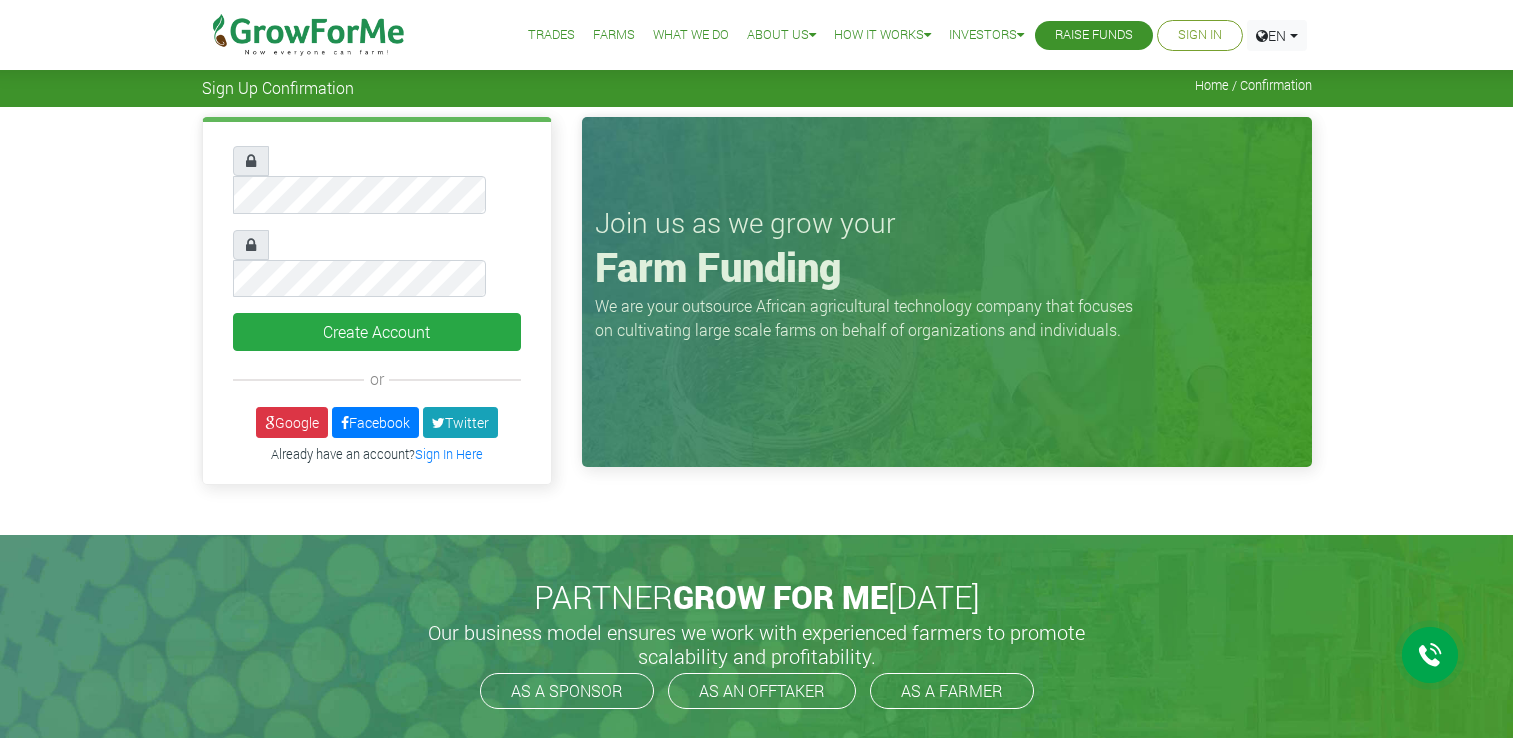 scroll, scrollTop: 0, scrollLeft: 0, axis: both 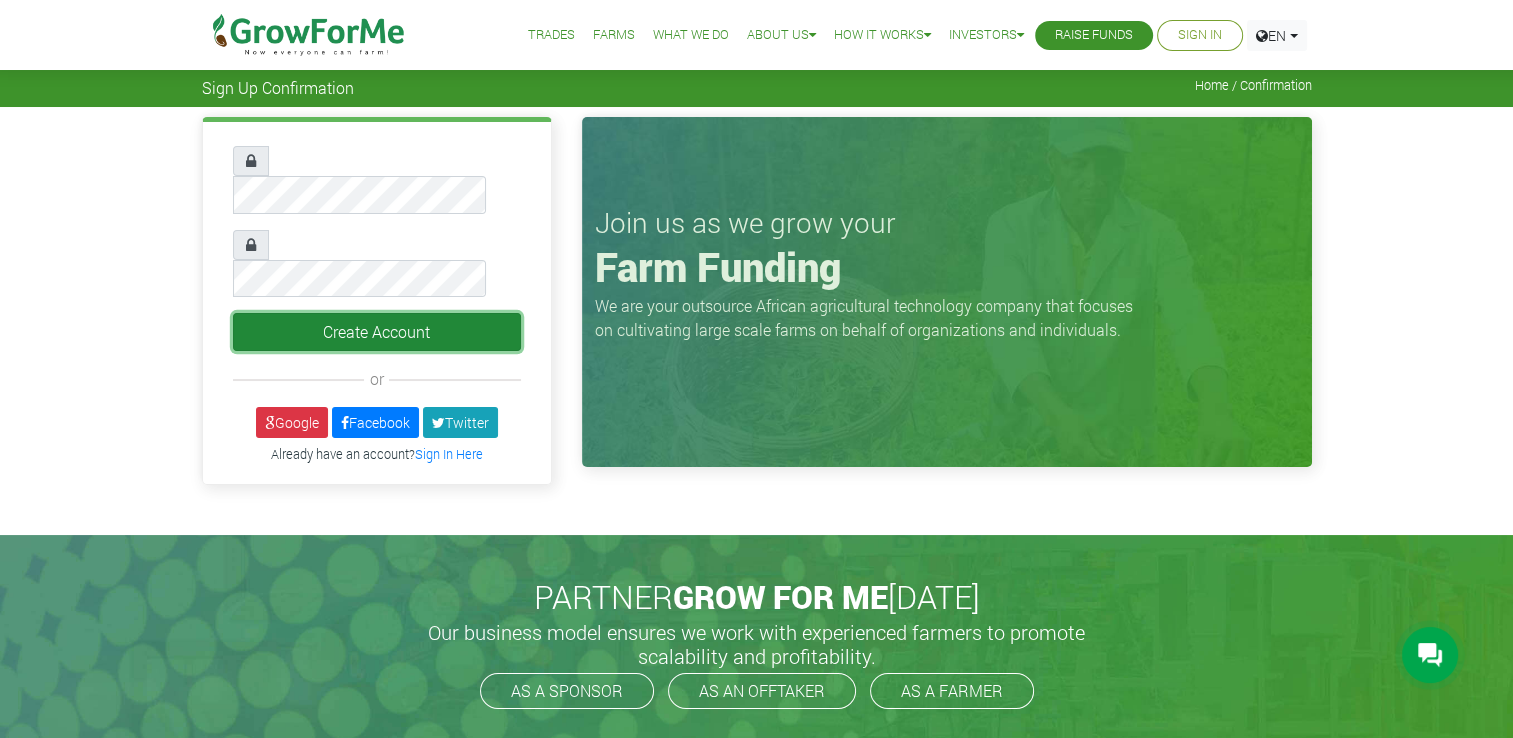 click on "Create Account" at bounding box center (377, 332) 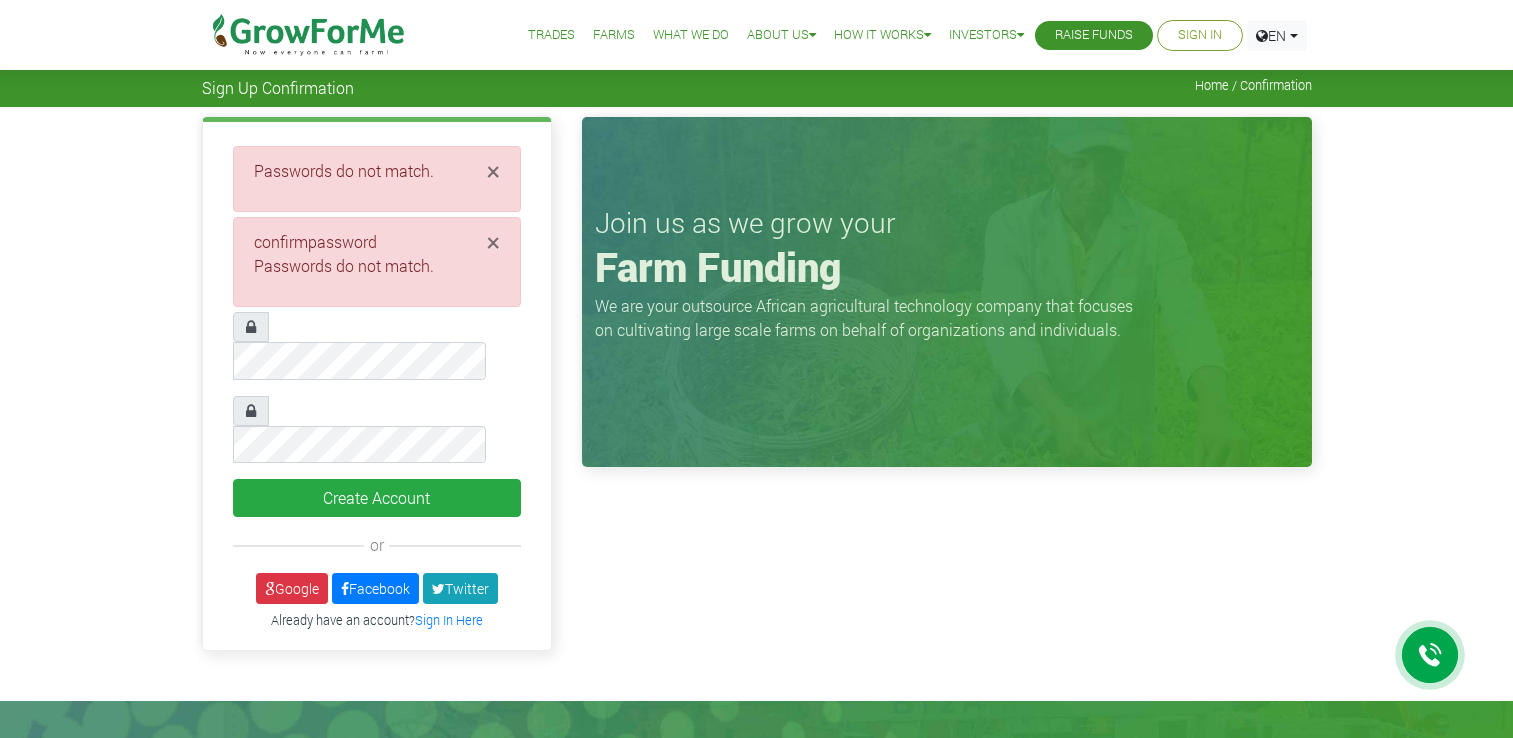 scroll, scrollTop: 0, scrollLeft: 0, axis: both 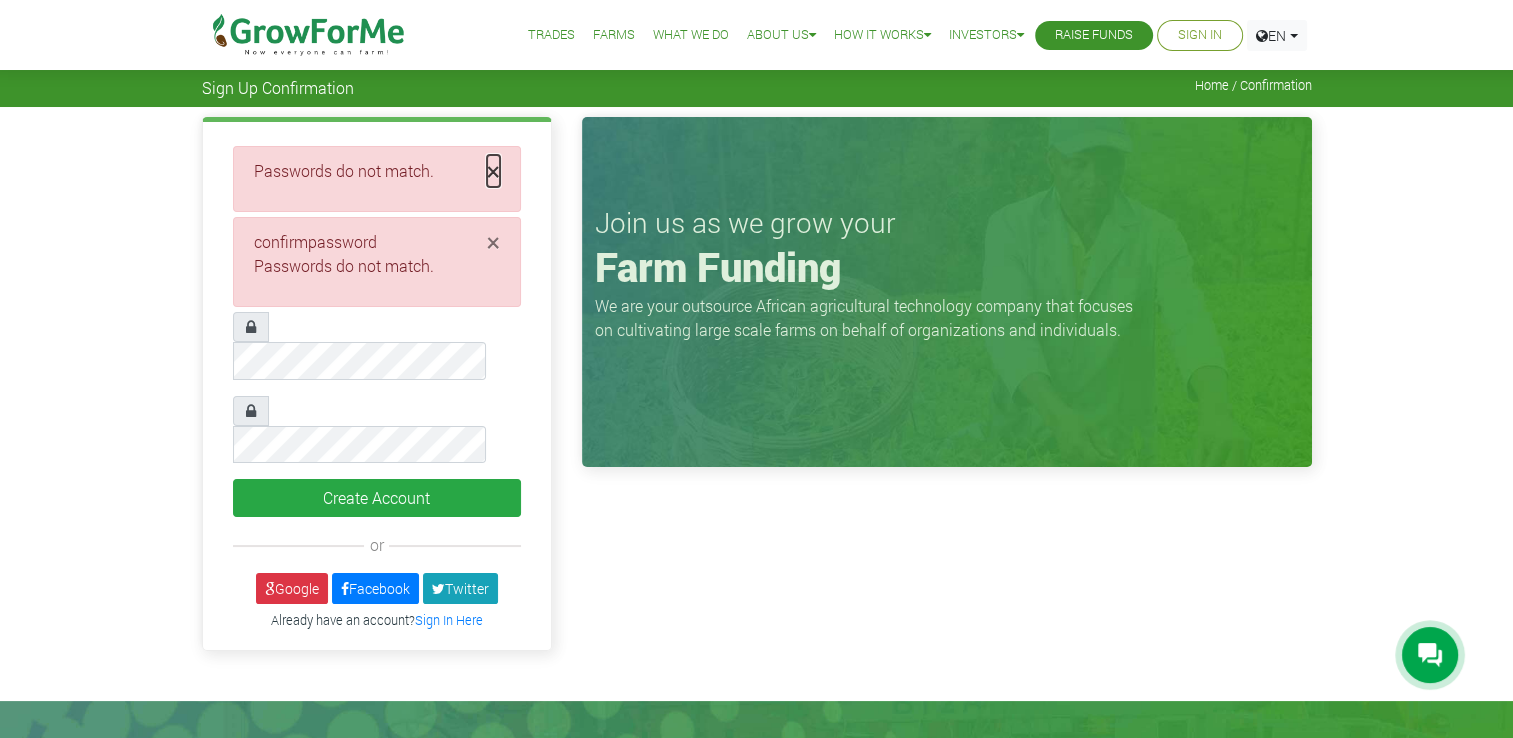 click on "×" at bounding box center [493, 171] 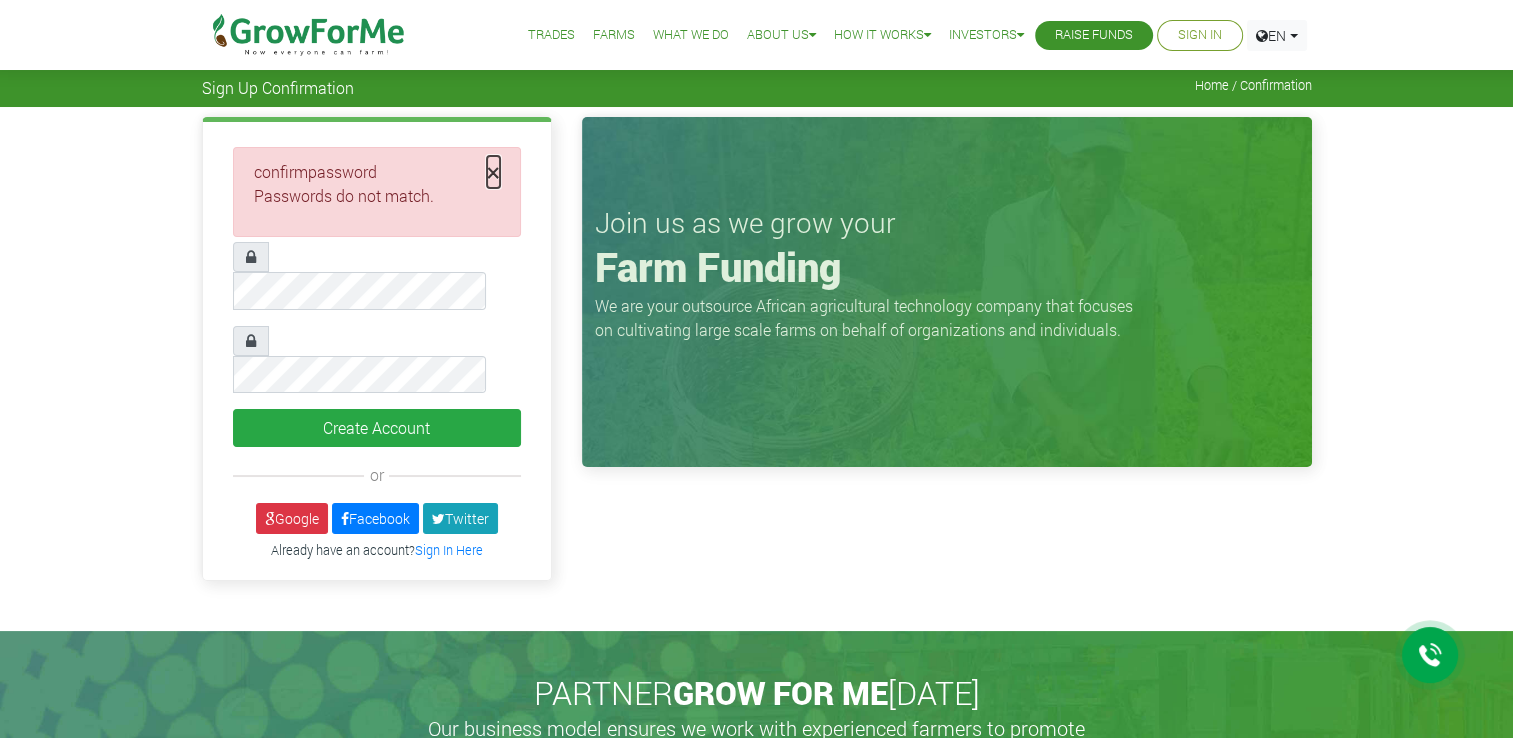 click on "×" at bounding box center [493, 172] 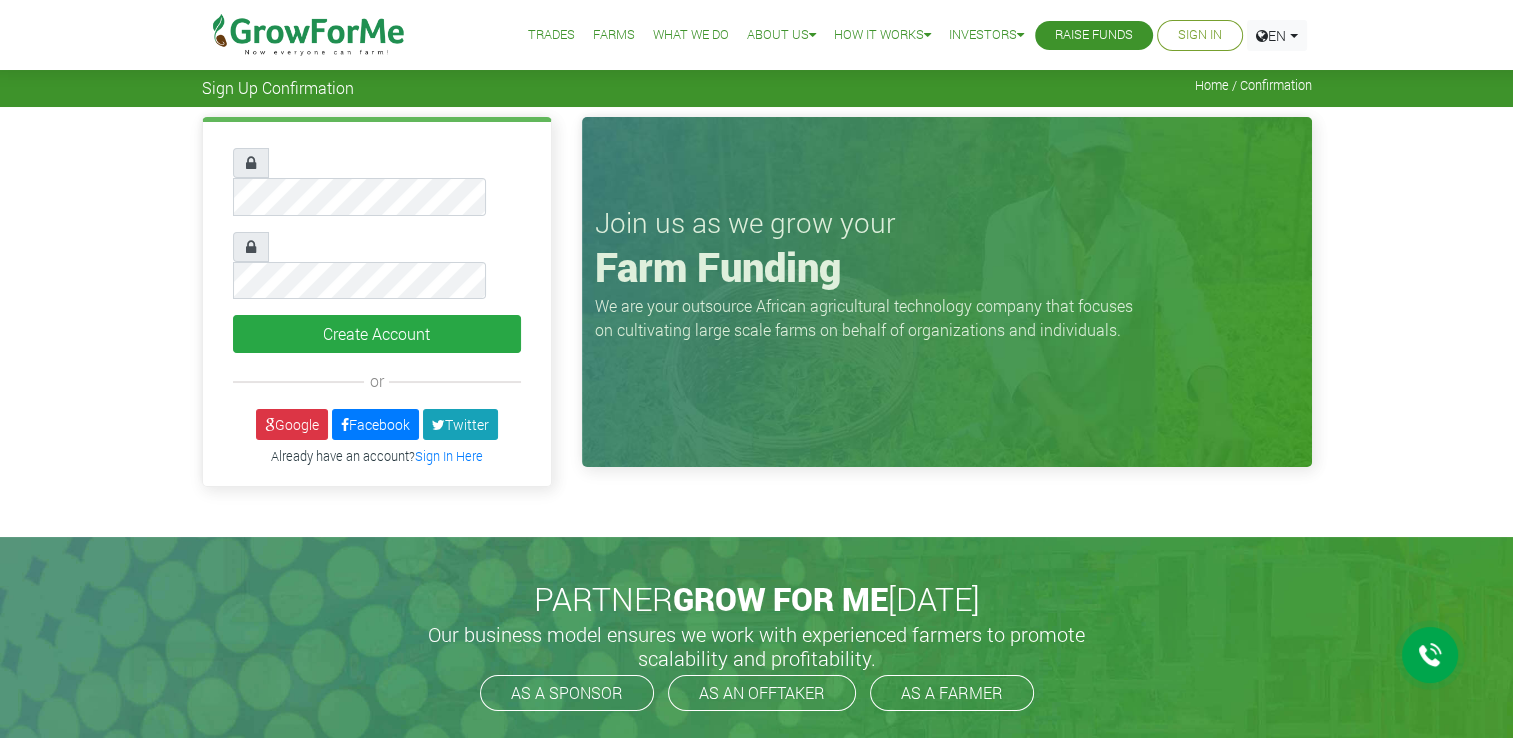 click on "or" at bounding box center (377, 304) 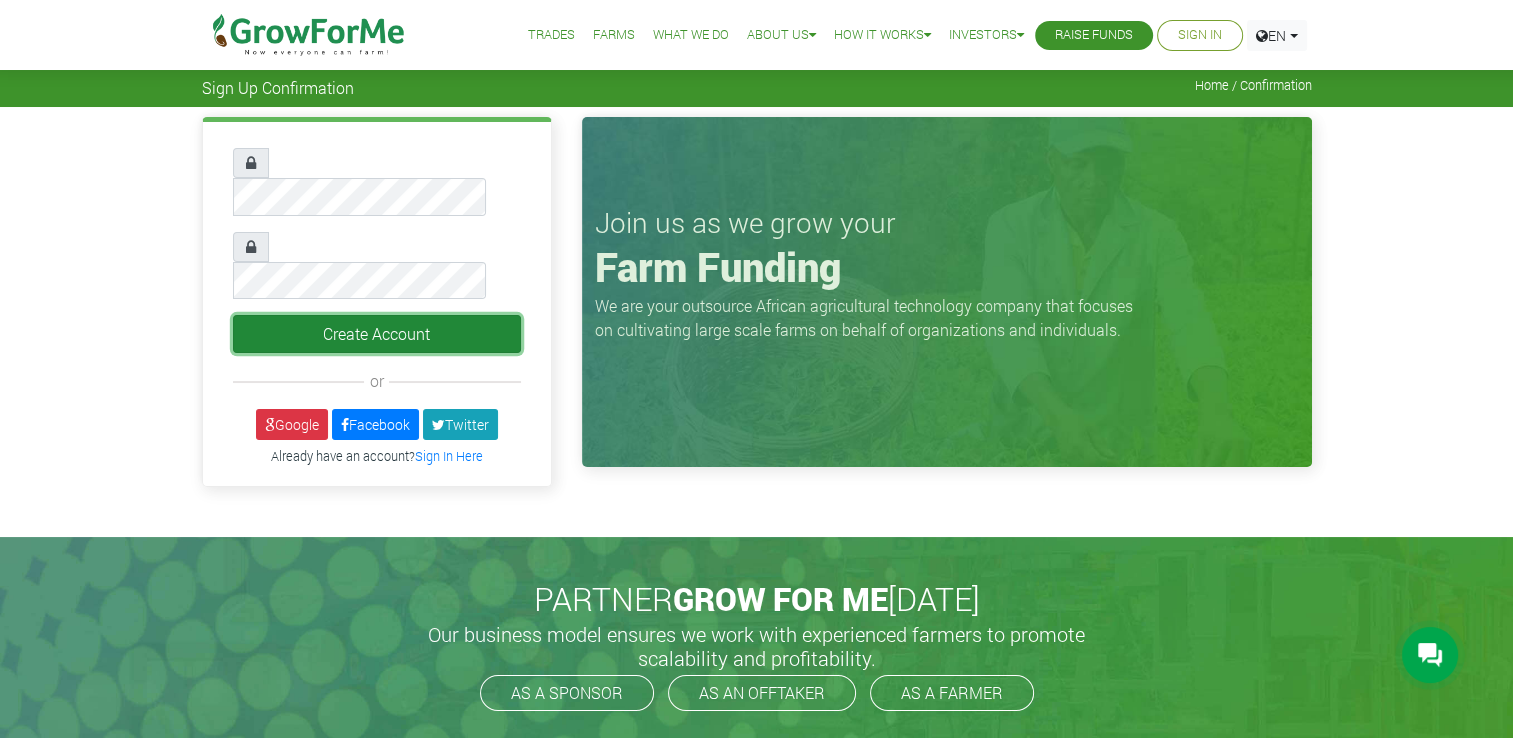 click on "Create Account" at bounding box center (377, 334) 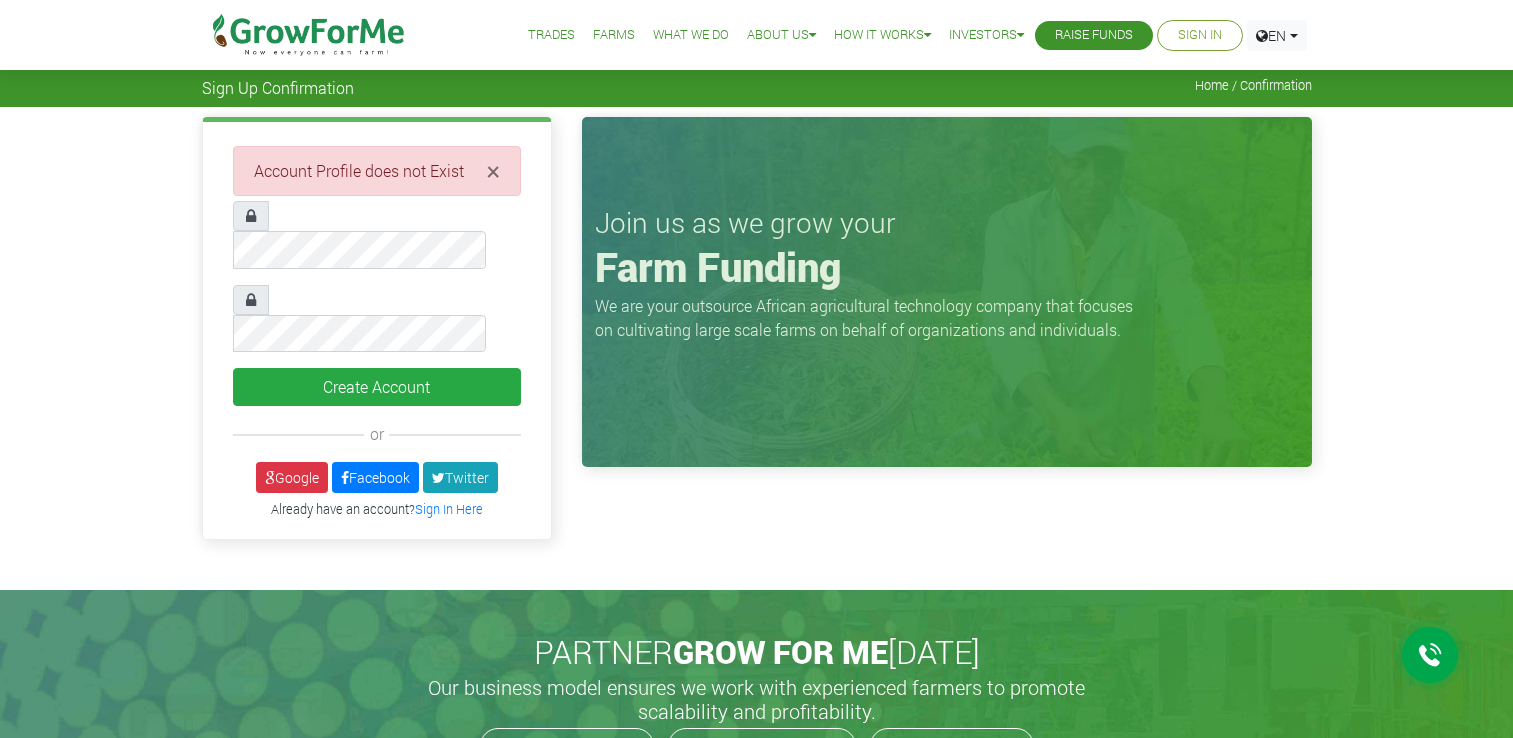 scroll, scrollTop: 0, scrollLeft: 0, axis: both 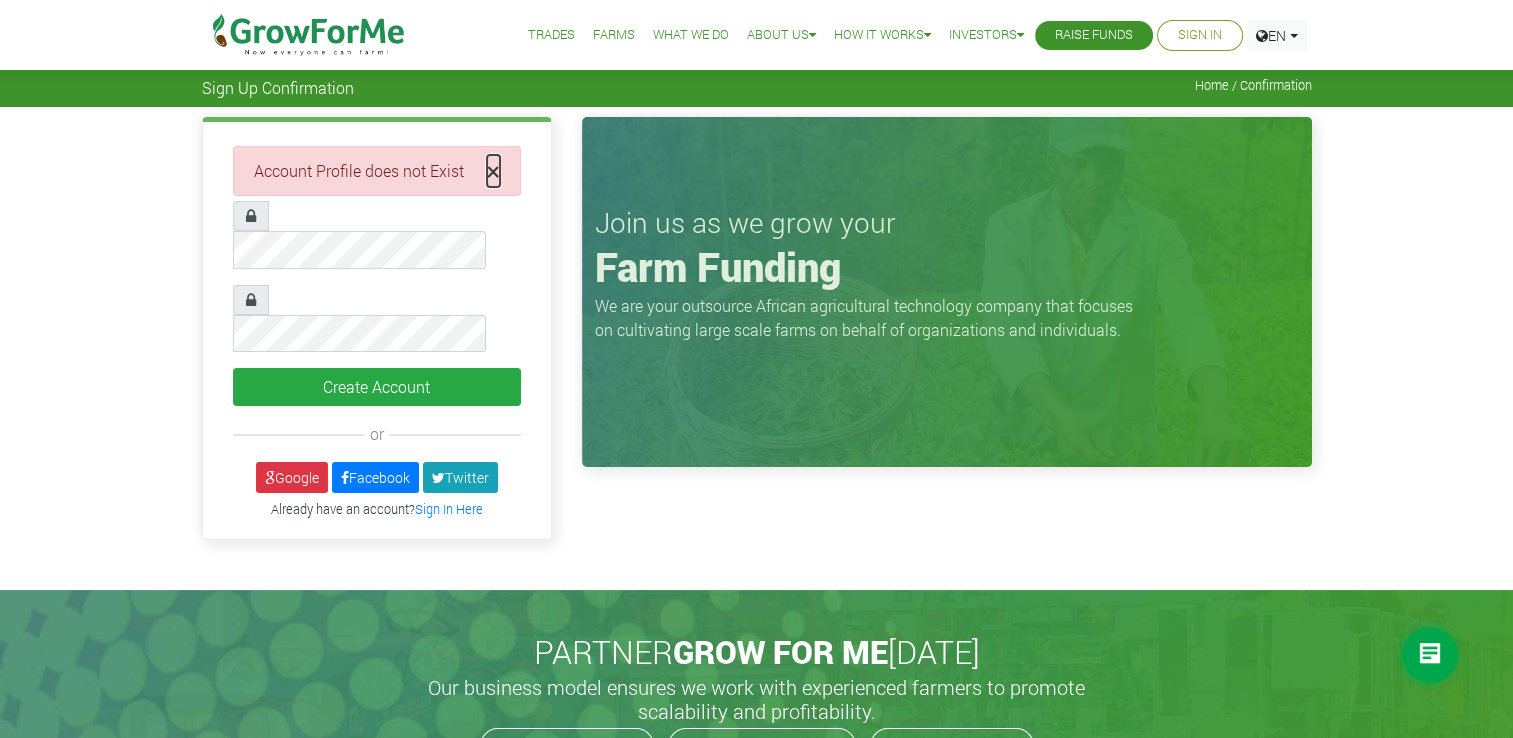 click on "×" at bounding box center (493, 171) 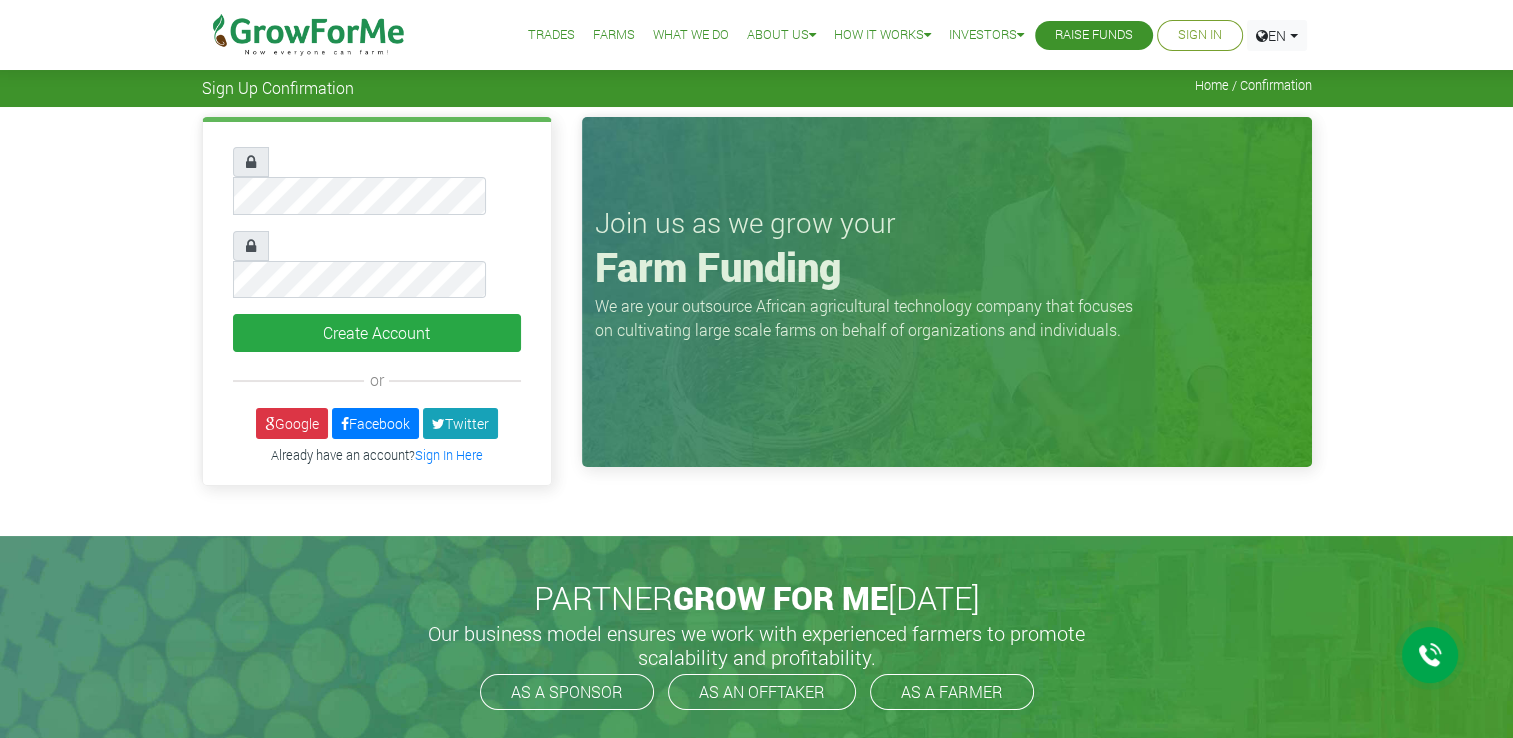 click on "Sign In" at bounding box center (1200, 35) 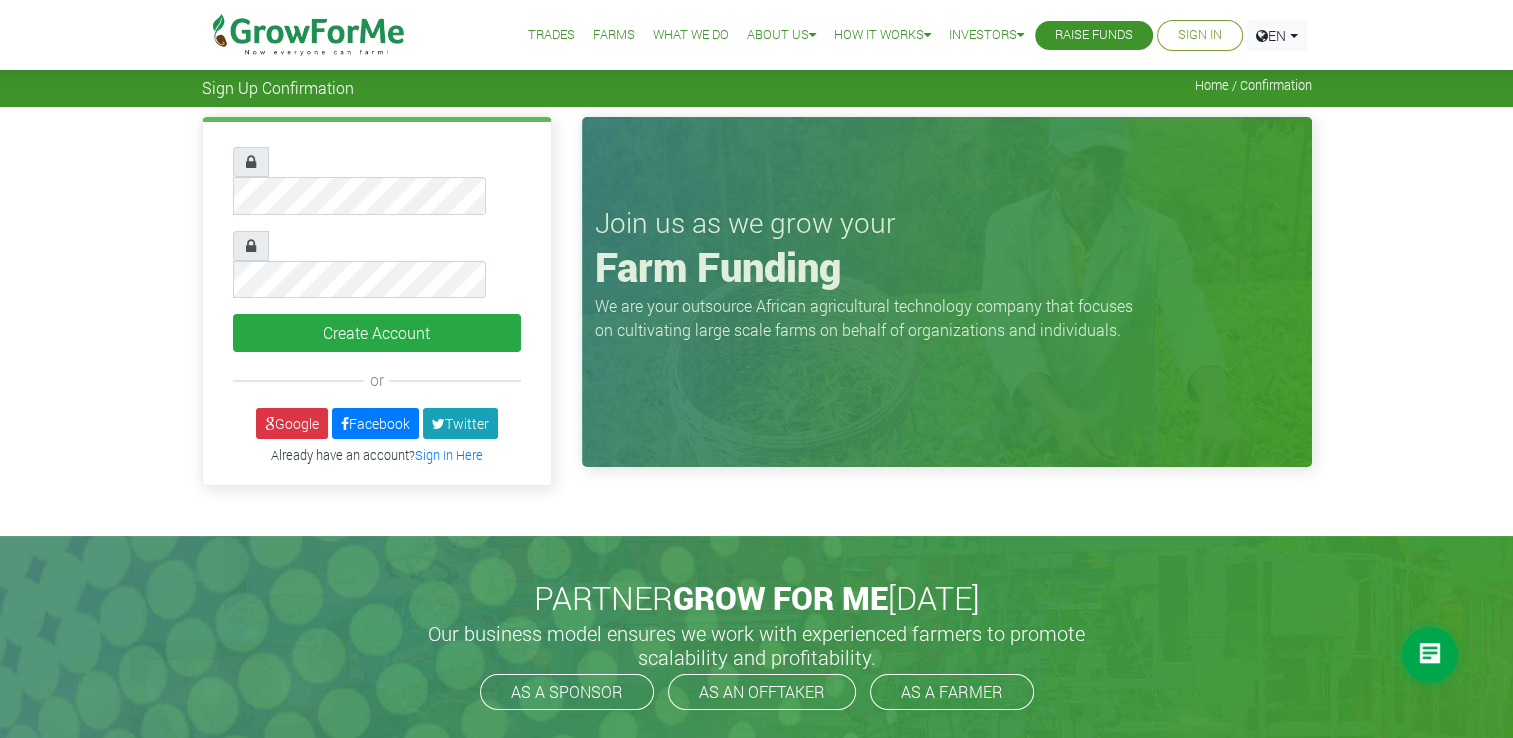 click on "Sign In" at bounding box center (1200, 35) 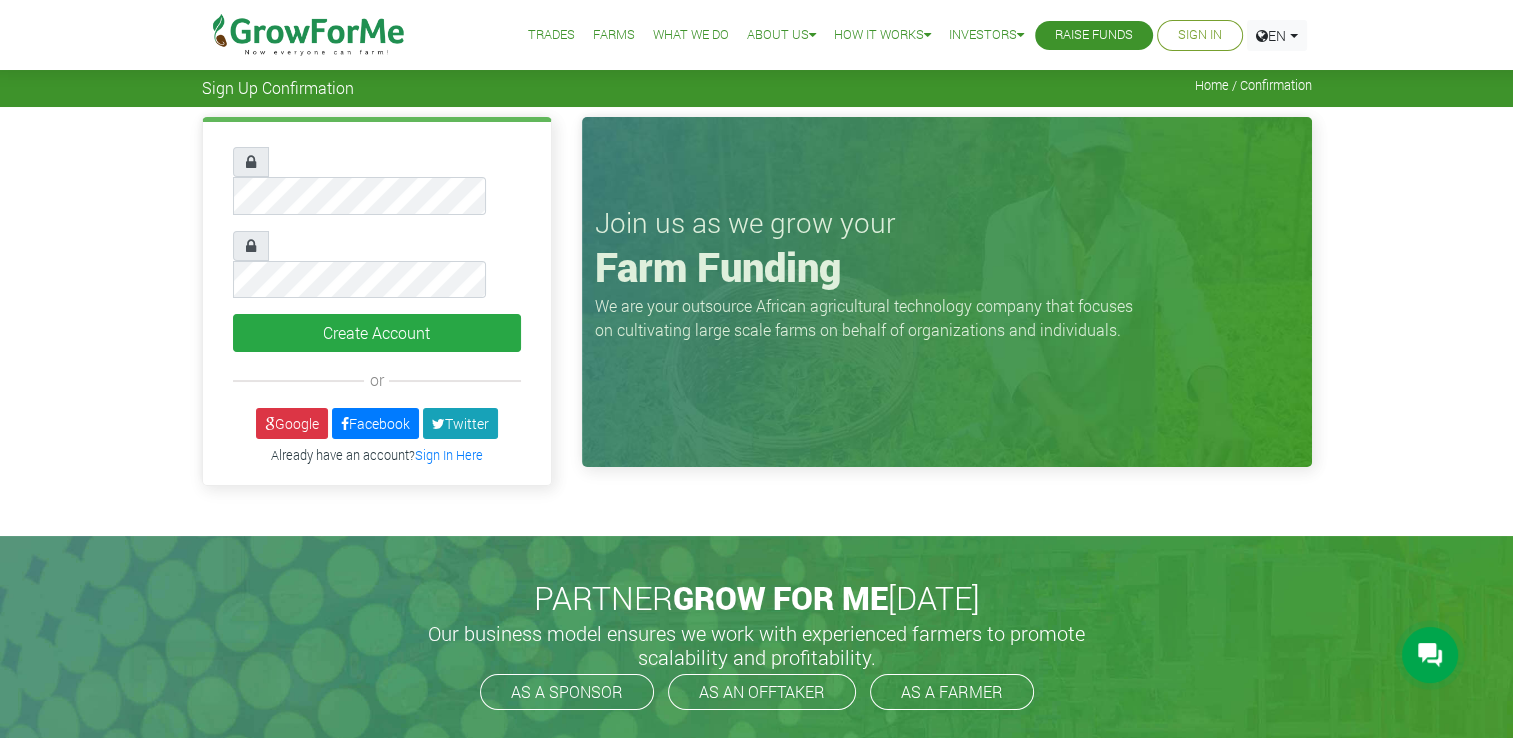 click on "Sign In" at bounding box center [1200, 35] 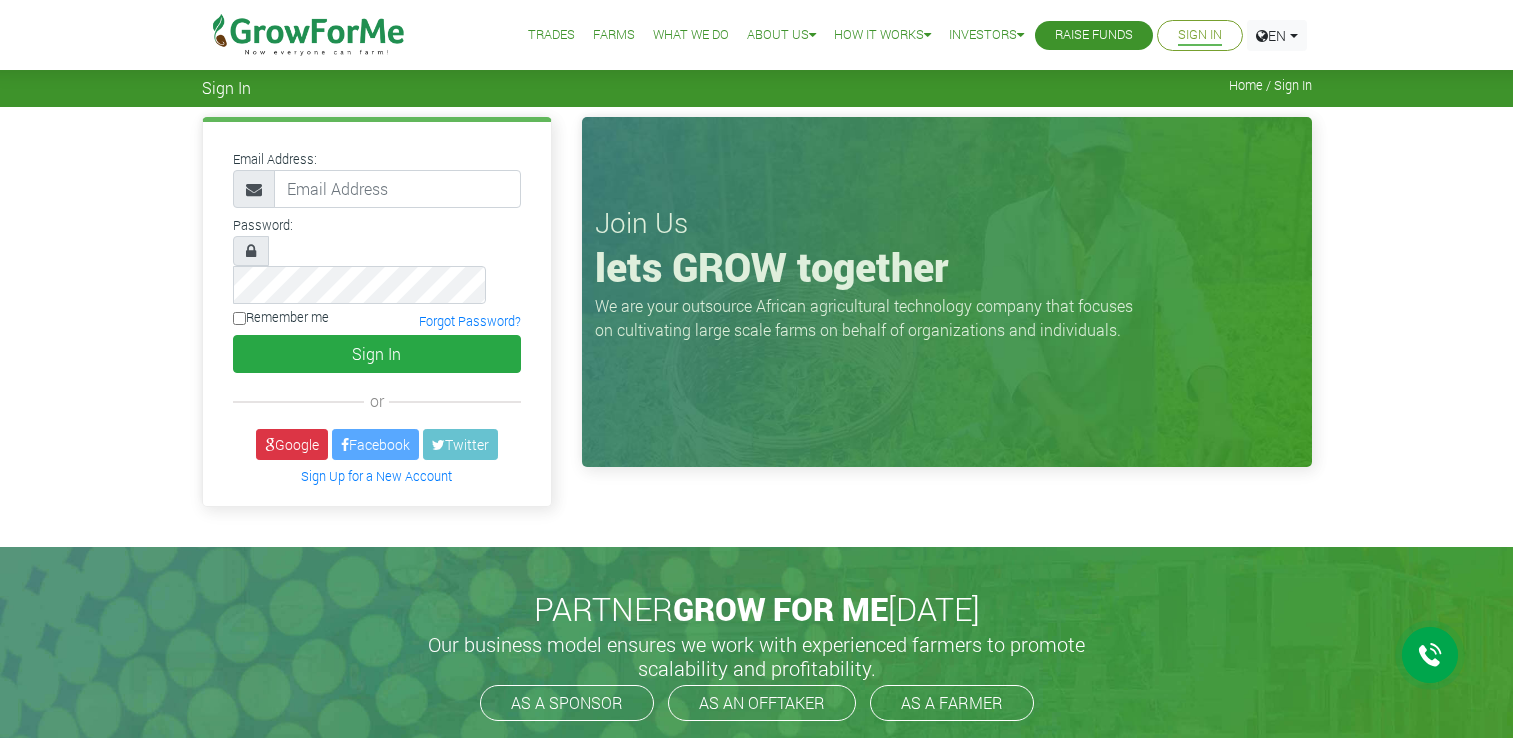 scroll, scrollTop: 0, scrollLeft: 0, axis: both 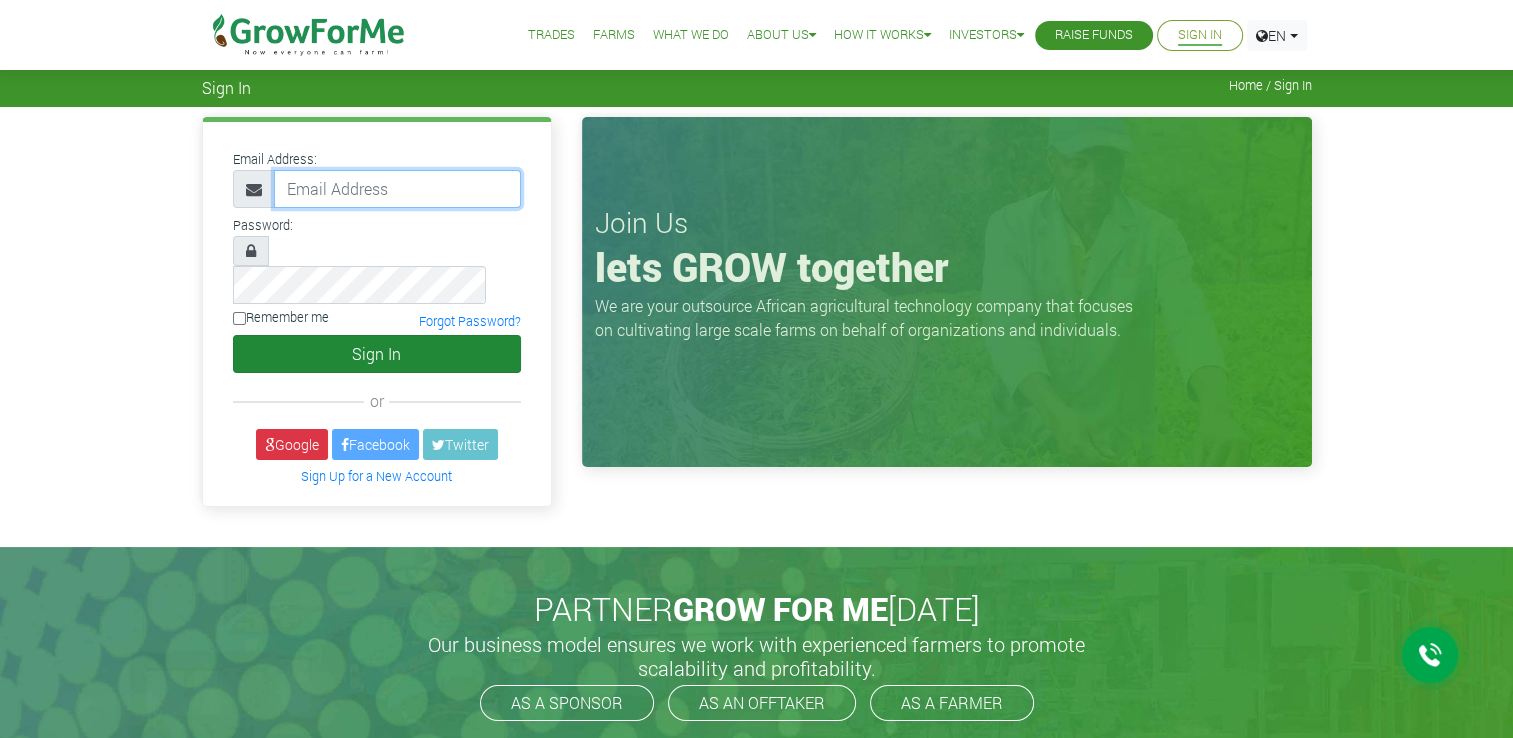 type on "[EMAIL_ADDRESS][DOMAIN_NAME]" 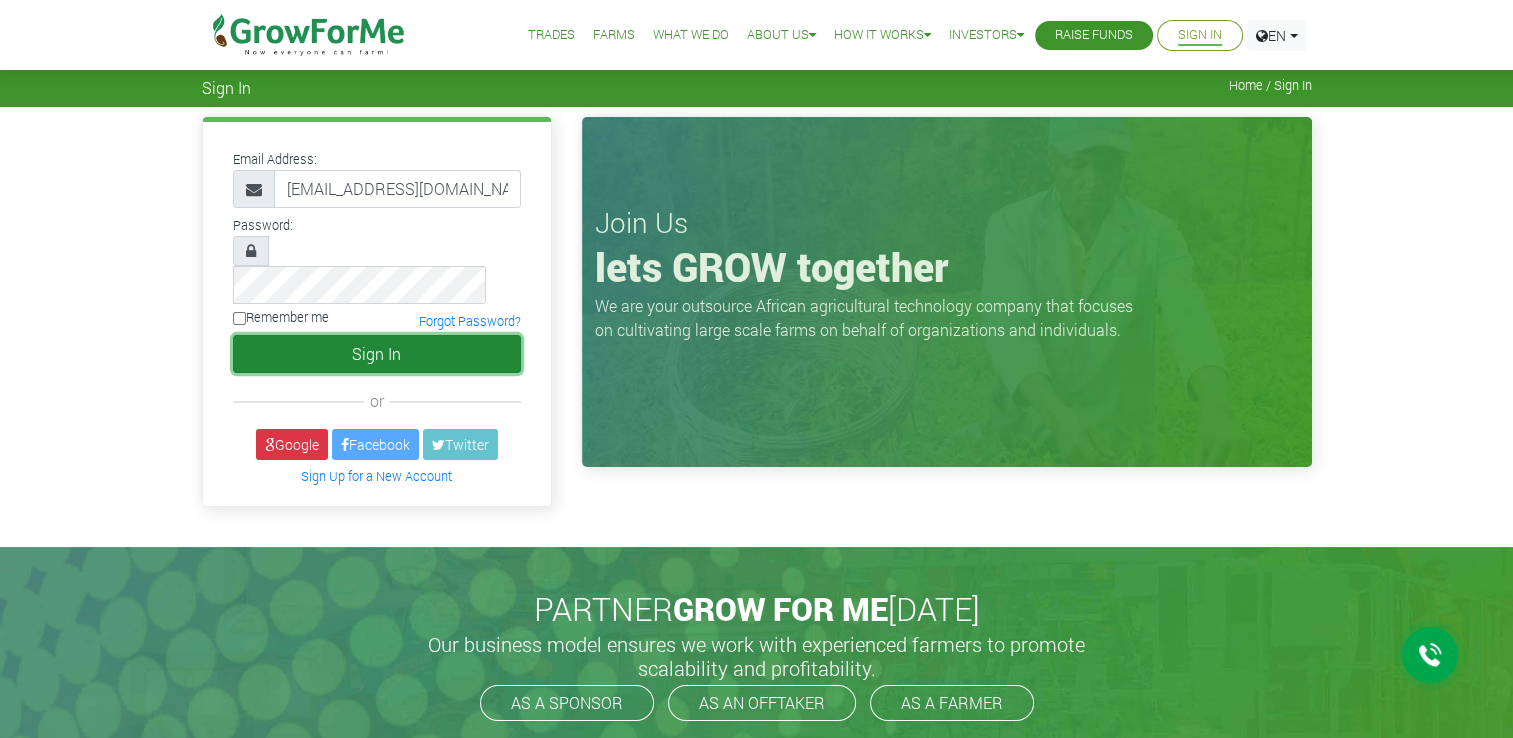 click on "Sign In" at bounding box center (377, 354) 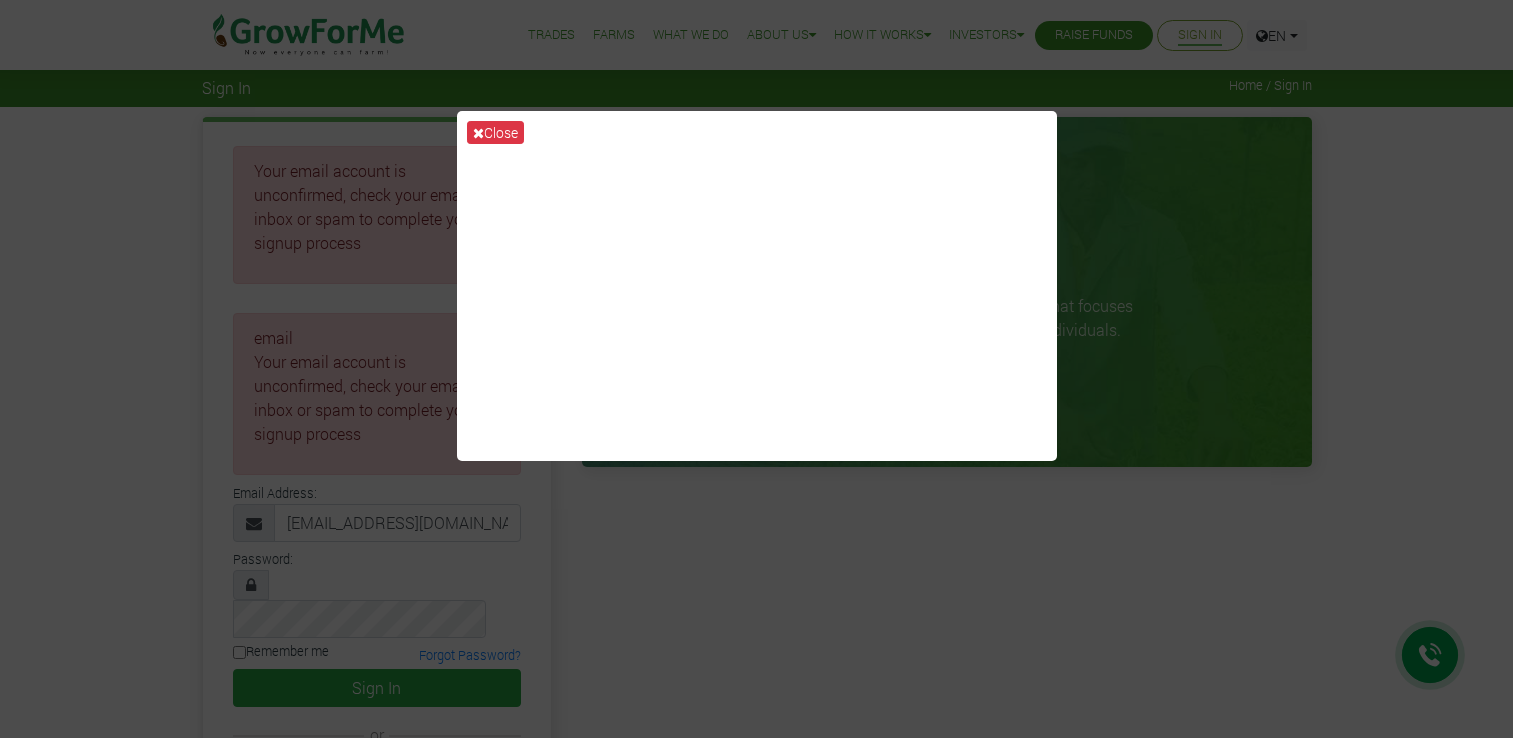 scroll, scrollTop: 0, scrollLeft: 0, axis: both 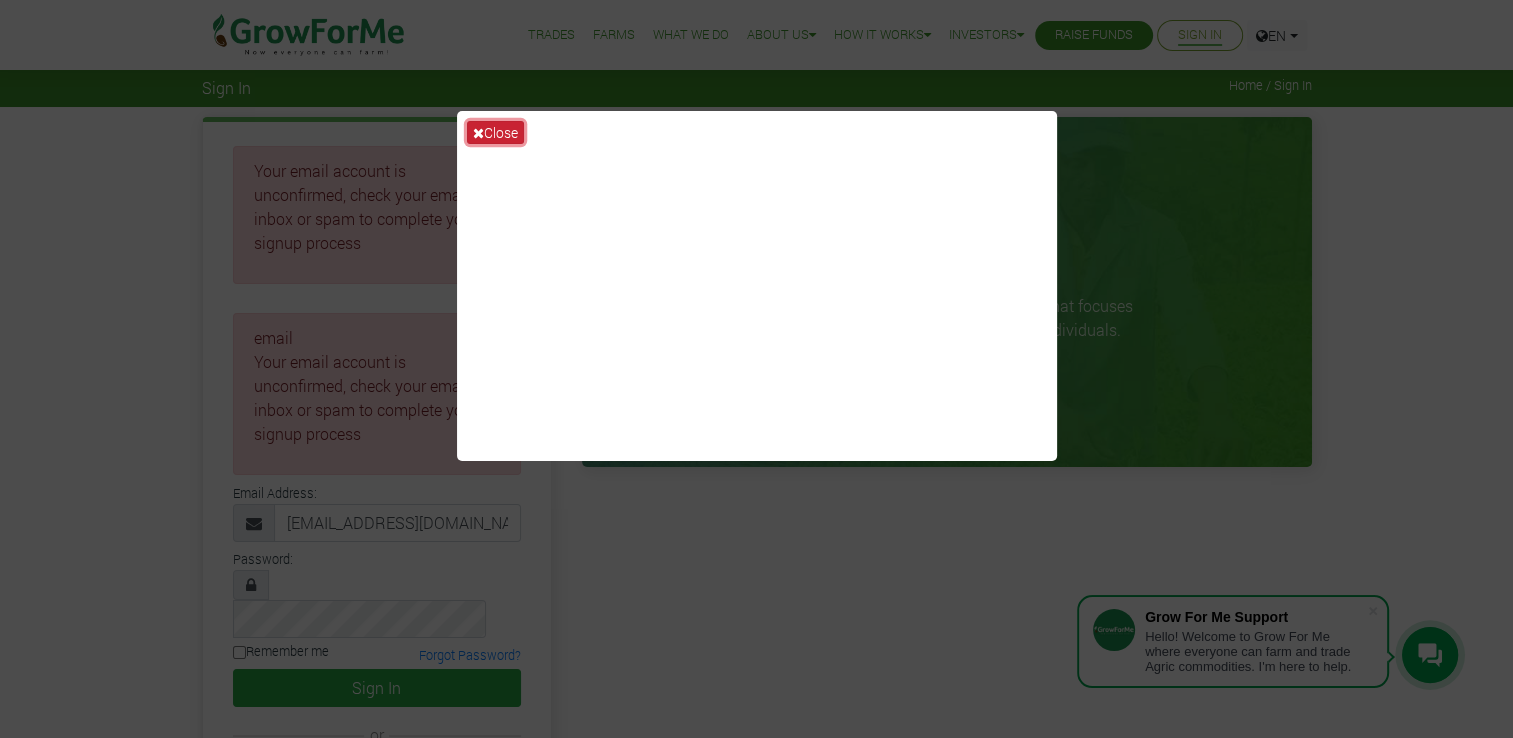 click on "Close" at bounding box center [495, 132] 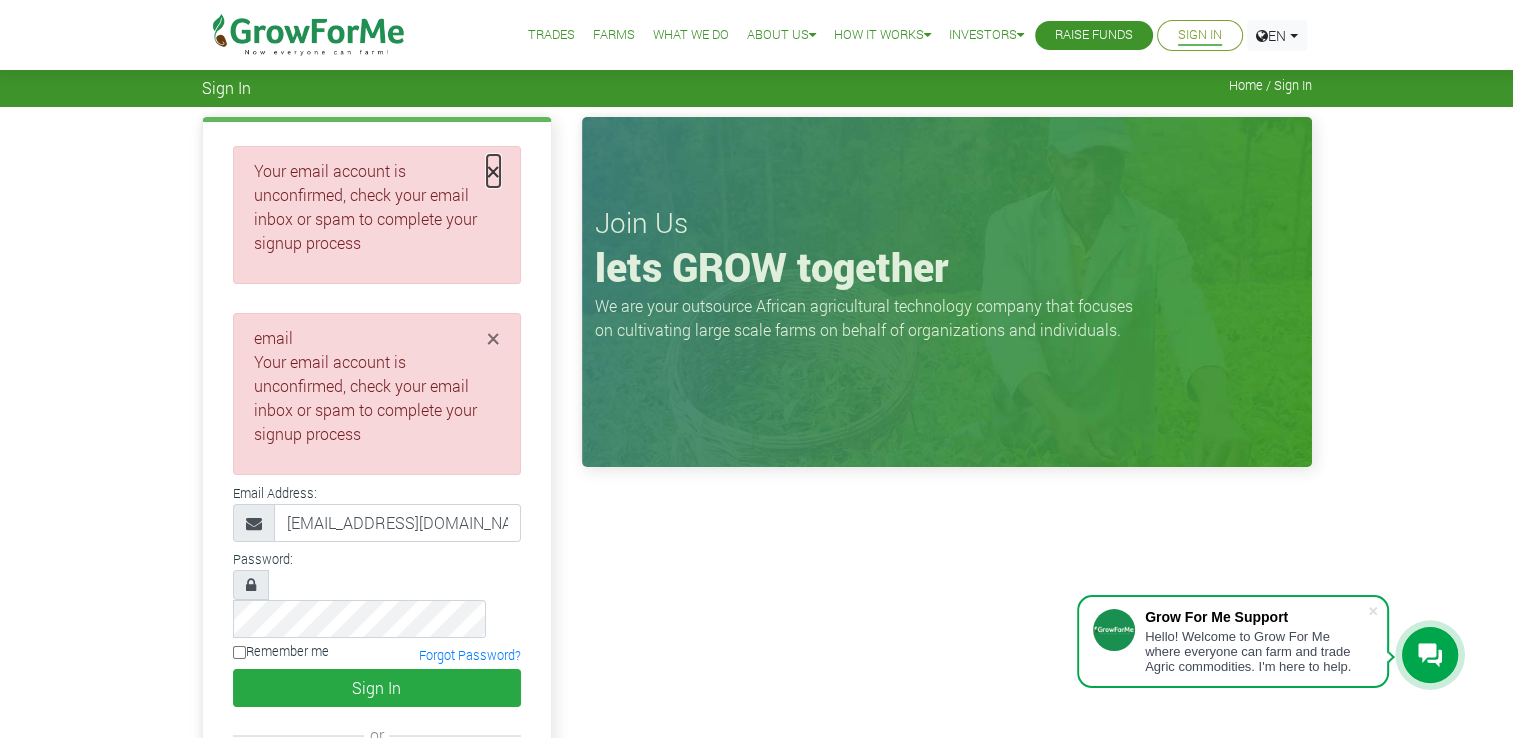 click on "×" at bounding box center [493, 171] 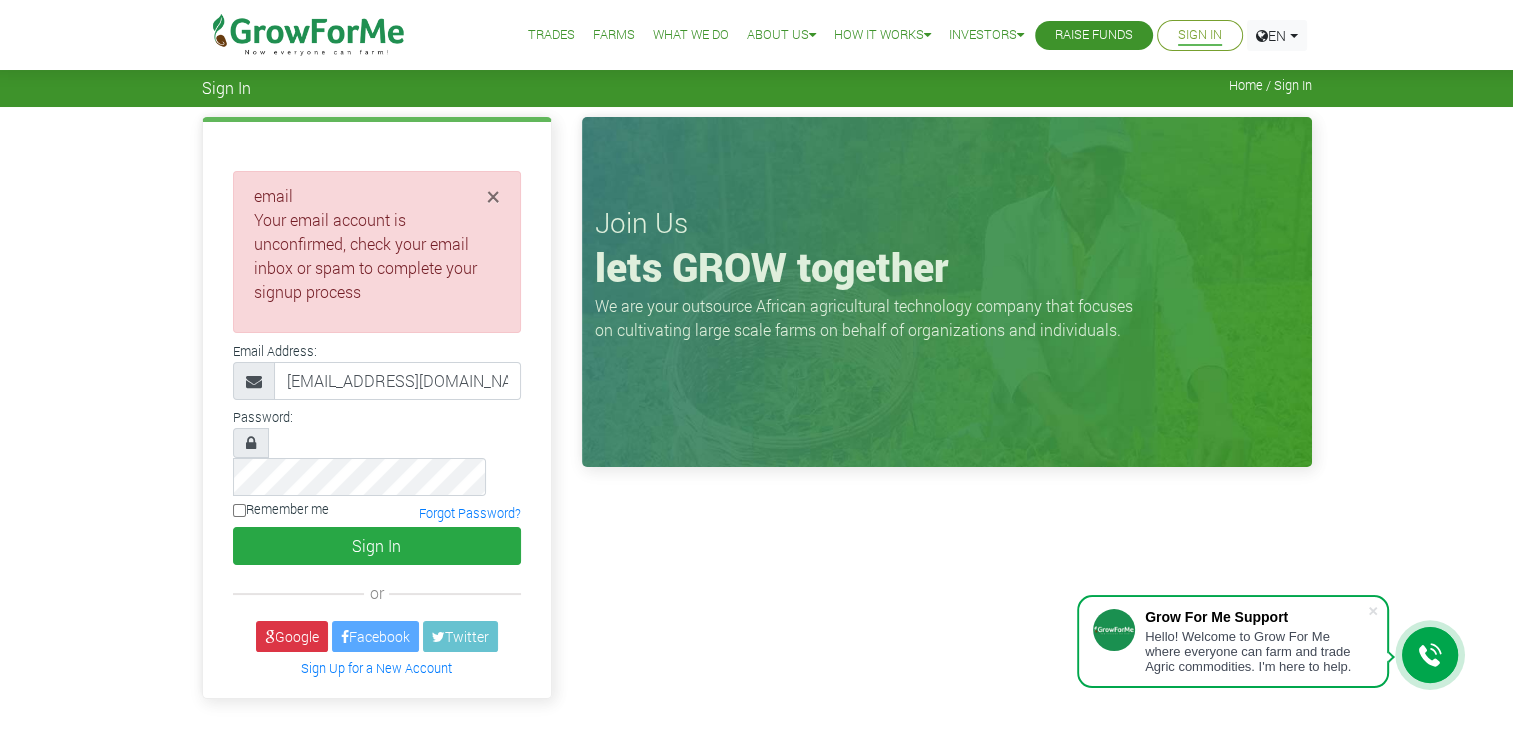 click on "×
email Your email account is unconfirmed, check your email inbox or spam to complete your signup process" at bounding box center [377, 252] 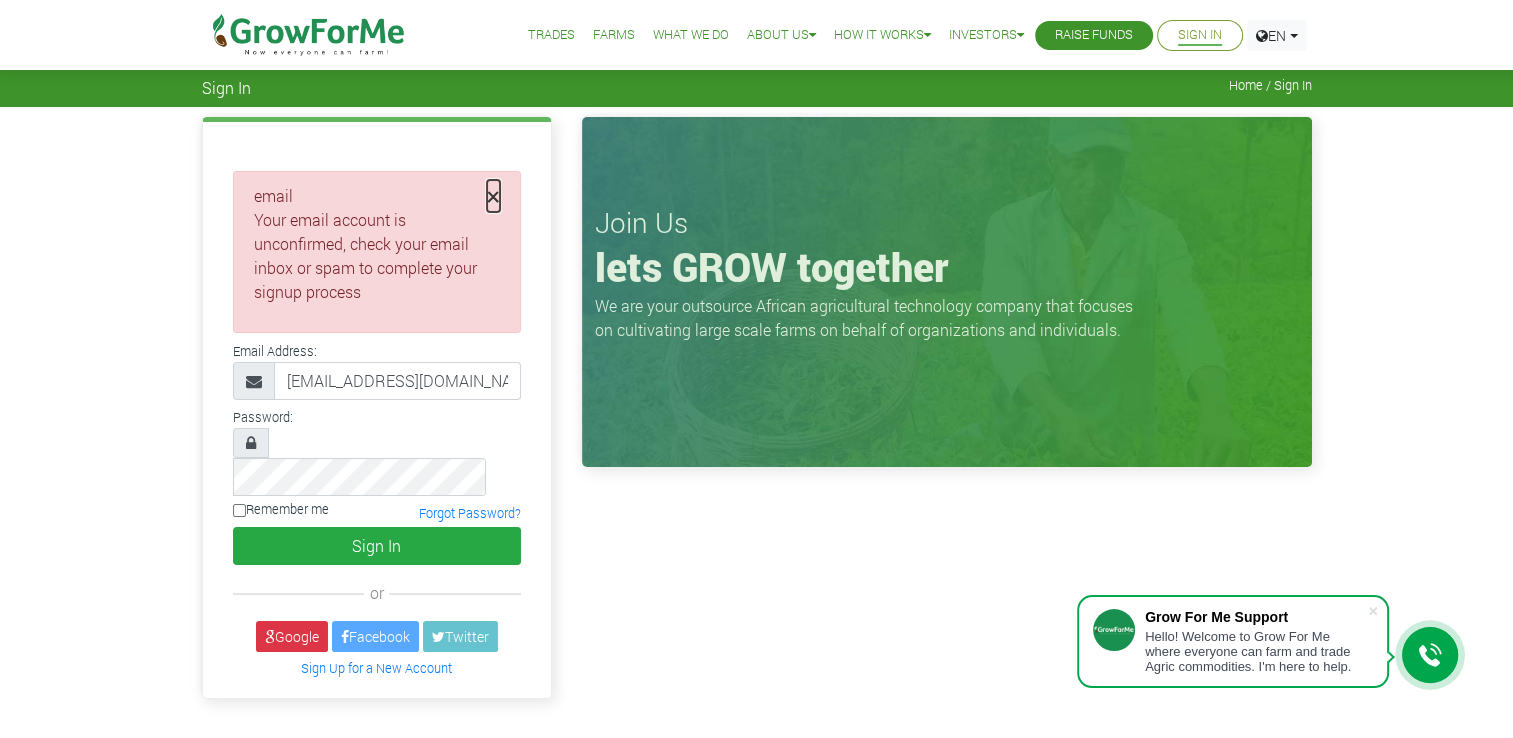 click on "×" at bounding box center (493, 196) 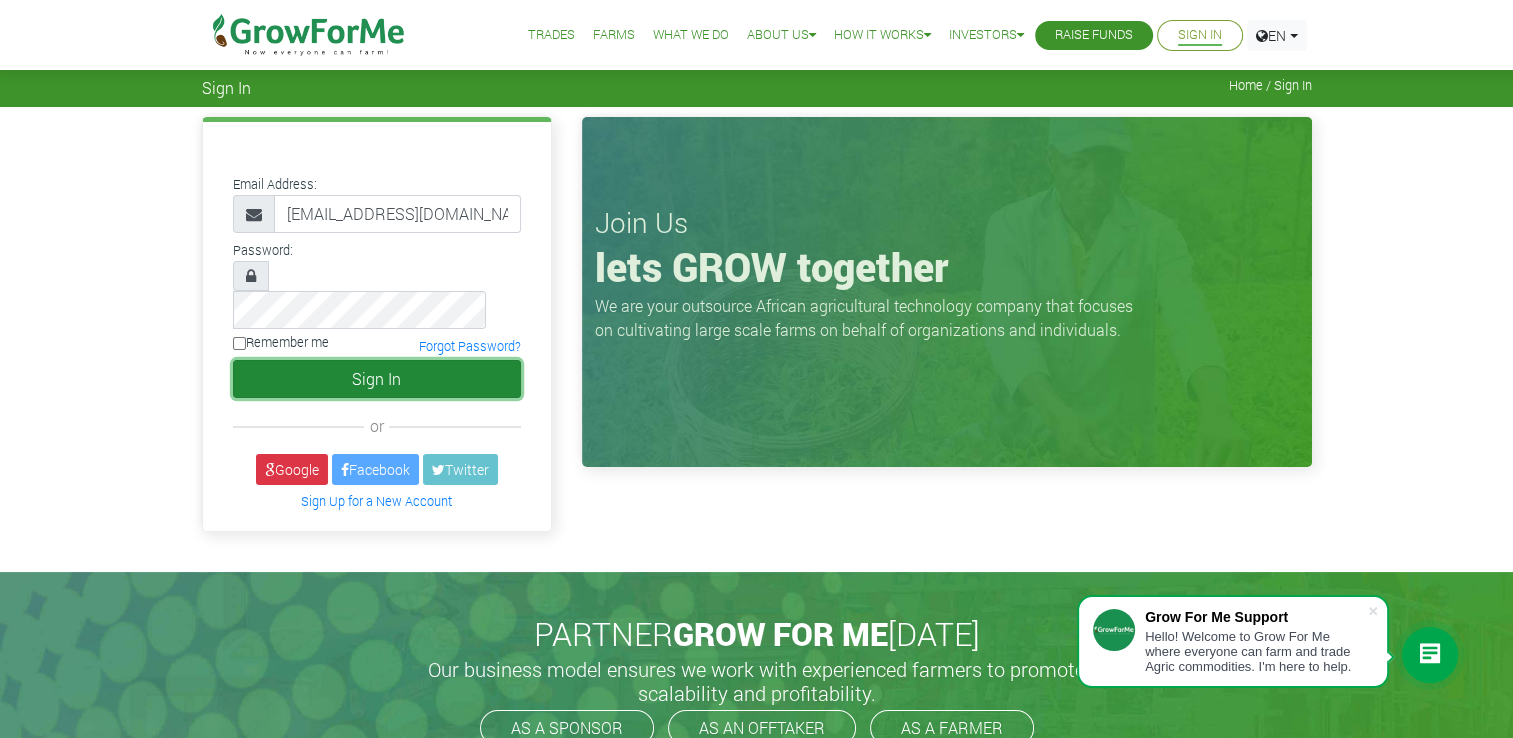 click on "Sign In" at bounding box center [377, 379] 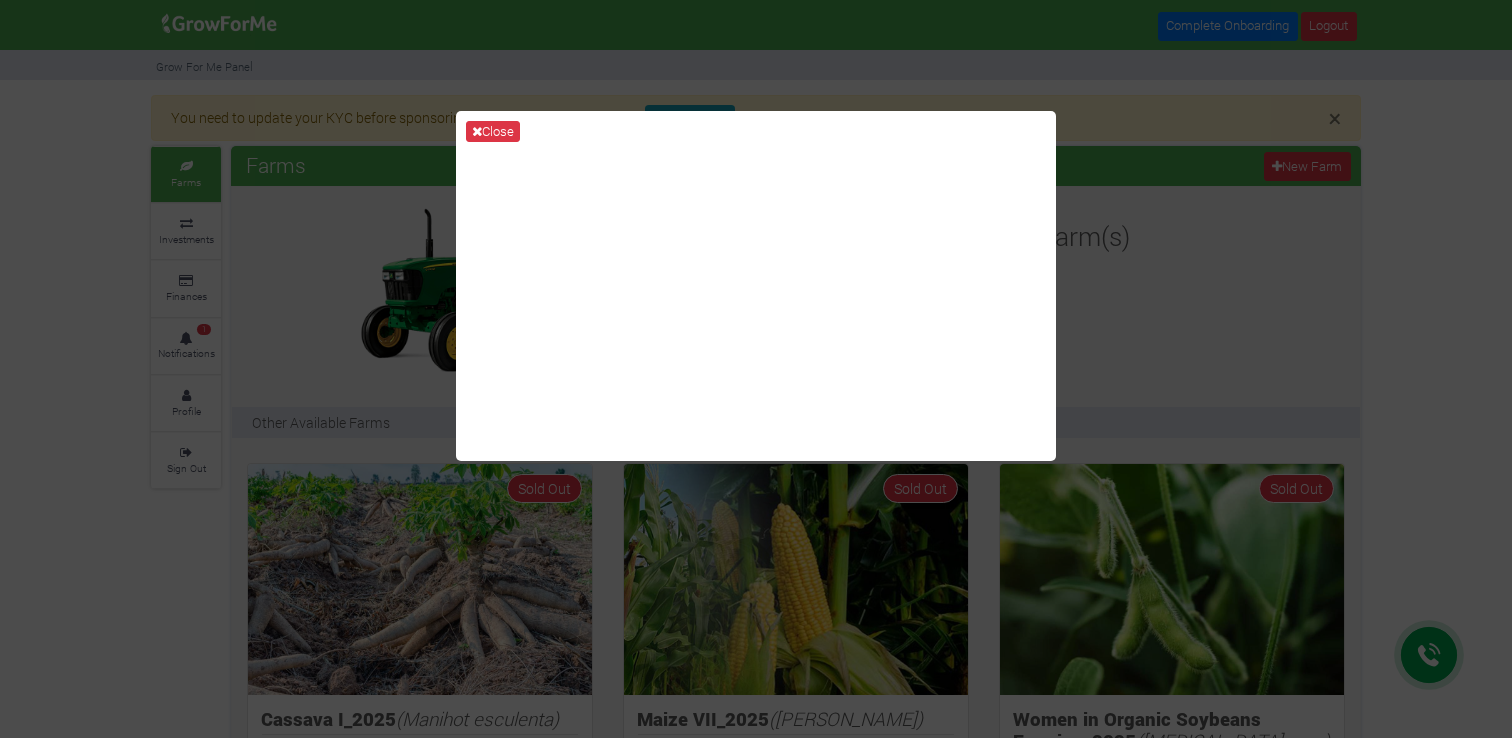 scroll, scrollTop: 0, scrollLeft: 0, axis: both 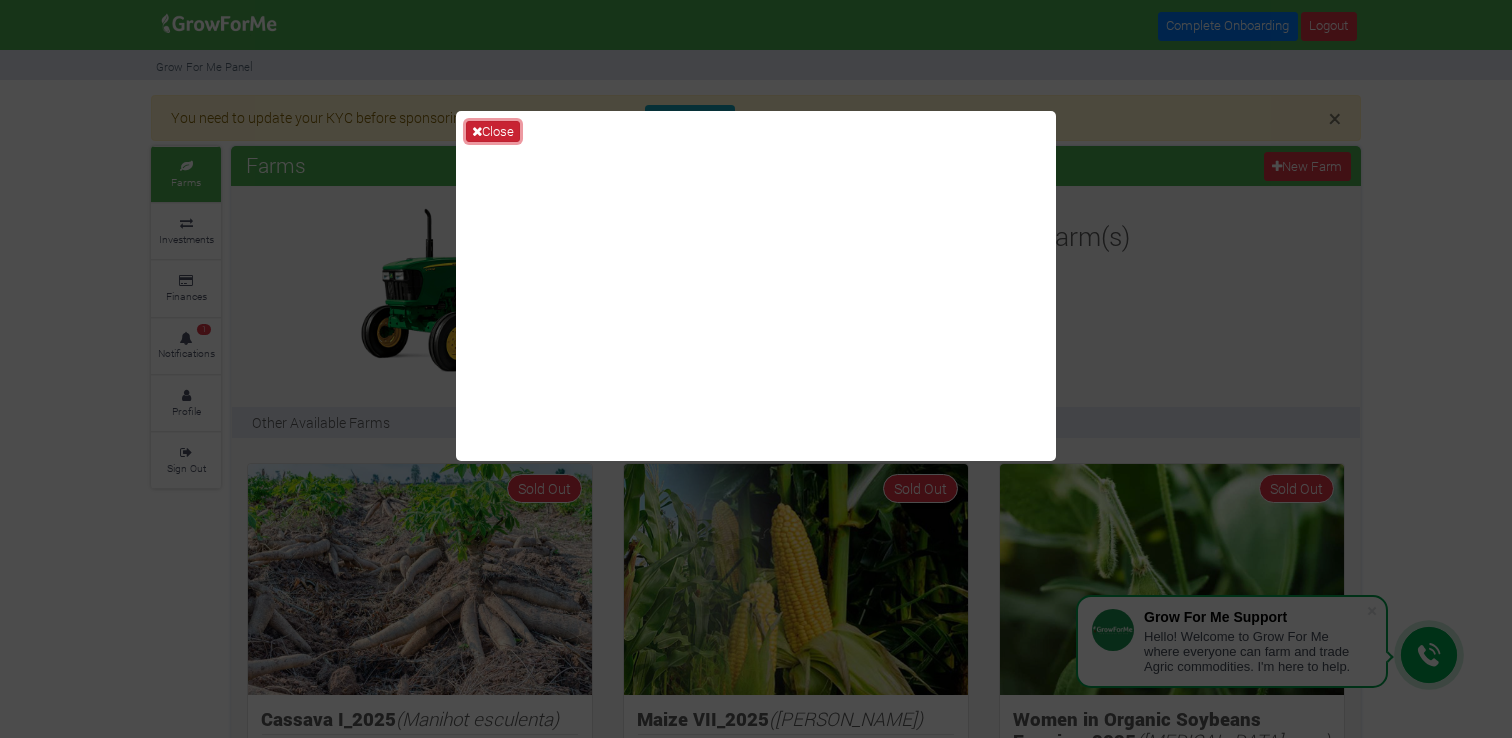 click on "Close" at bounding box center [493, 132] 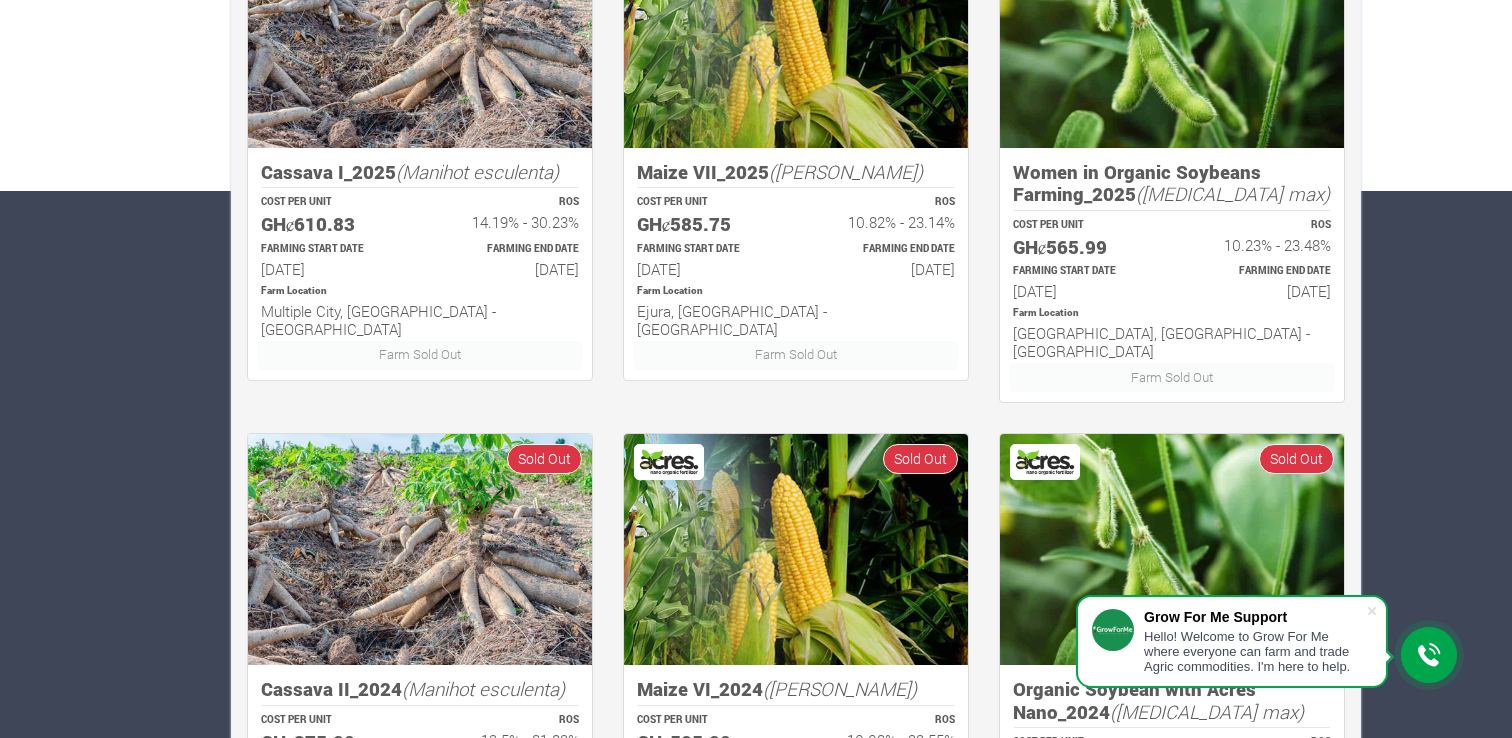 scroll, scrollTop: 341, scrollLeft: 0, axis: vertical 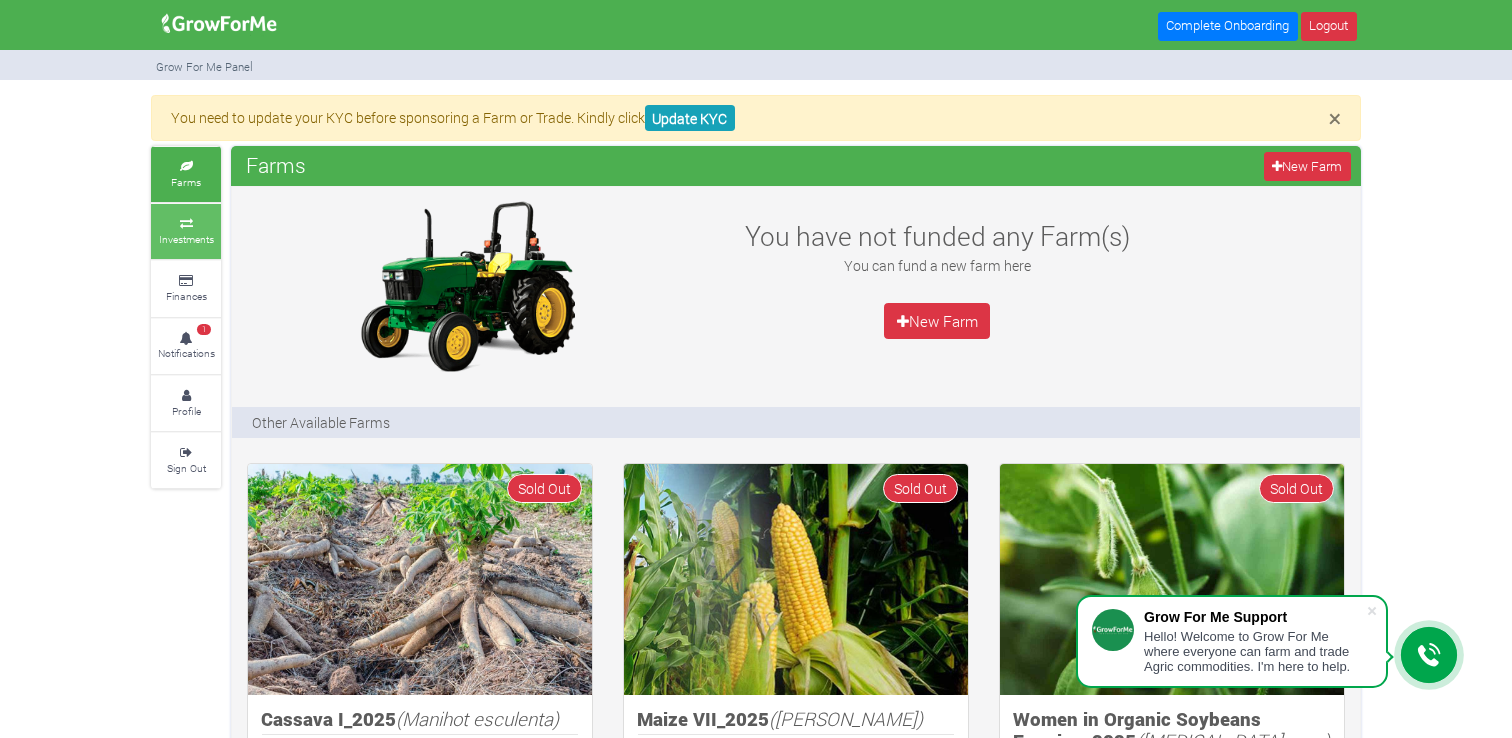 click on "Investments" at bounding box center (186, 231) 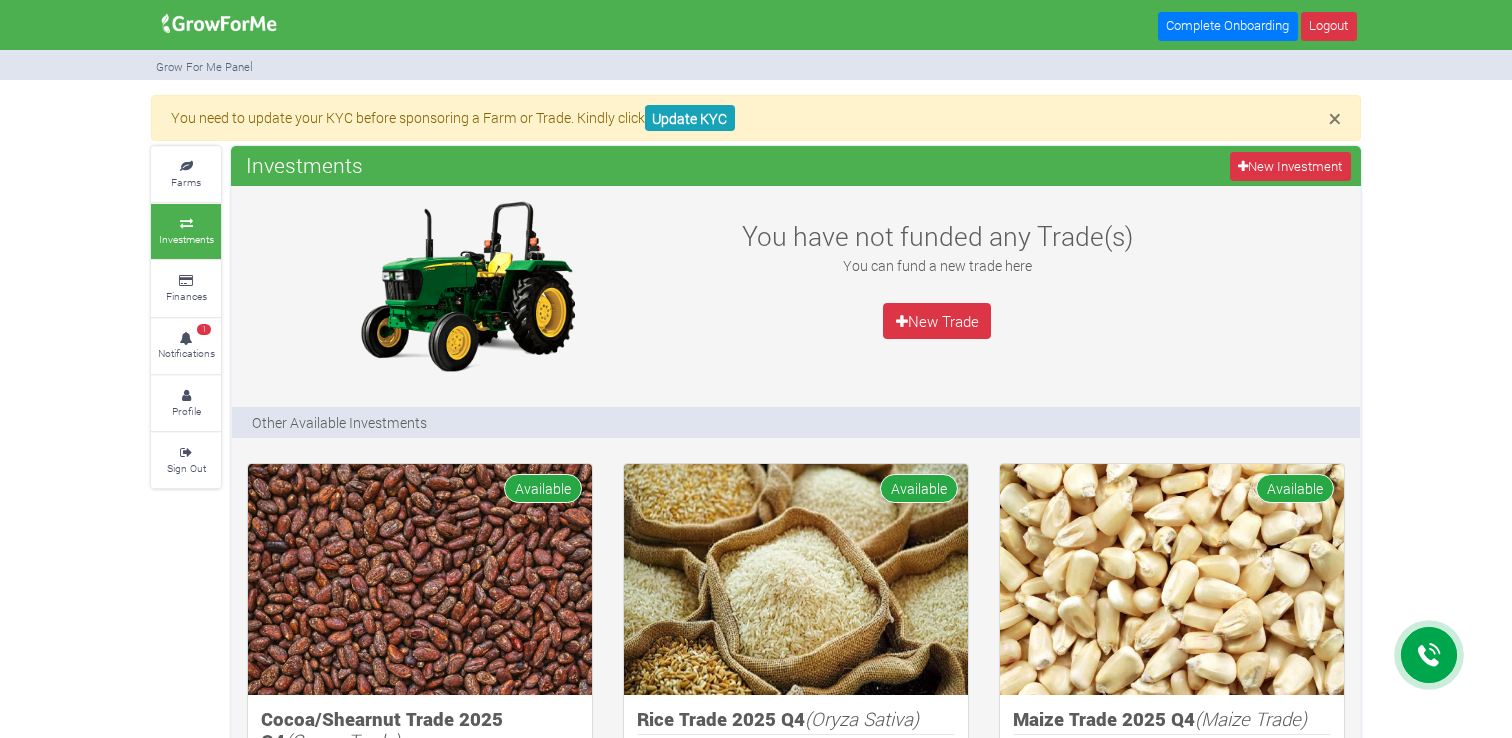 scroll, scrollTop: 0, scrollLeft: 0, axis: both 